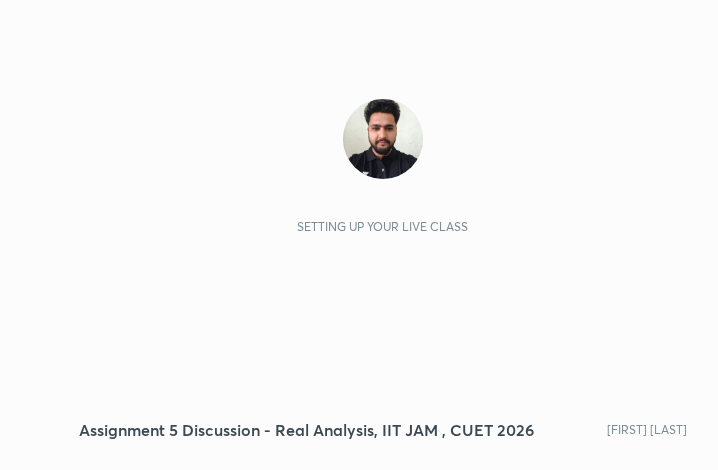 scroll, scrollTop: 0, scrollLeft: 0, axis: both 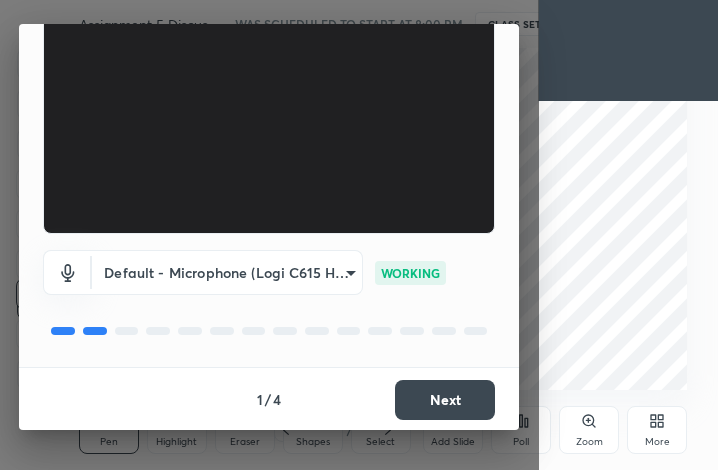 click on "Next" at bounding box center [445, 400] 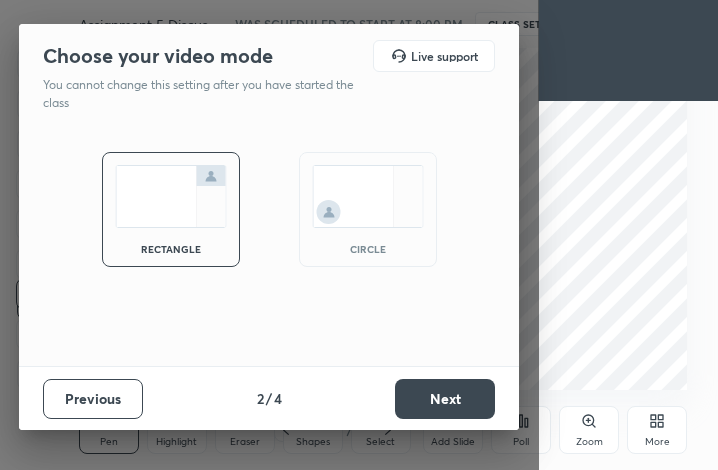 scroll, scrollTop: 0, scrollLeft: 0, axis: both 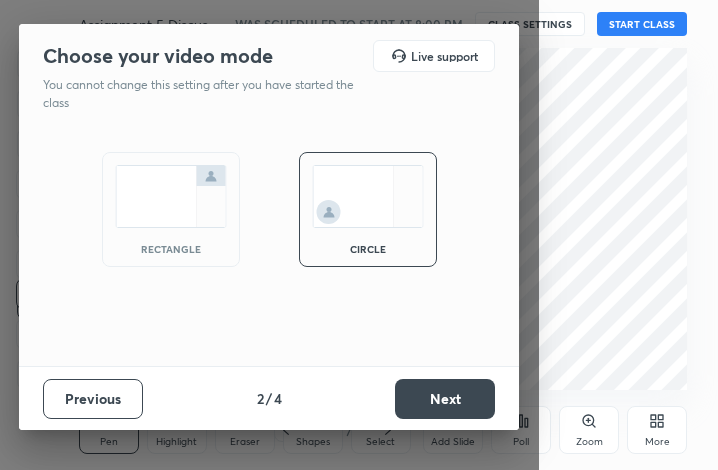 click on "Next" at bounding box center (445, 399) 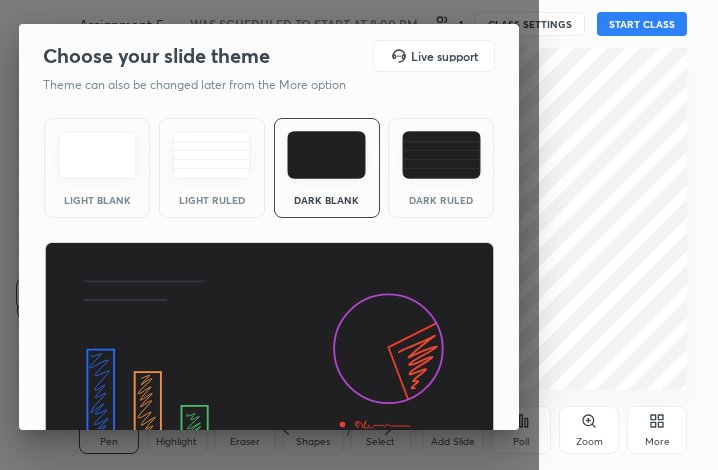 scroll, scrollTop: 129, scrollLeft: 0, axis: vertical 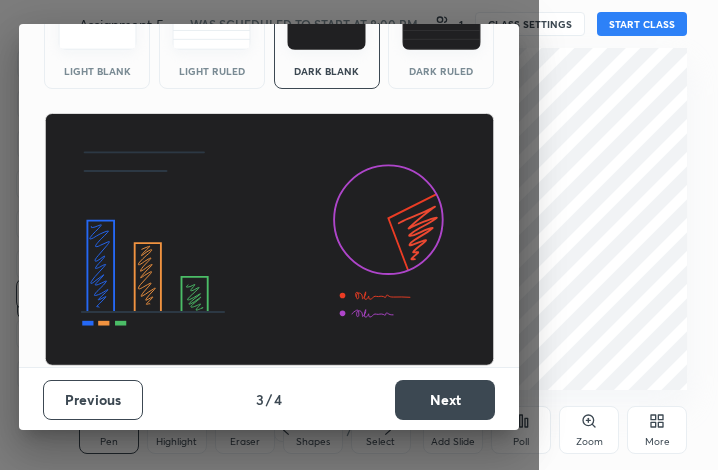 click on "Next" at bounding box center [445, 400] 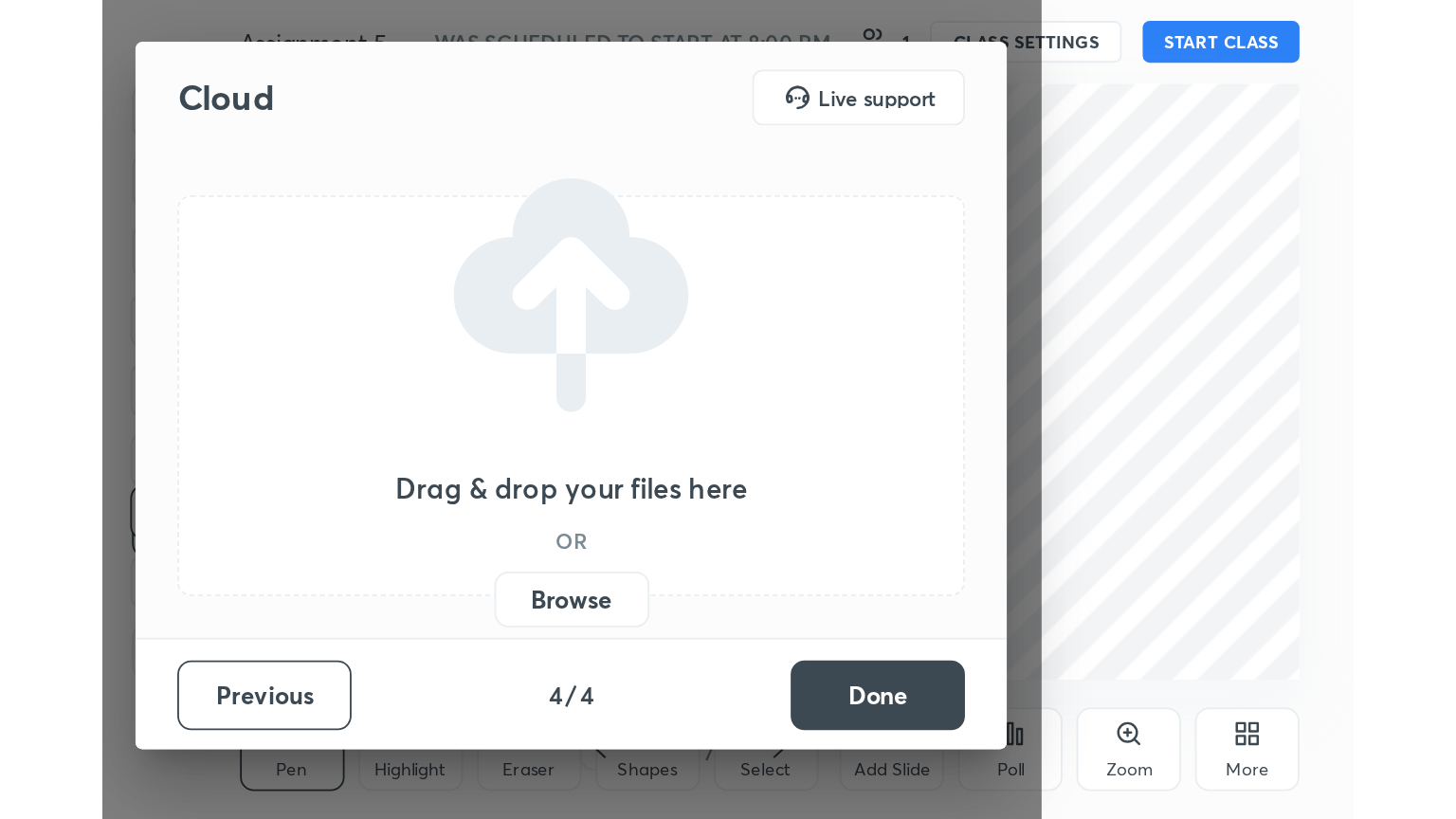 scroll, scrollTop: 0, scrollLeft: 0, axis: both 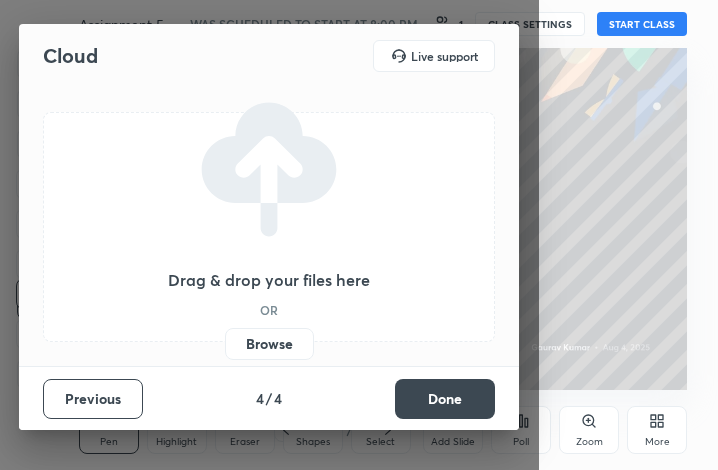 click on "Browse" at bounding box center (269, 344) 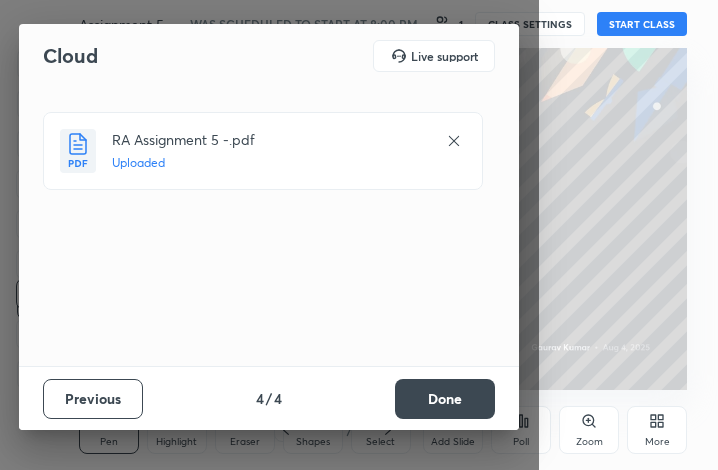 click on "Done" at bounding box center (445, 399) 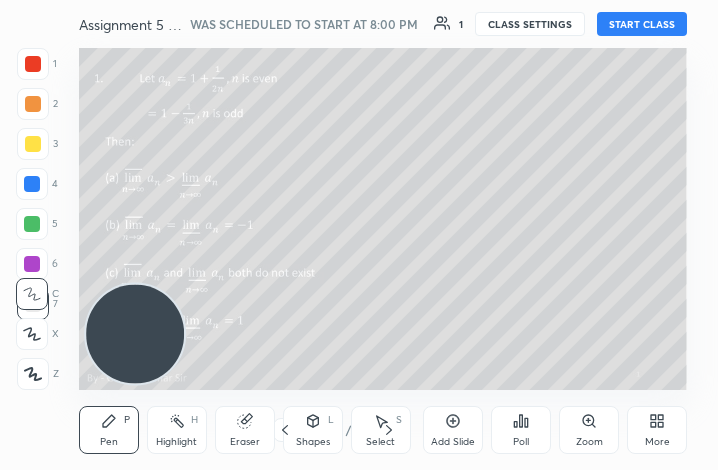 click 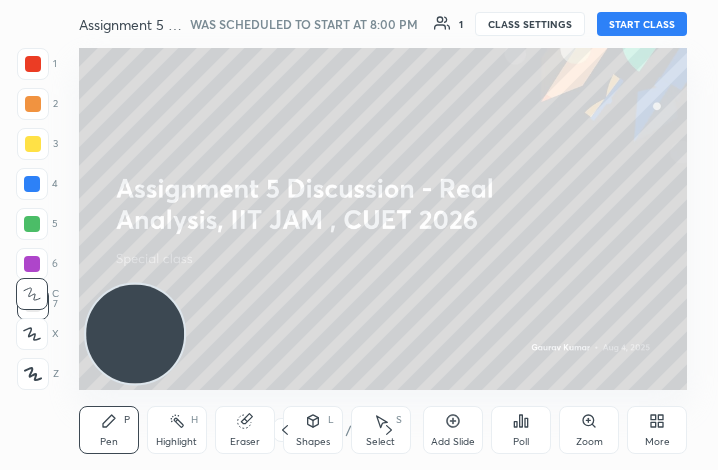 click on "START CLASS" at bounding box center [642, 24] 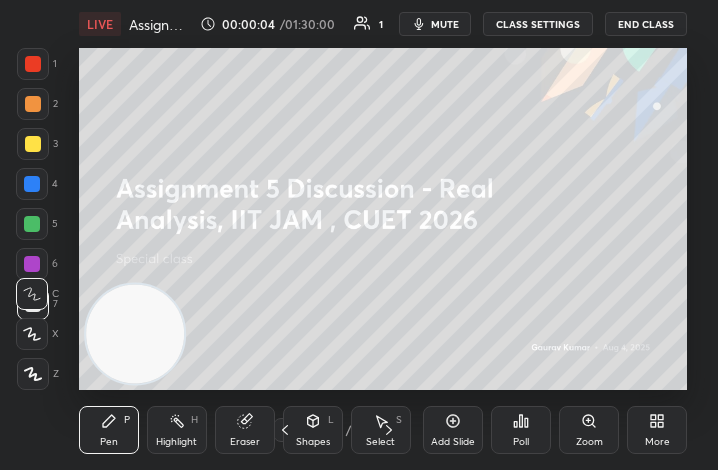 click 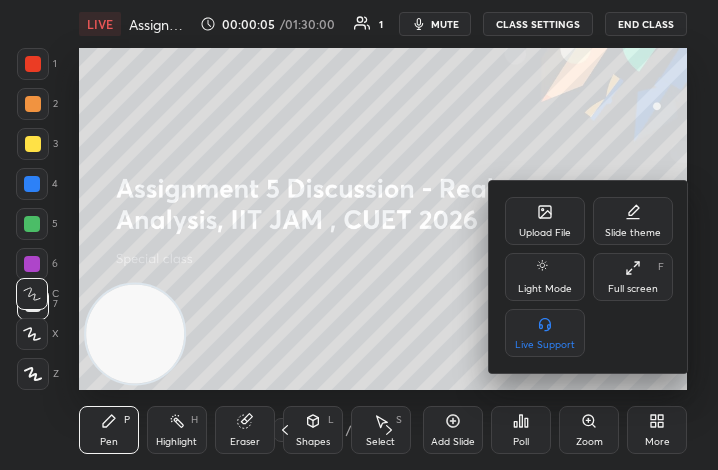 click on "Full screen" at bounding box center [633, 289] 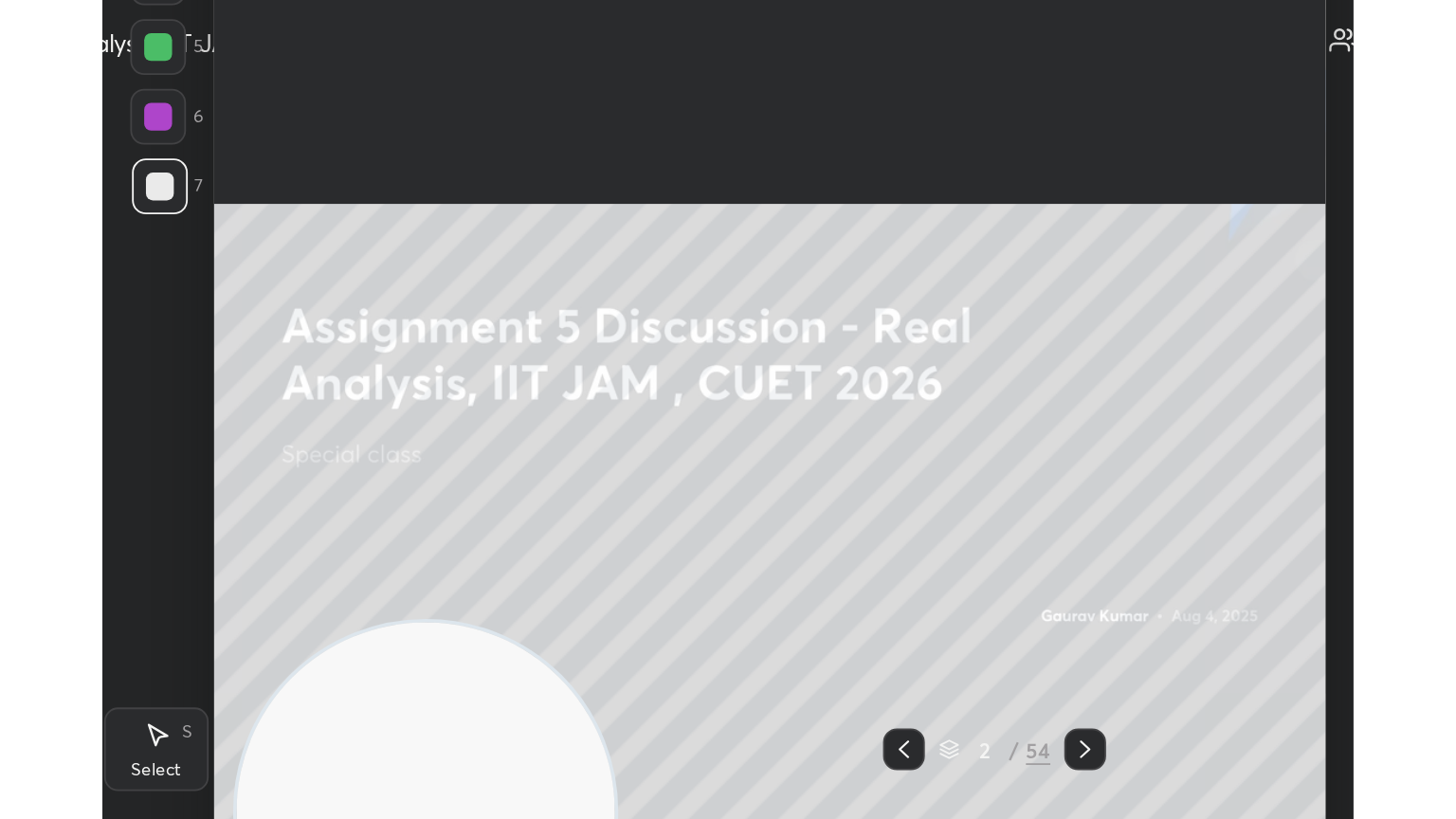 scroll, scrollTop: 94094, scrollLeft: 93452, axis: both 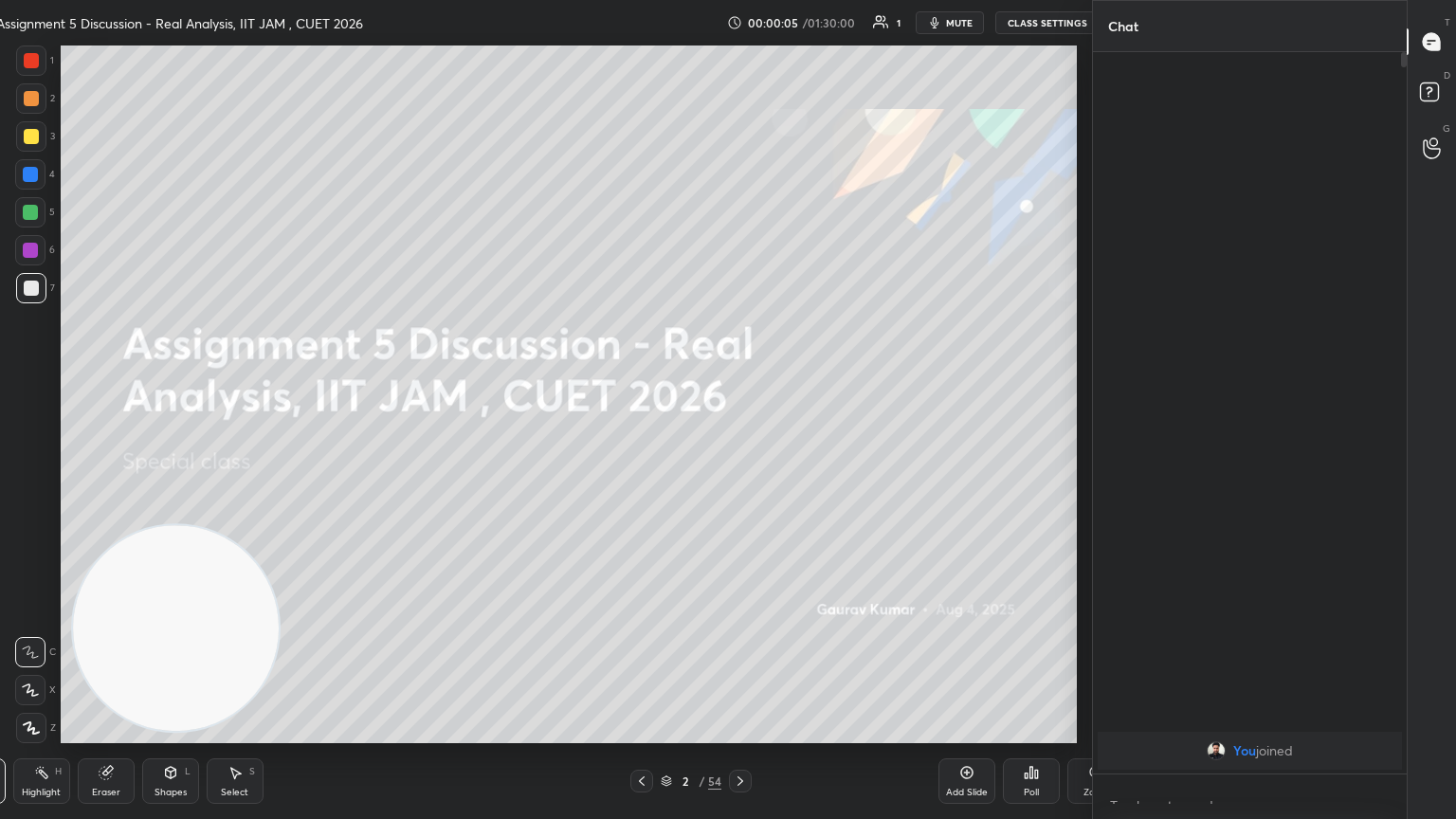 type on "x" 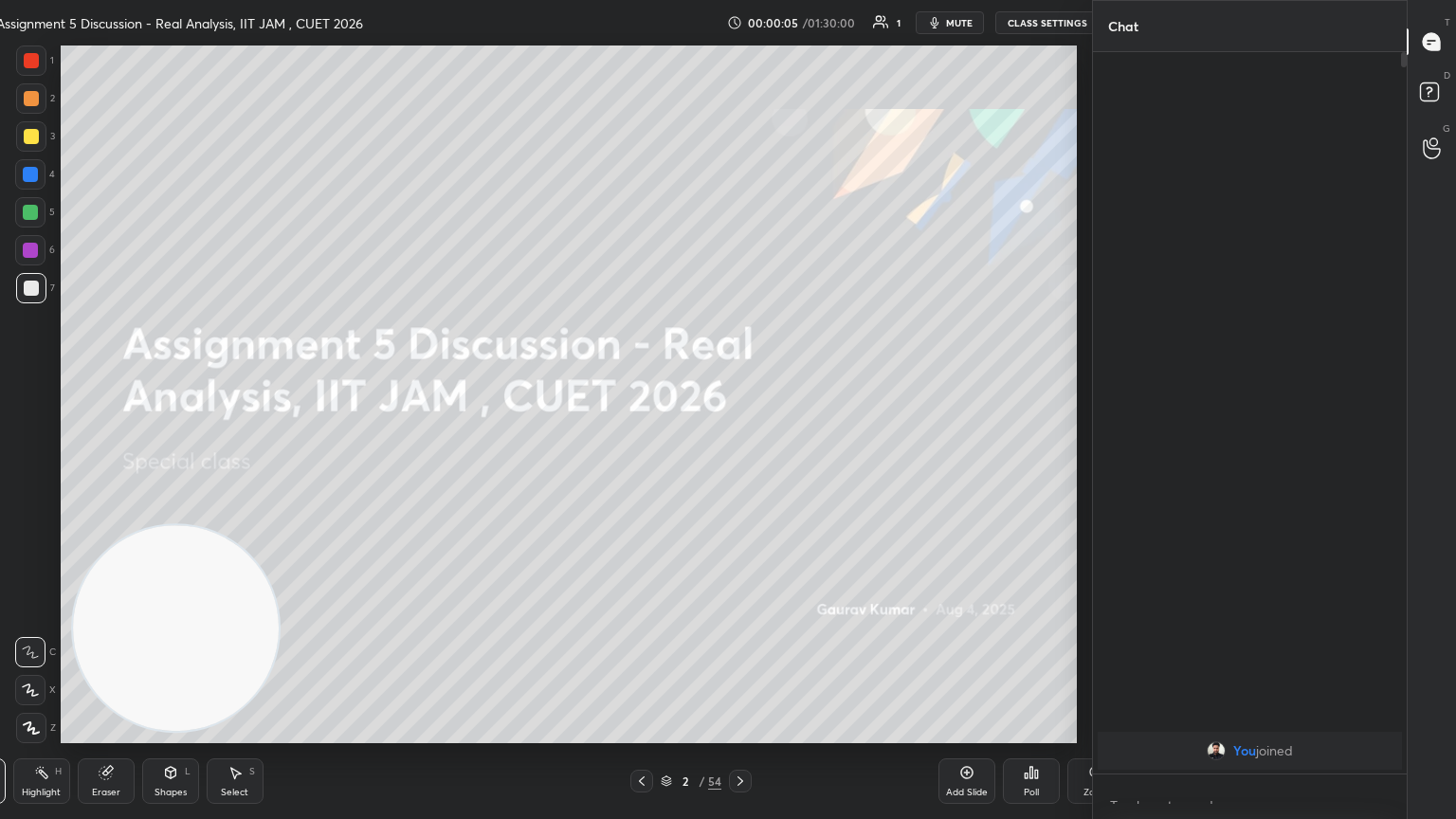 scroll, scrollTop: 698, scrollLeft: 1156, axis: both 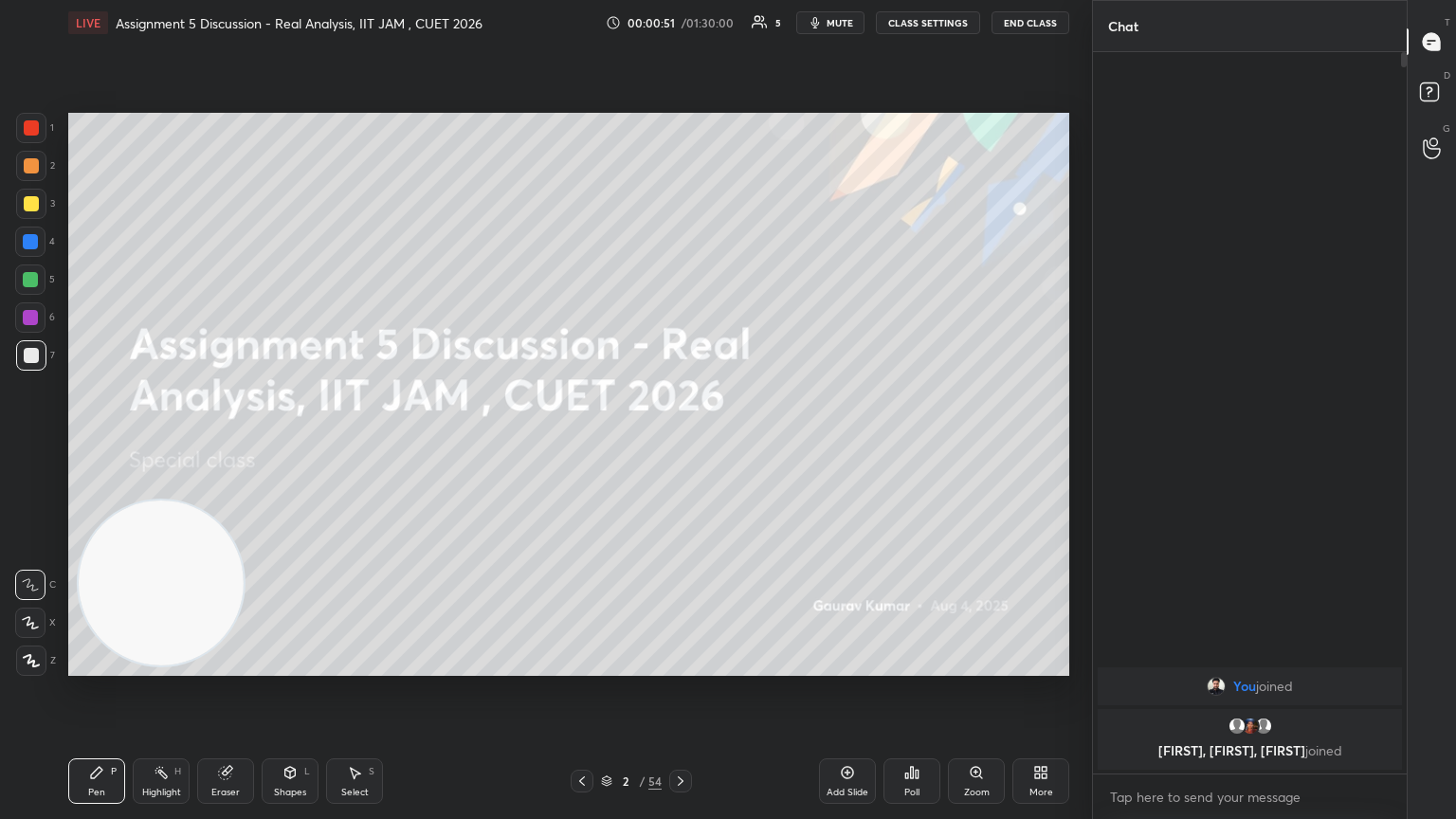 click 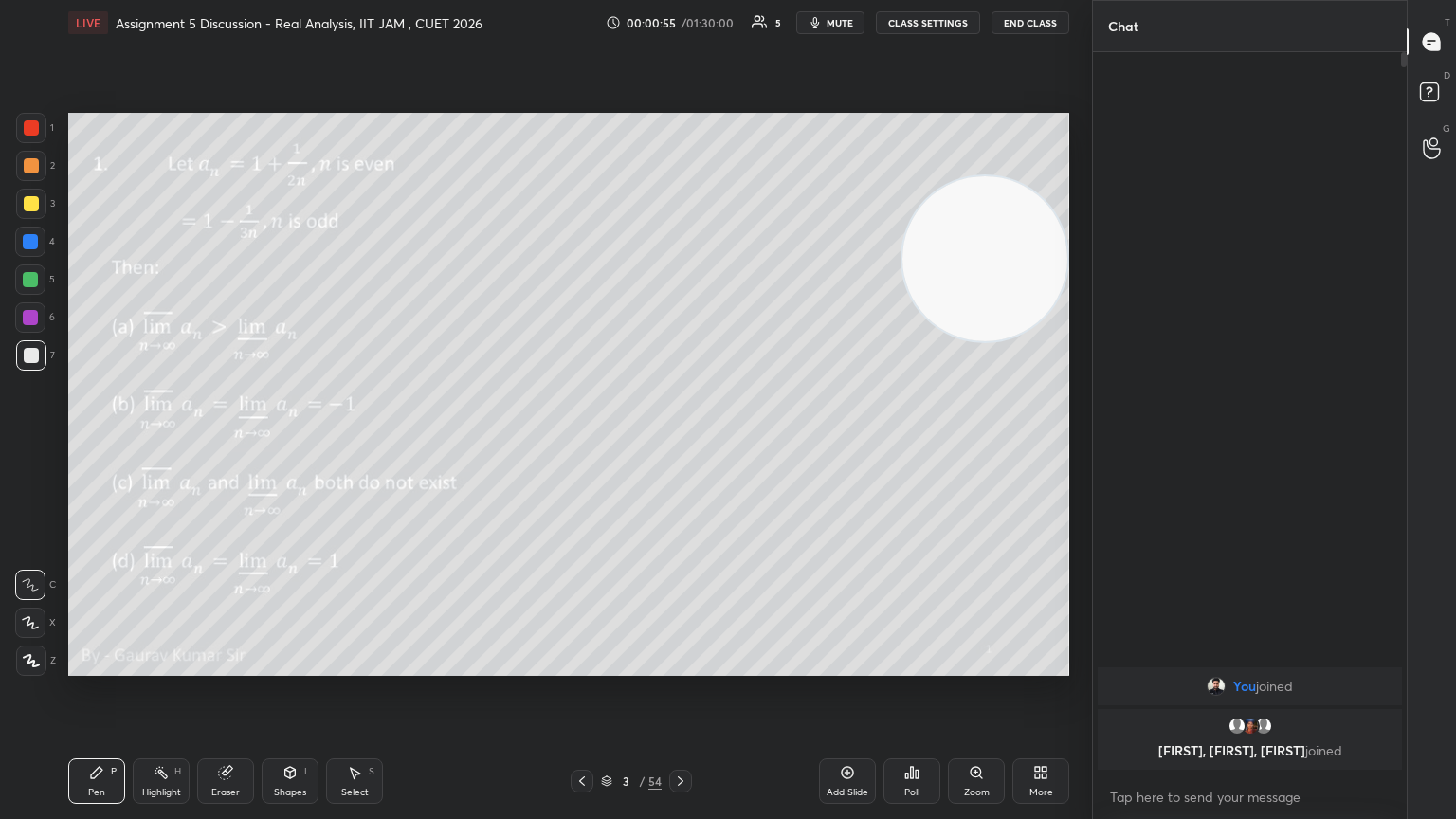 drag, startPoint x: 179, startPoint y: 572, endPoint x: 1126, endPoint y: 246, distance: 1001.5413 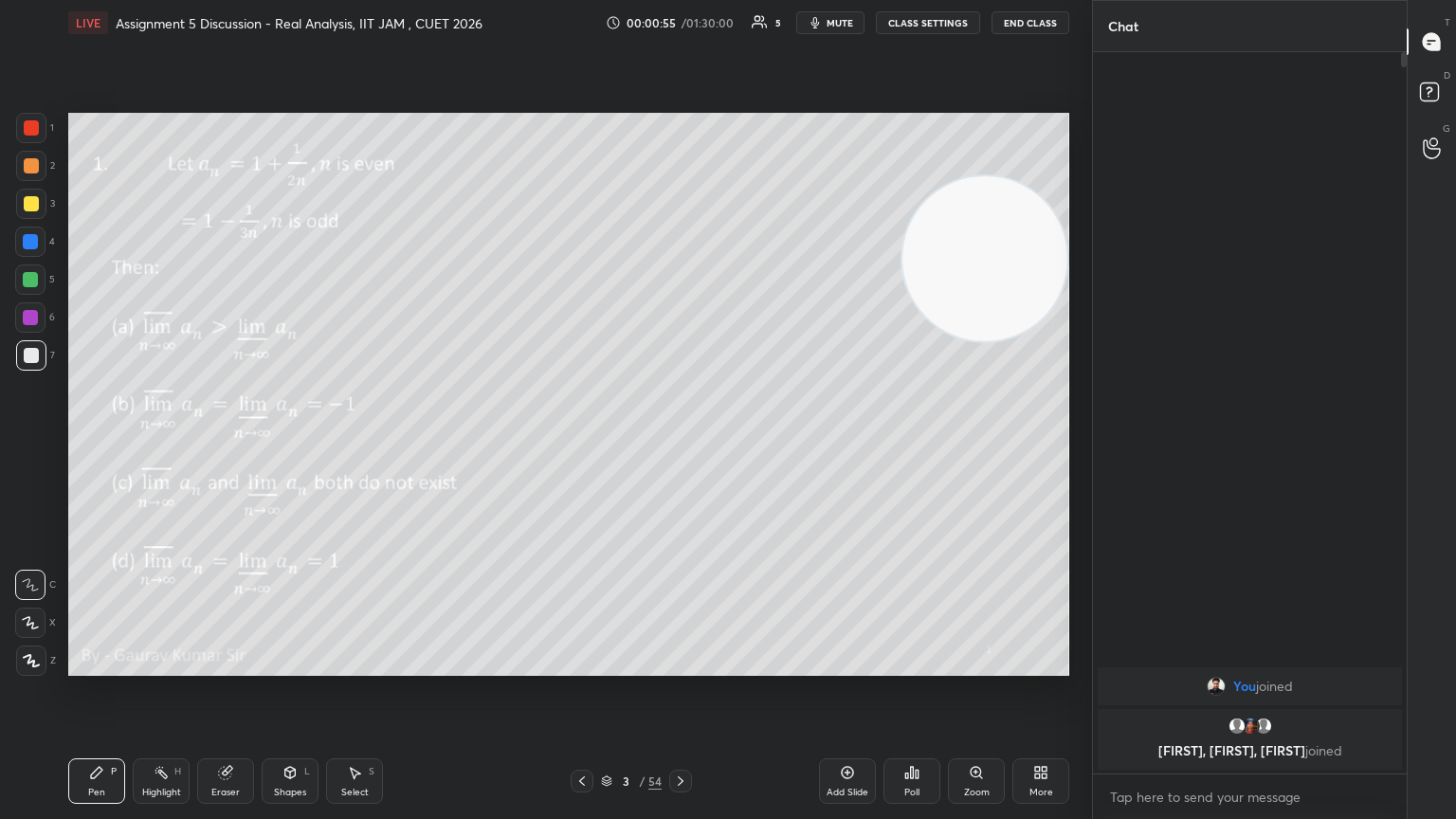 click on "1 2 3 4 5 6 7 C X Z C X Z E E Erase all   H H LIVE Assignment 5 Discussion - Real Analysis, IIT JAM , CUET 2026 00:00:55 /  01:30:00 5 mute CLASS SETTINGS End Class Setting up your live class Poll for   secs No correct answer Start poll Back Assignment 5 Discussion - Real Analysis, IIT JAM , CUET 2026 [FIRST] [LAST] Pen P Highlight H Eraser Shapes L Select S 3 / 54 Add Slide Poll Zoom More Chat You  joined Aditi, [FIRST] [LAST], [FIRST] [LAST]  joined 4 NEW MESSAGES Enable hand raising Enable raise hand to speak to learners. Once enabled, chat will be turned off temporarily. Enable x   introducing Raise a hand with a doubt Now learners can raise their hand along with a doubt  How it works? Doubts asked by learners will show up here NEW DOUBTS ASKED No one has raised a hand yet Can't raise hand Looks like educator just invited you to speak. Please wait before you can raise your hand again. Got it T Messages (T) D Doubts (D) G Raise Hand (G) Report an issue Reason for reporting Buffering Chat not working Audio - Video sync issue" at bounding box center (728, 410) 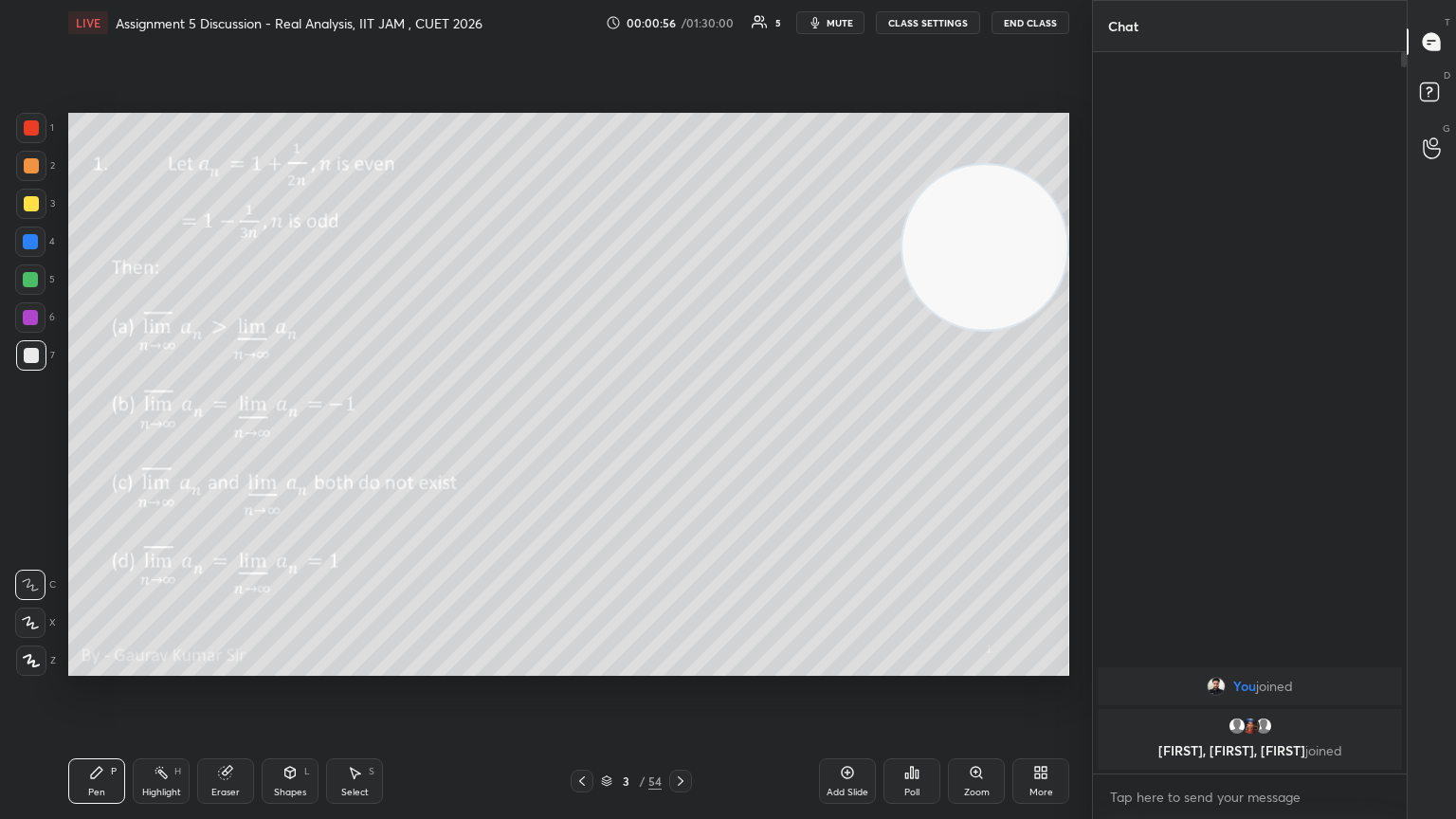 drag, startPoint x: 978, startPoint y: 249, endPoint x: 990, endPoint y: 188, distance: 62.16912 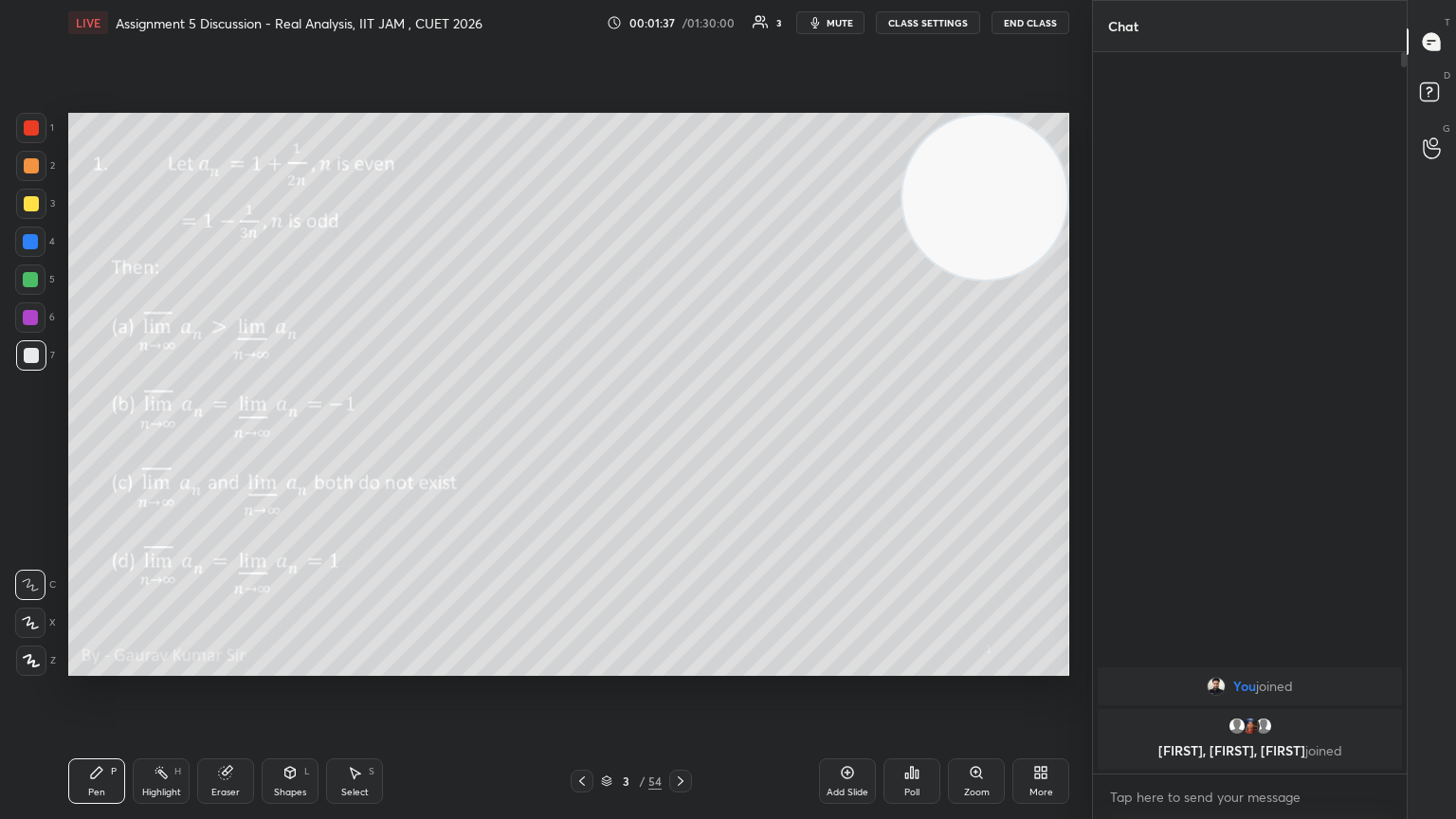 click on "Poll" at bounding box center (912, 781) 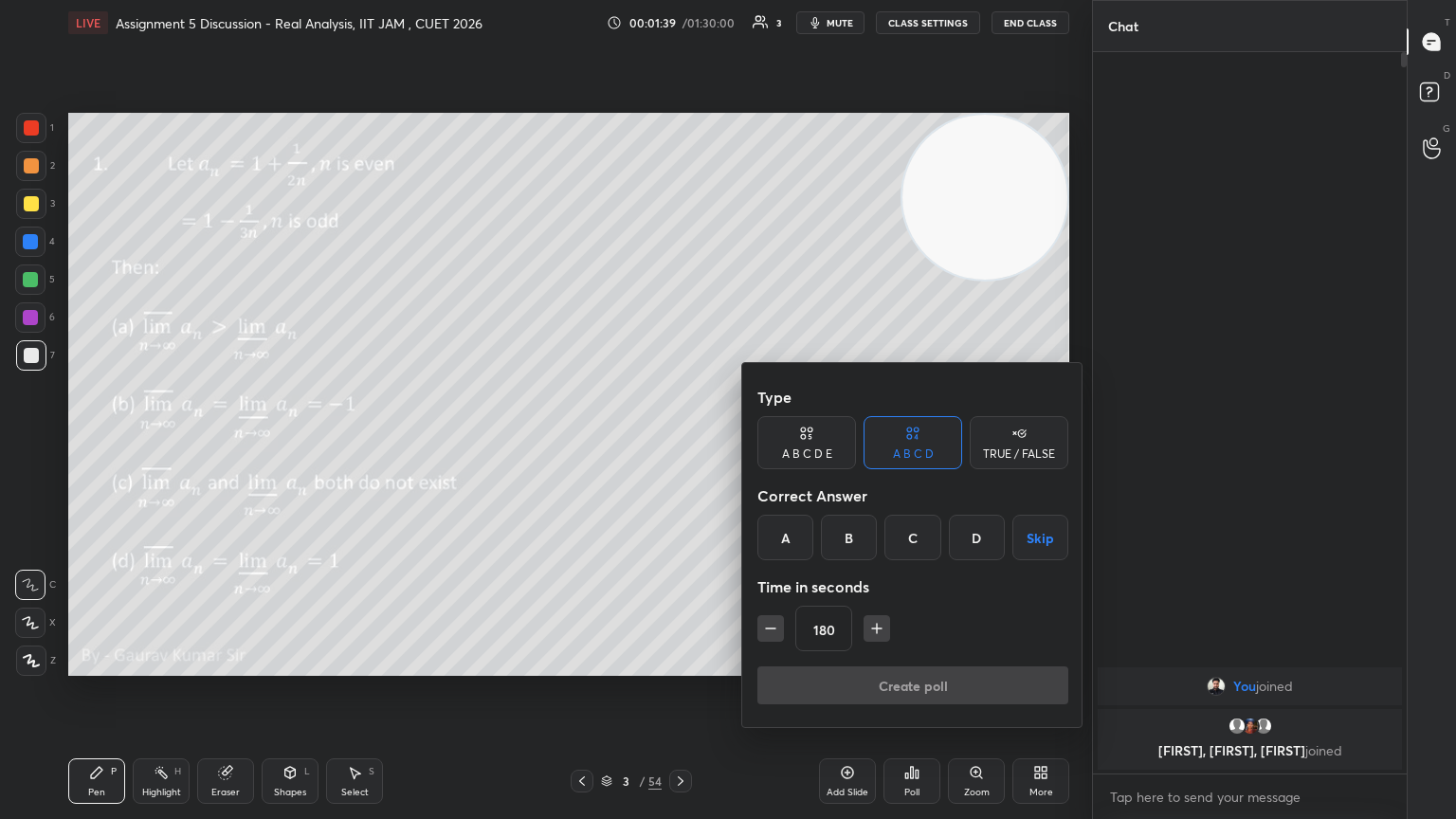 click 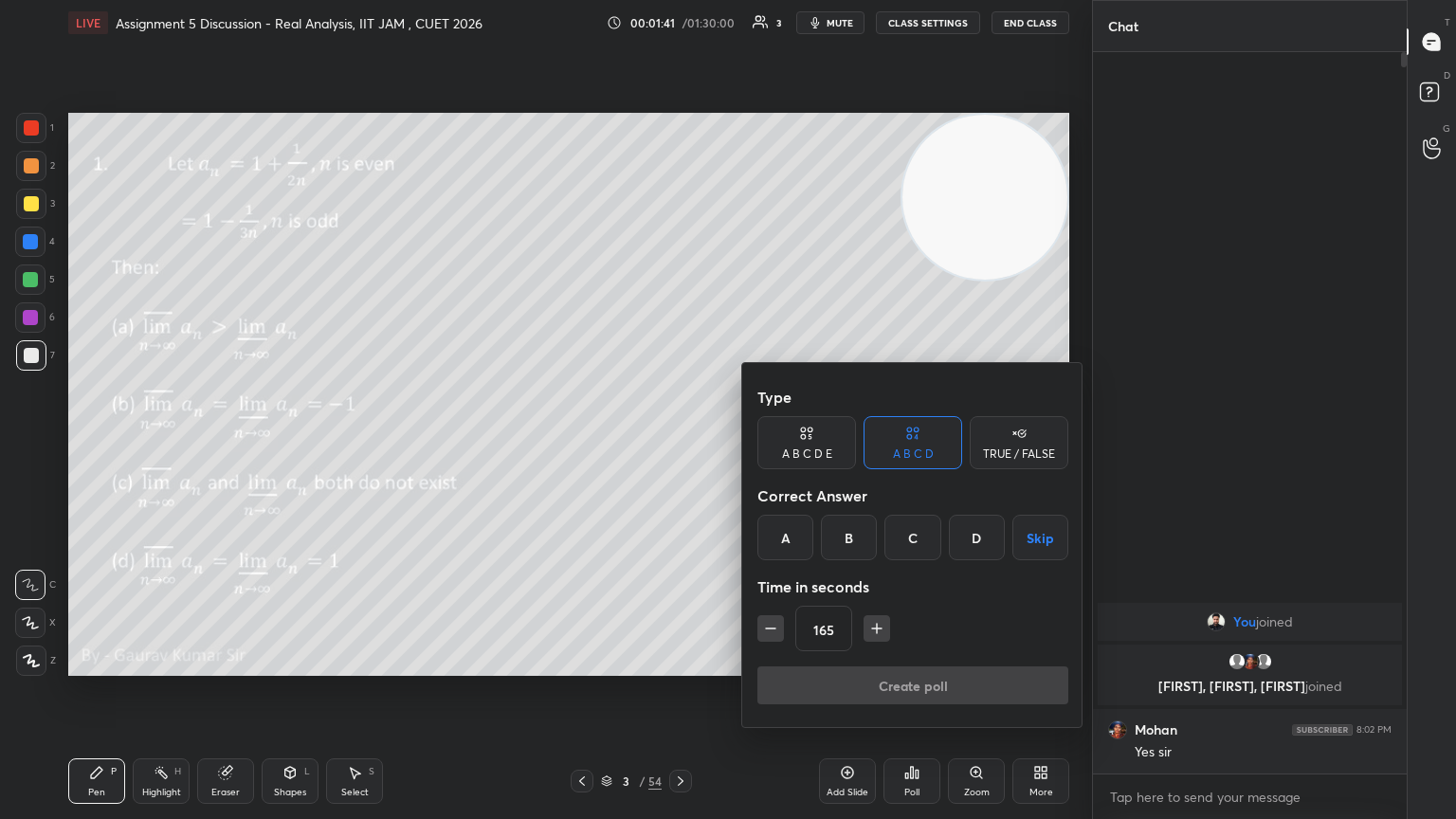 click 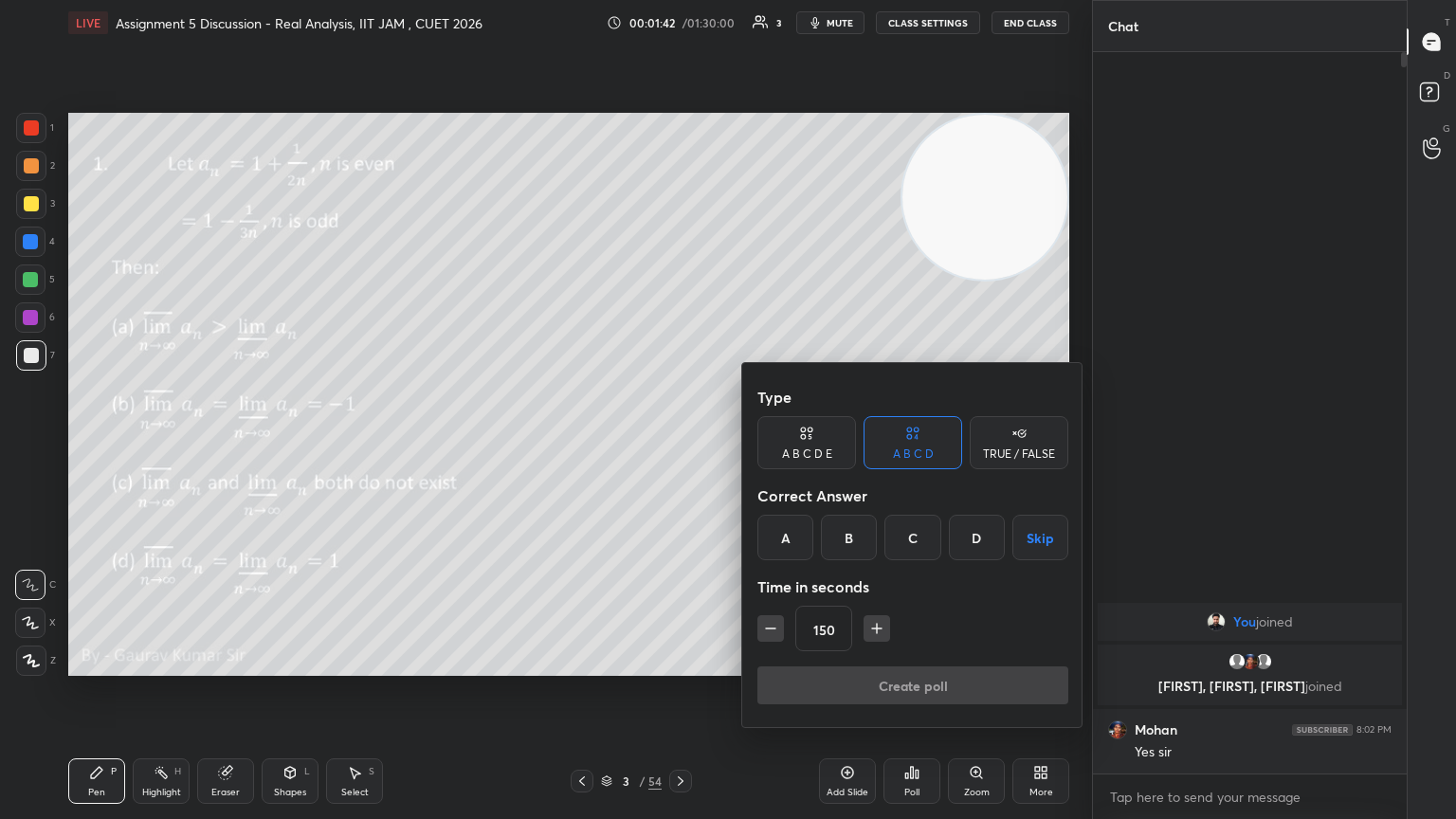 click 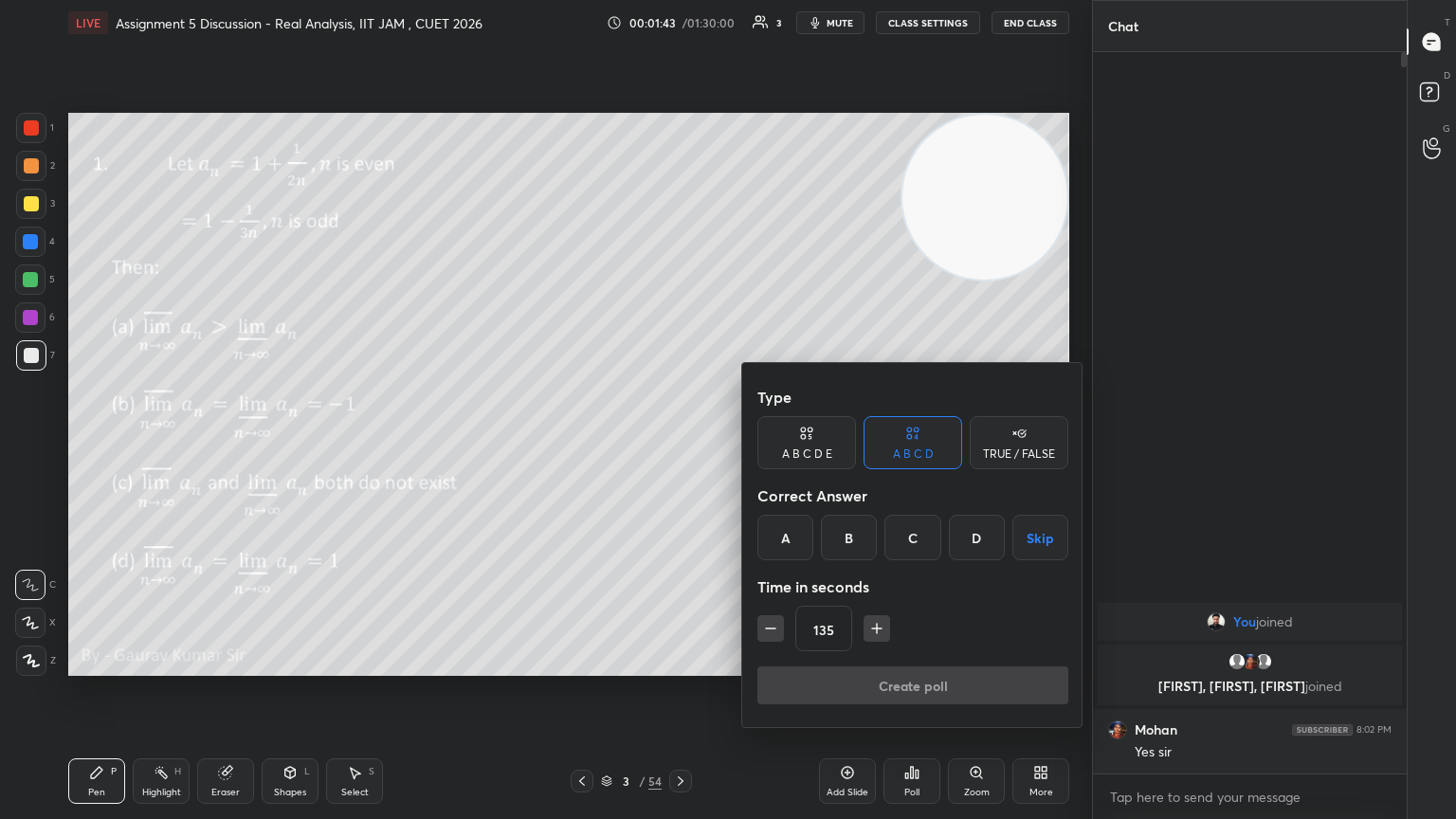 click 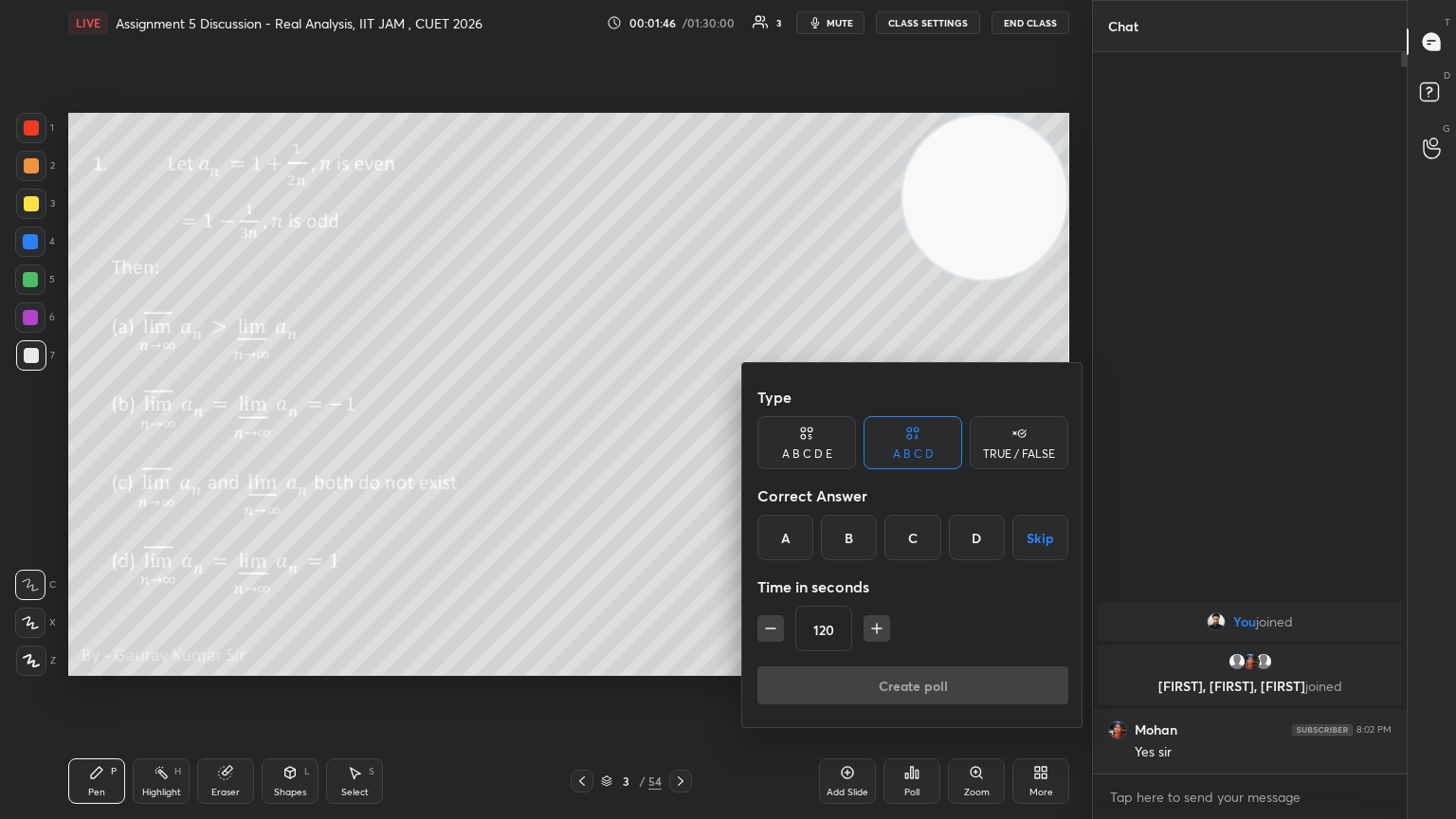 click on "Skip" at bounding box center (1040, 537) 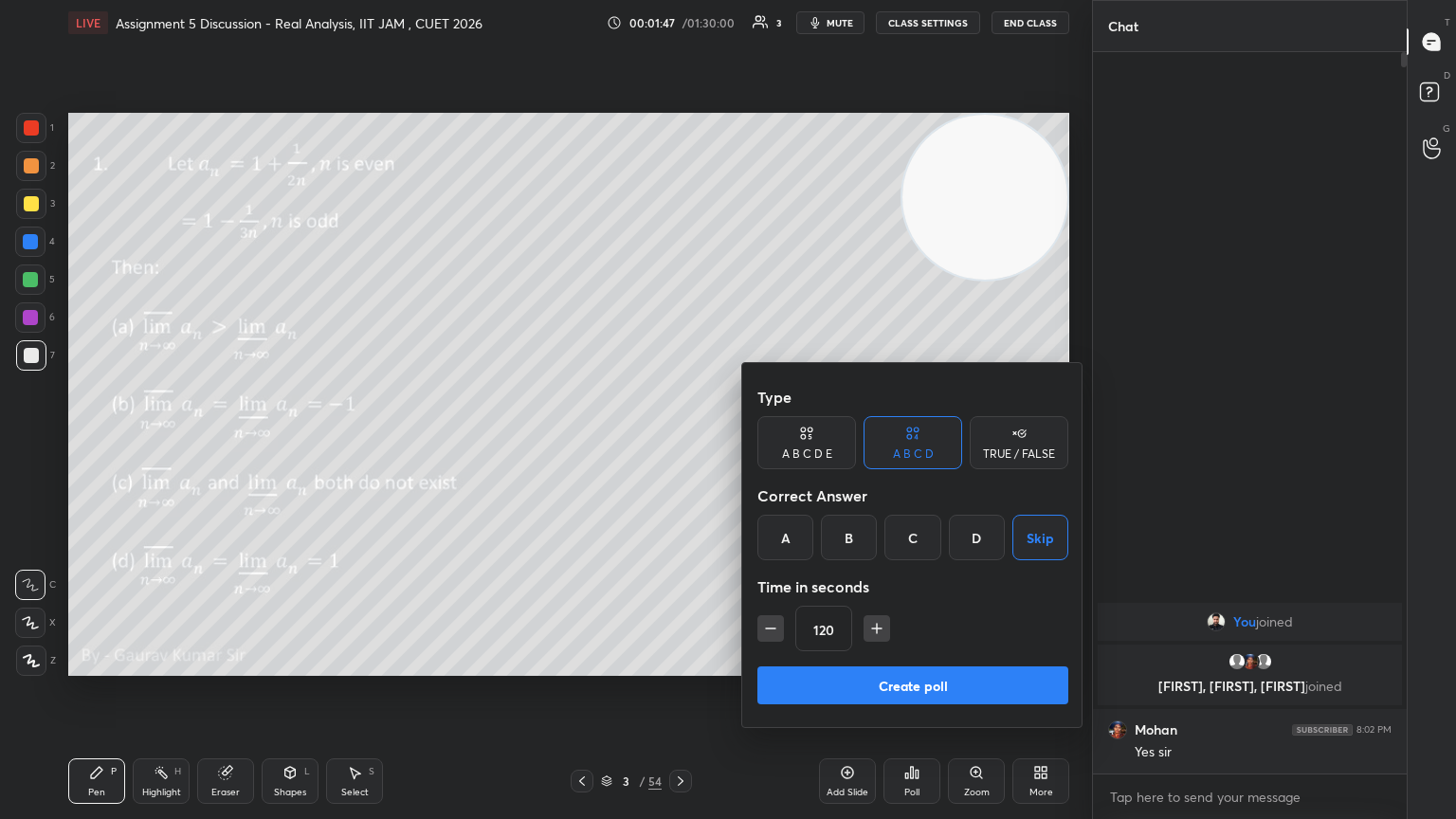 click on "Create poll" at bounding box center [913, 685] 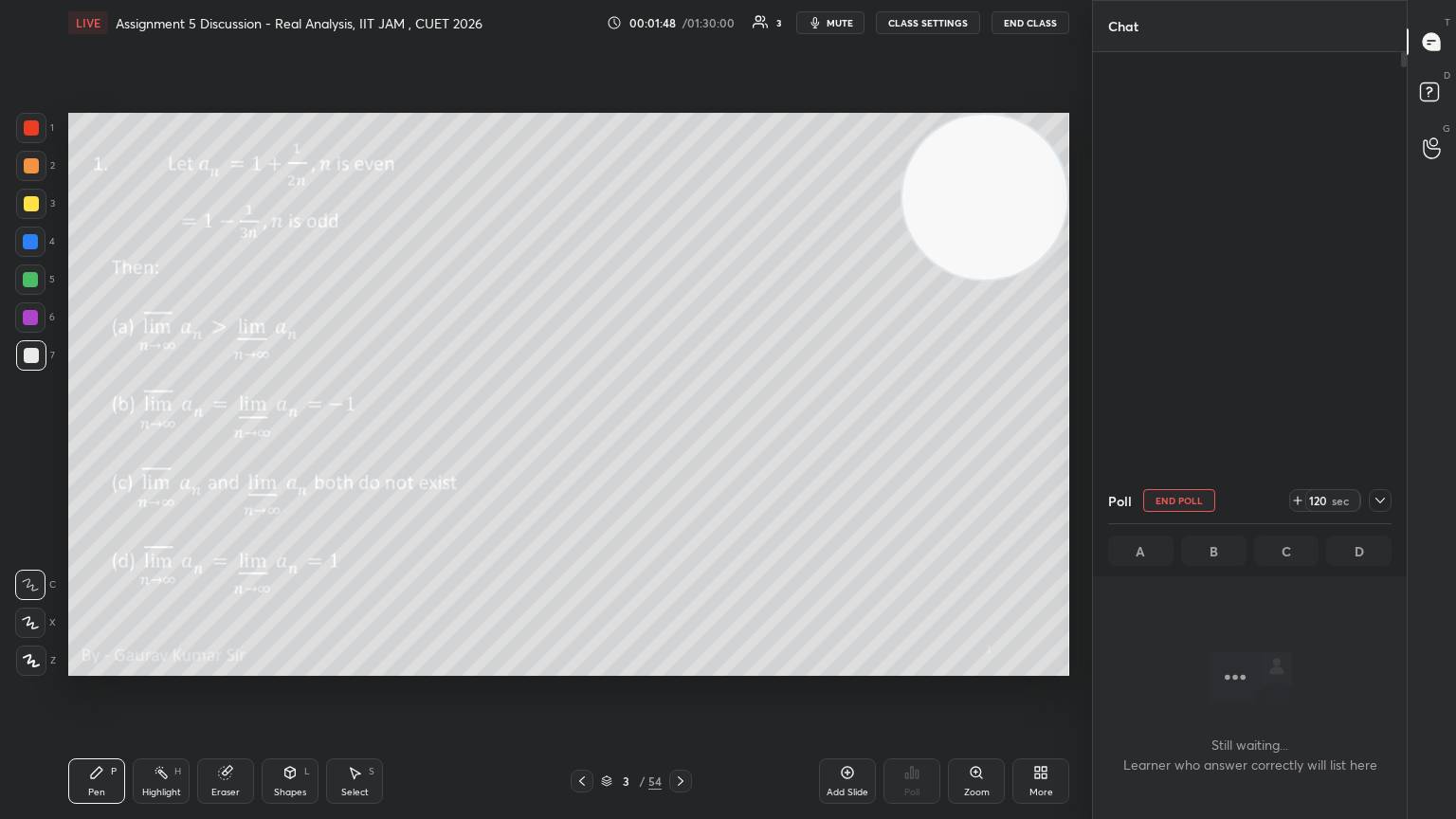 scroll, scrollTop: 620, scrollLeft: 308, axis: both 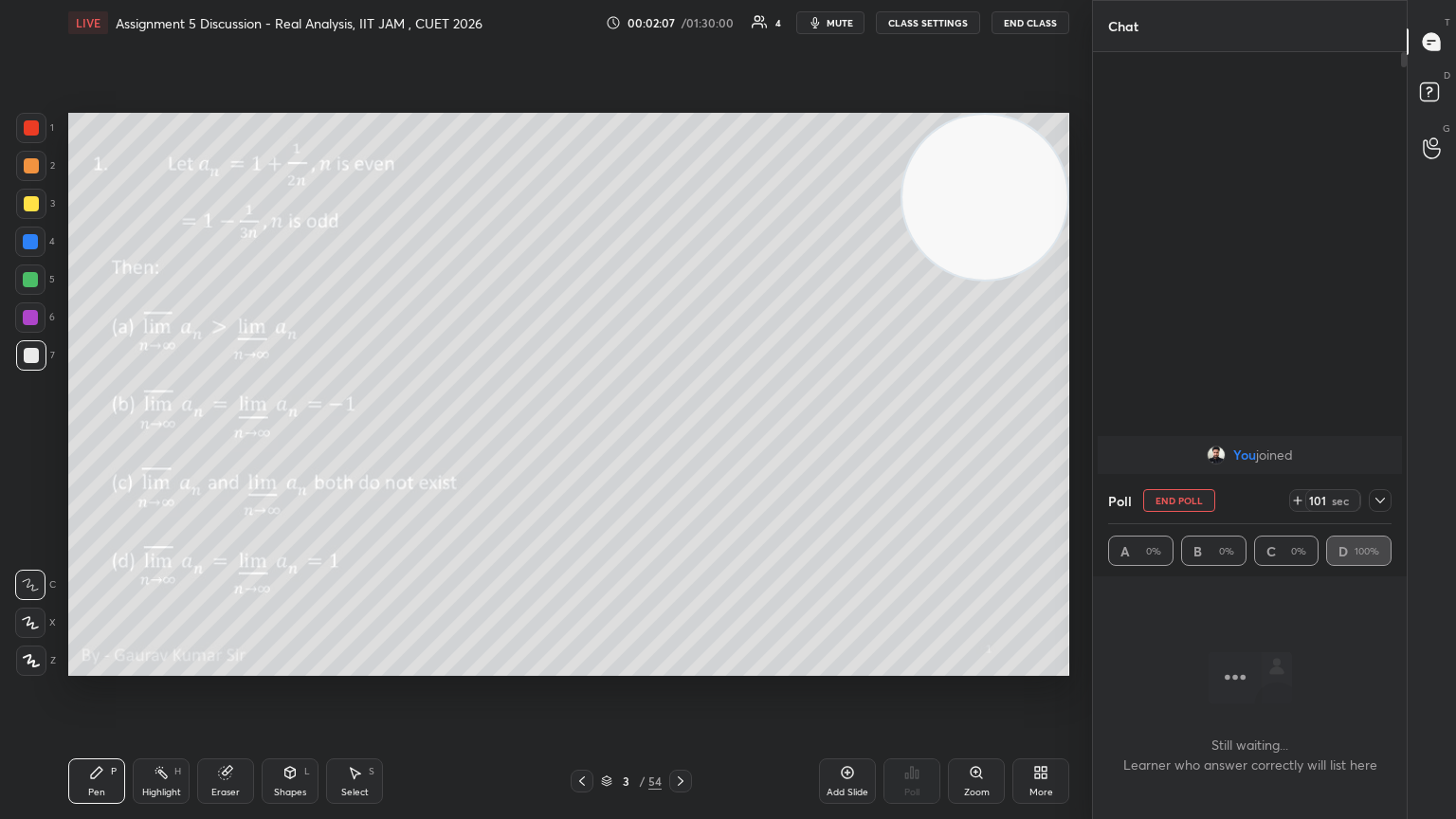 click 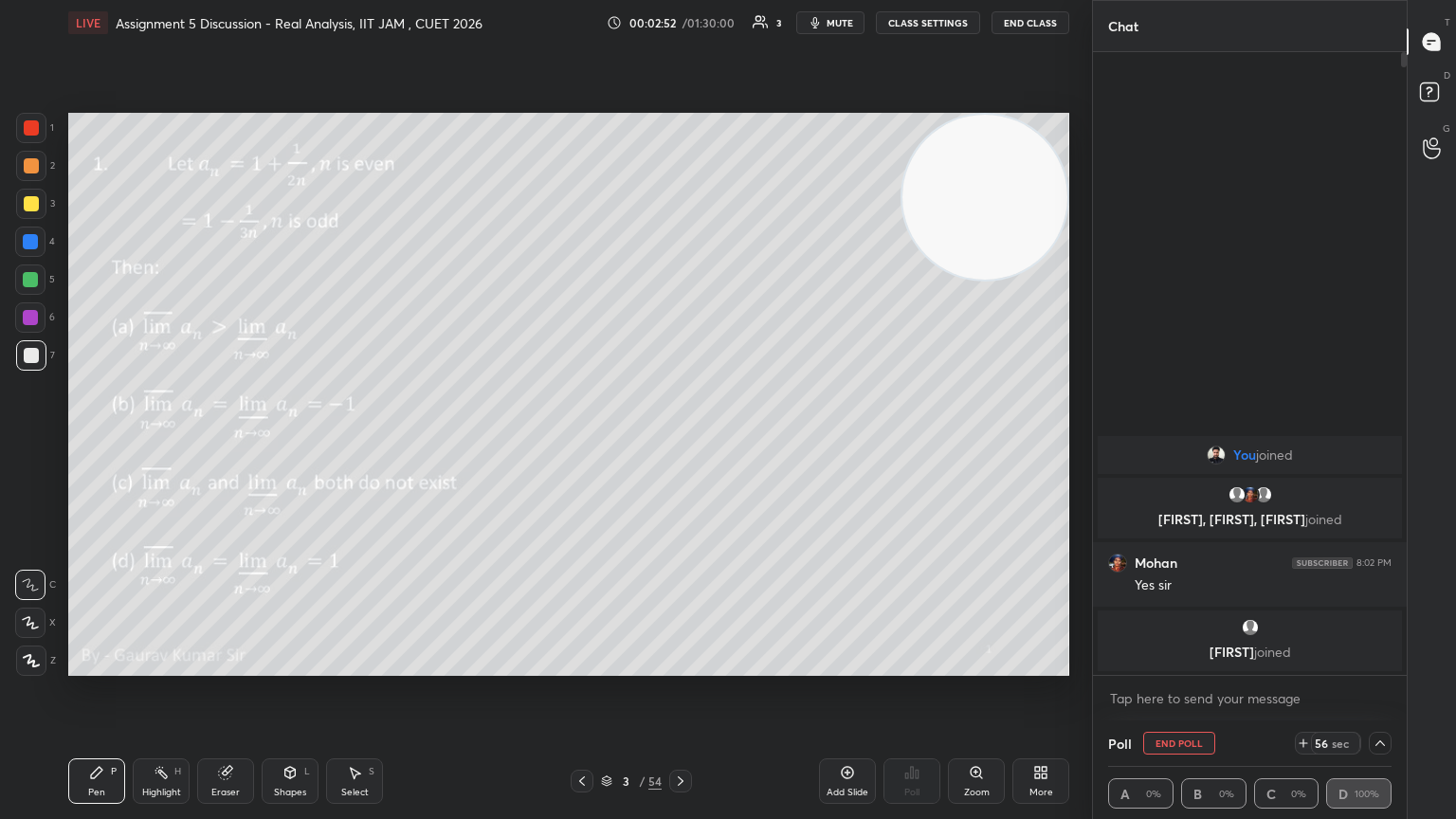 click on "Setting up your live class Poll for   secs No correct answer Start poll" at bounding box center (569, 394) 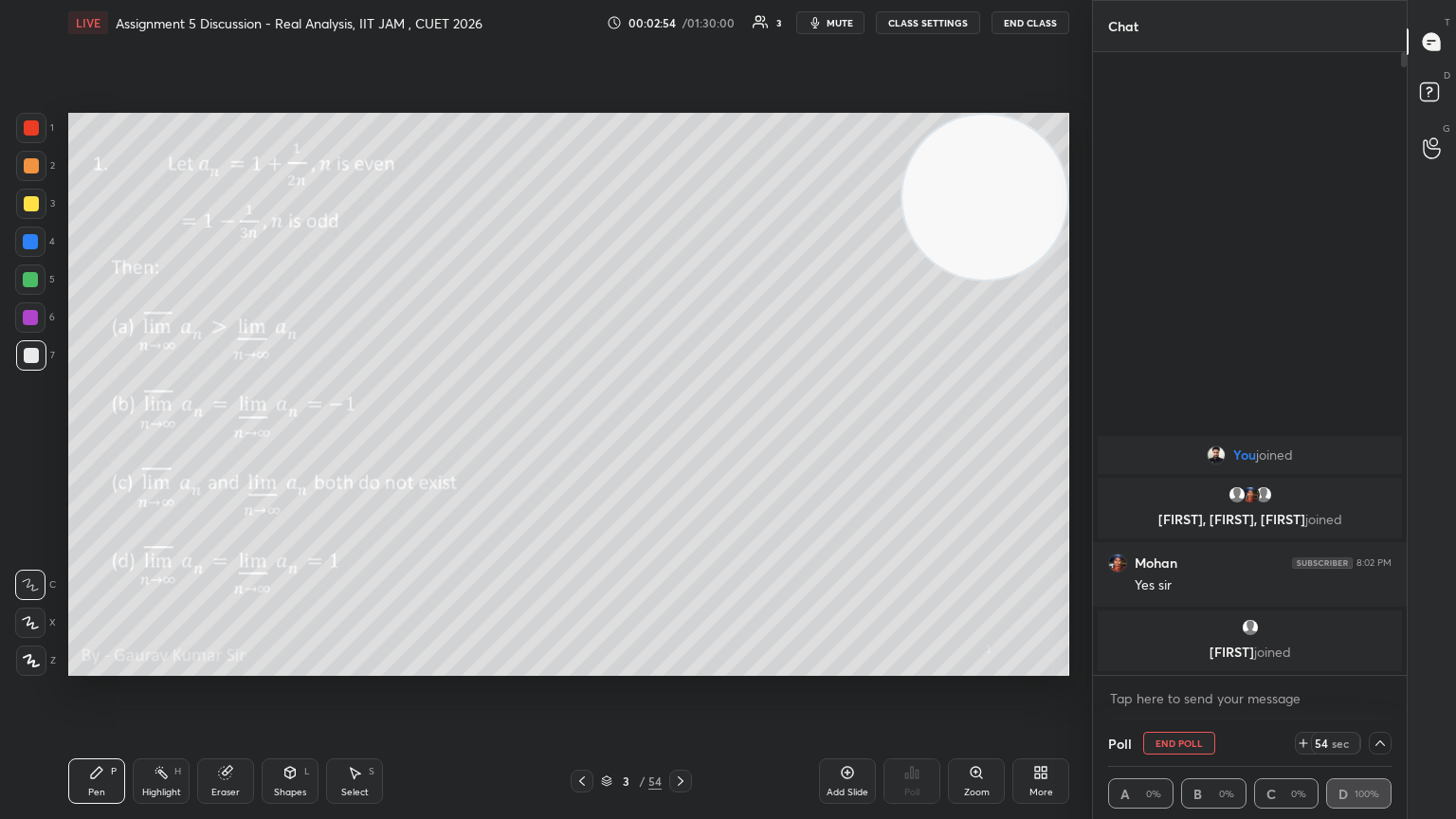 click on "More" at bounding box center (1041, 781) 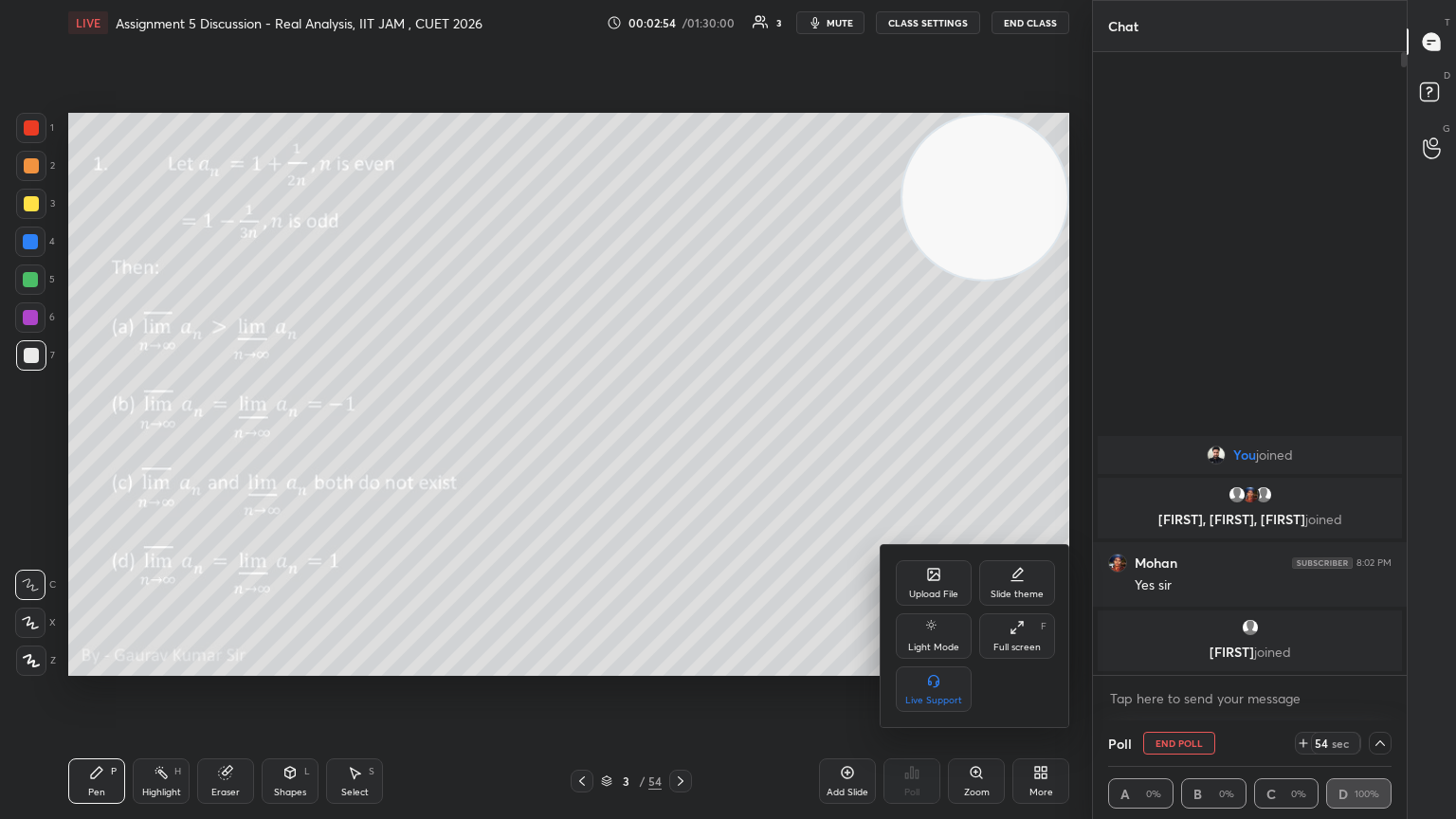 click on "Full screen" at bounding box center (1017, 647) 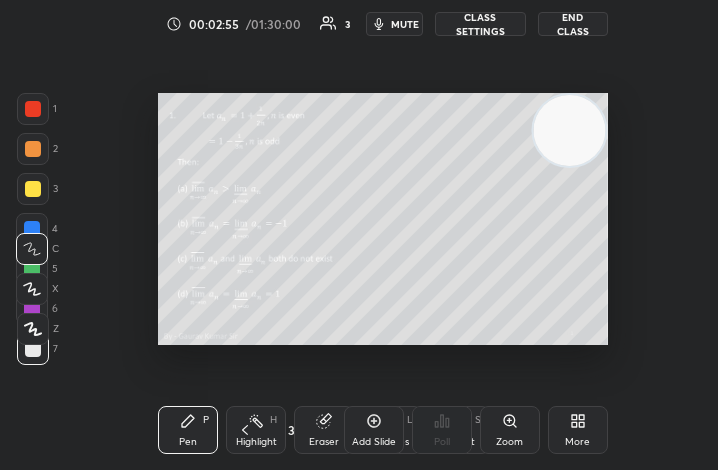 scroll, scrollTop: 342, scrollLeft: 596, axis: both 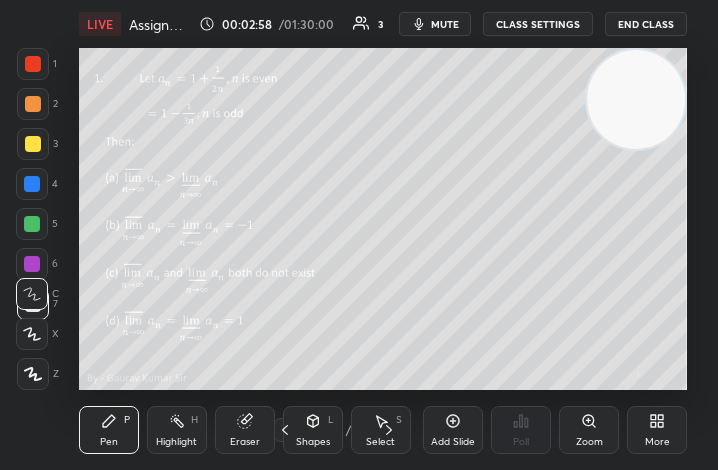 click on "More" at bounding box center [657, 430] 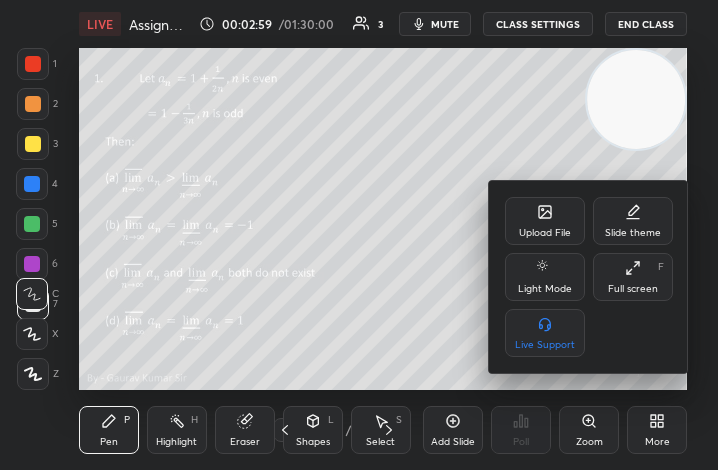 click on "Full screen" at bounding box center [633, 289] 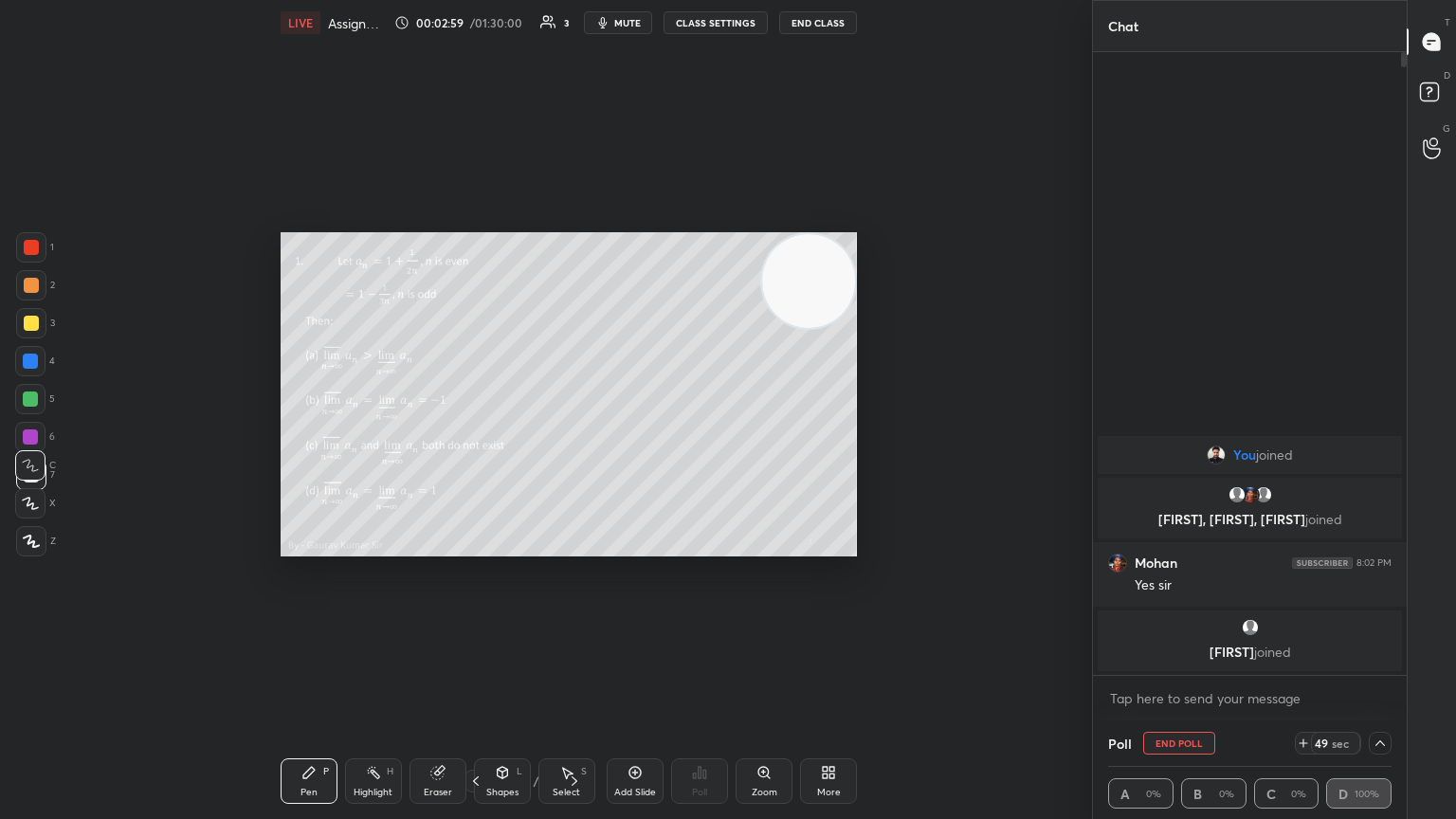 scroll, scrollTop: 94094, scrollLeft: 93412, axis: both 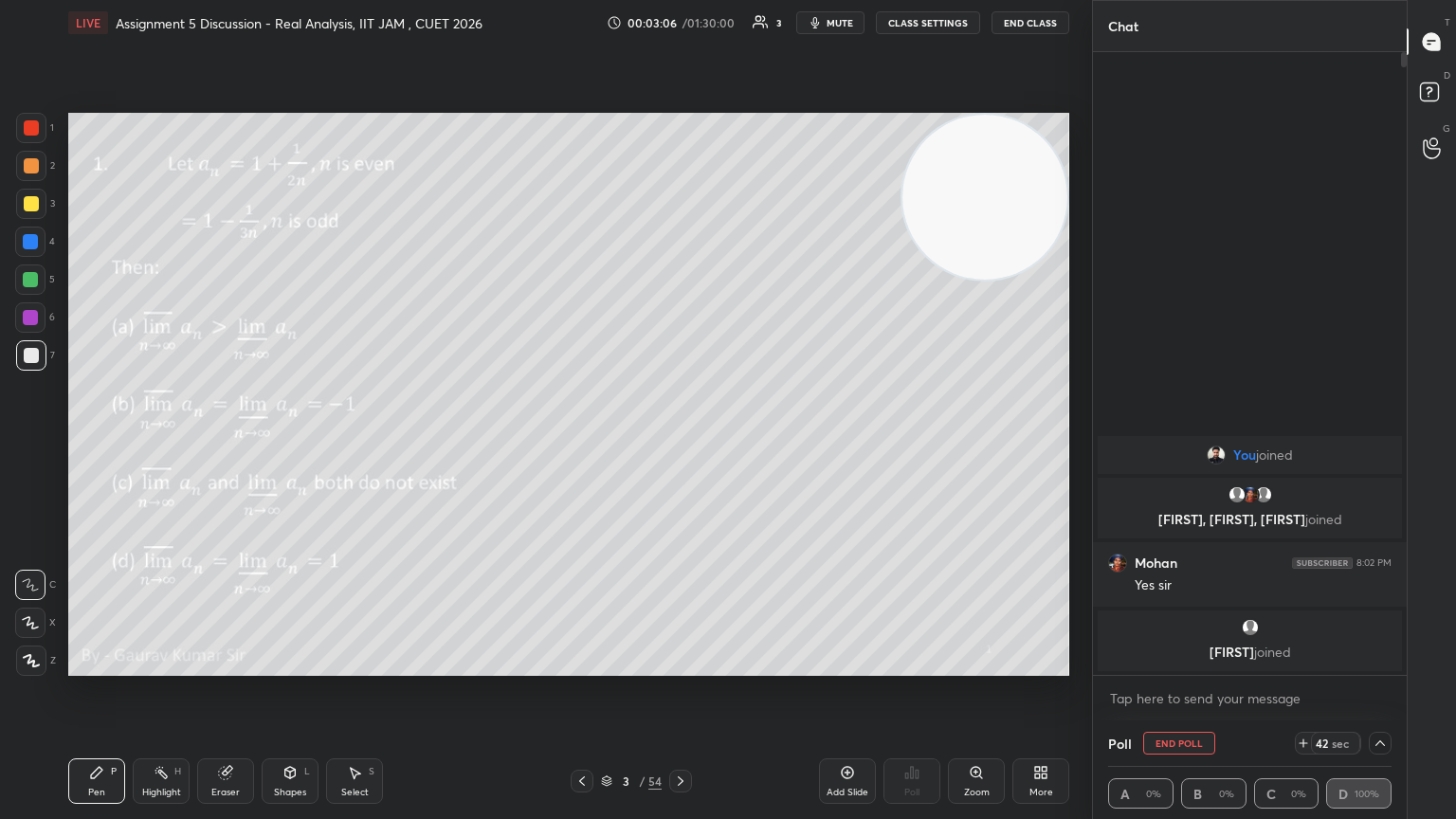 click on "Setting up your live class Poll for   secs No correct answer Start poll" at bounding box center [569, 394] 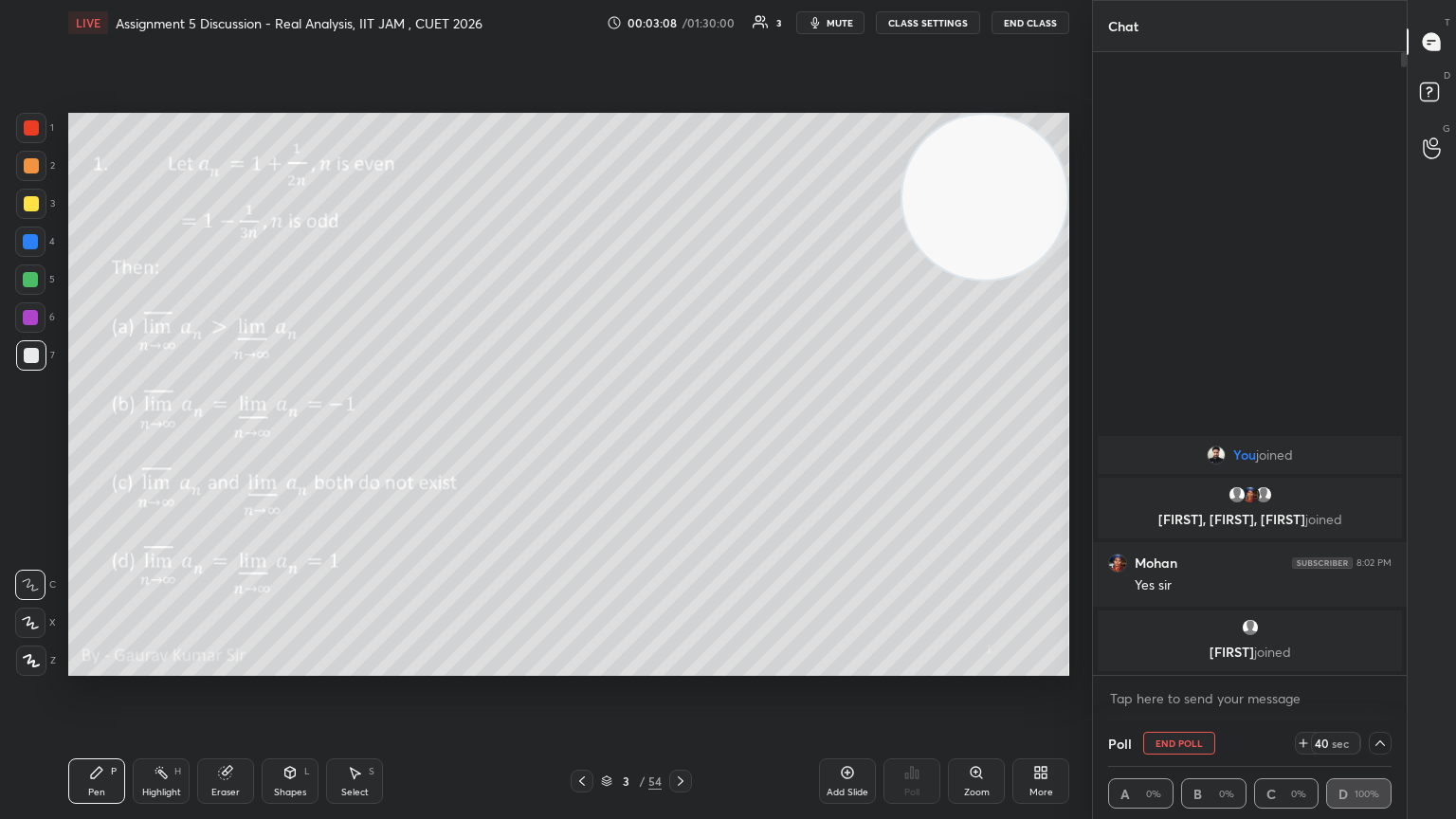 click on "Setting up your live class Poll for   secs No correct answer Start poll" at bounding box center (569, 394) 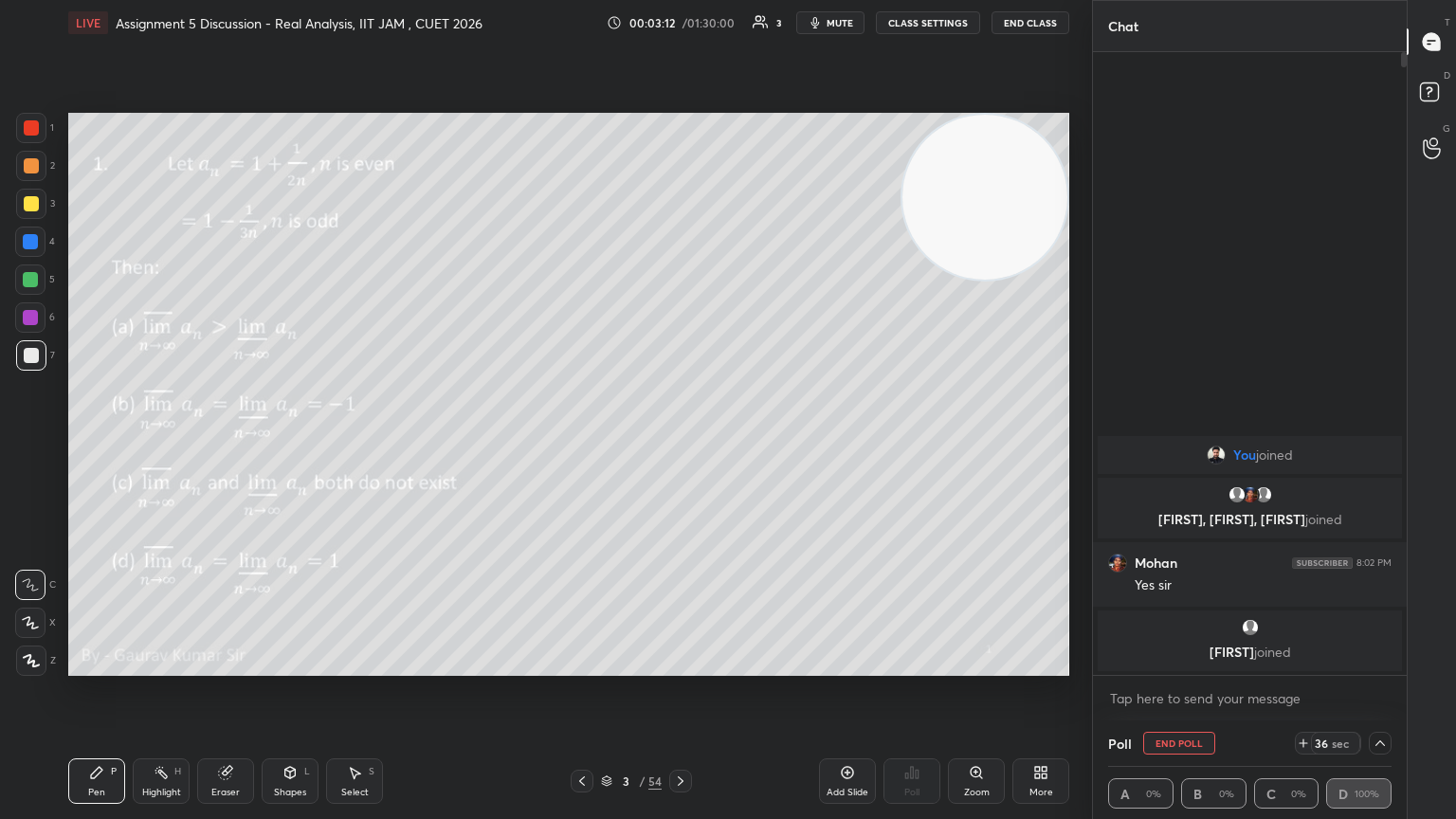 click on "Setting up your live class Poll for   secs No correct answer Start poll" at bounding box center [569, 394] 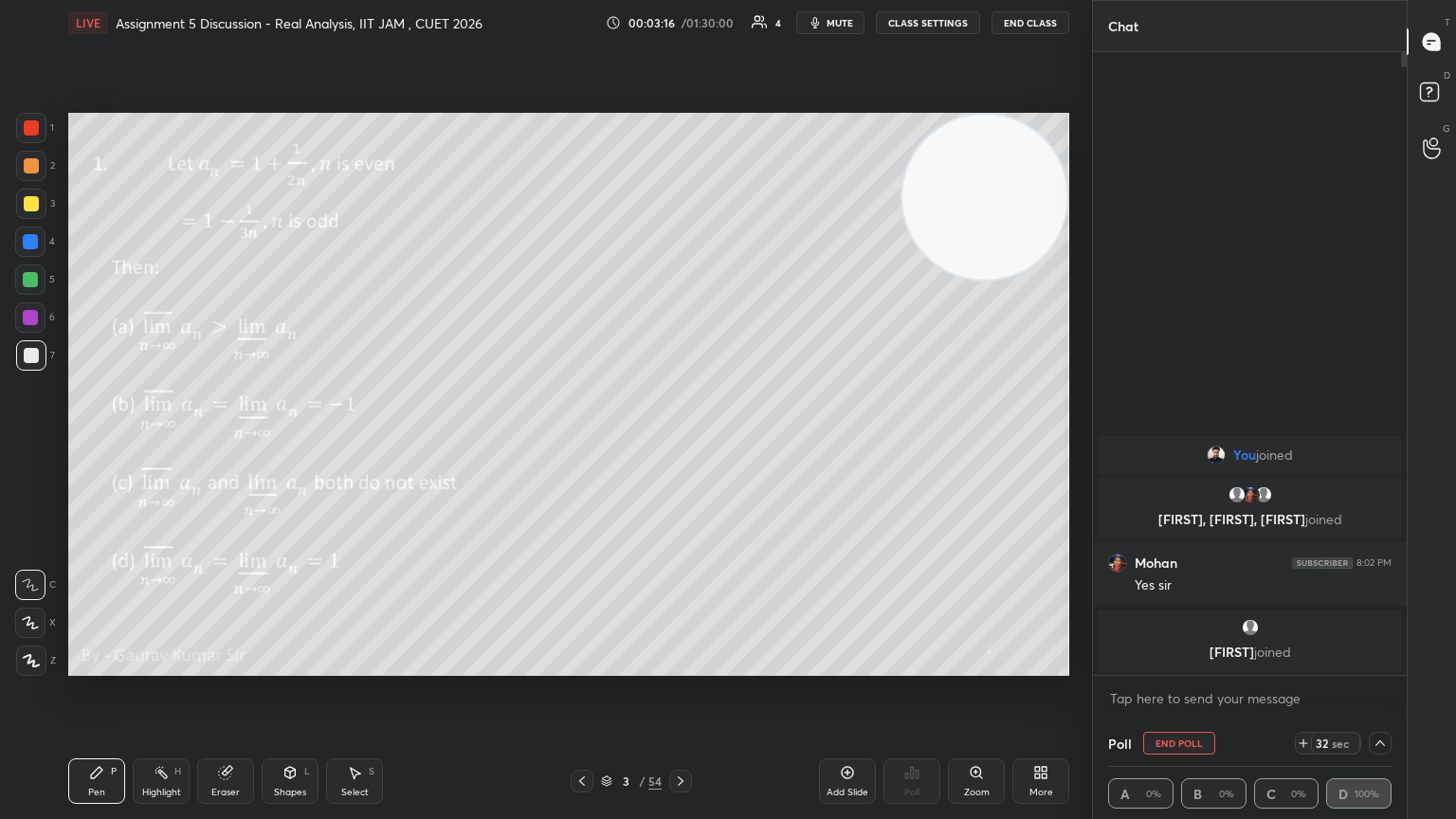 click at bounding box center [30, 318] 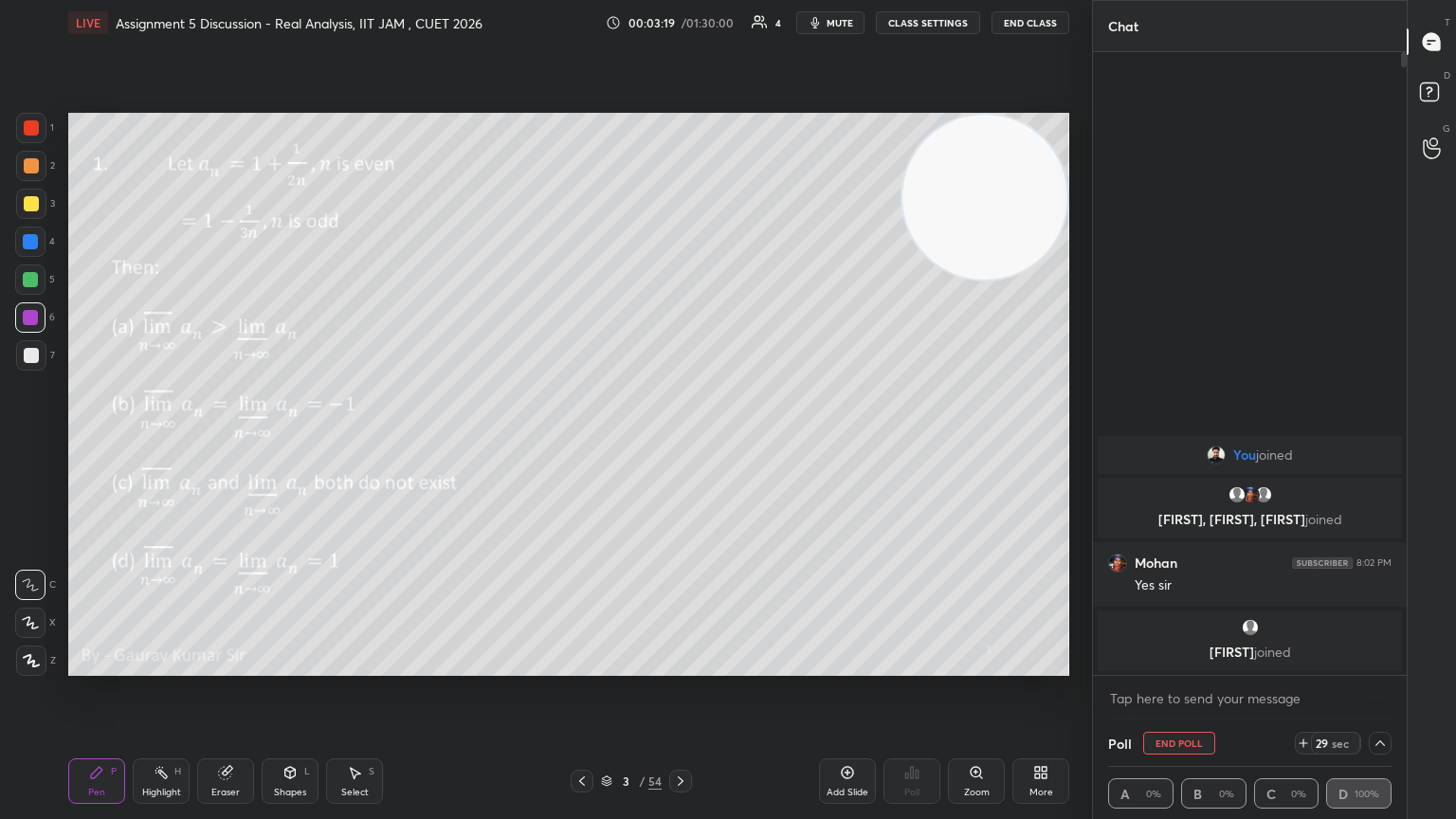 click 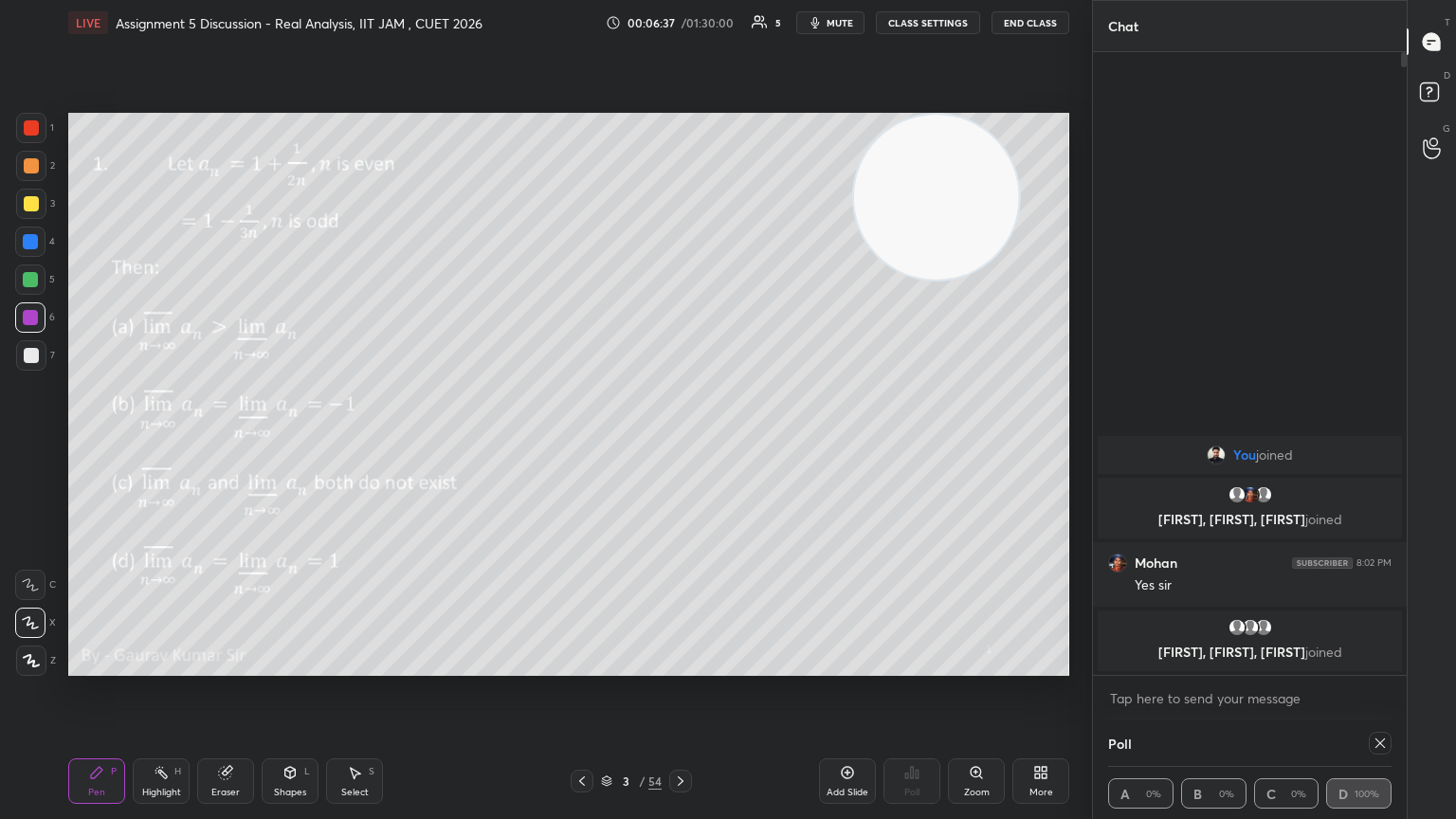 click 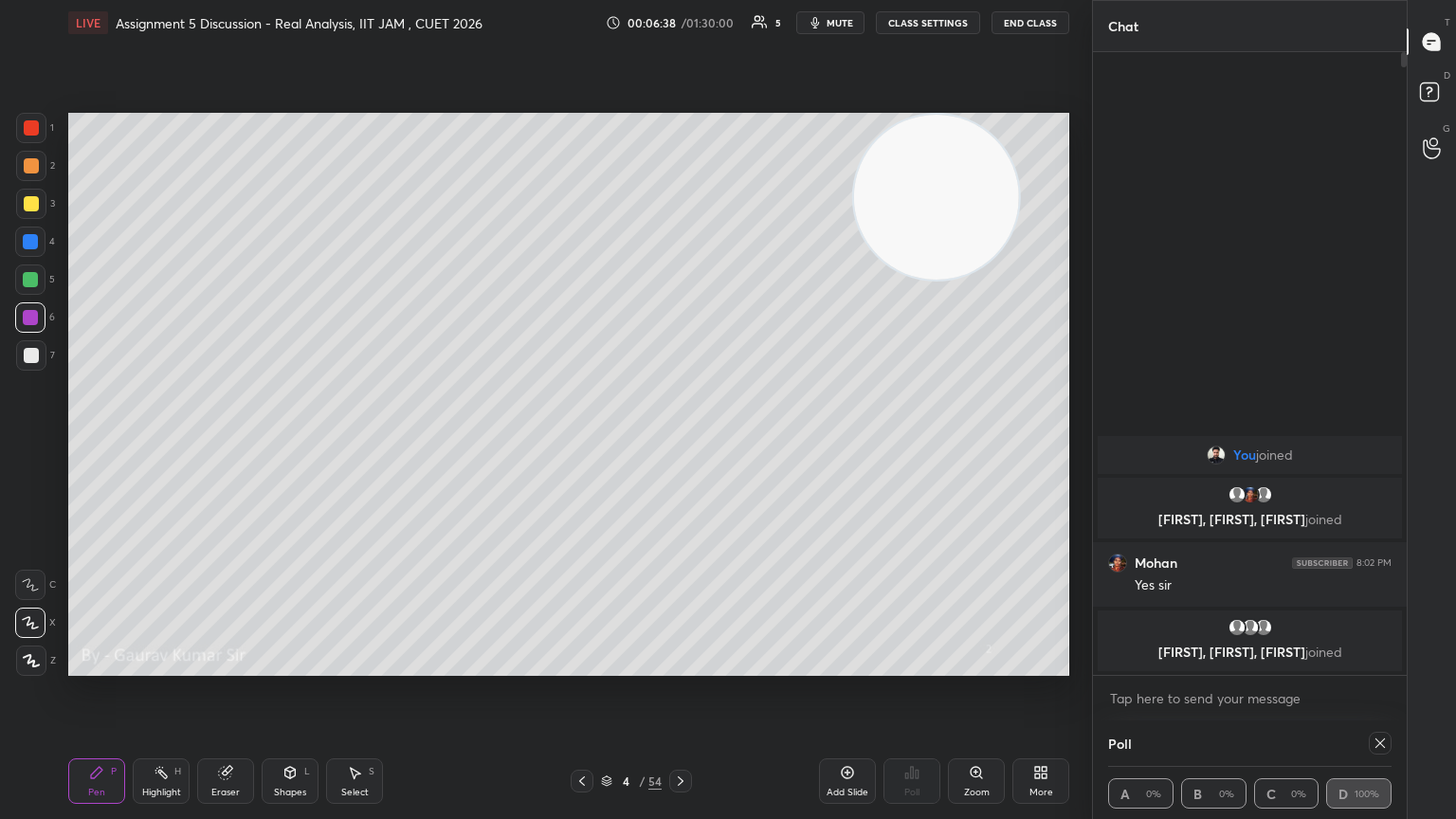 click 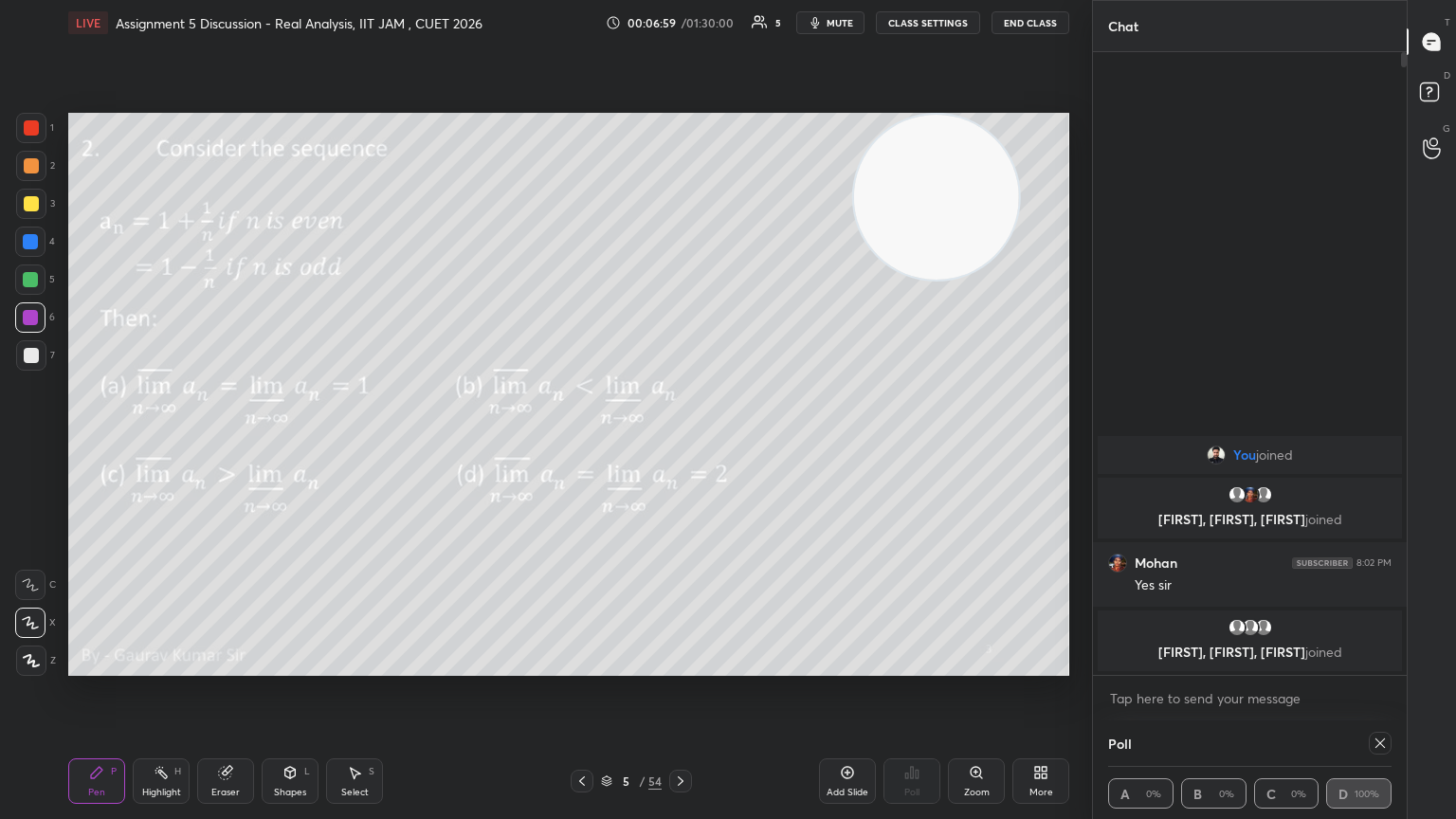 click on "More" at bounding box center [1041, 781] 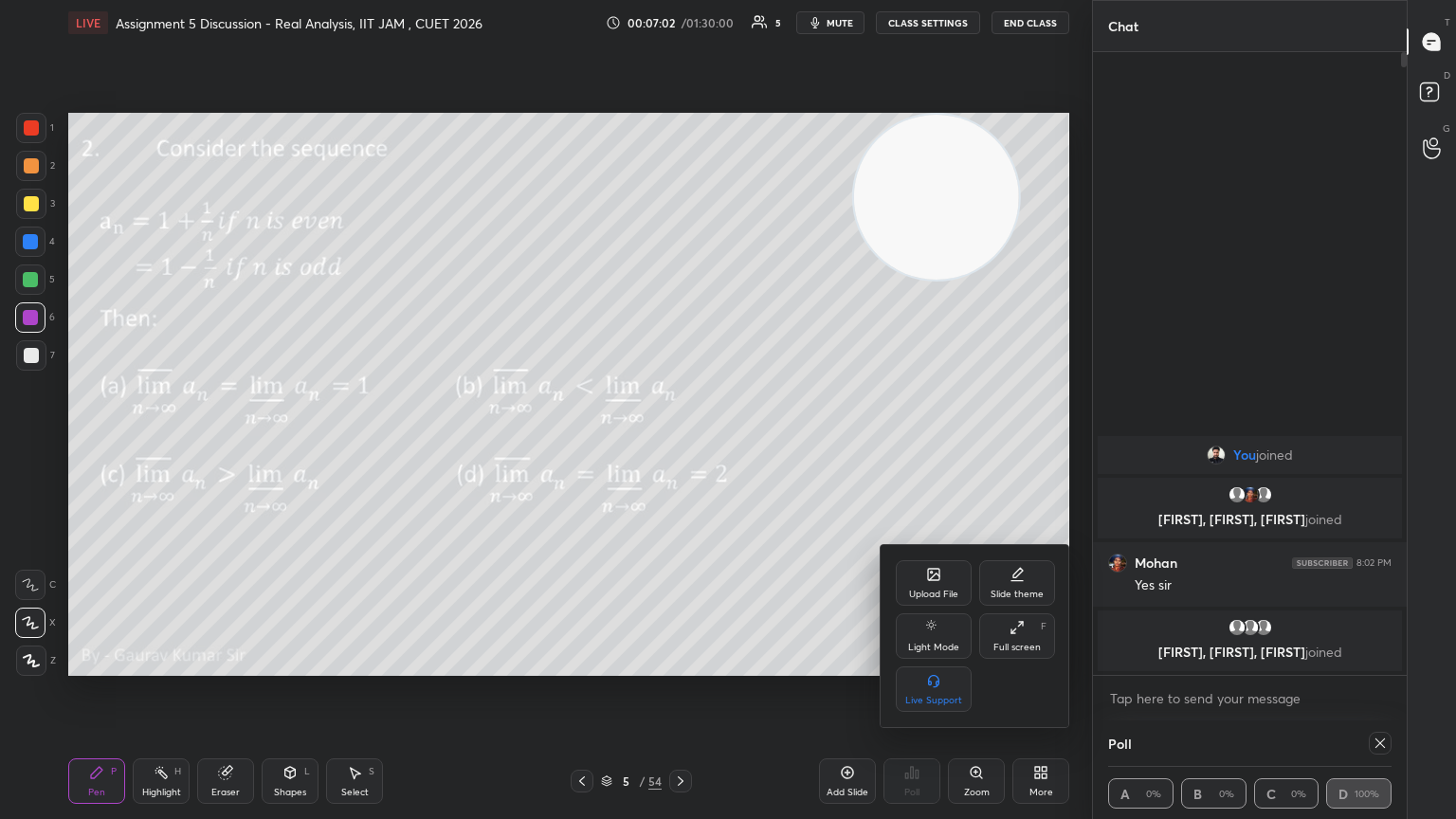 click at bounding box center (728, 410) 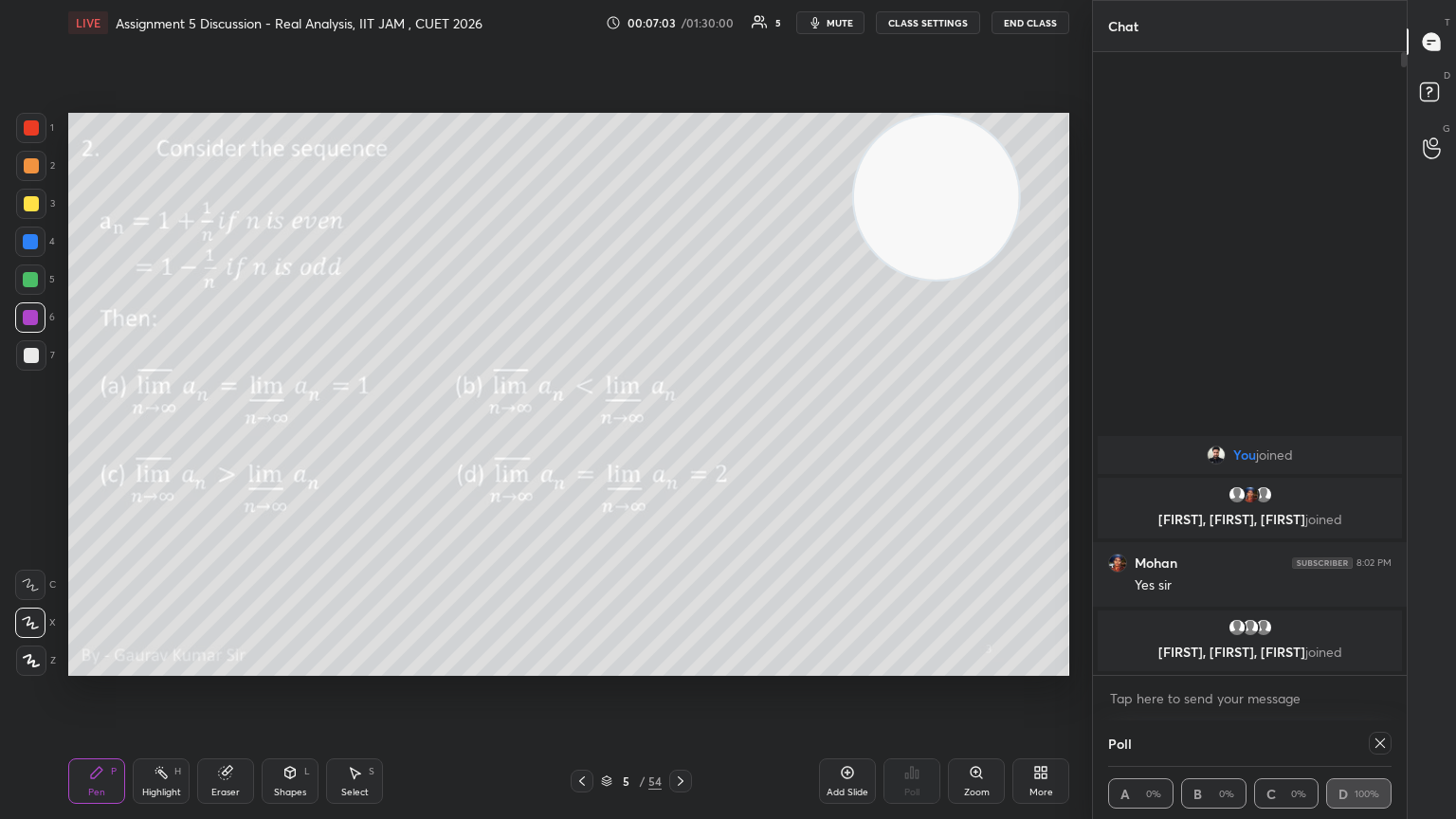 click 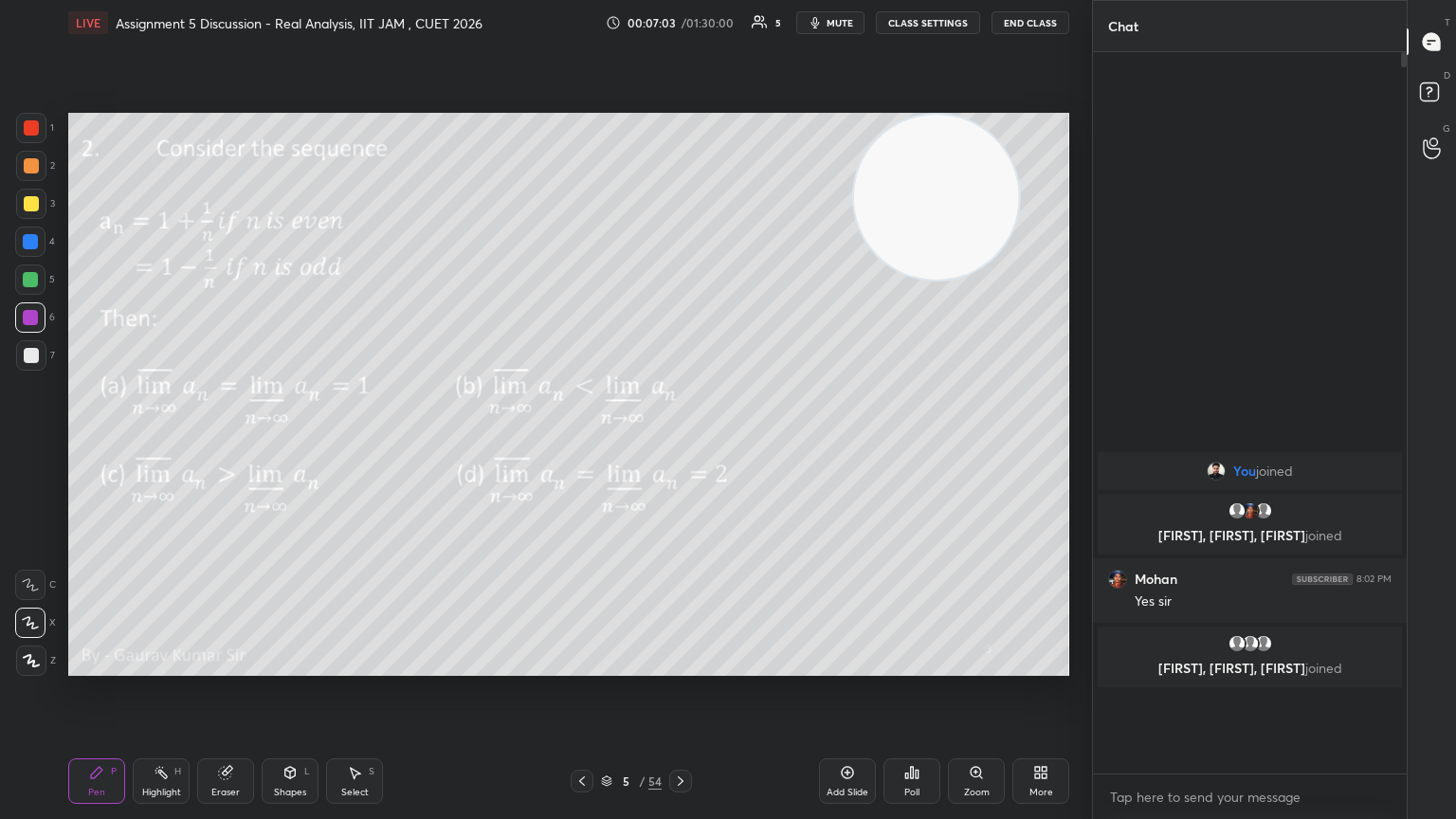 scroll, scrollTop: 0, scrollLeft: 0, axis: both 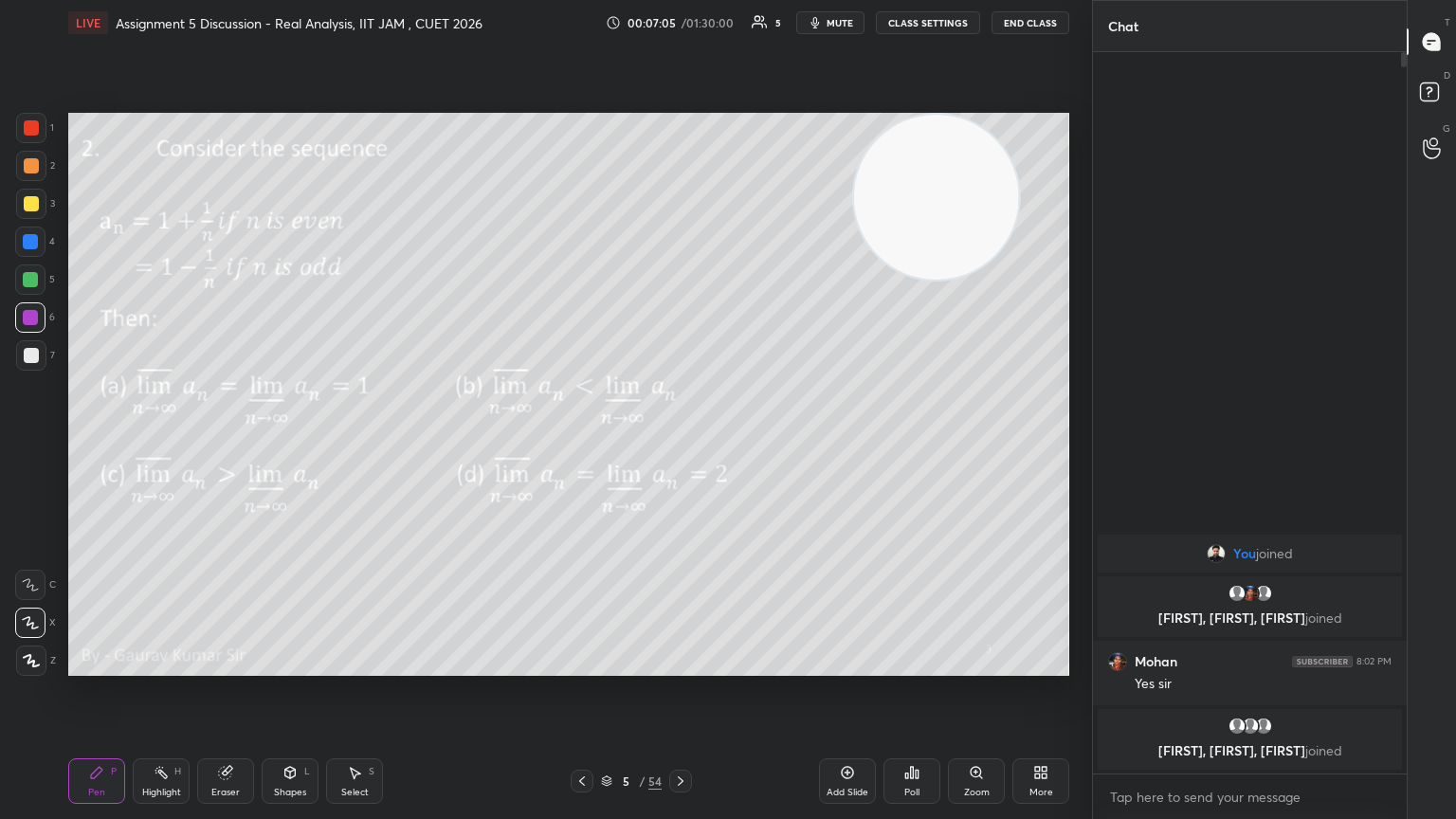 click on "More" at bounding box center [1041, 781] 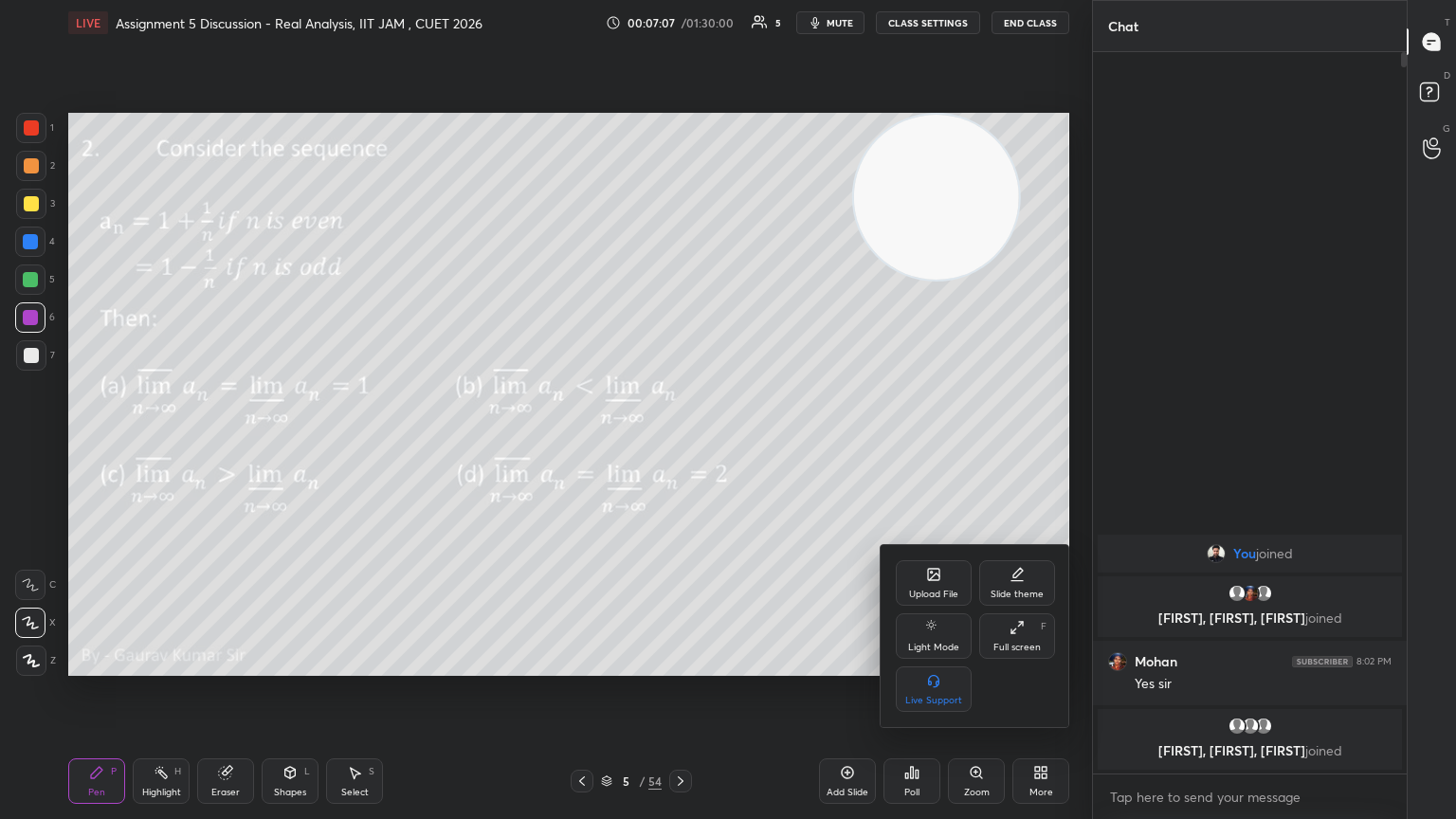 click at bounding box center [728, 410] 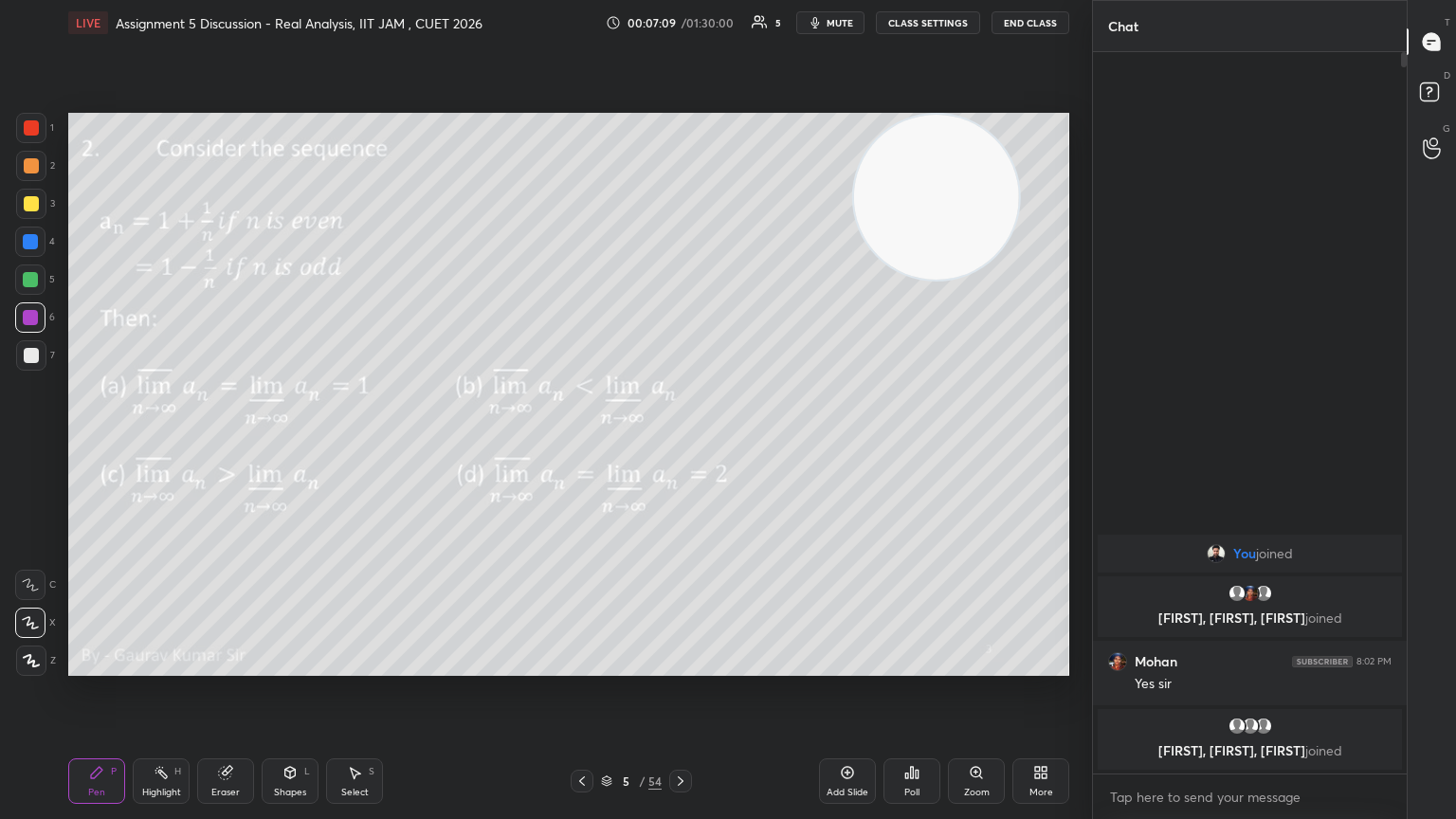 click on "Poll" at bounding box center [912, 781] 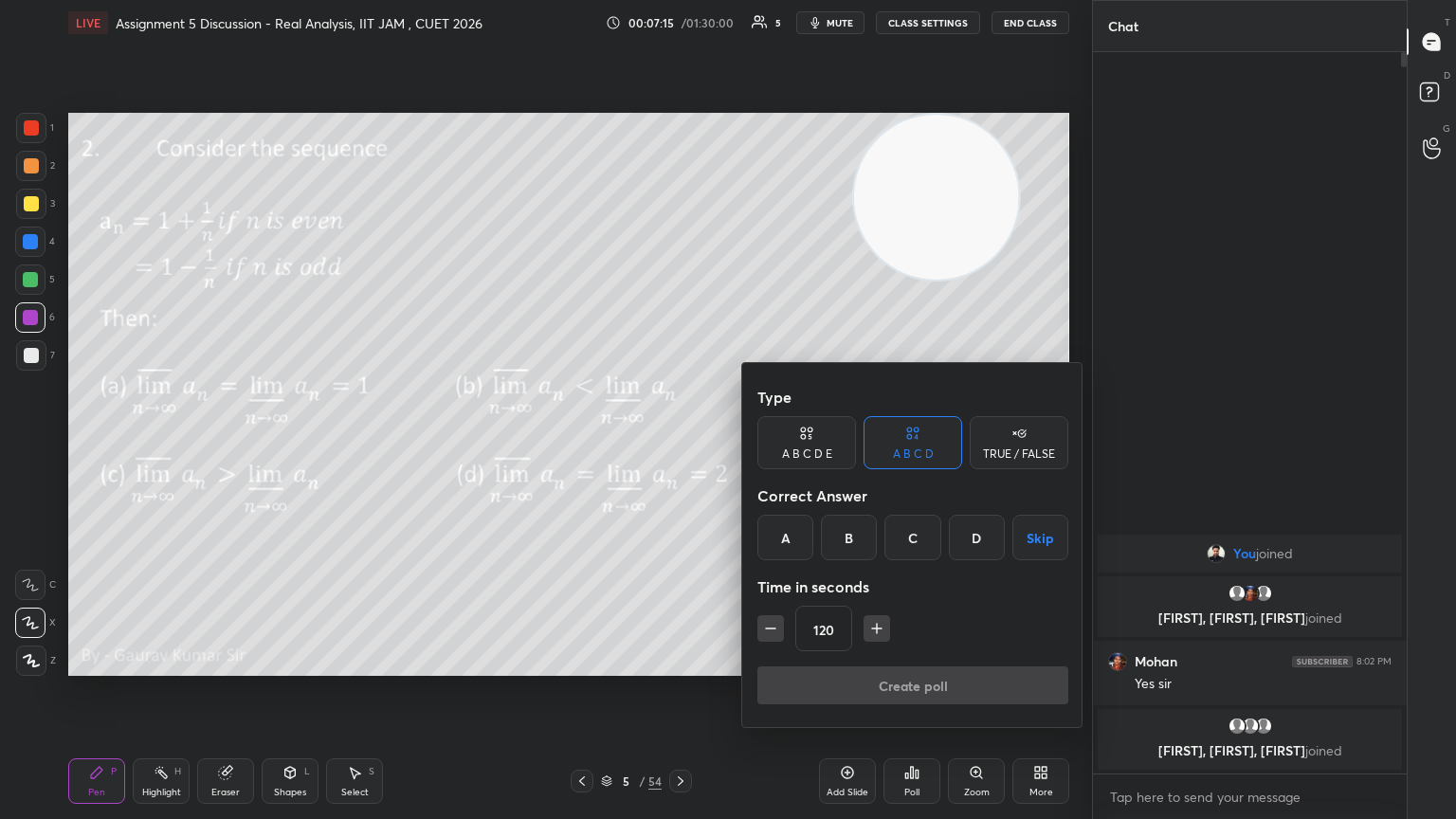 click on "Skip" at bounding box center [1040, 537] 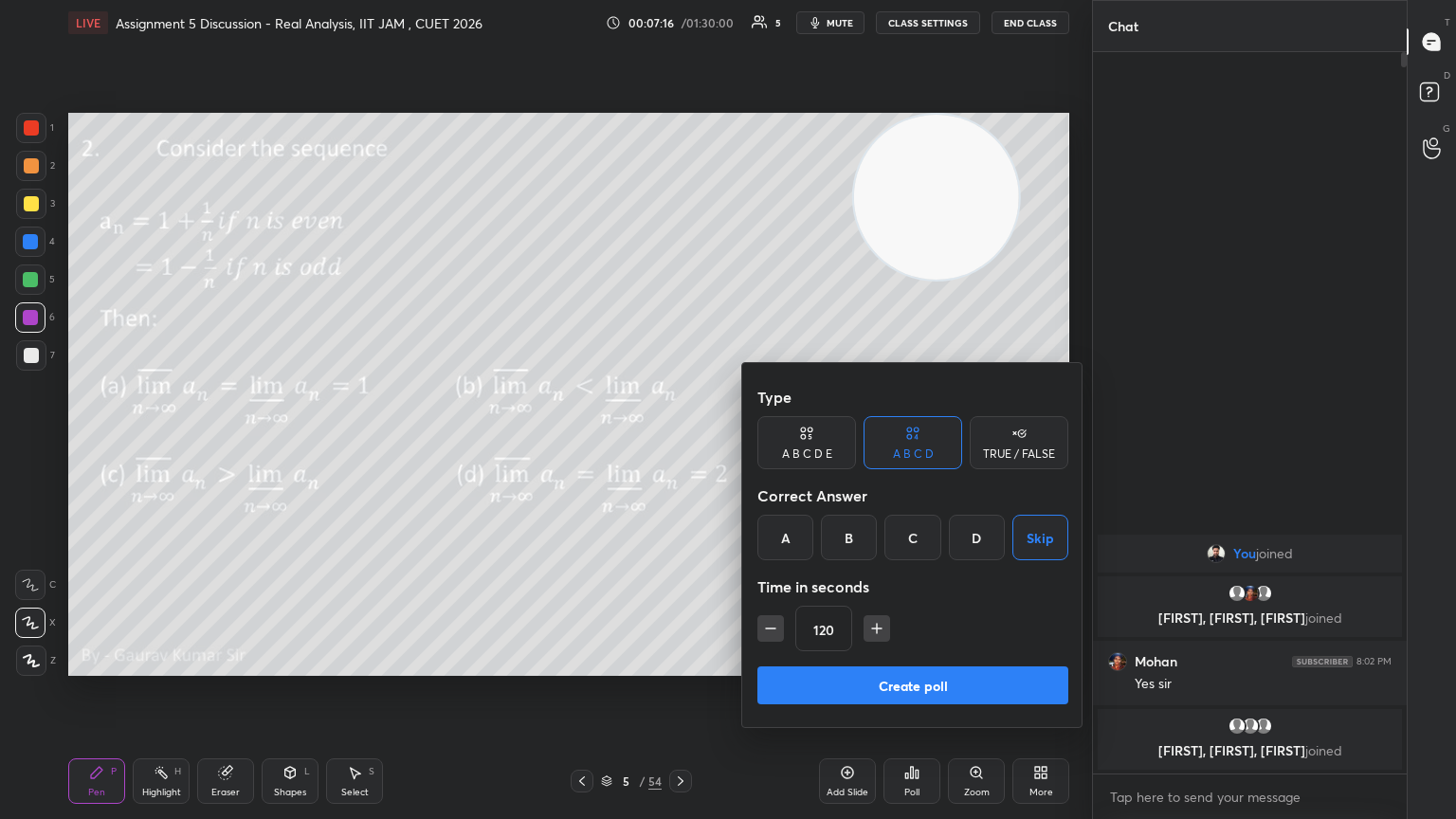 click on "Create poll" at bounding box center (913, 685) 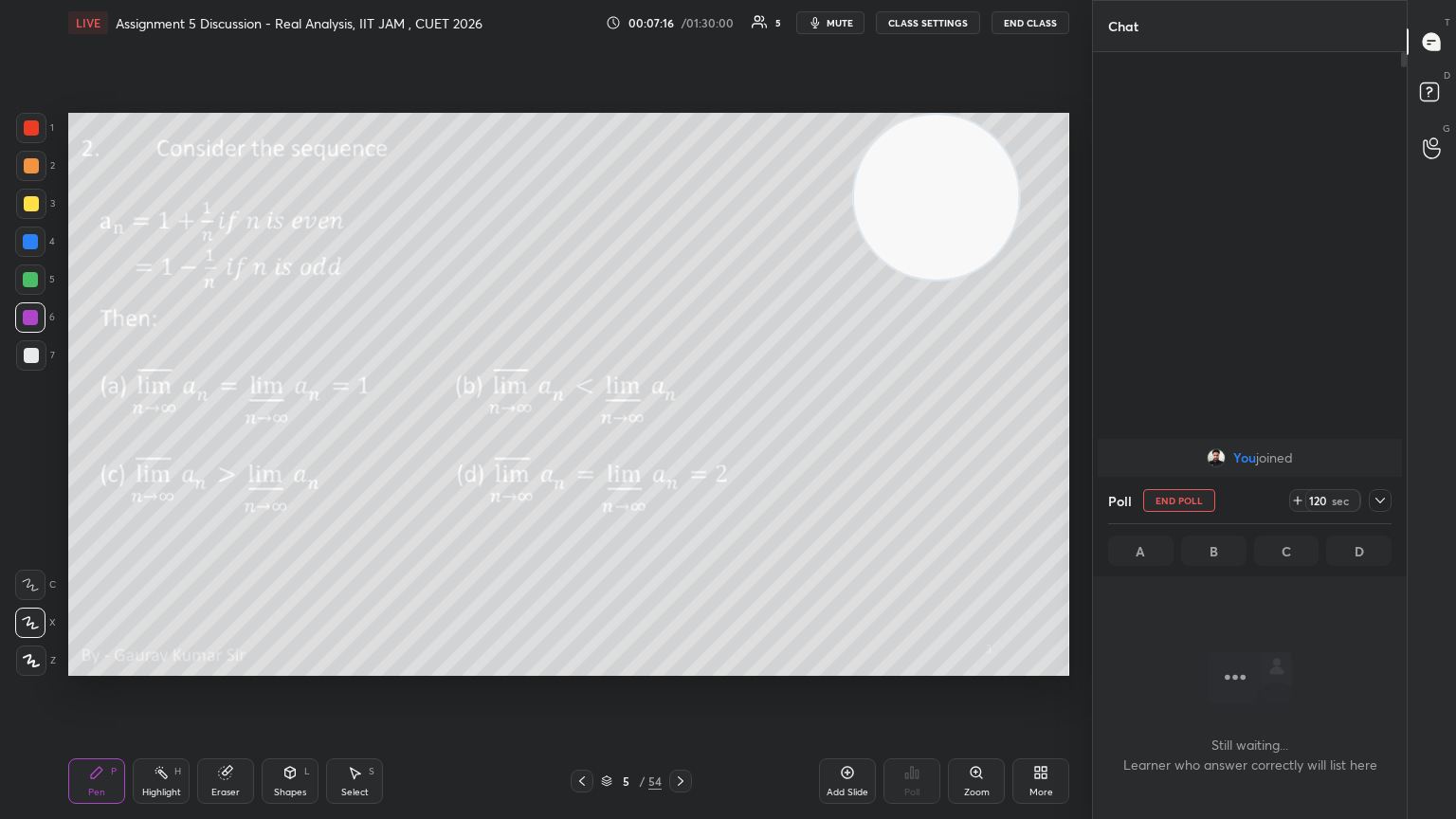 scroll, scrollTop: 619, scrollLeft: 308, axis: both 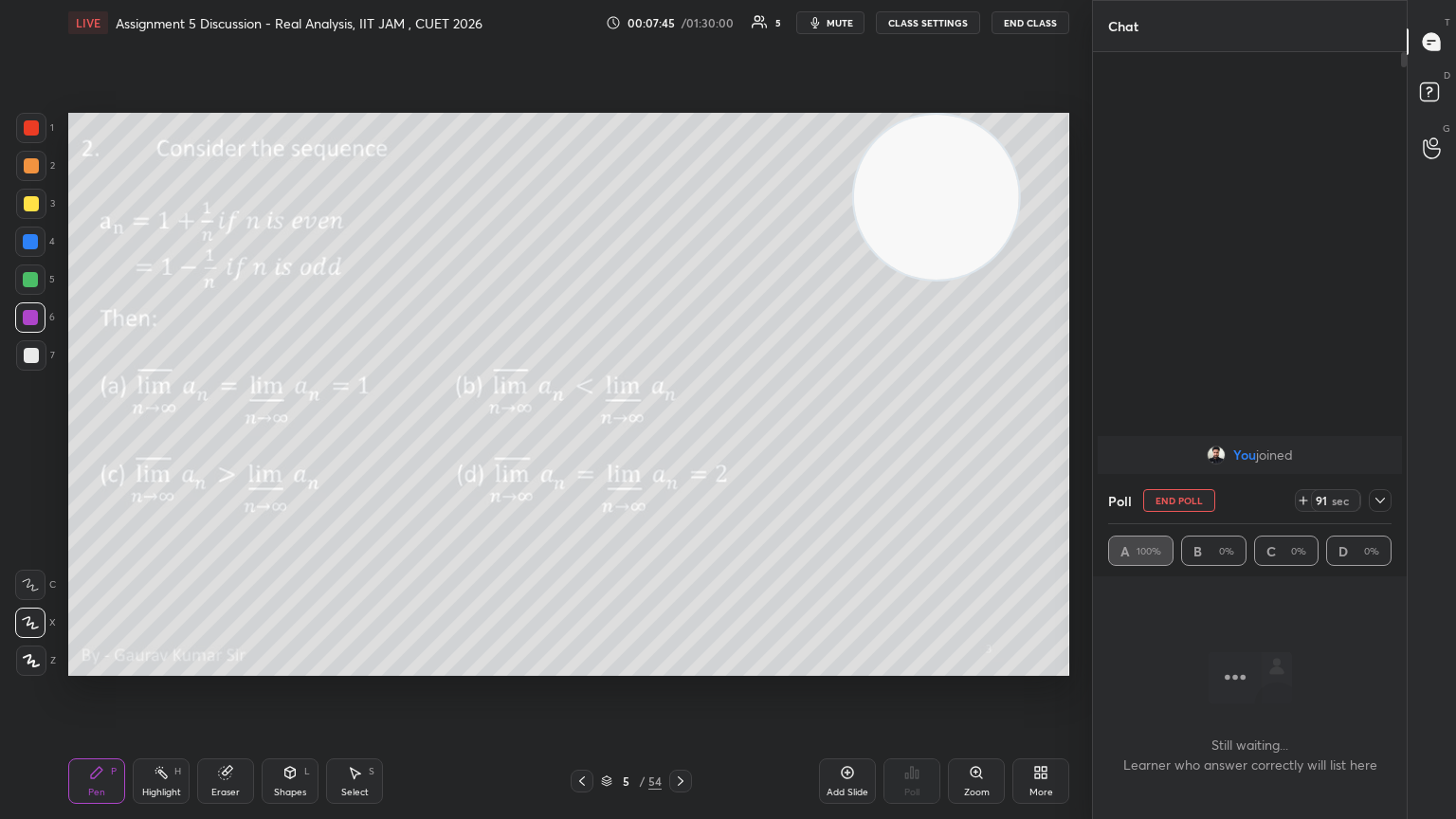 click 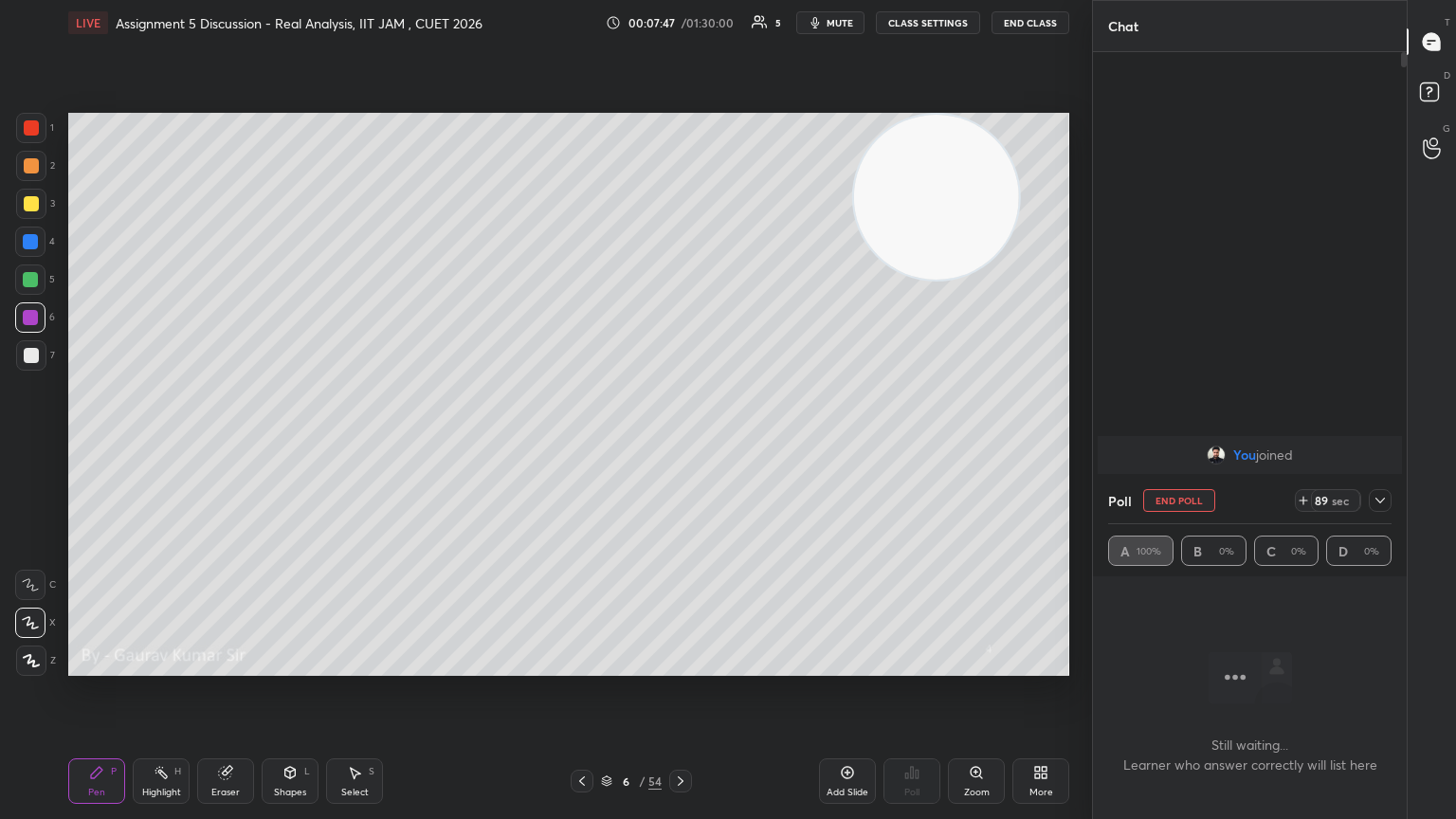 click 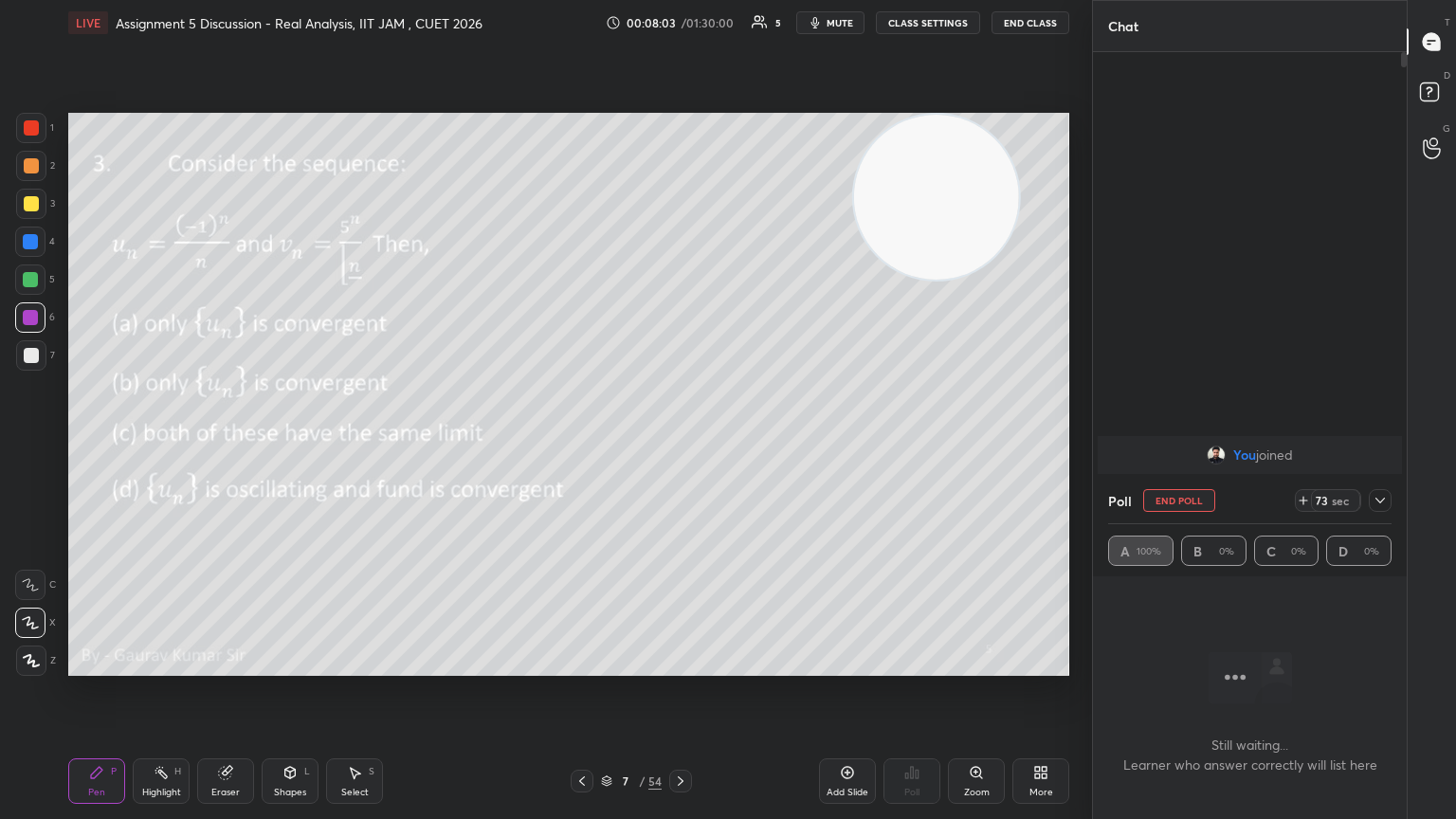 click on "End Poll" at bounding box center (1179, 500) 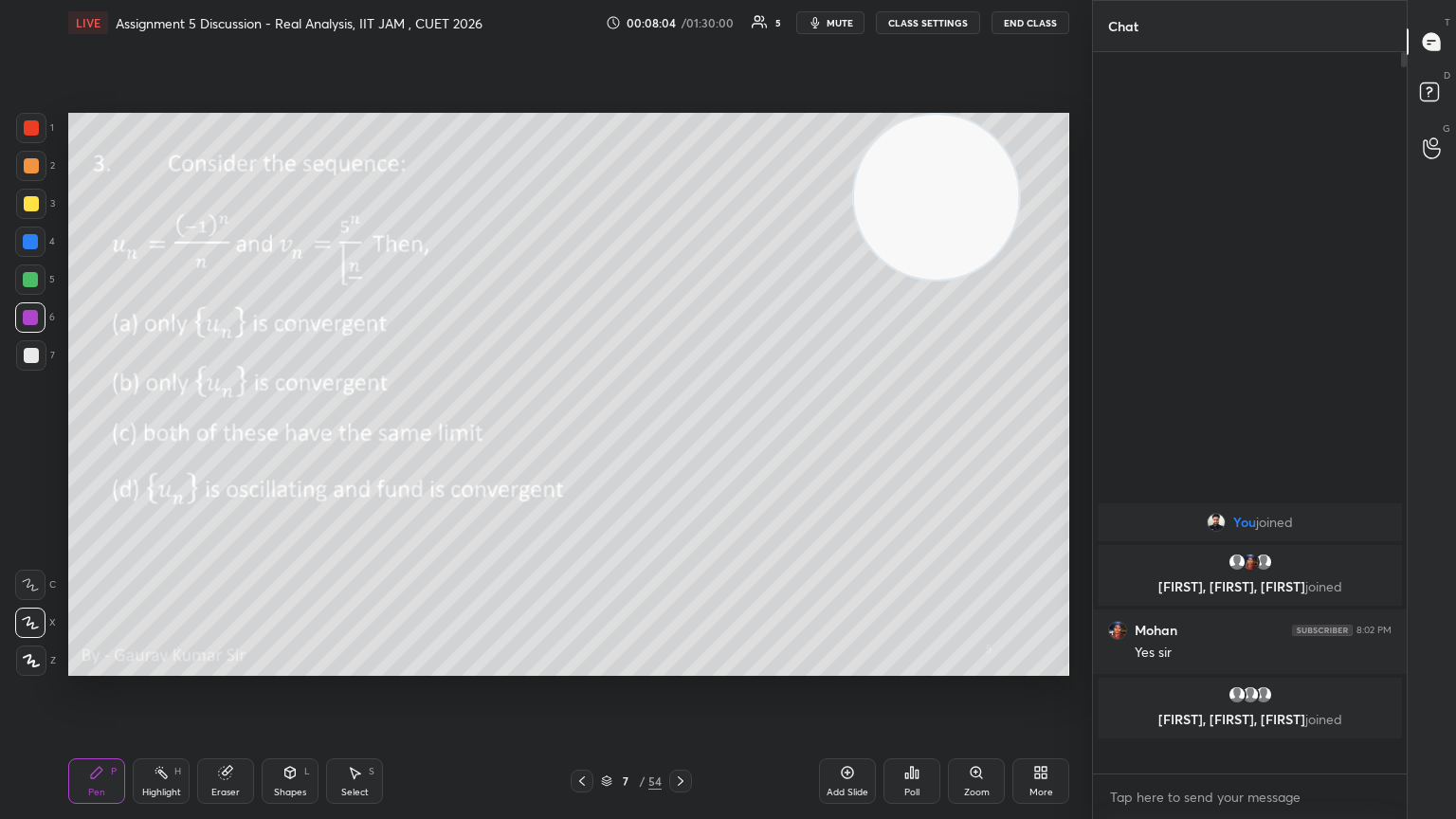 scroll, scrollTop: 7, scrollLeft: 6, axis: both 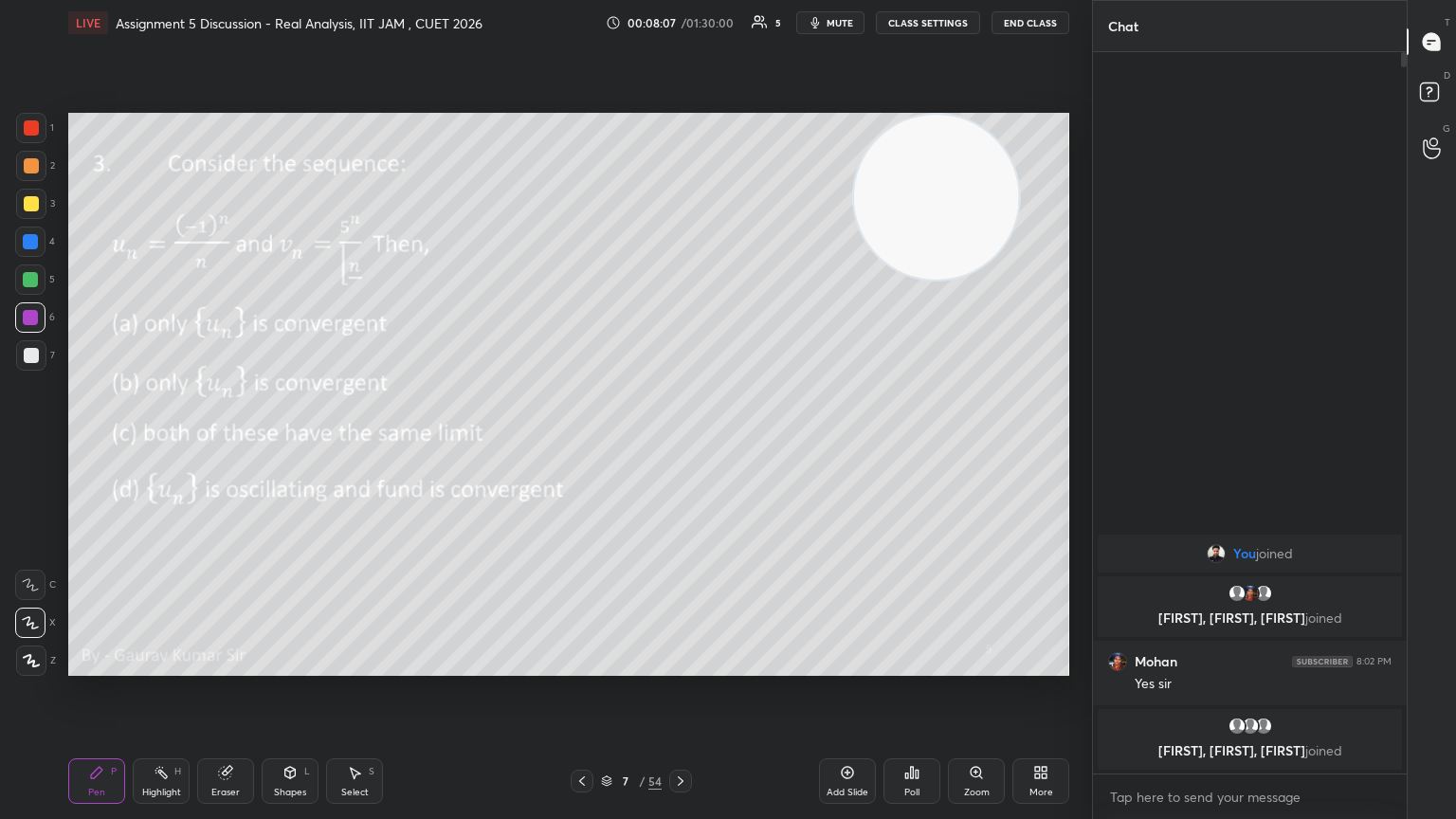 click on "Poll" at bounding box center [912, 781] 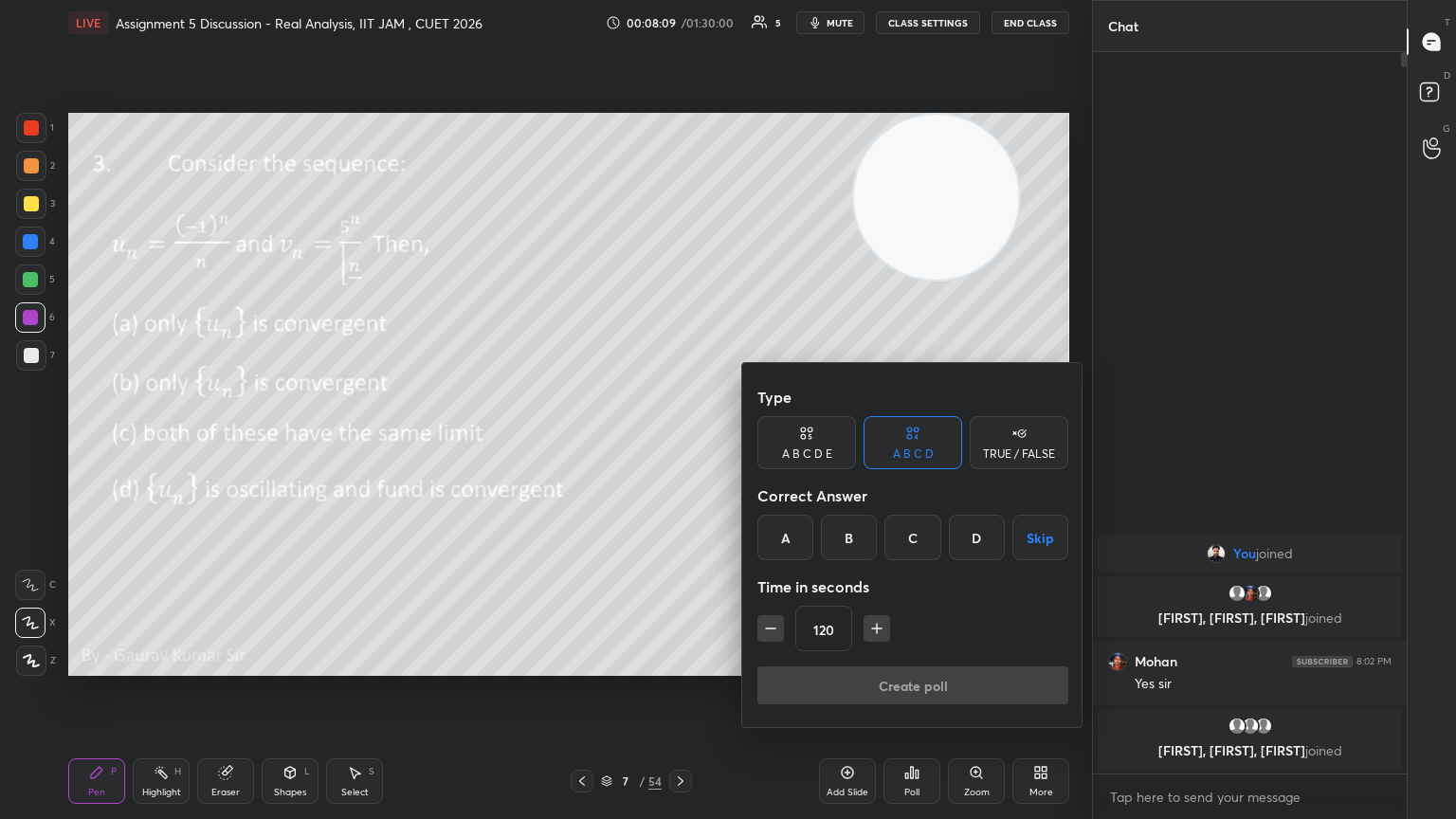 click on "Skip" at bounding box center [1040, 537] 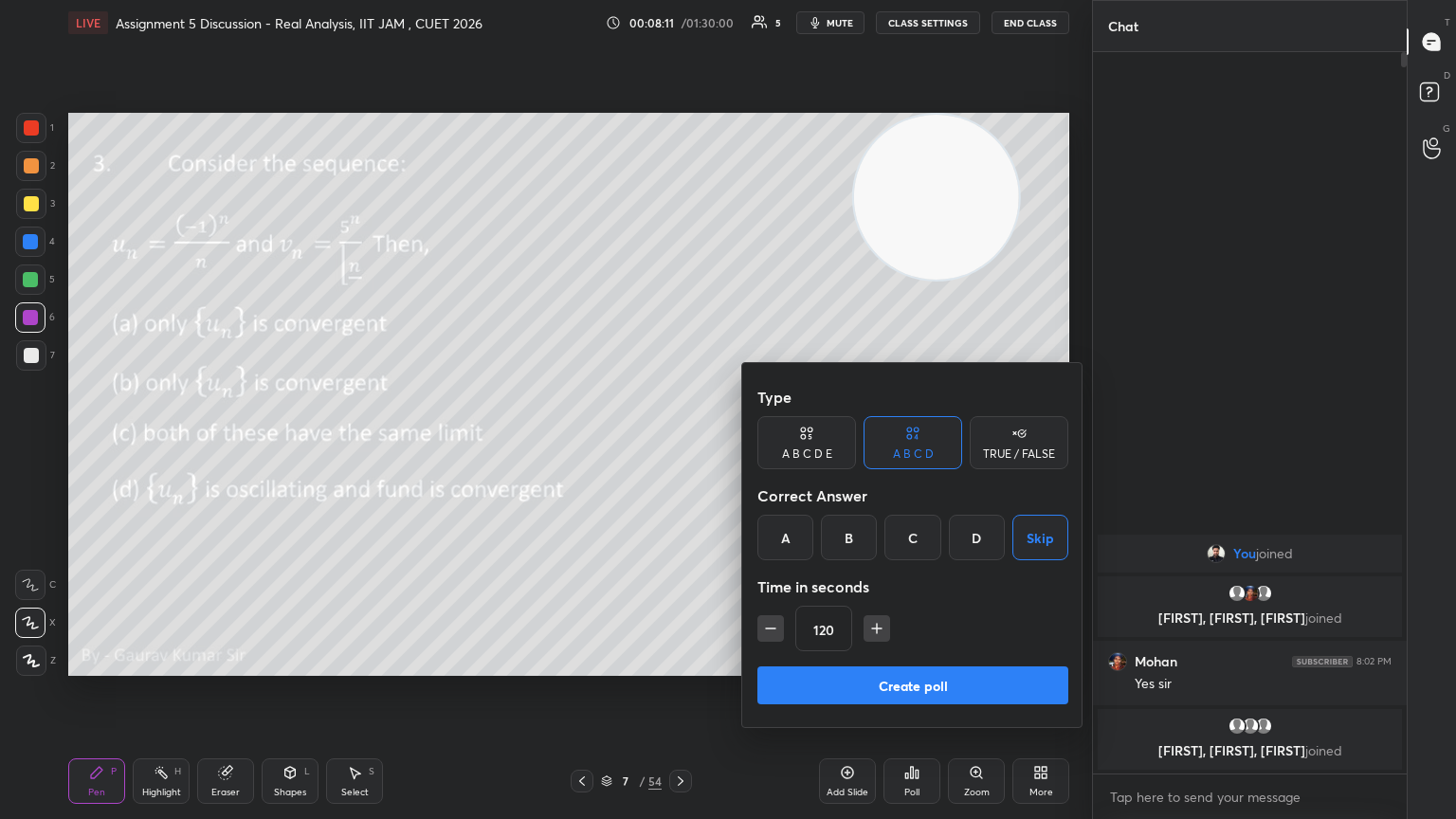 click on "Create poll" at bounding box center [913, 685] 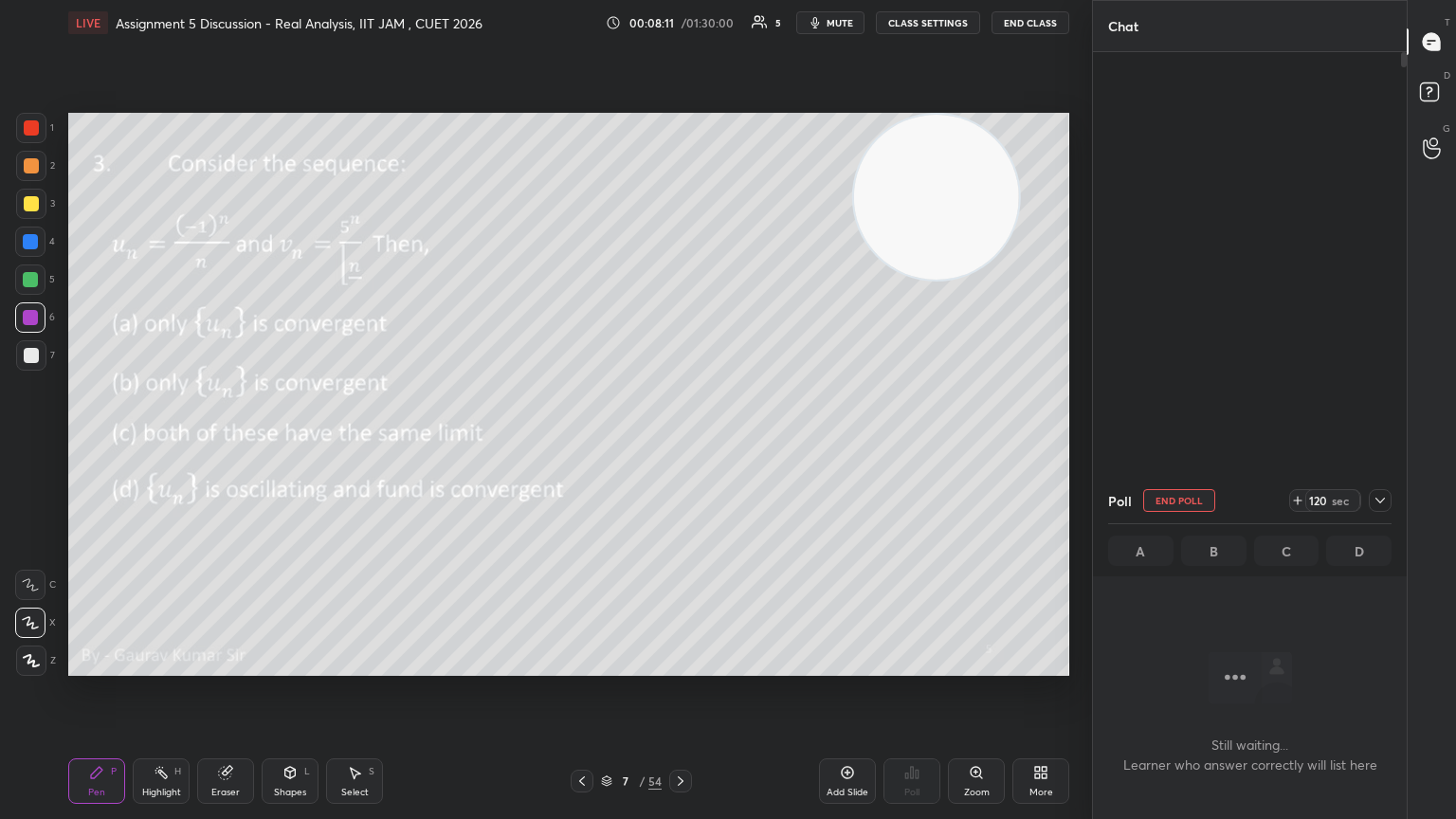 scroll, scrollTop: 628, scrollLeft: 308, axis: both 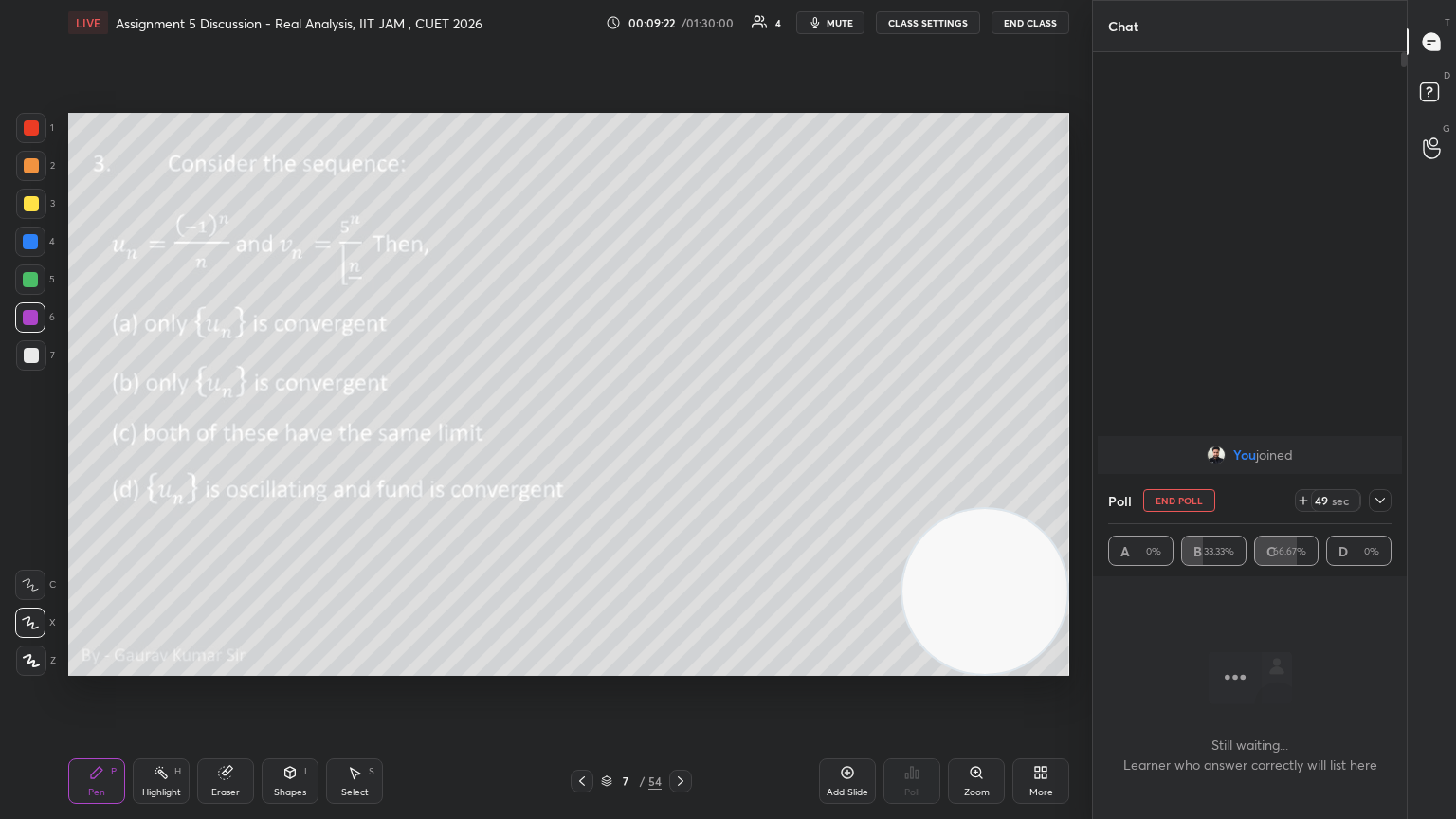 click at bounding box center (31, 204) 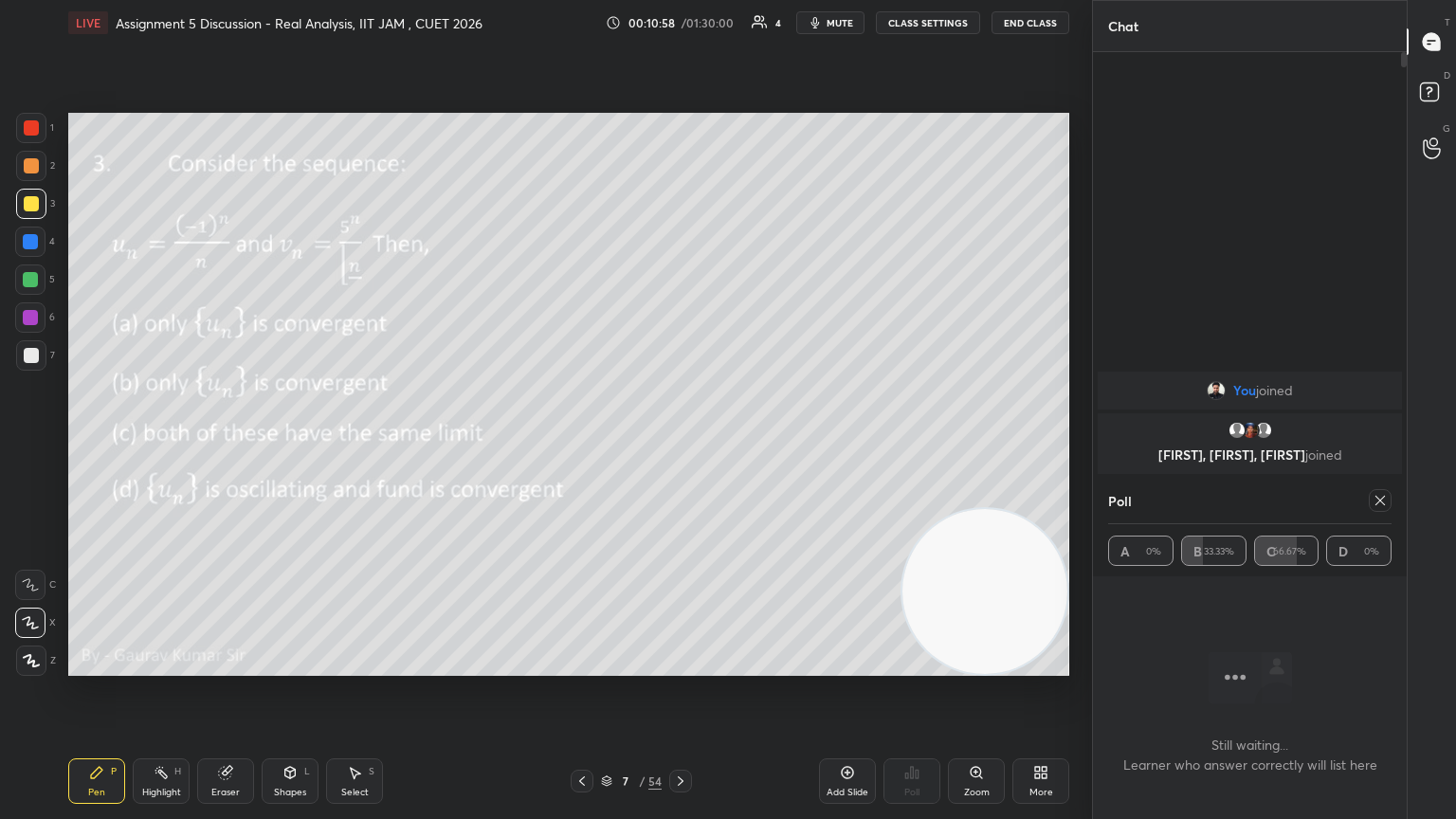 click 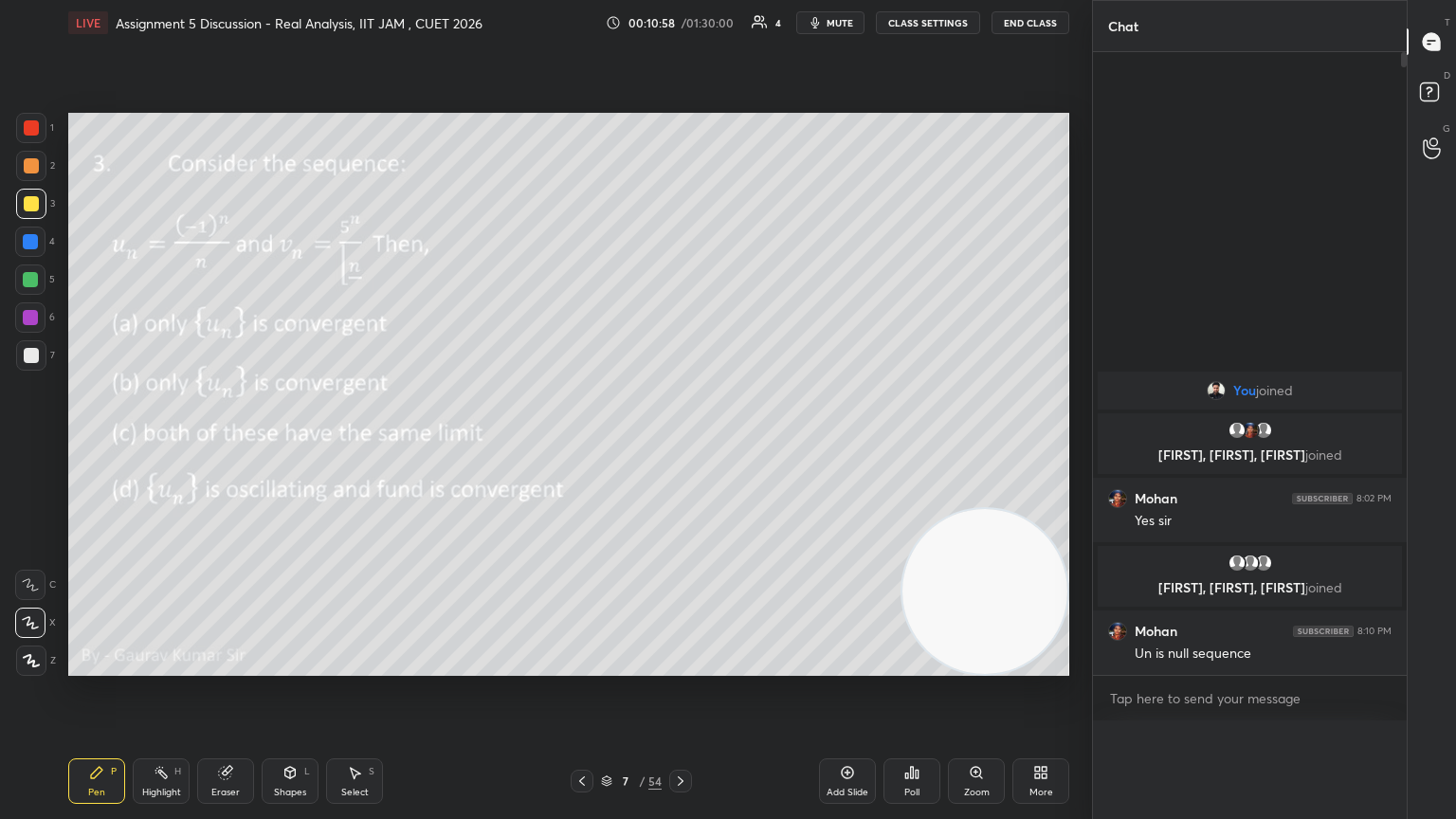 scroll, scrollTop: 0, scrollLeft: 0, axis: both 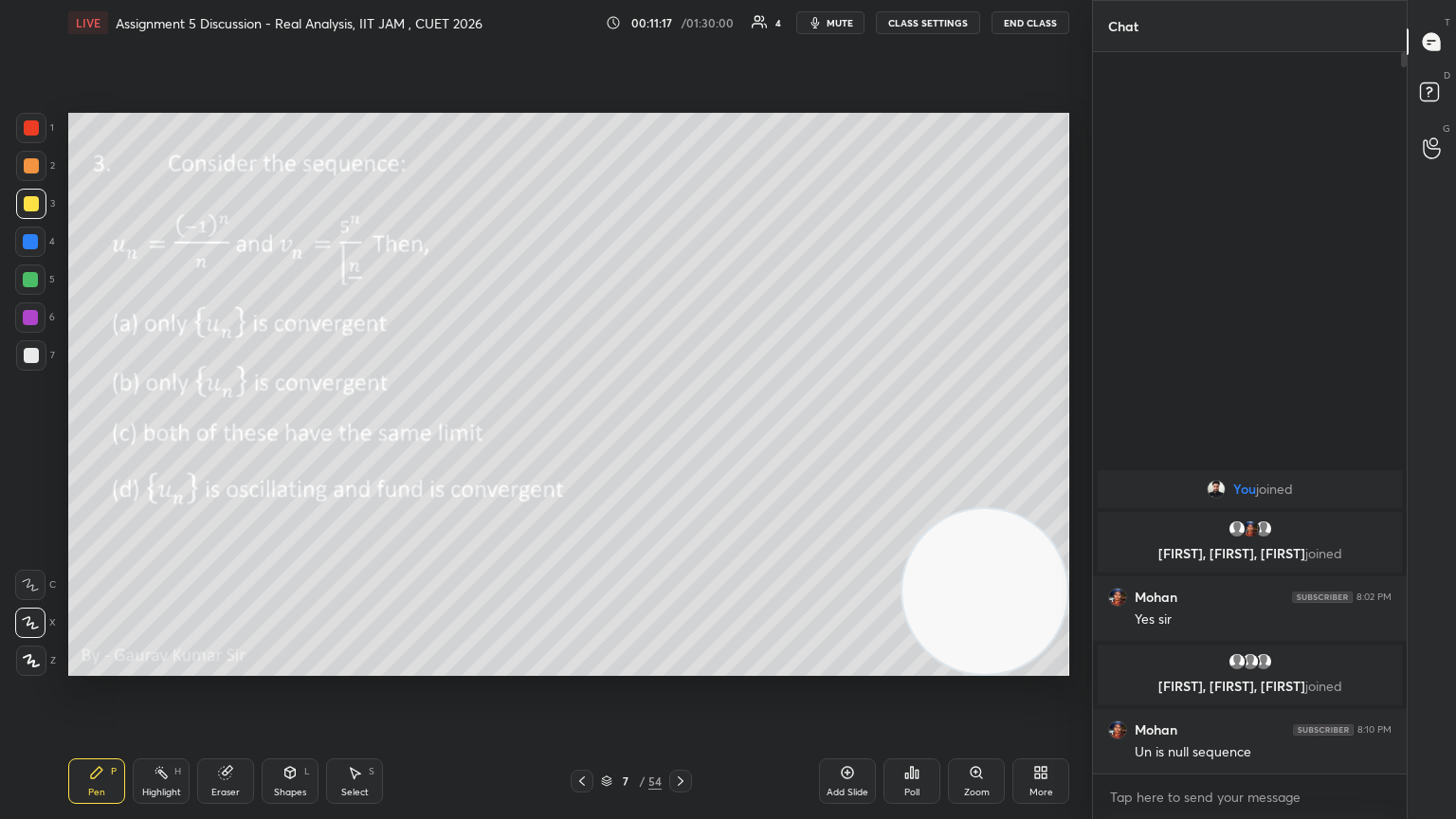 click 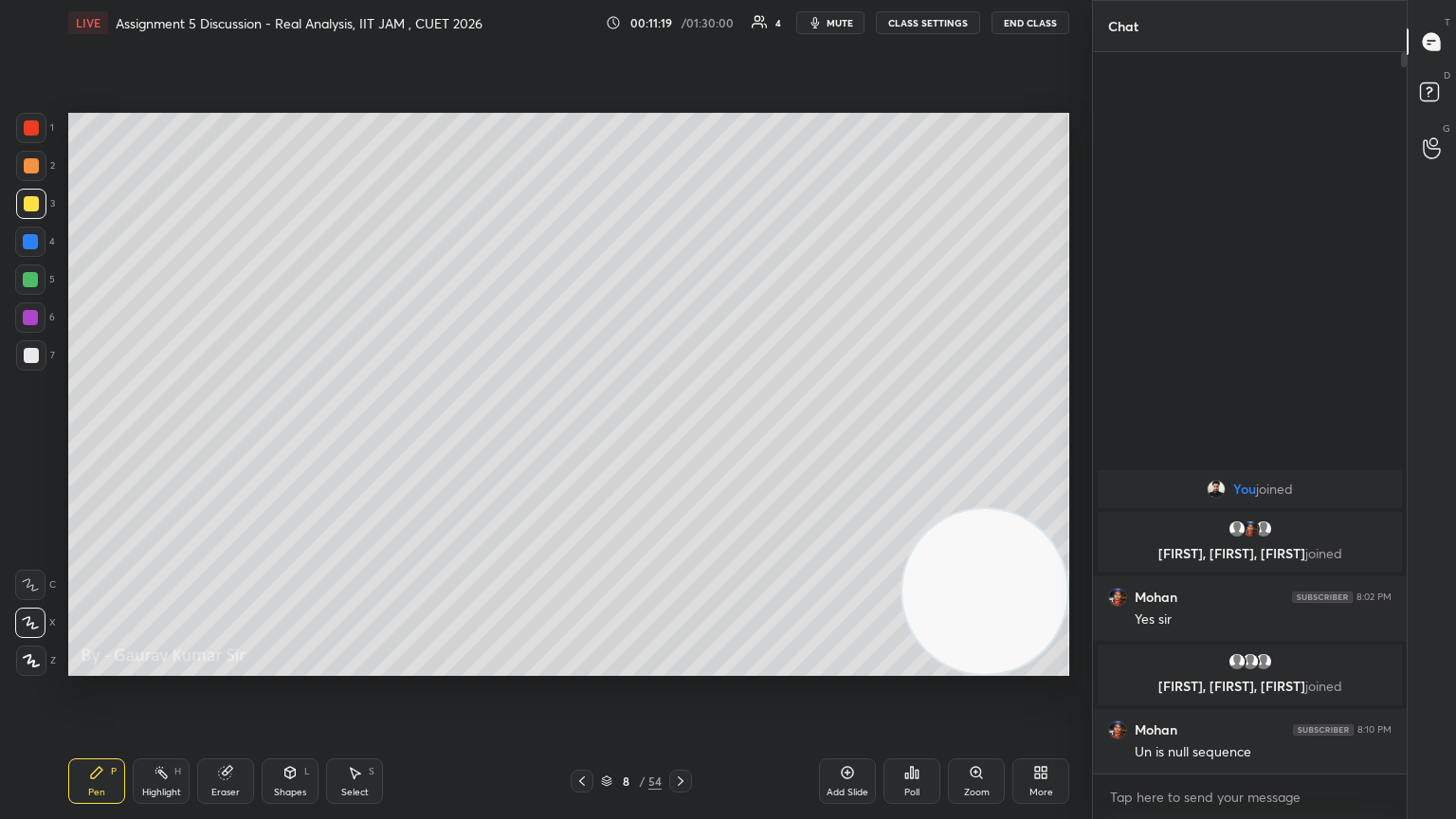 click at bounding box center (30, 280) 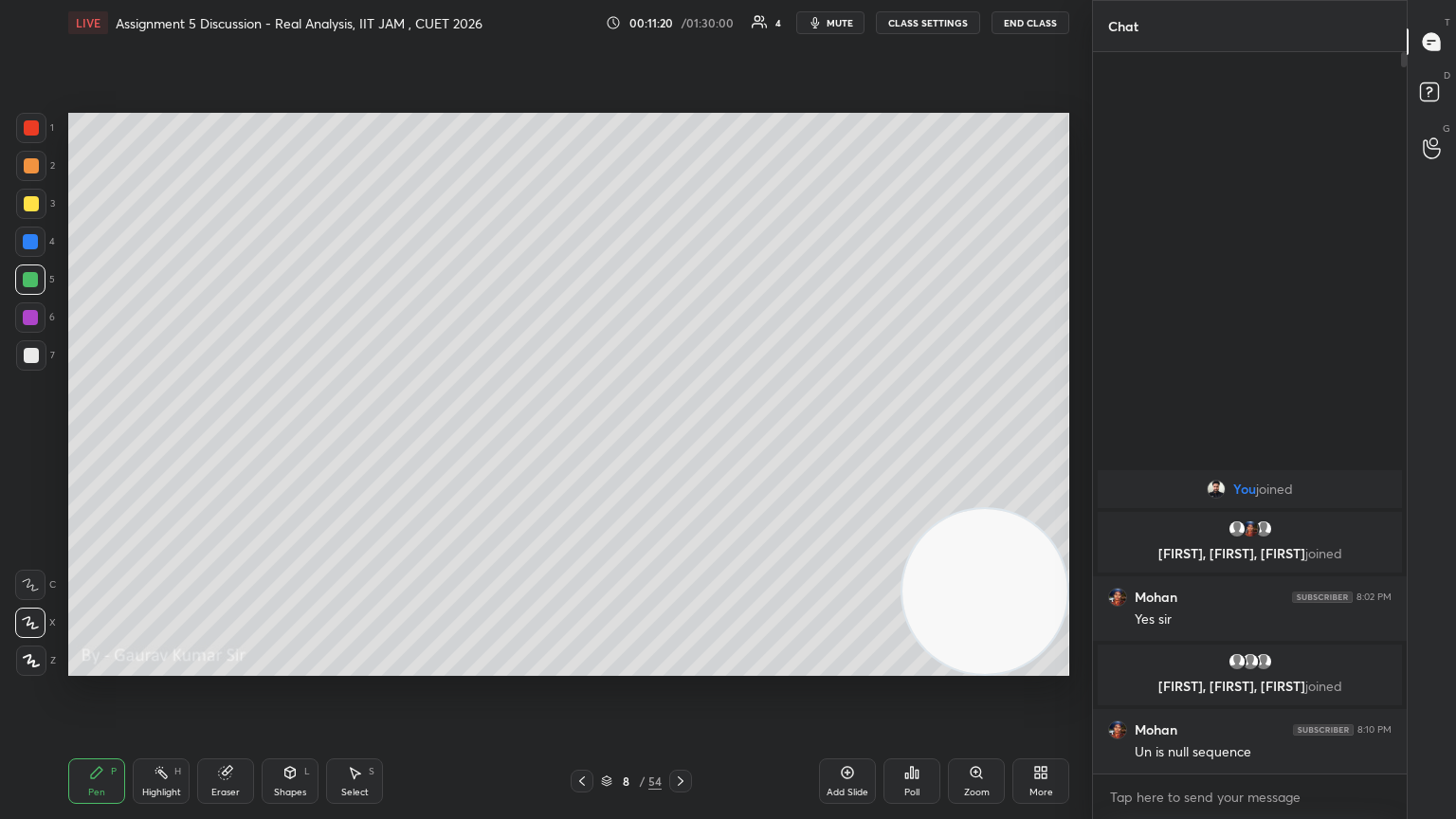 click 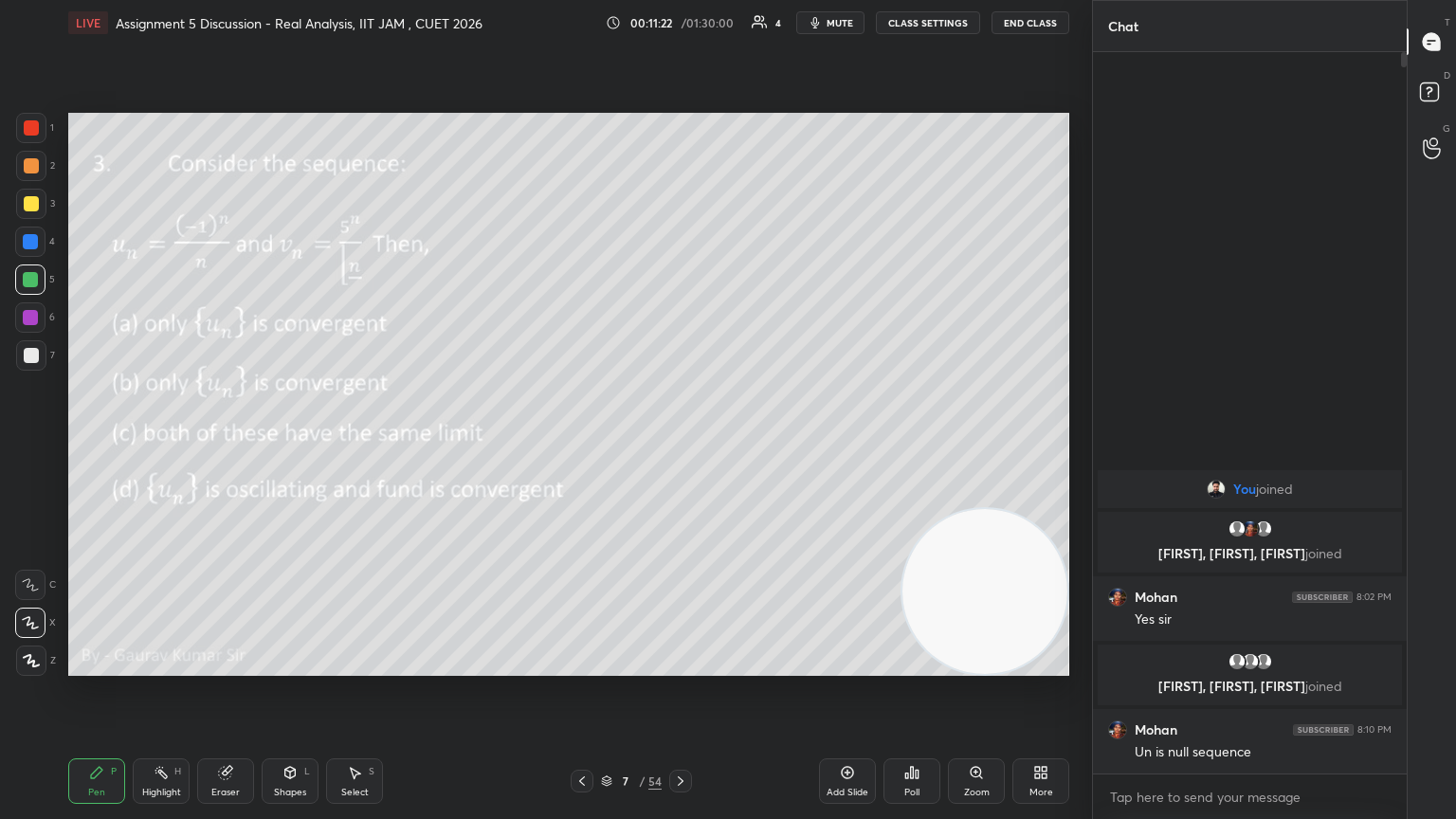 click 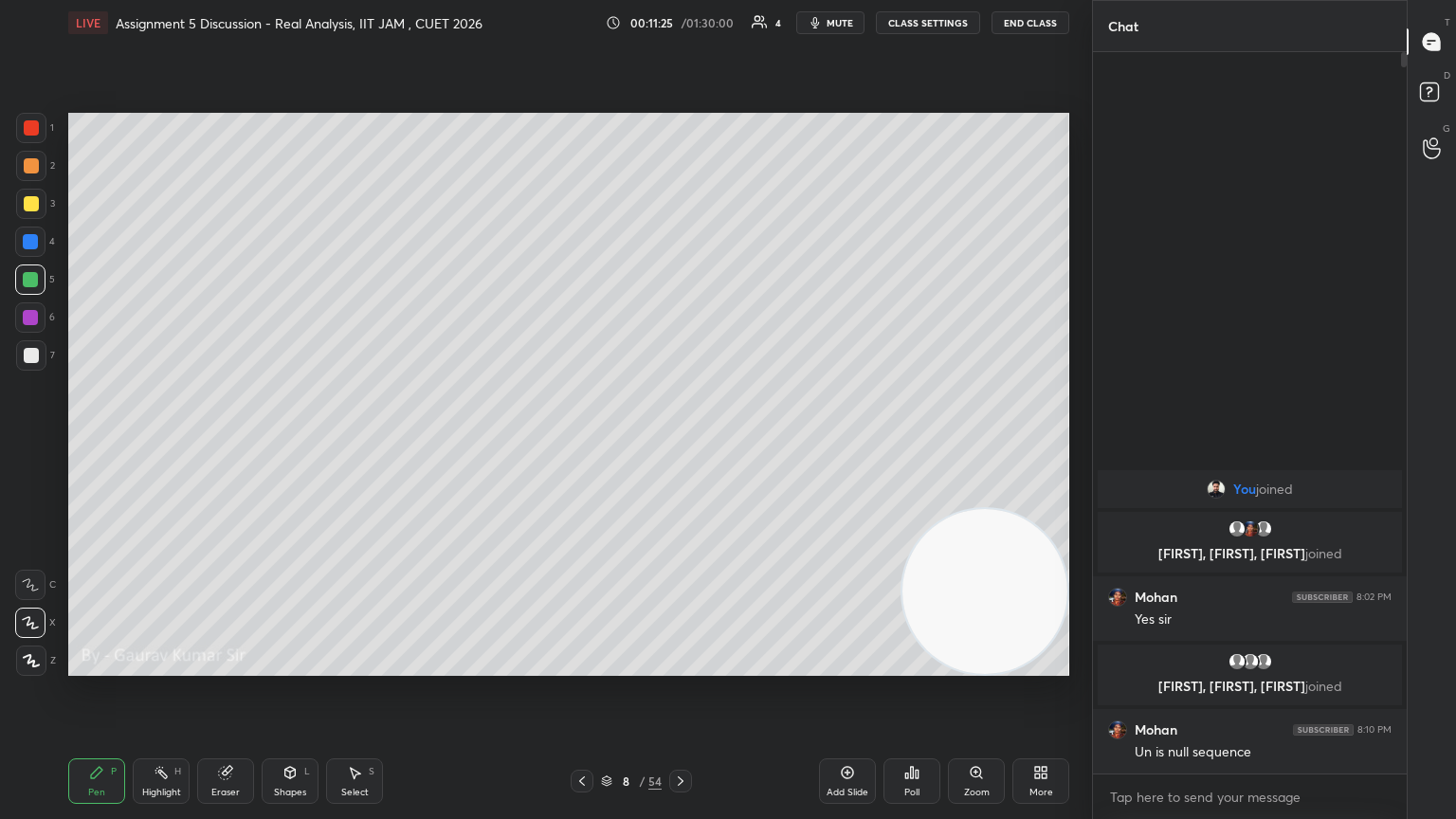 click 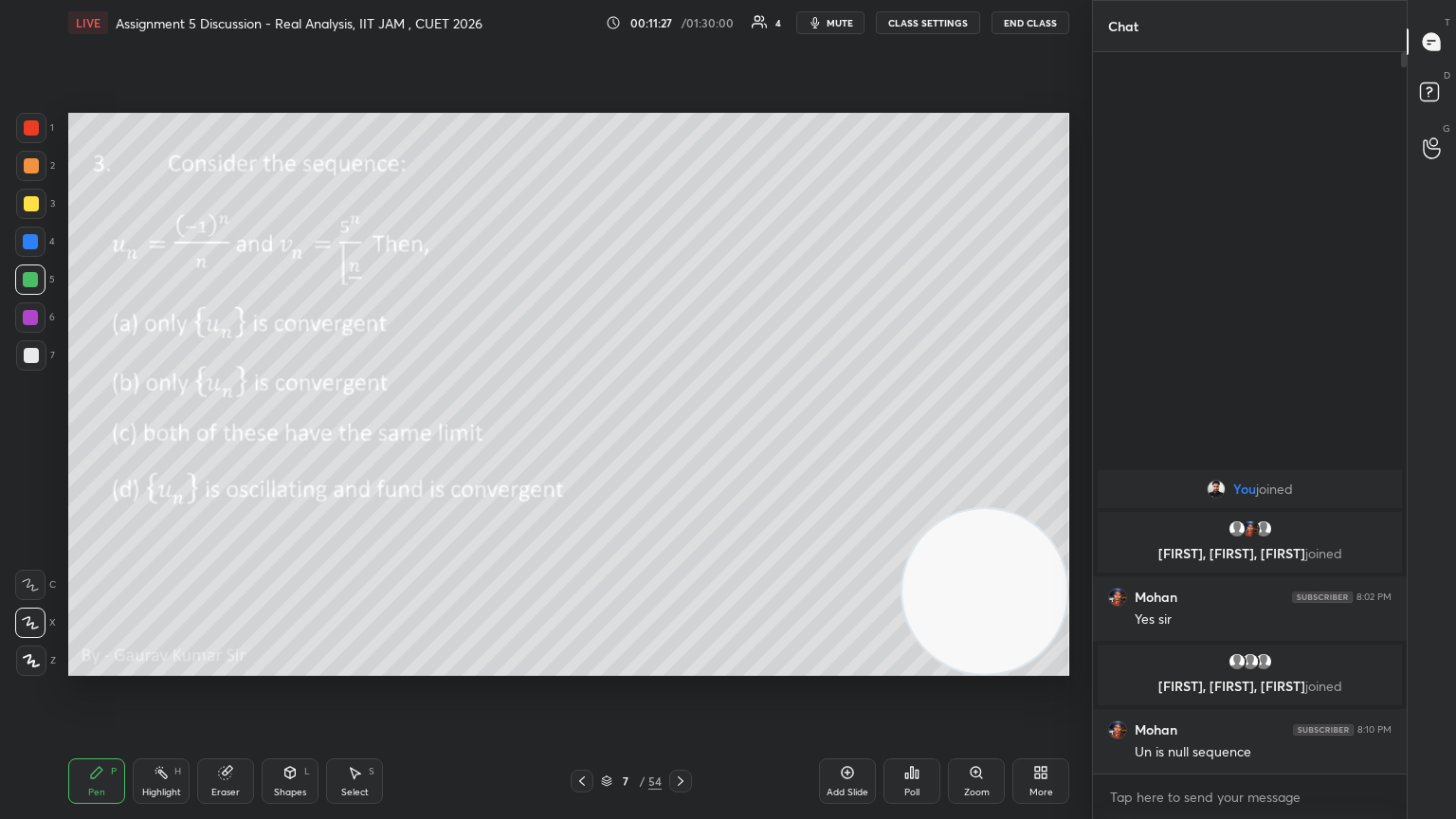 click 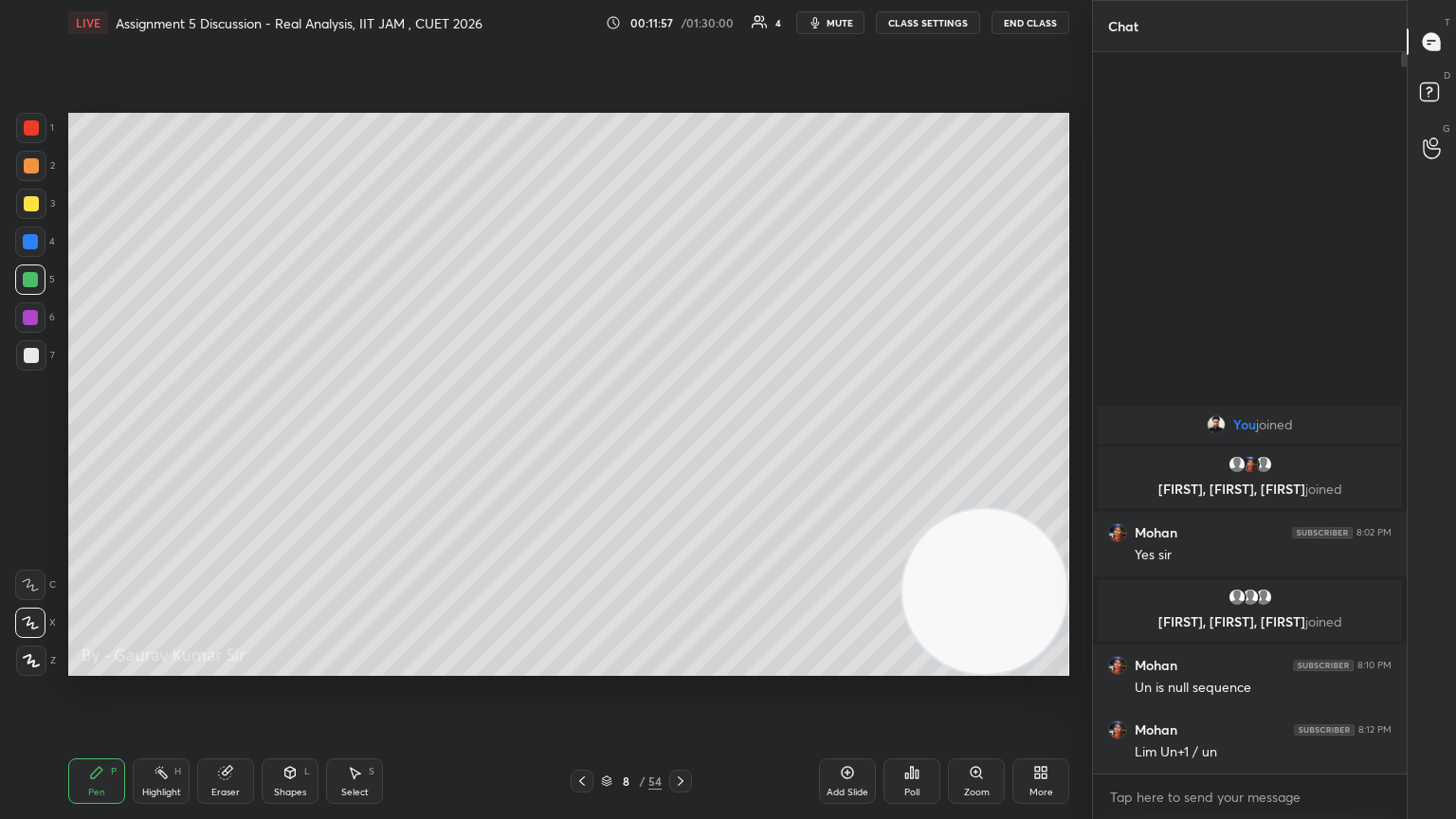 click on "Setting up your live class Poll for   secs No correct answer Start poll" at bounding box center [569, 394] 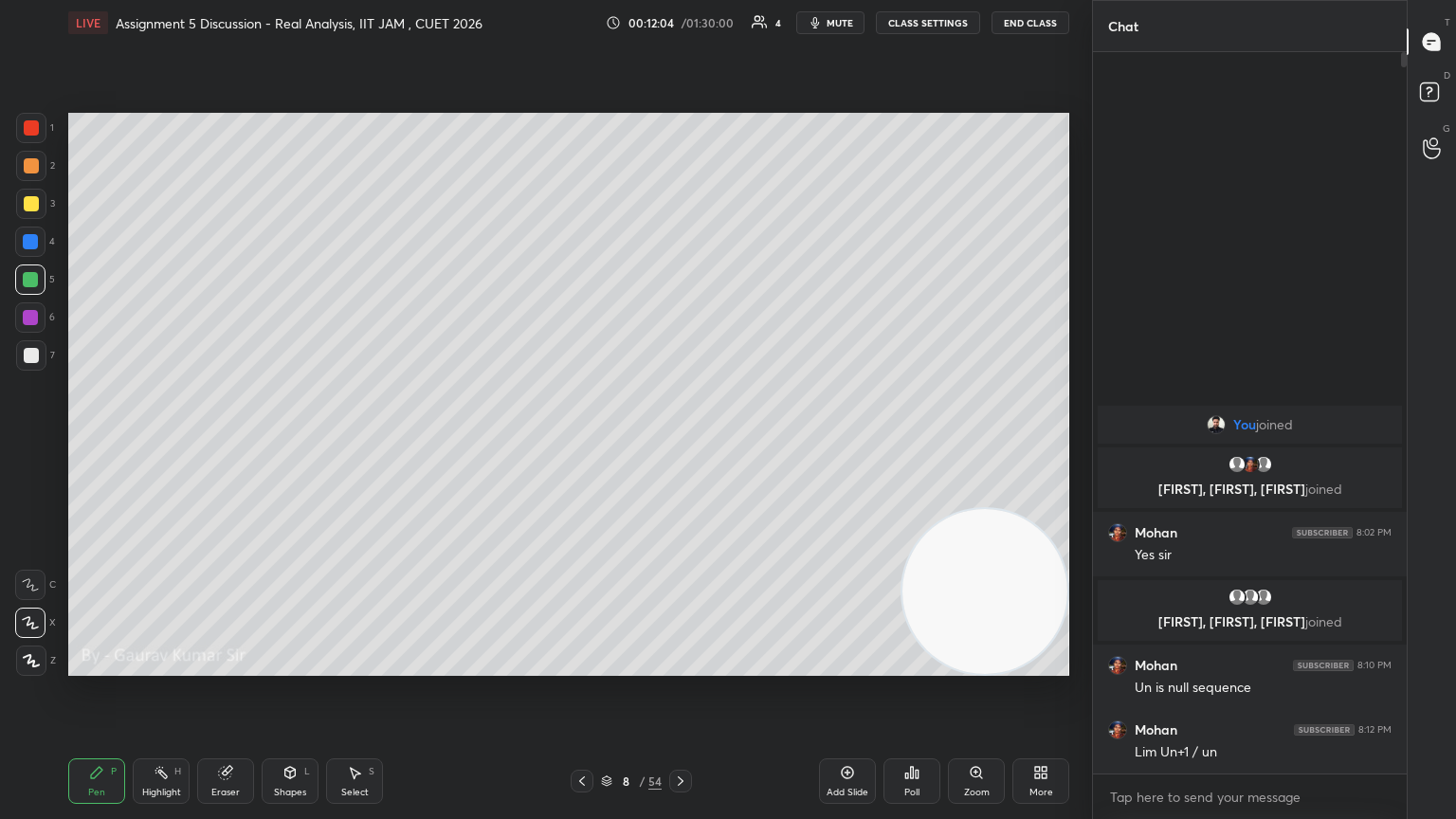 click on "Eraser" at bounding box center (226, 792) 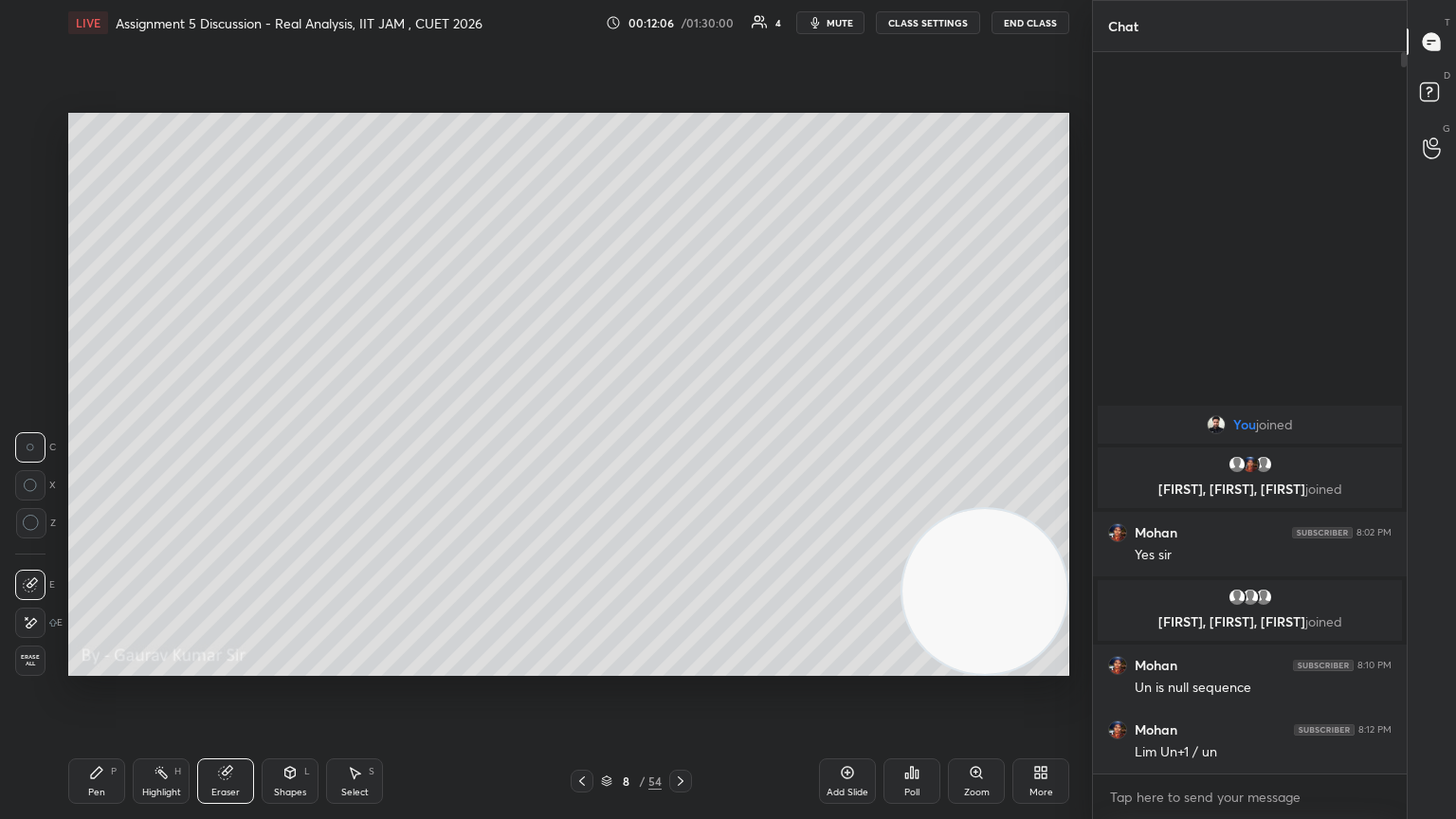 click on "Erase all" at bounding box center (30, 661) 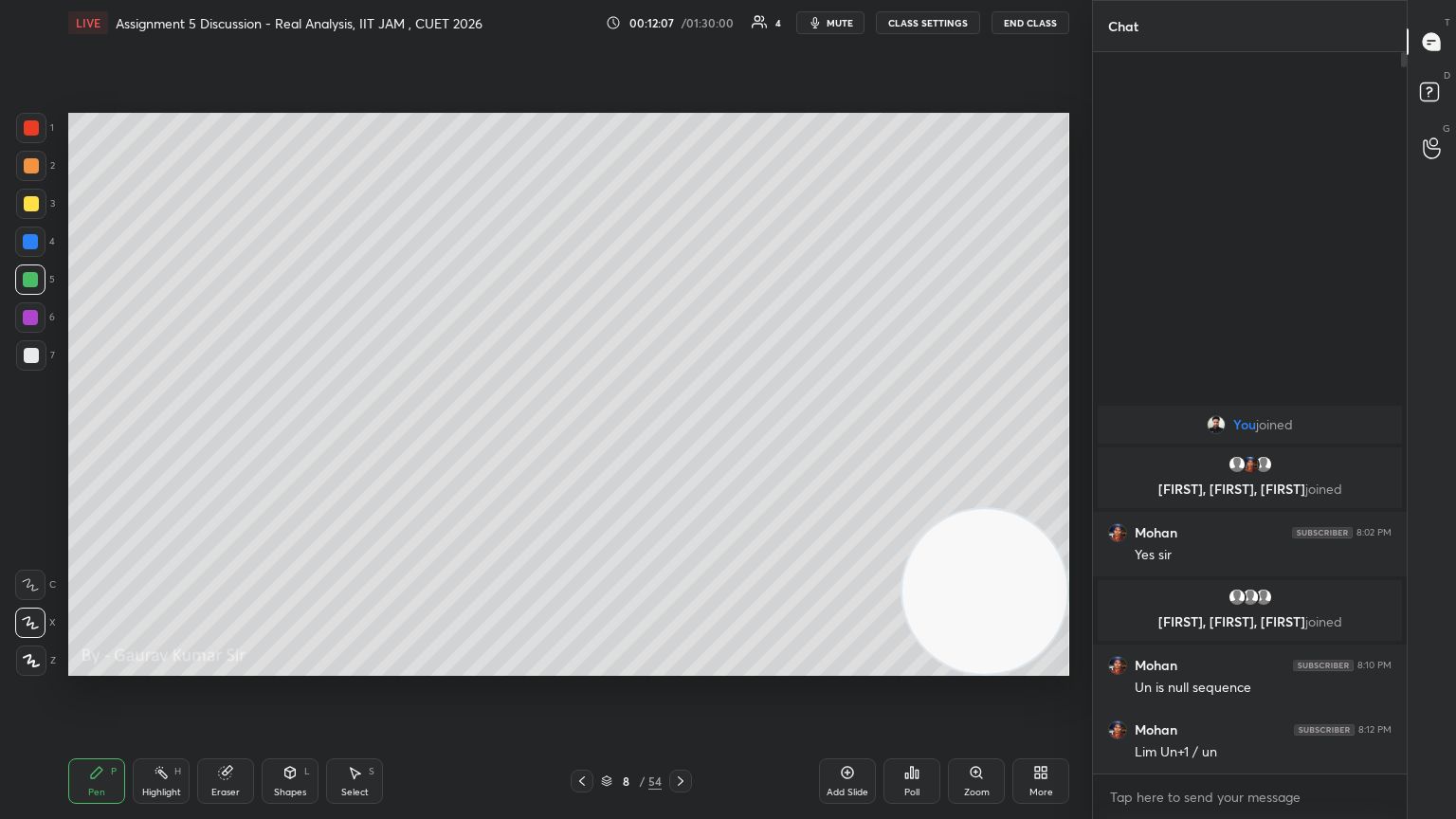 click 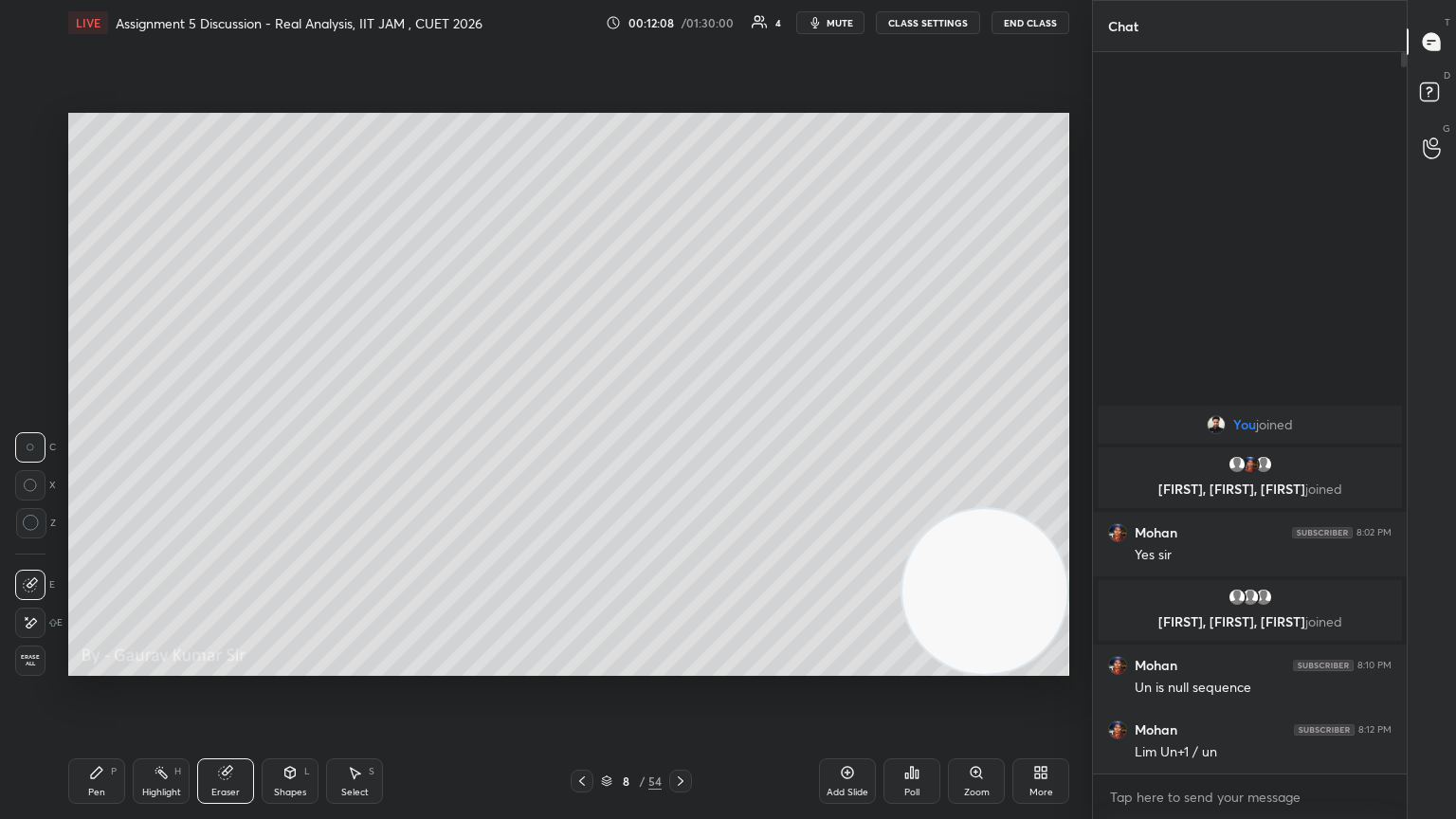 click 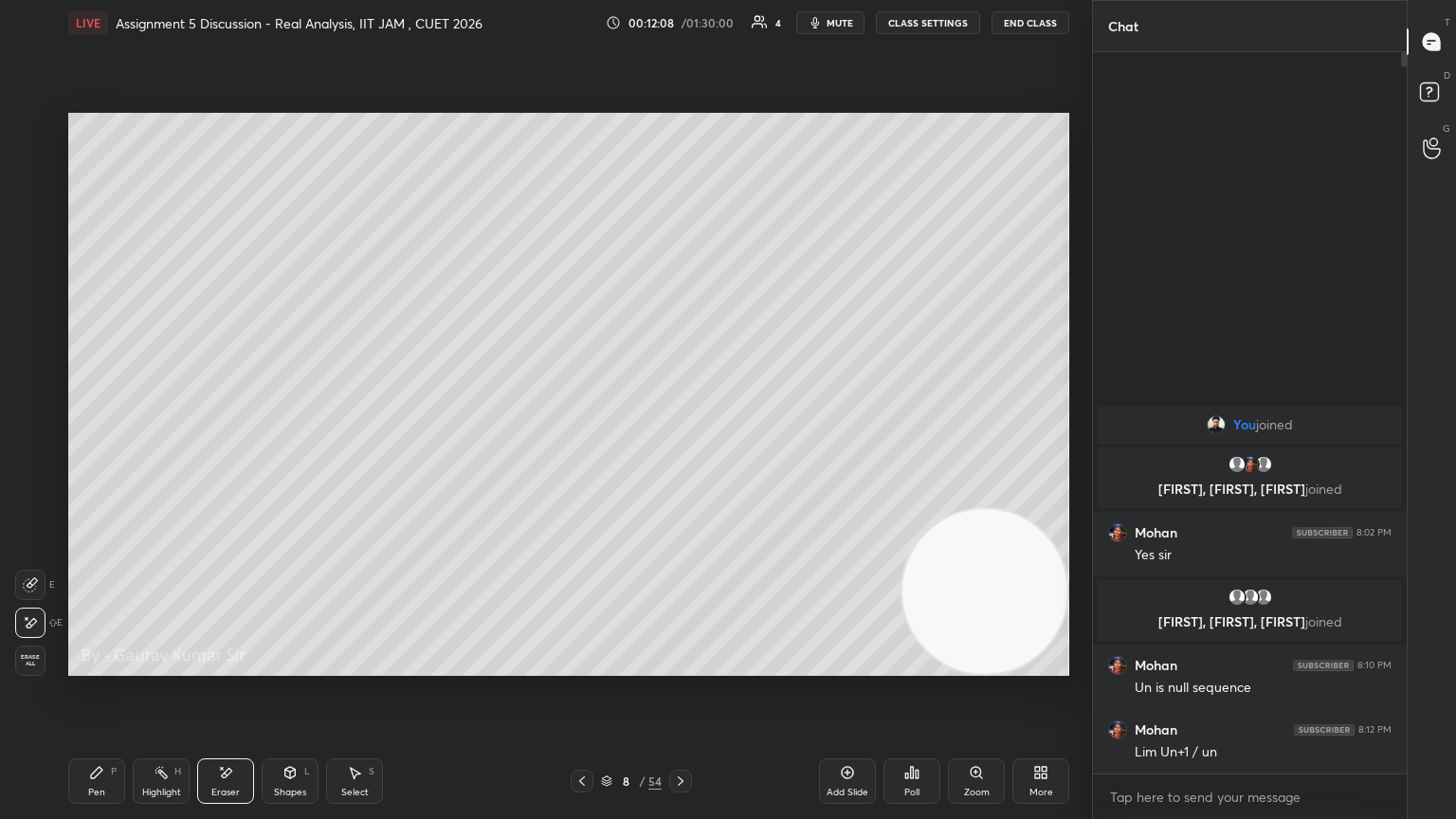 click on "Pen P" at bounding box center (97, 781) 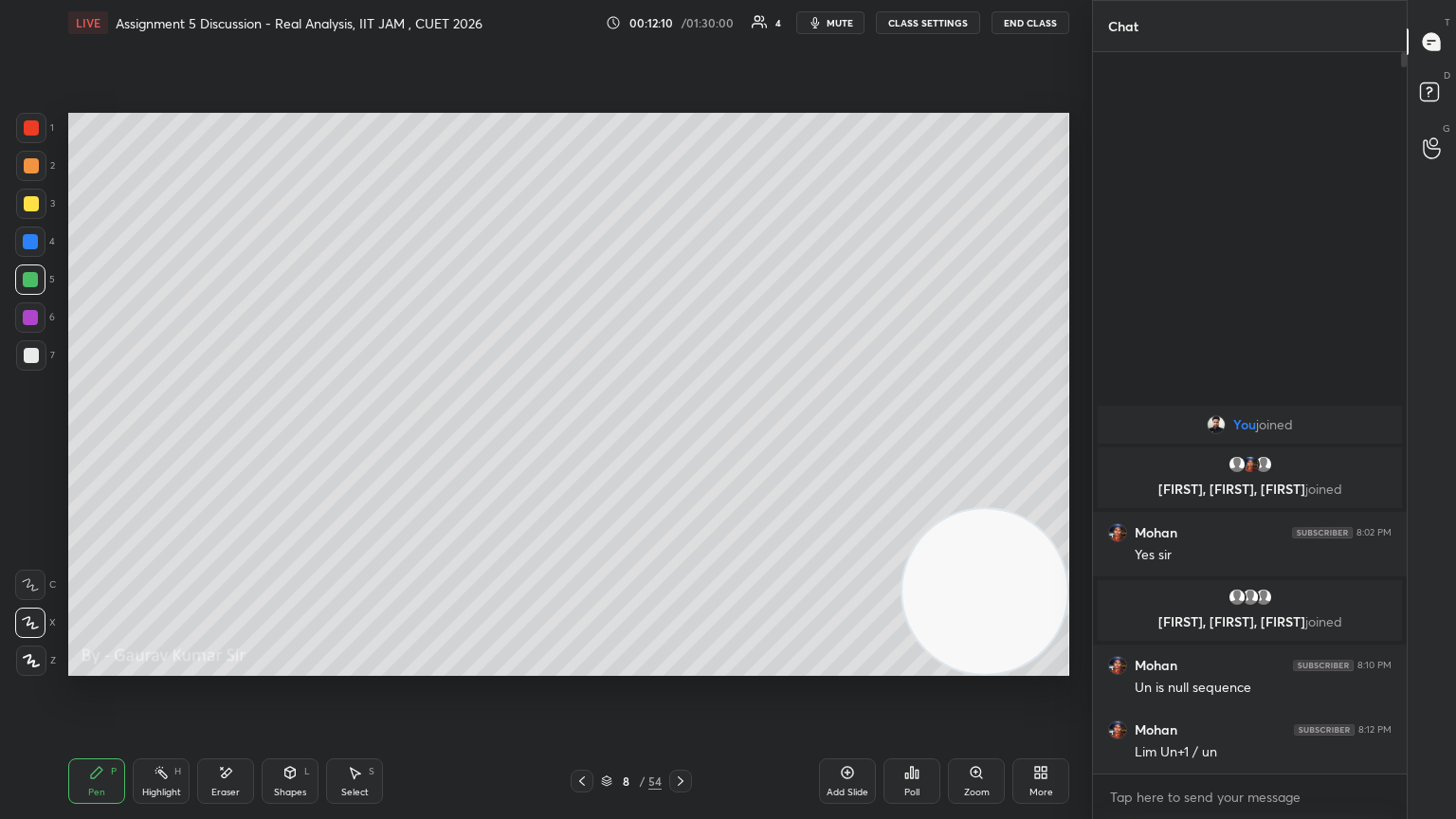 click 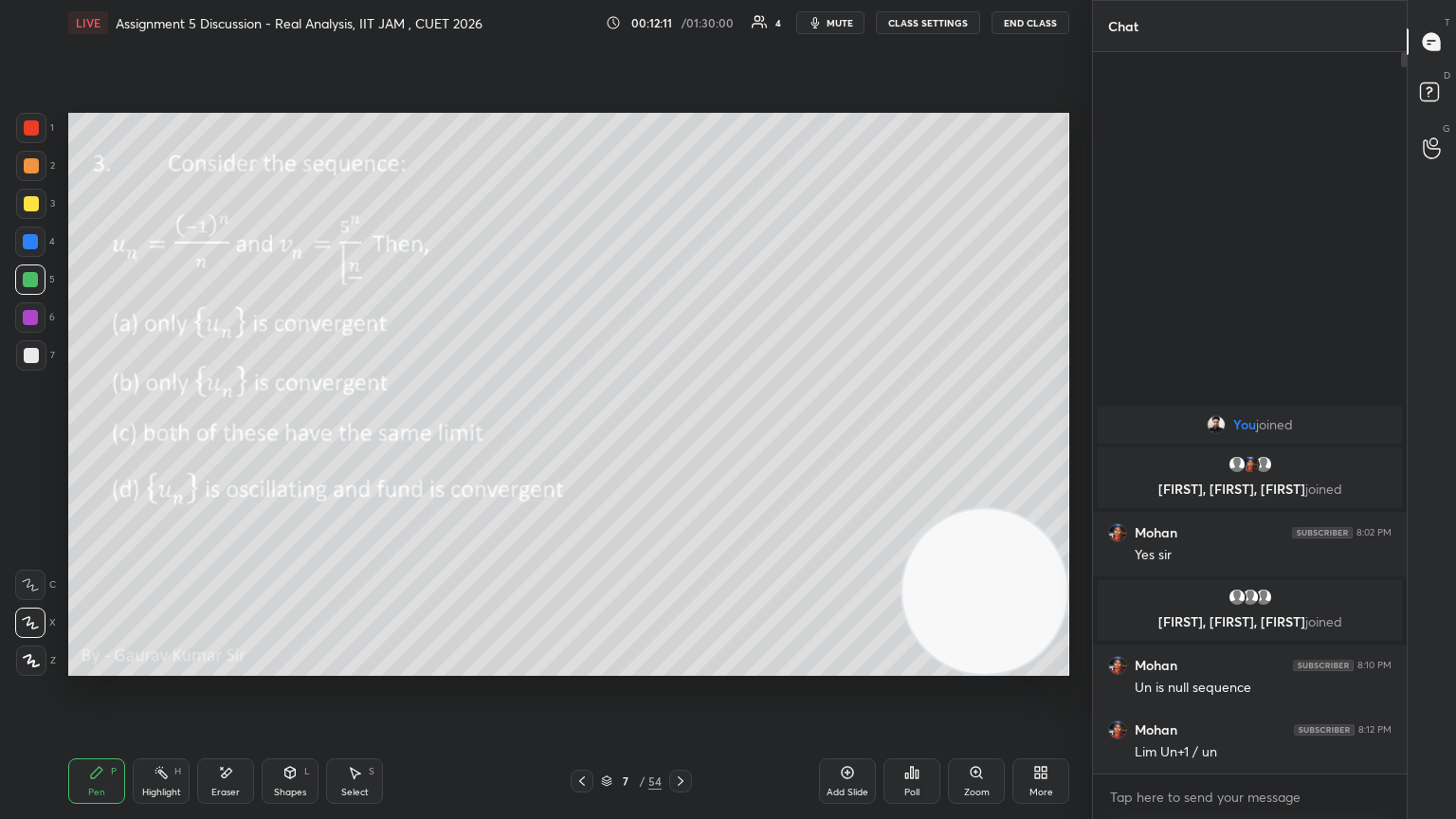 click 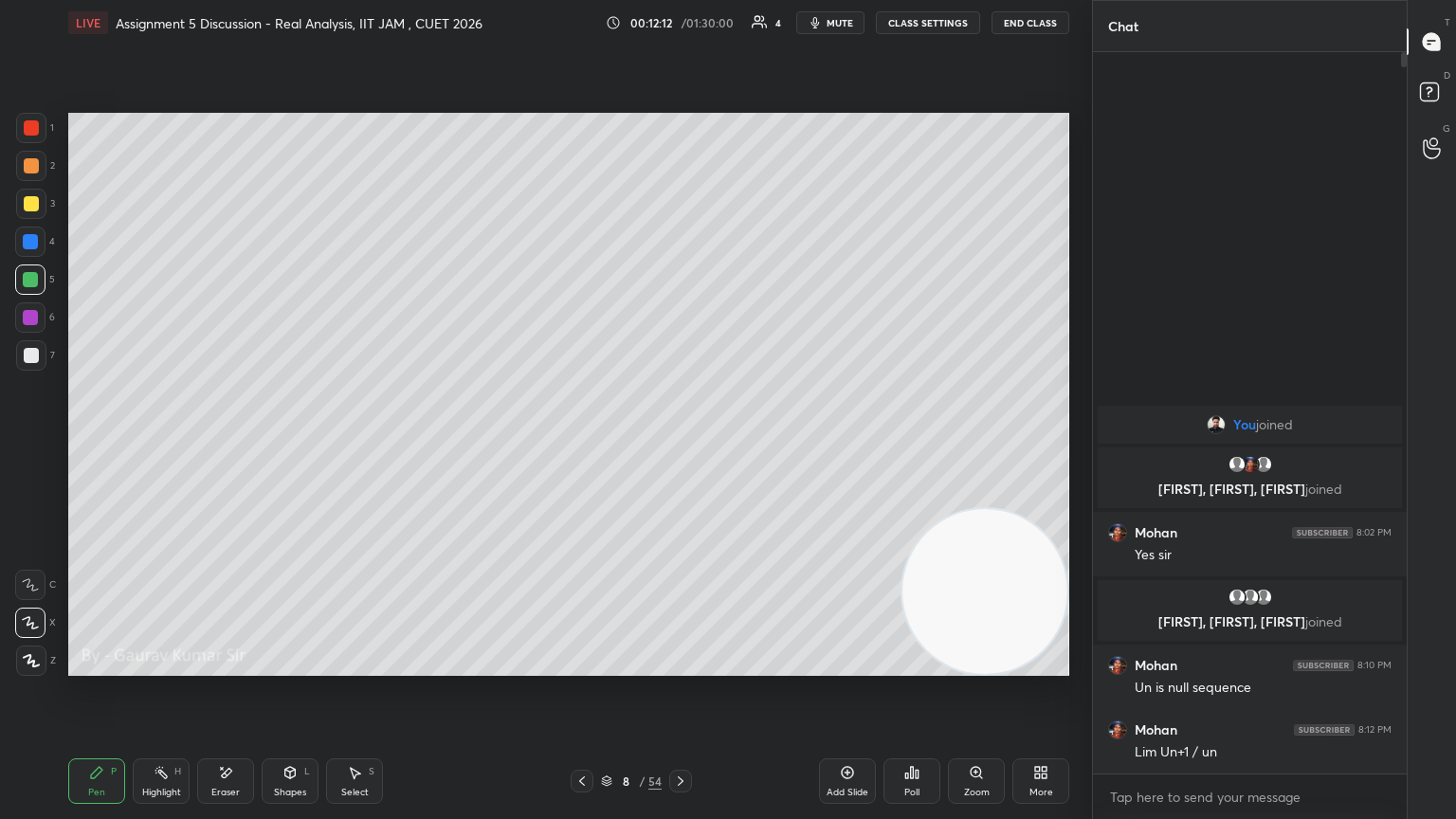 click 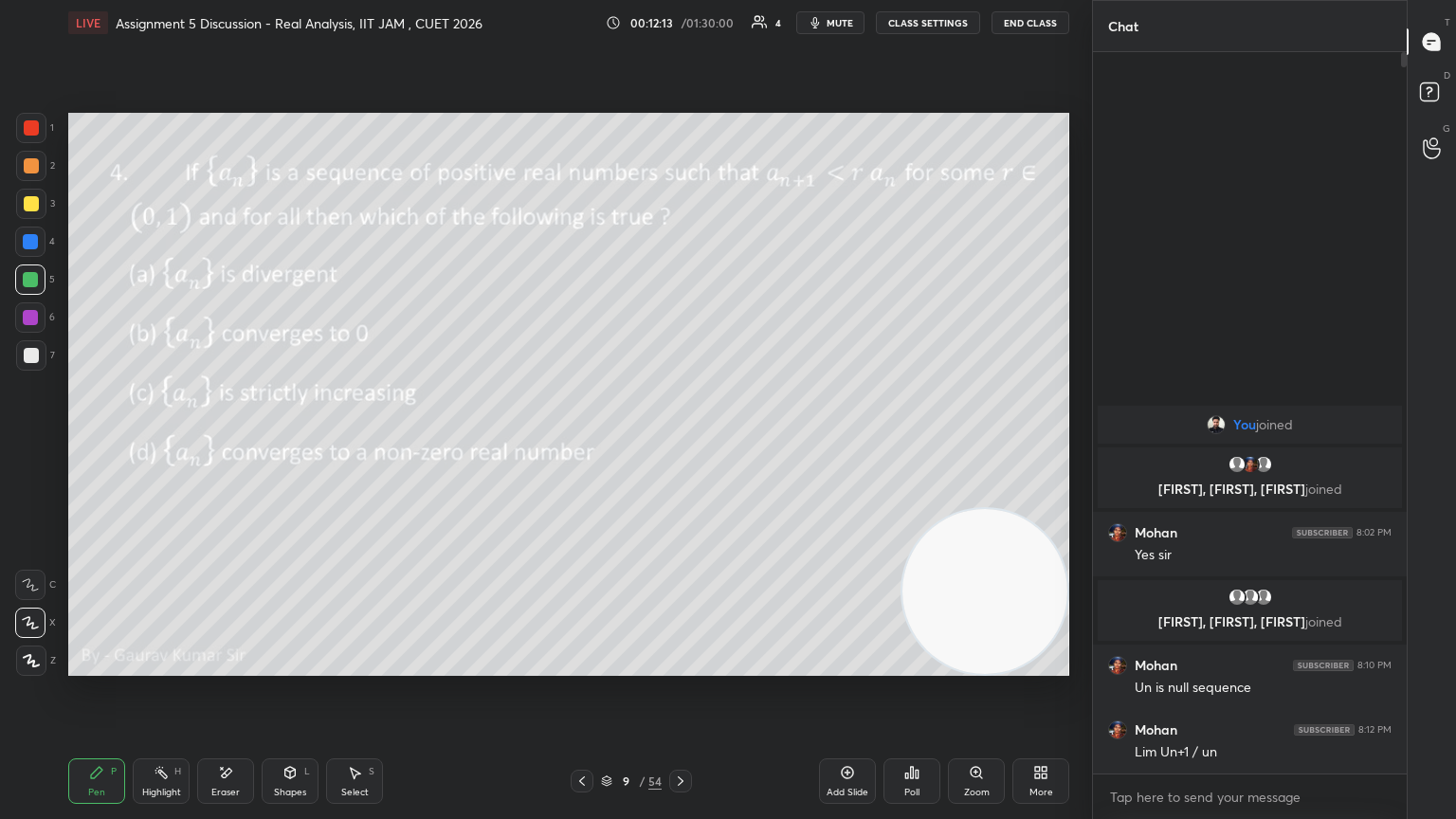click at bounding box center (582, 781) 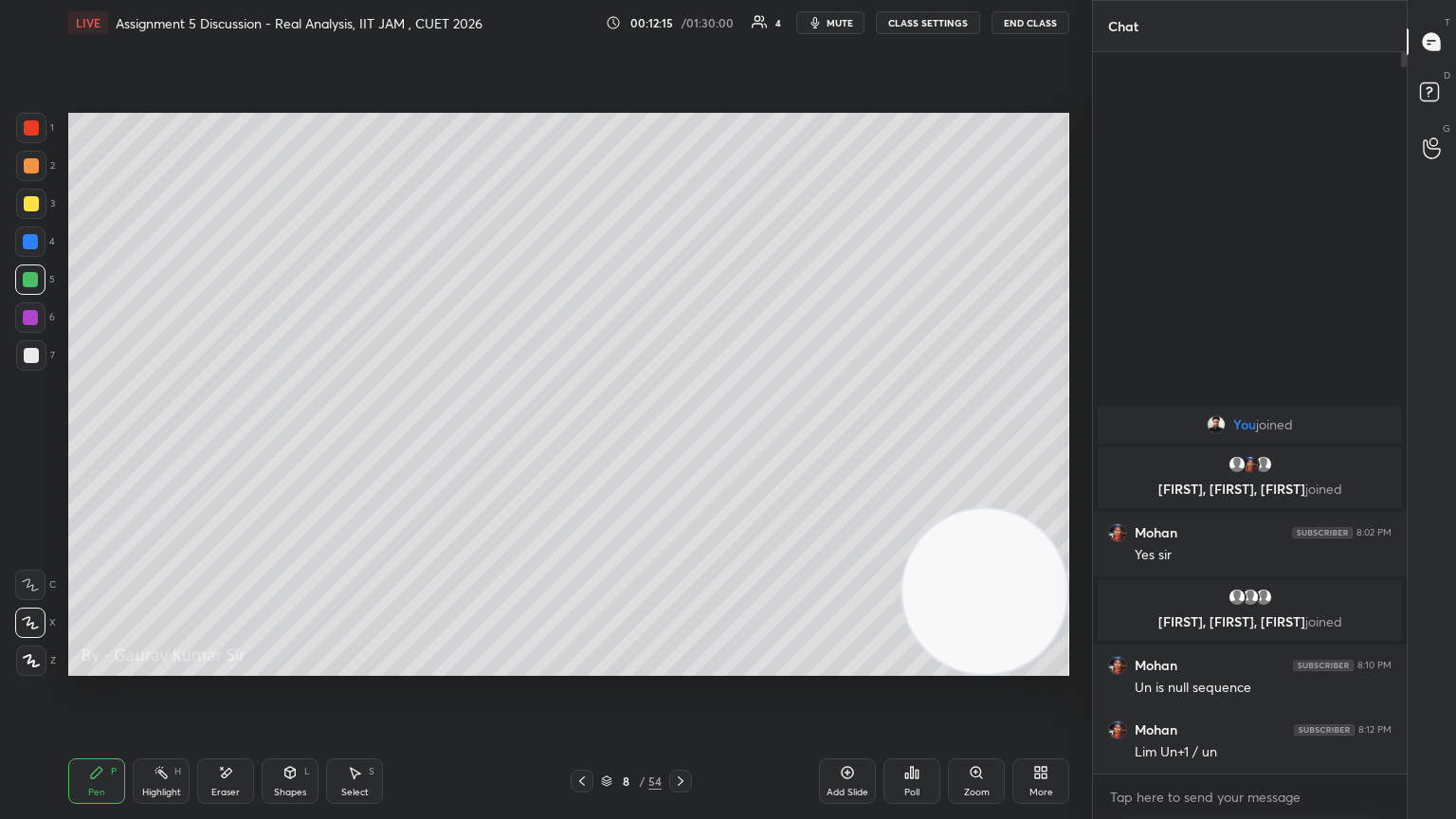 click at bounding box center [582, 781] 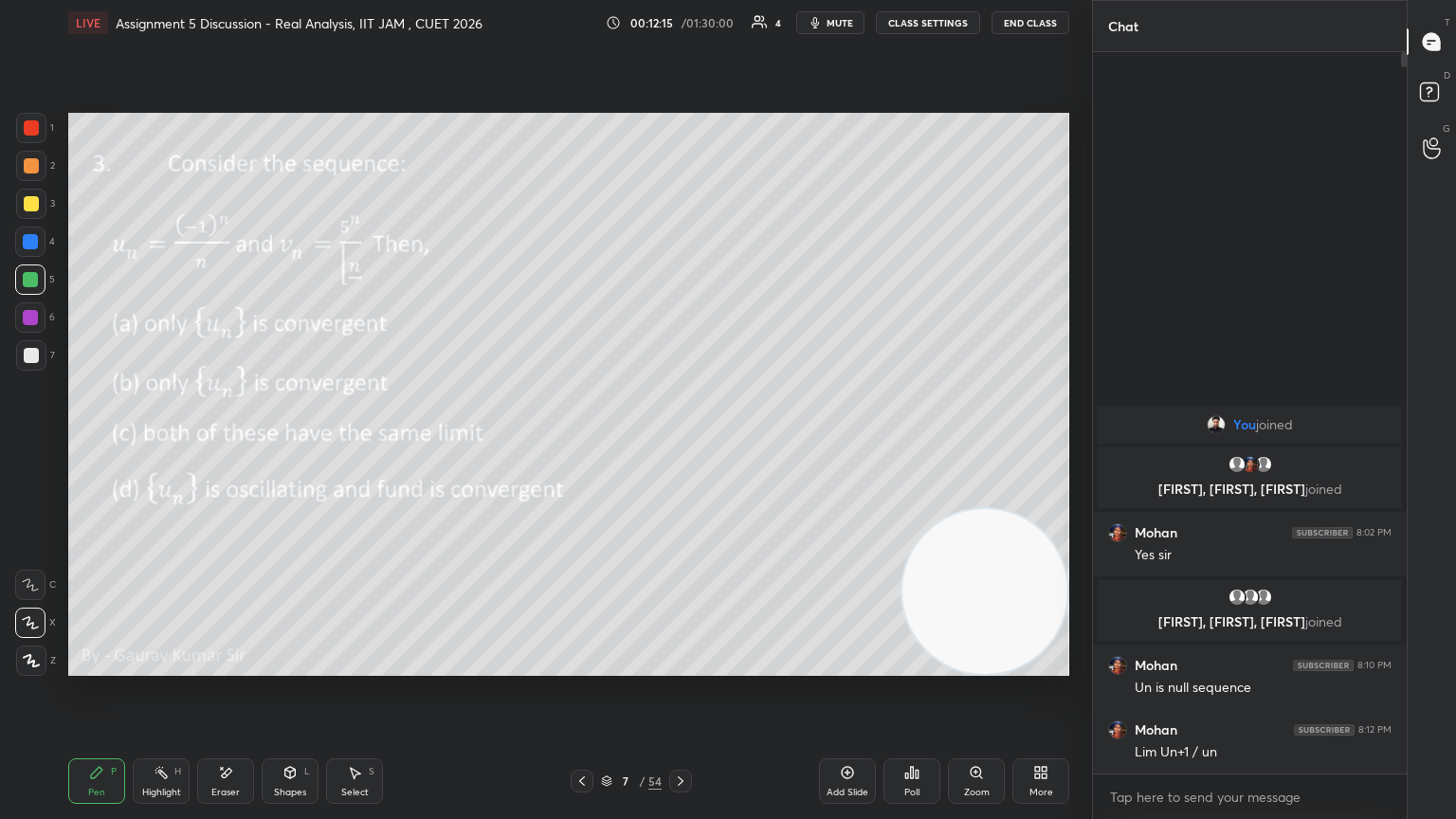 click 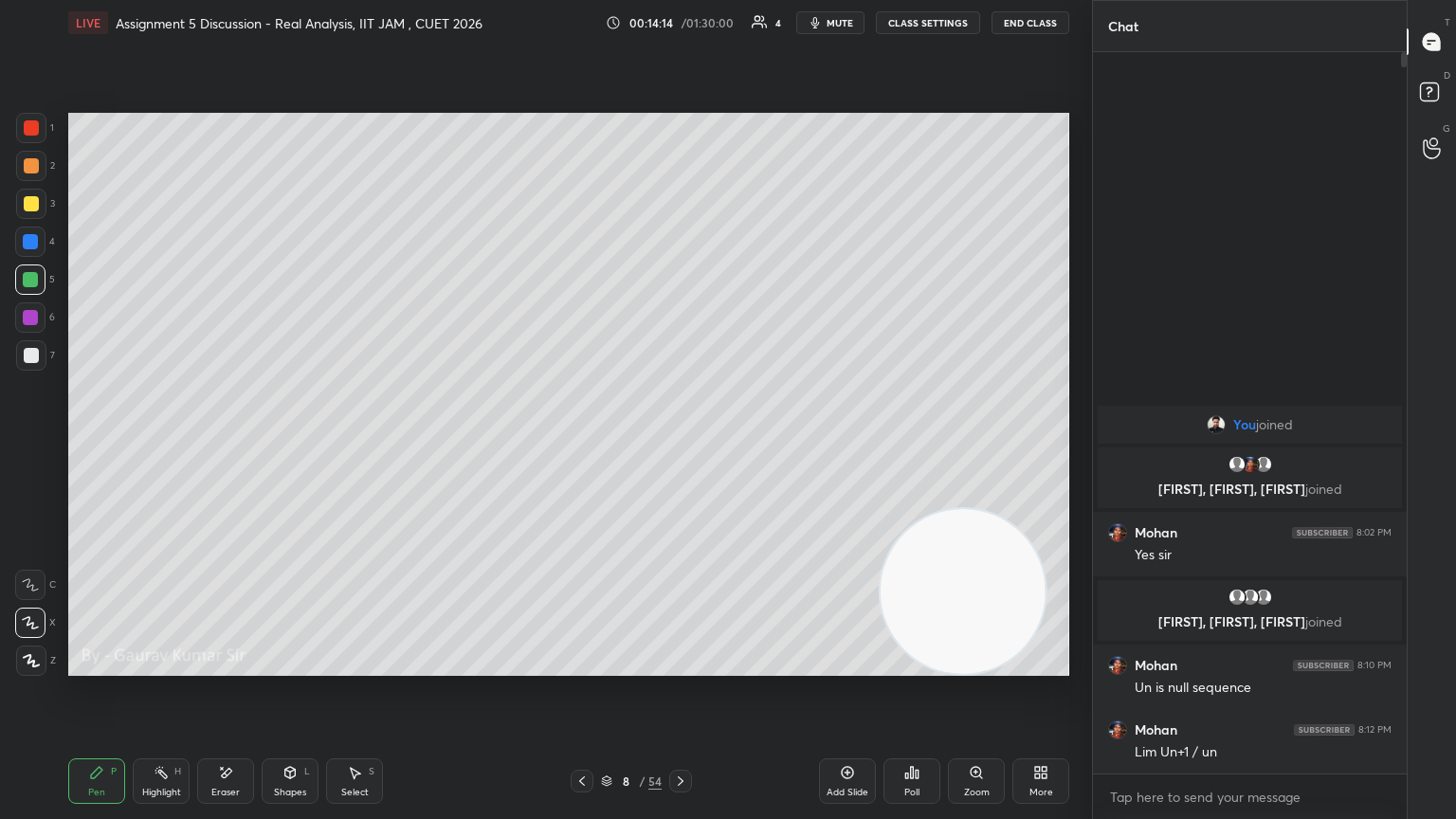 click 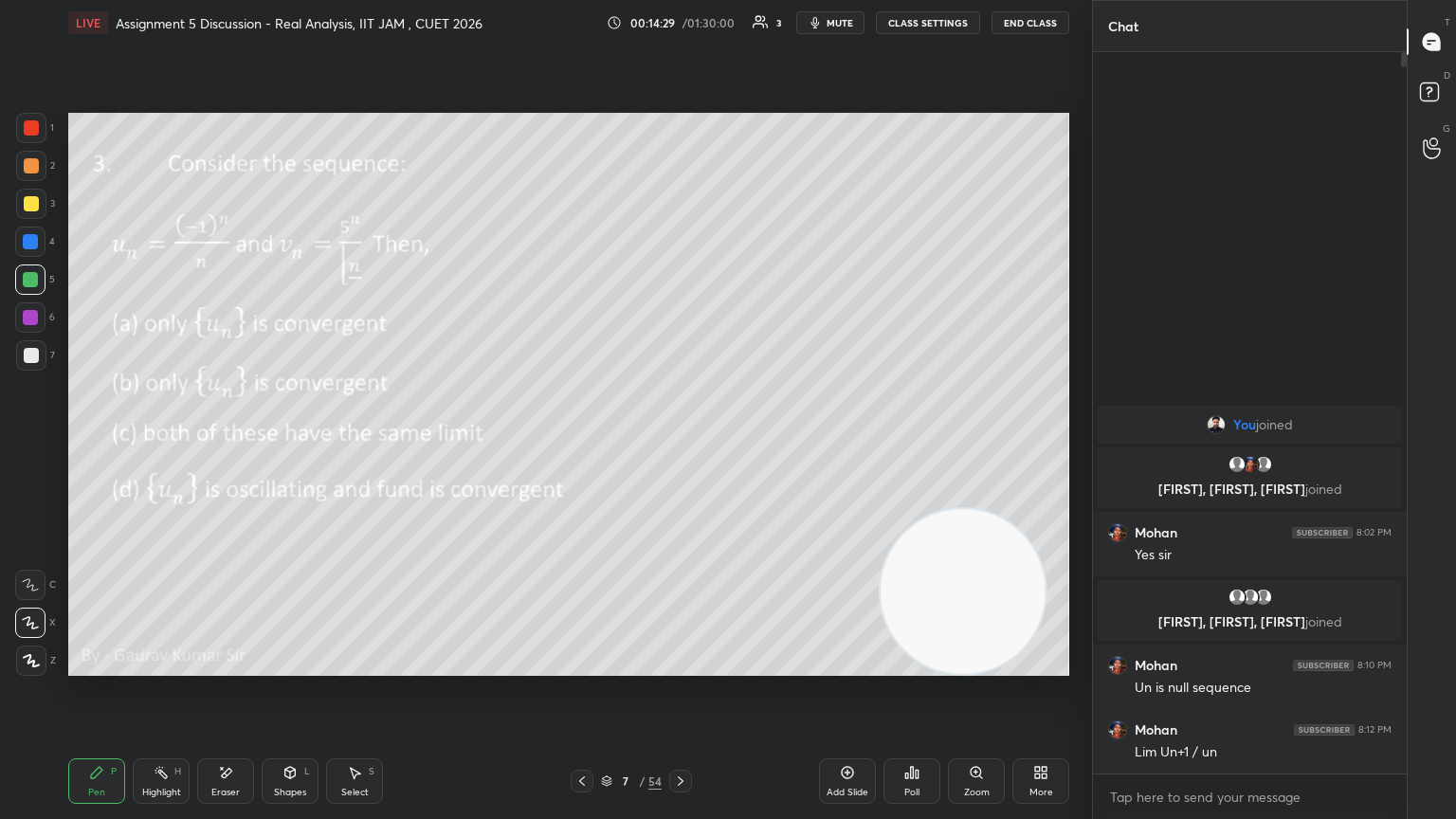 click 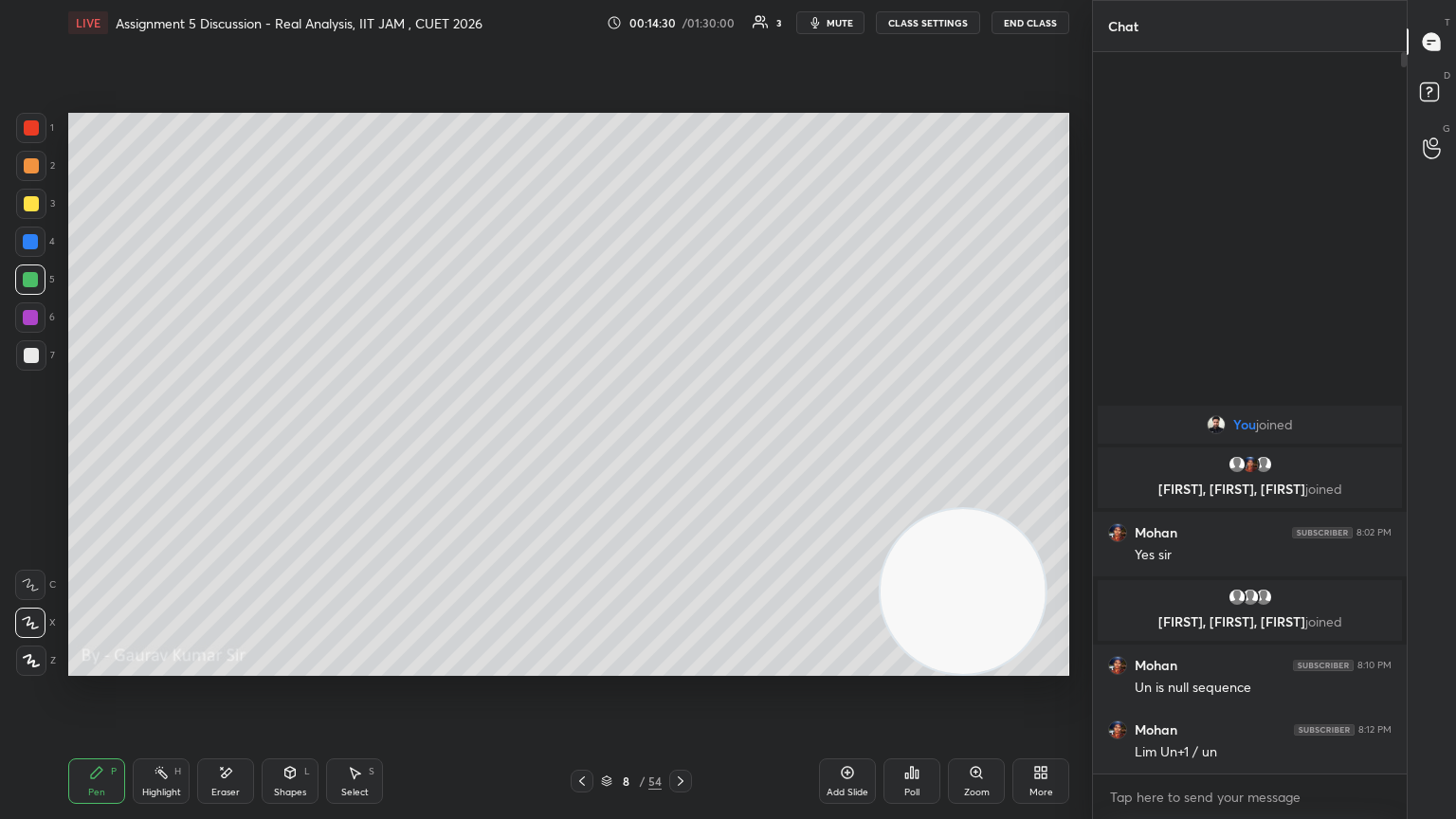 click 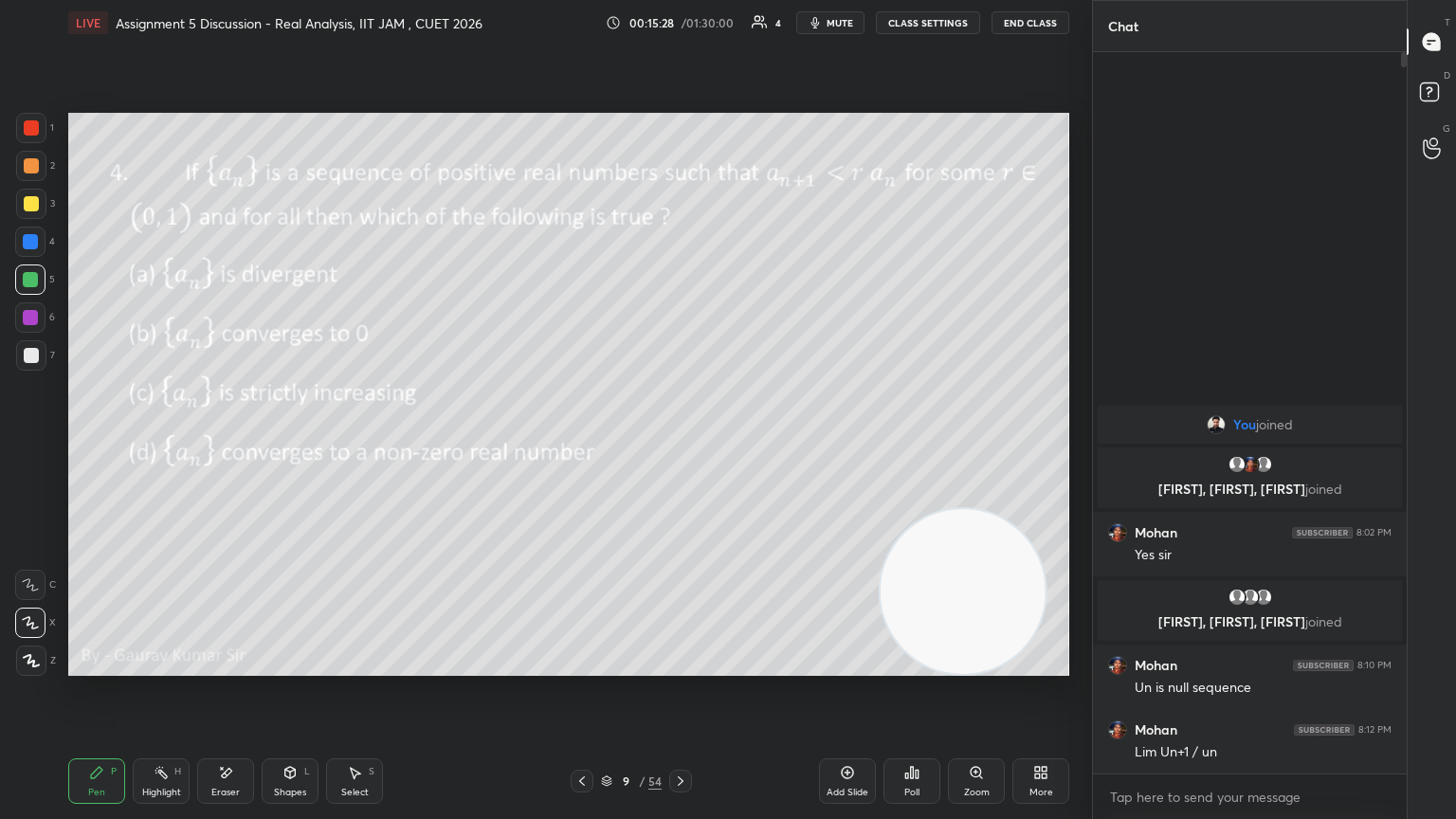 click 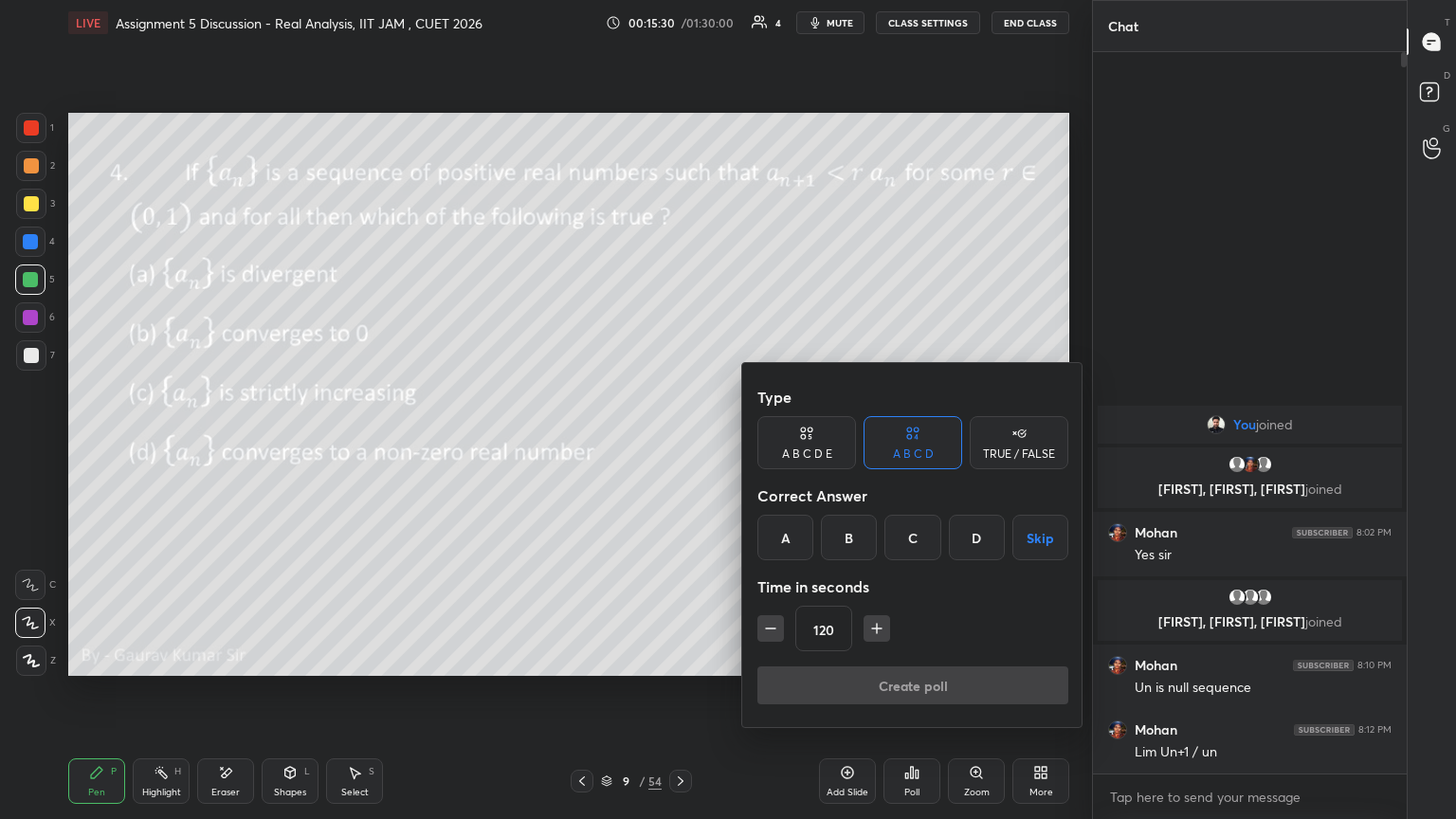 click on "Skip" at bounding box center [1040, 537] 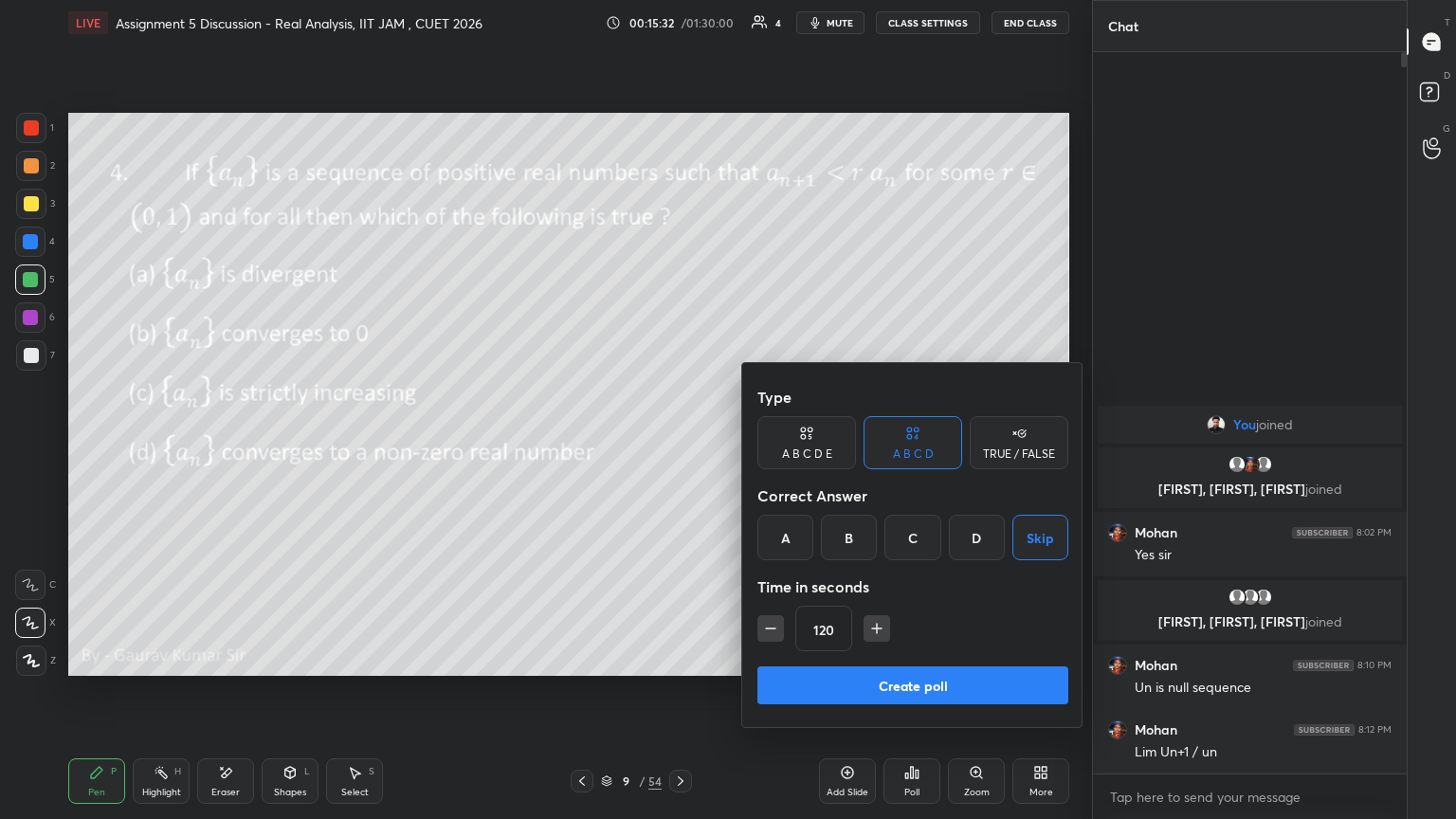click on "Create poll" at bounding box center [913, 685] 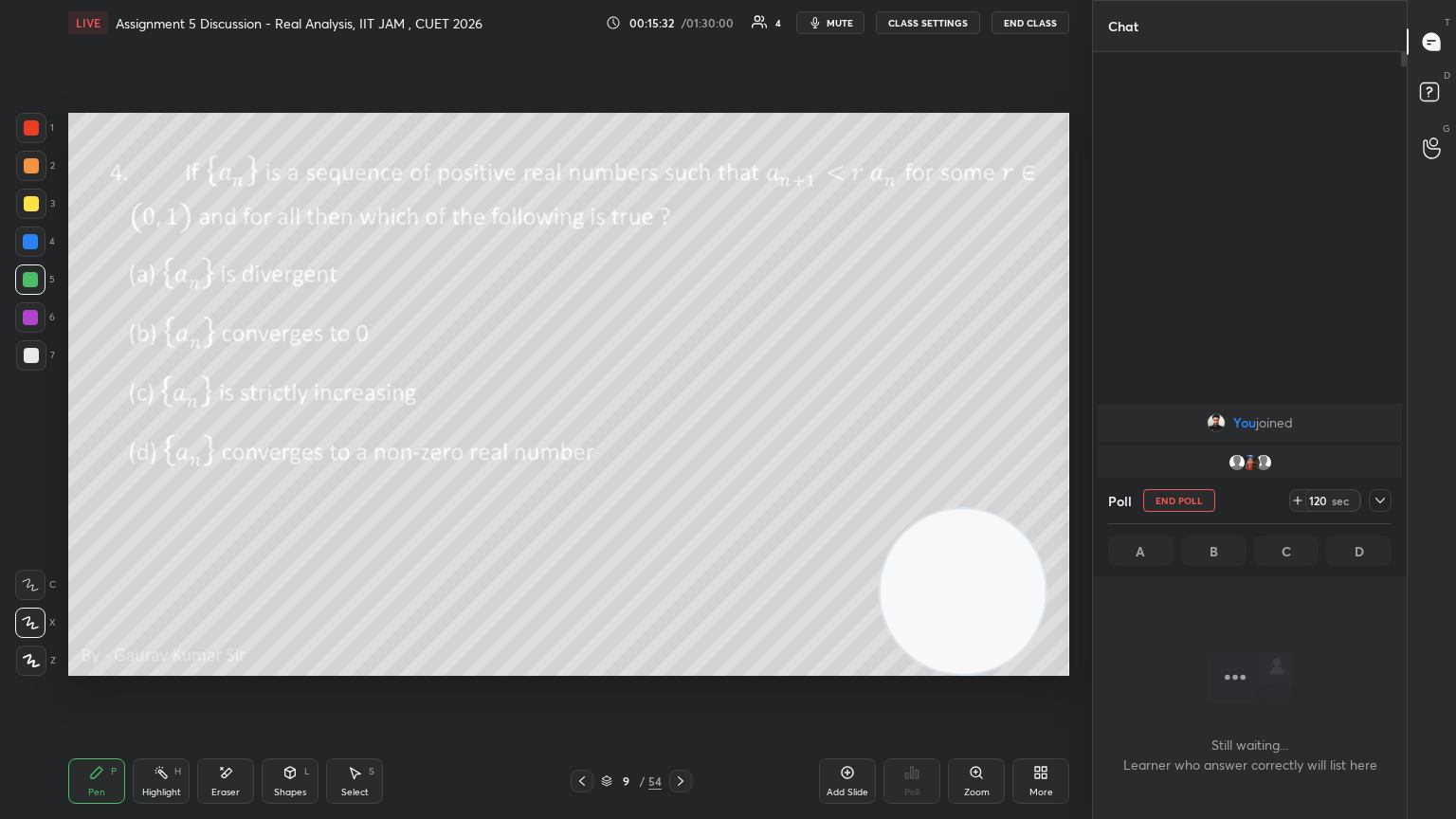 scroll, scrollTop: 620, scrollLeft: 308, axis: both 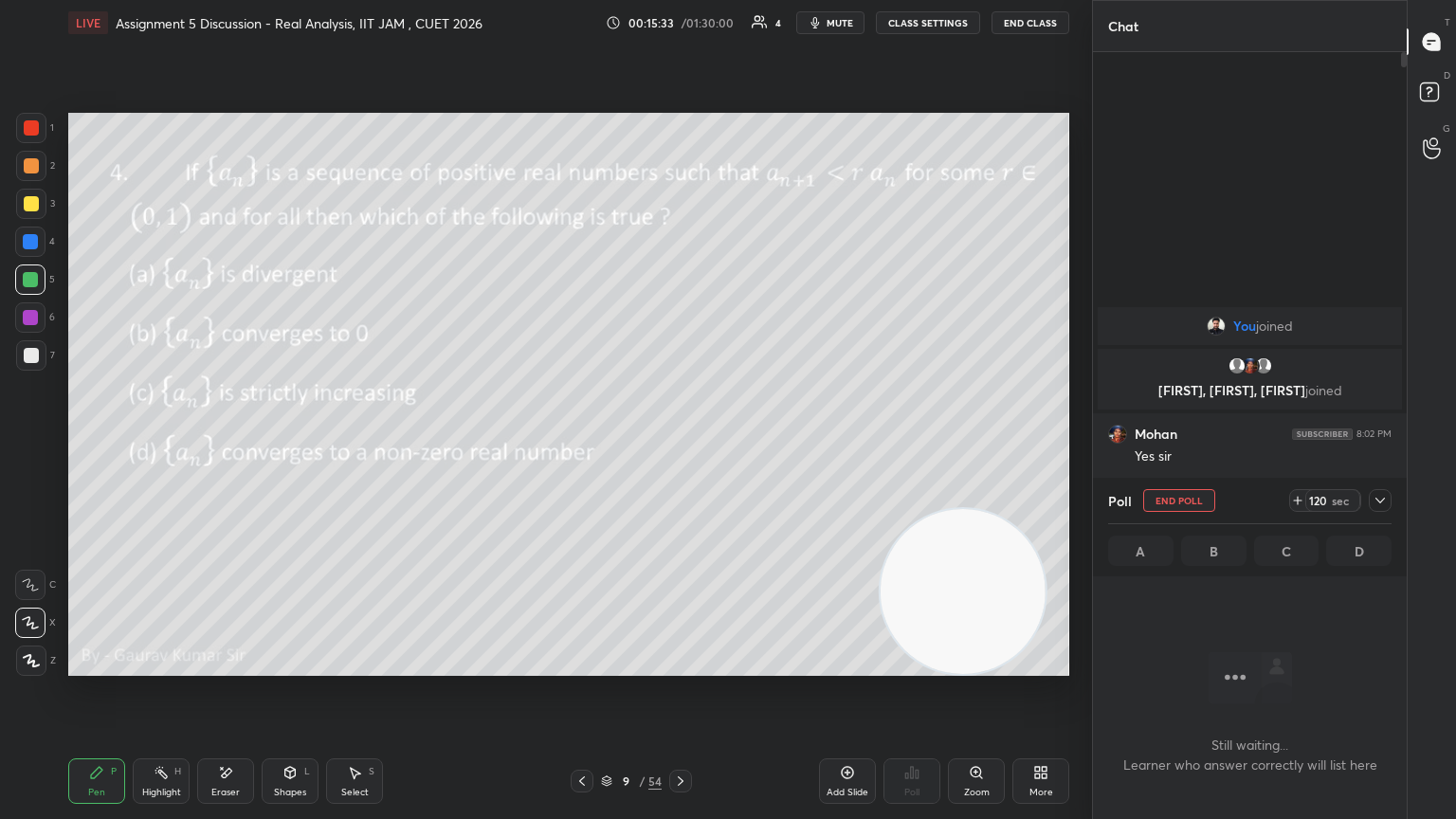 click on "Setting up your live class Poll for   secs No correct answer Start poll" at bounding box center (569, 394) 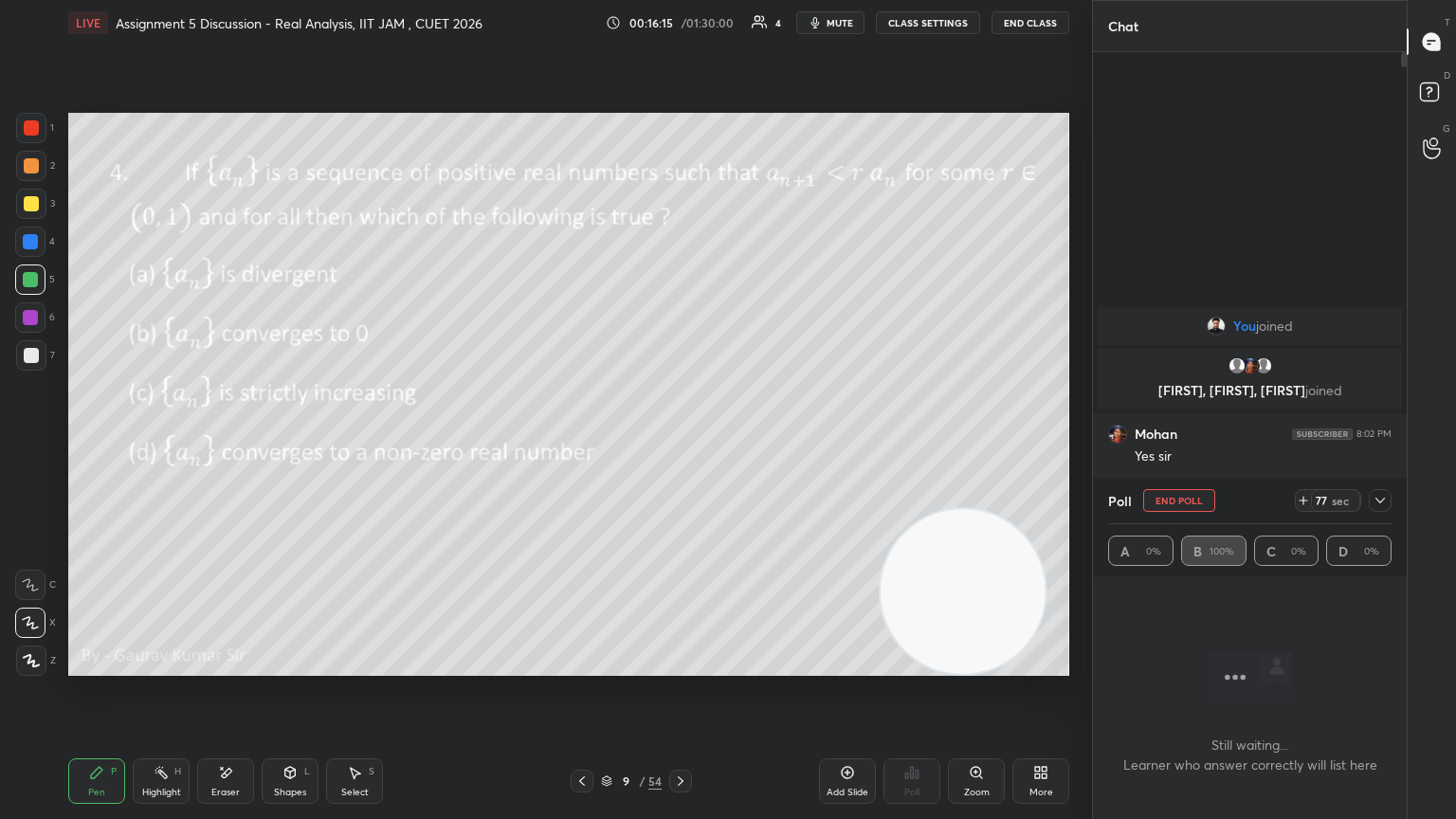 click at bounding box center [30, 318] 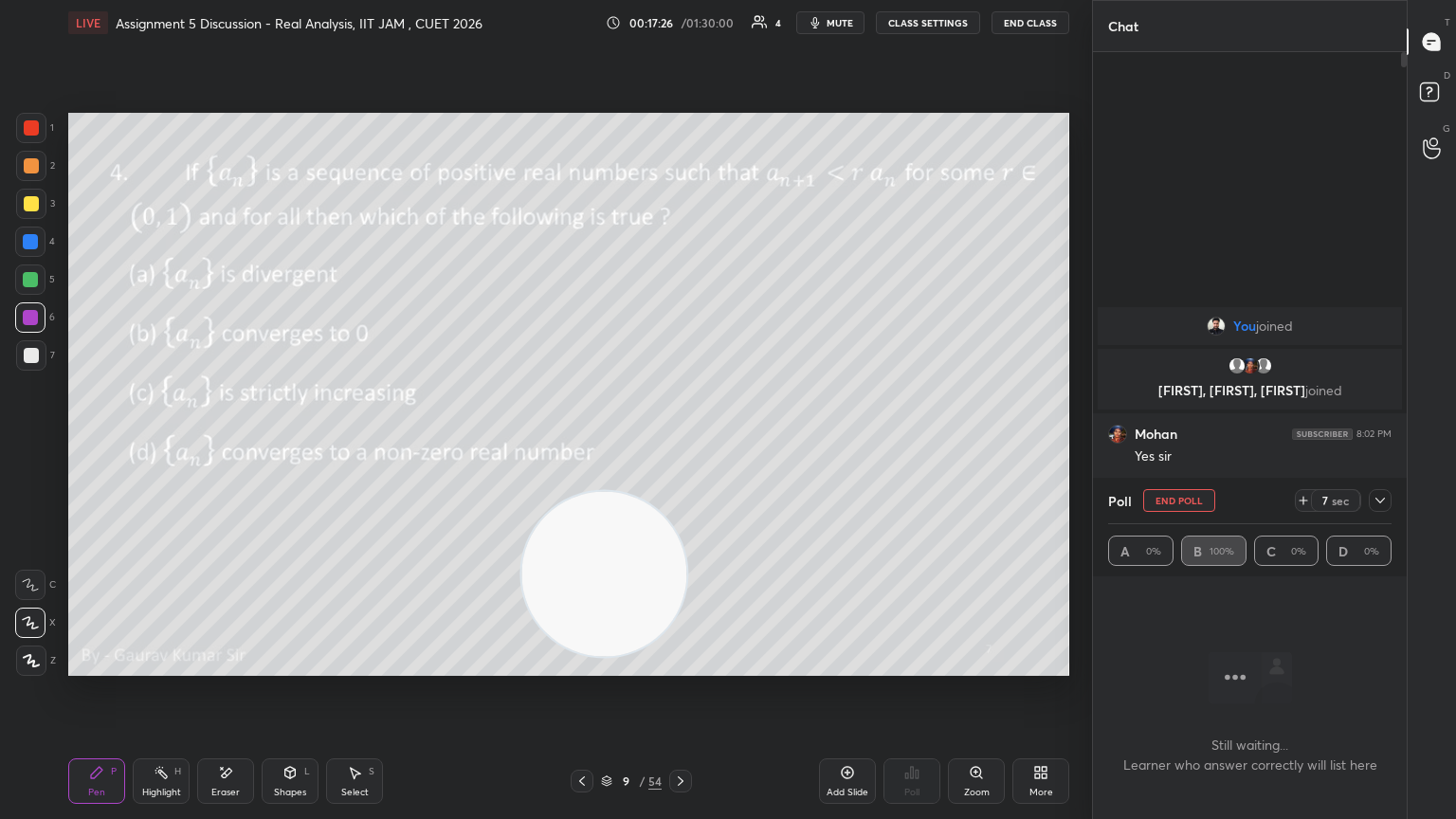 click at bounding box center [1380, 500] 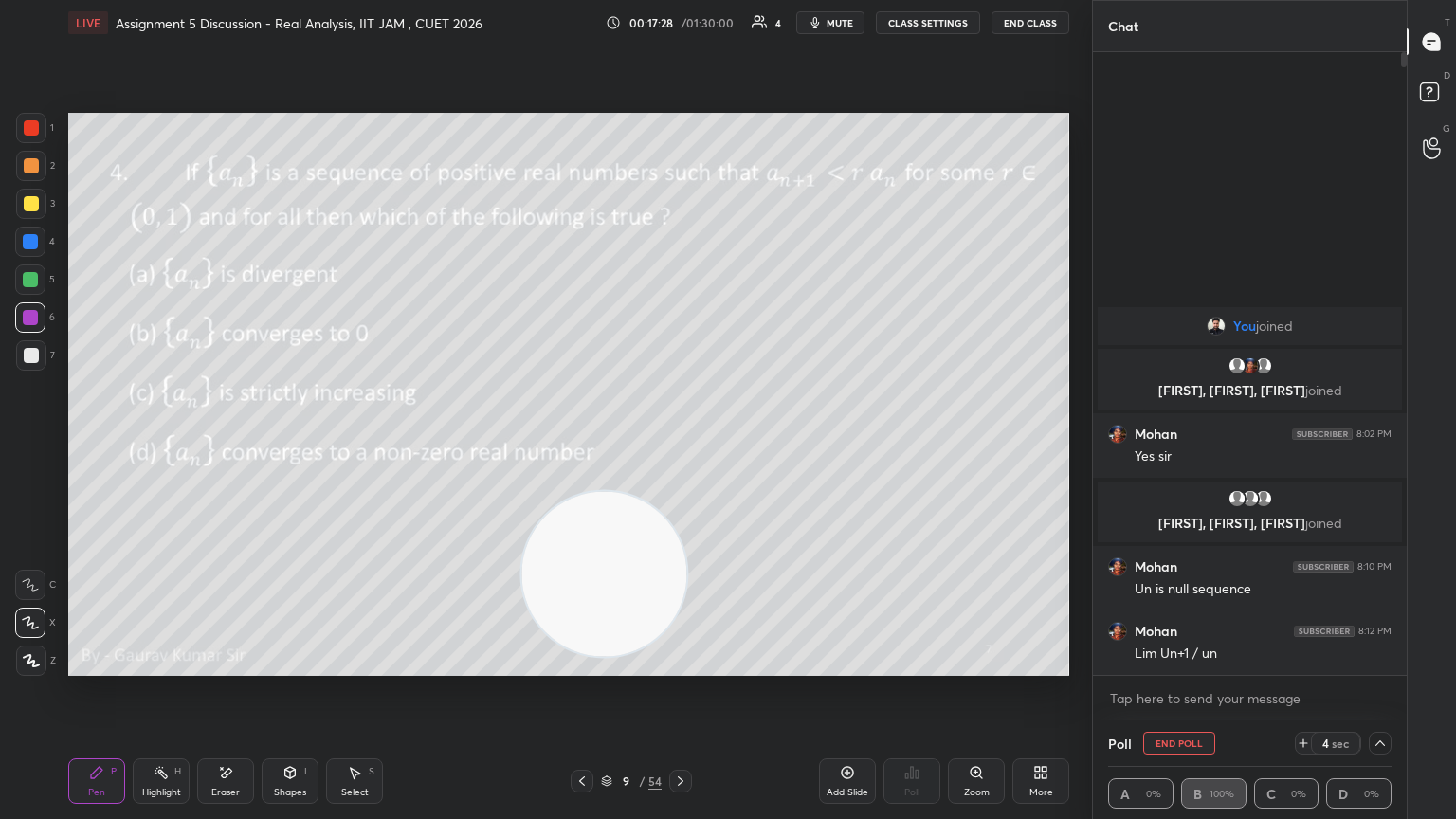 click on "End Poll" at bounding box center (1179, 743) 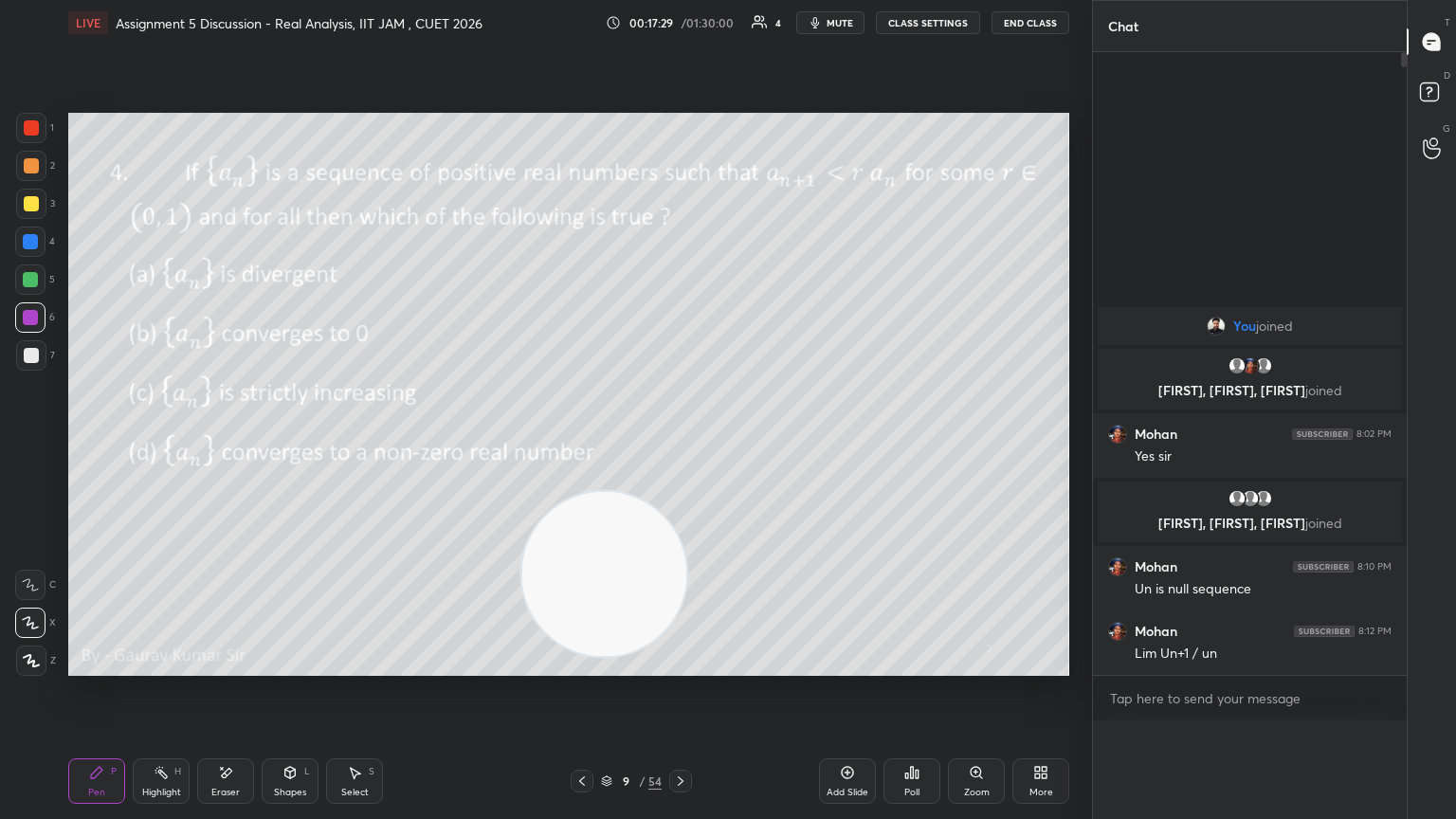 scroll, scrollTop: 7, scrollLeft: 6, axis: both 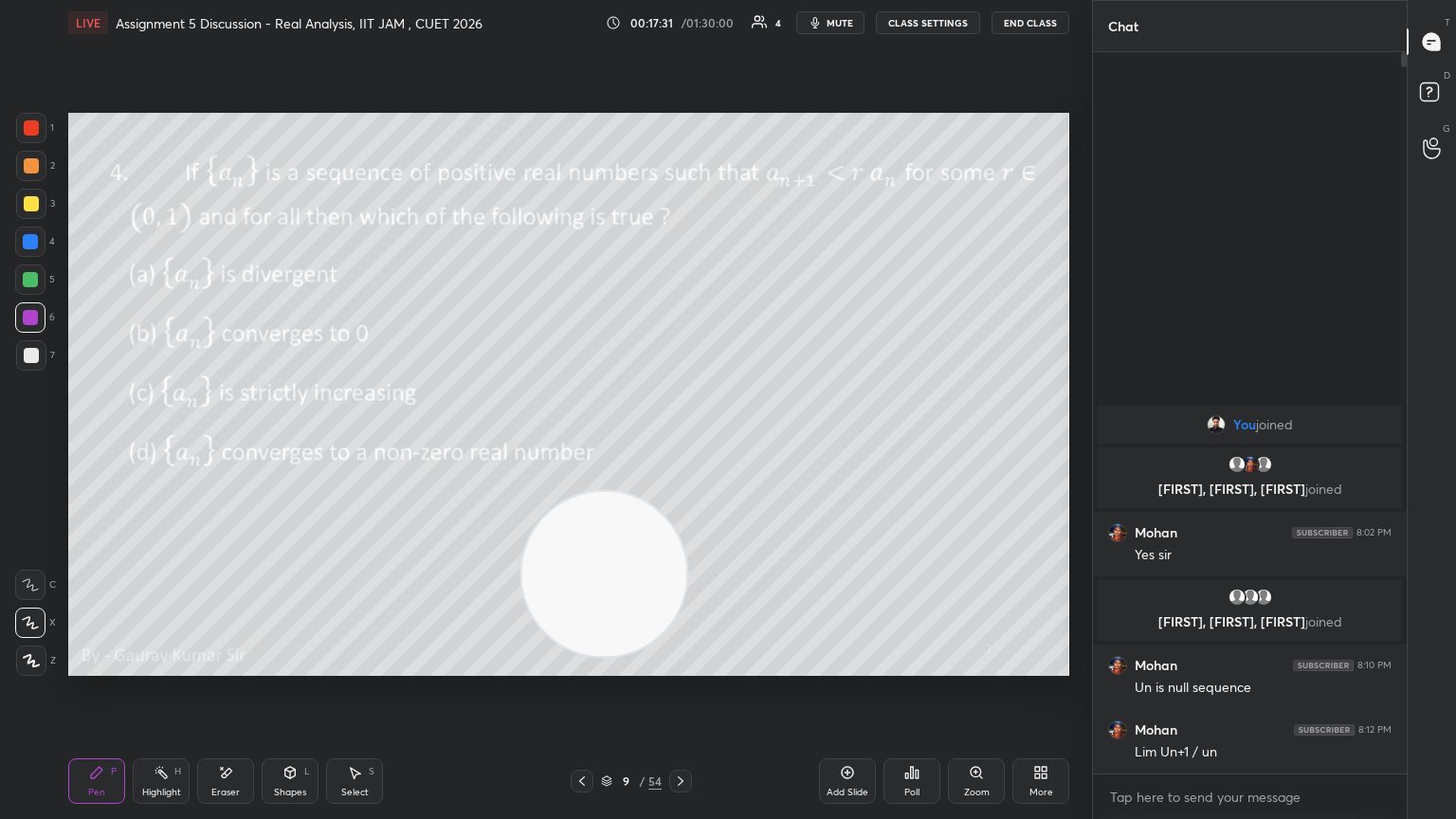click 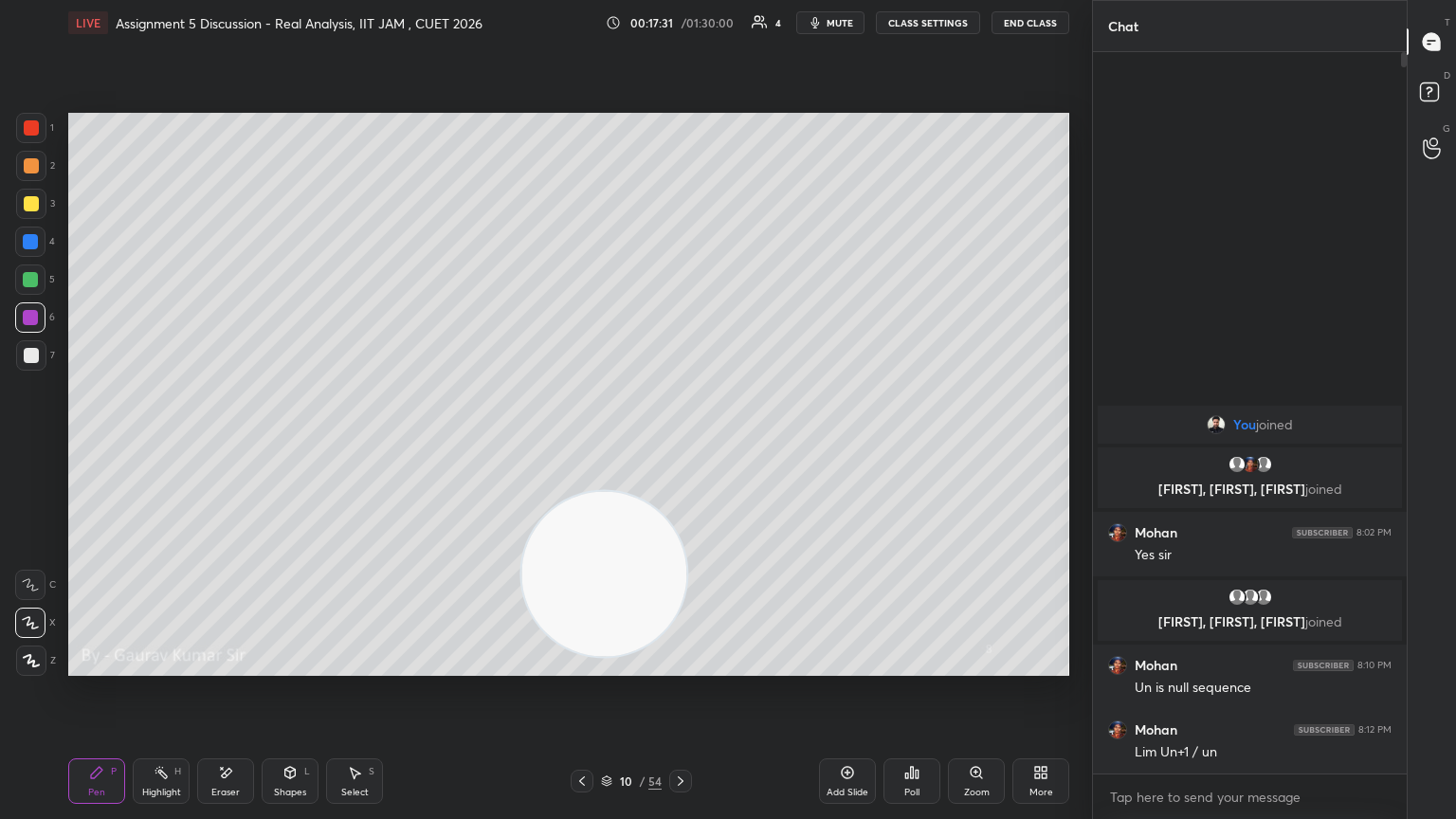 click 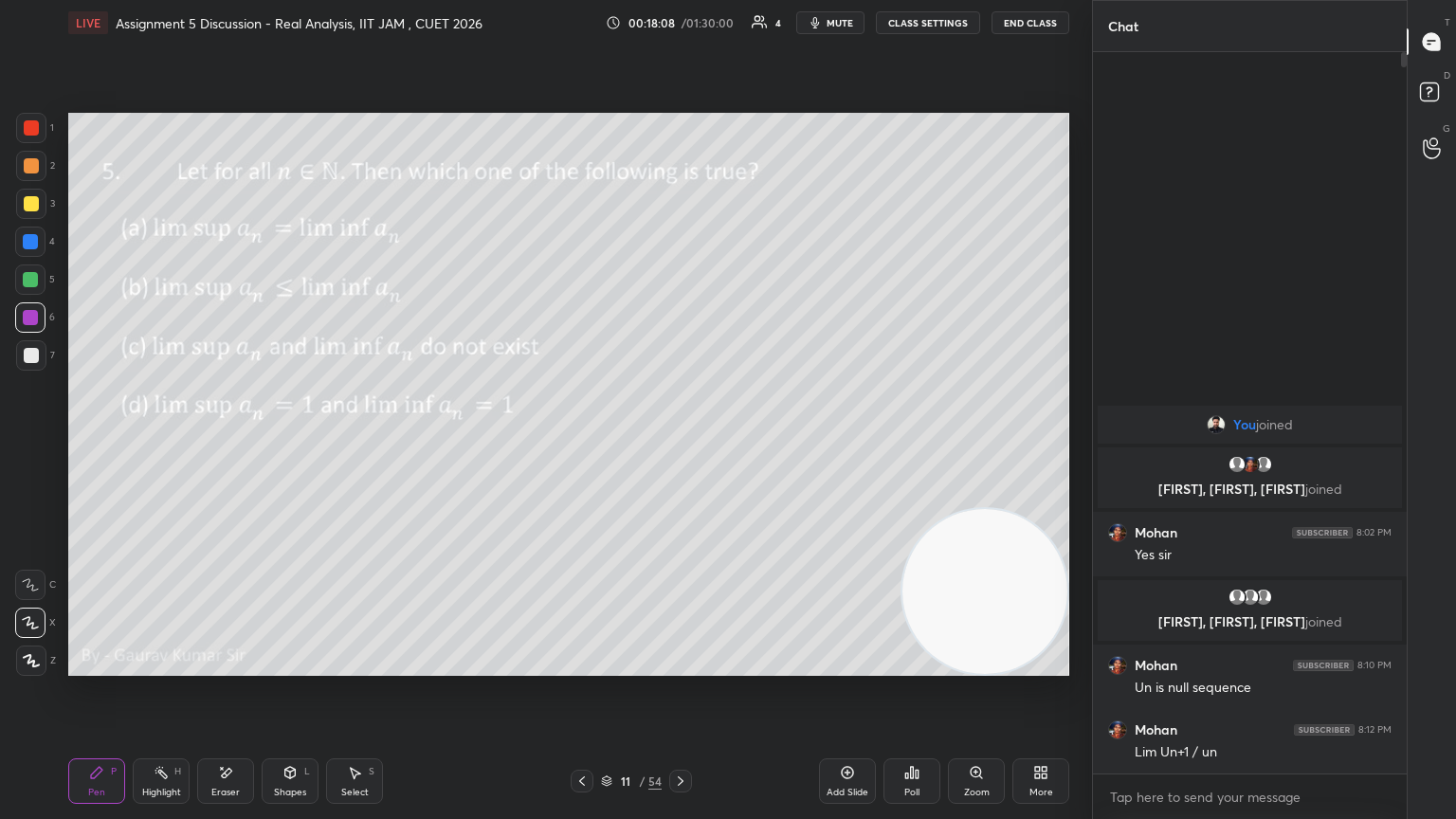 click 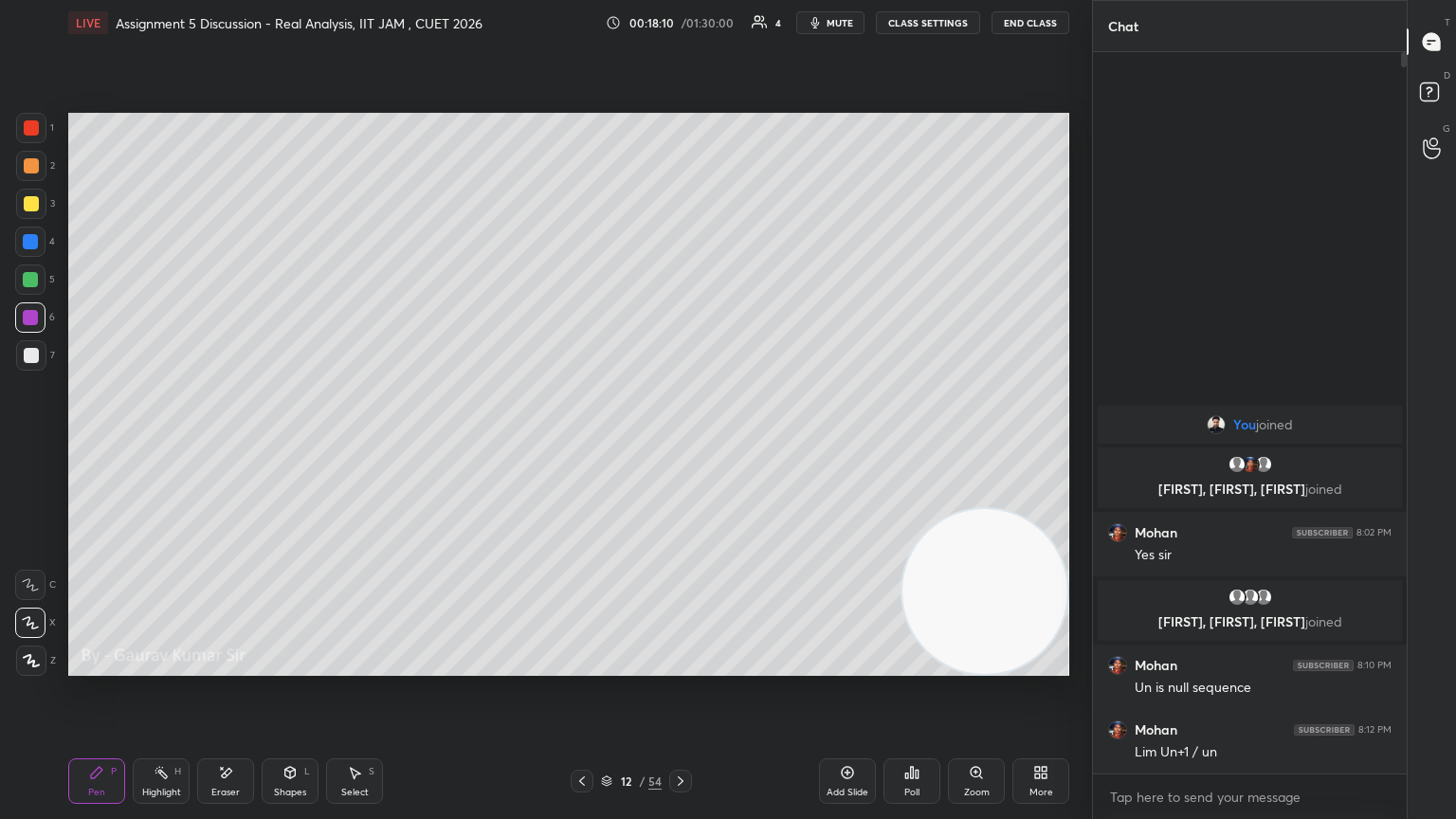 click 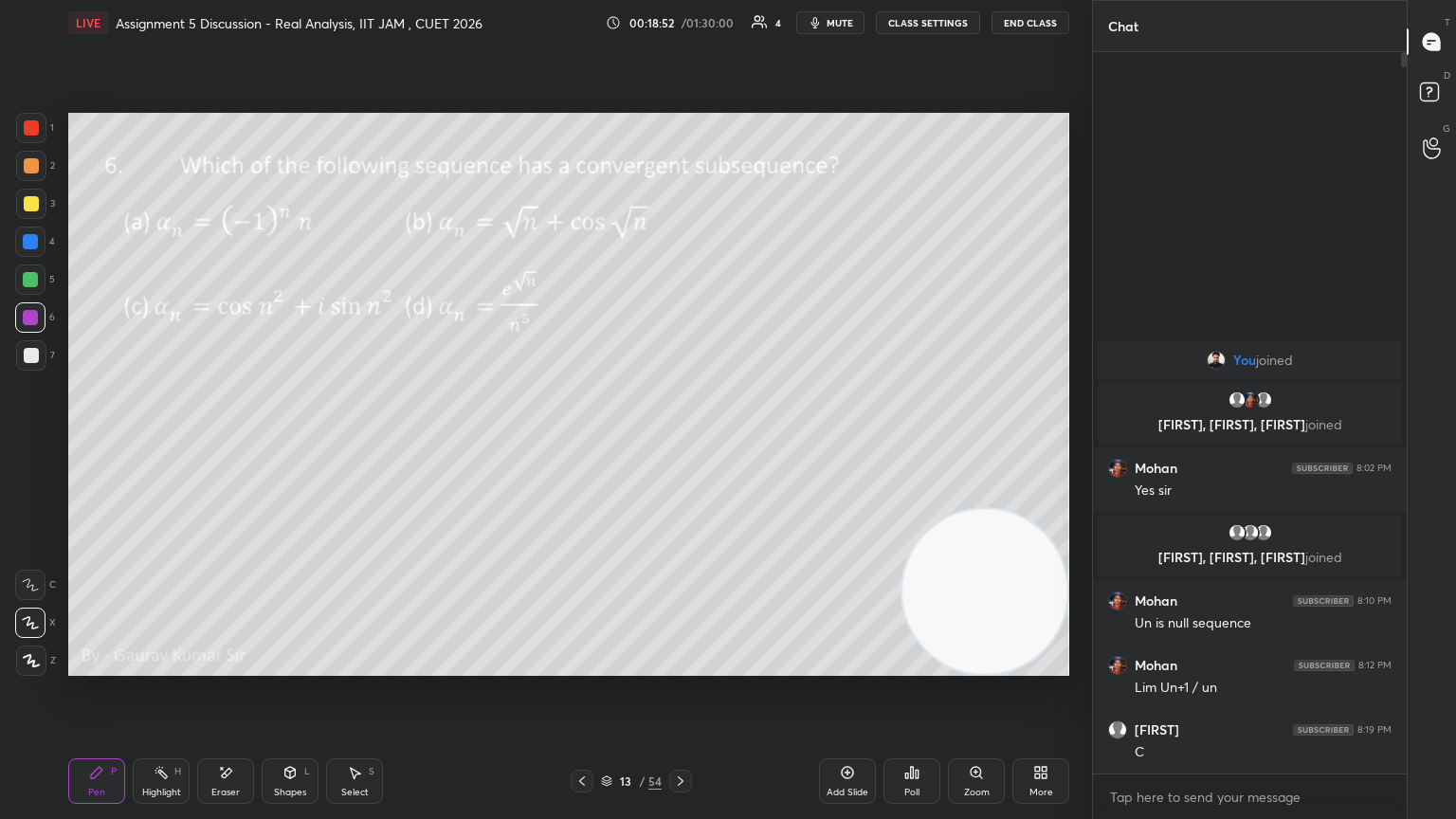 click on "Poll" at bounding box center [912, 781] 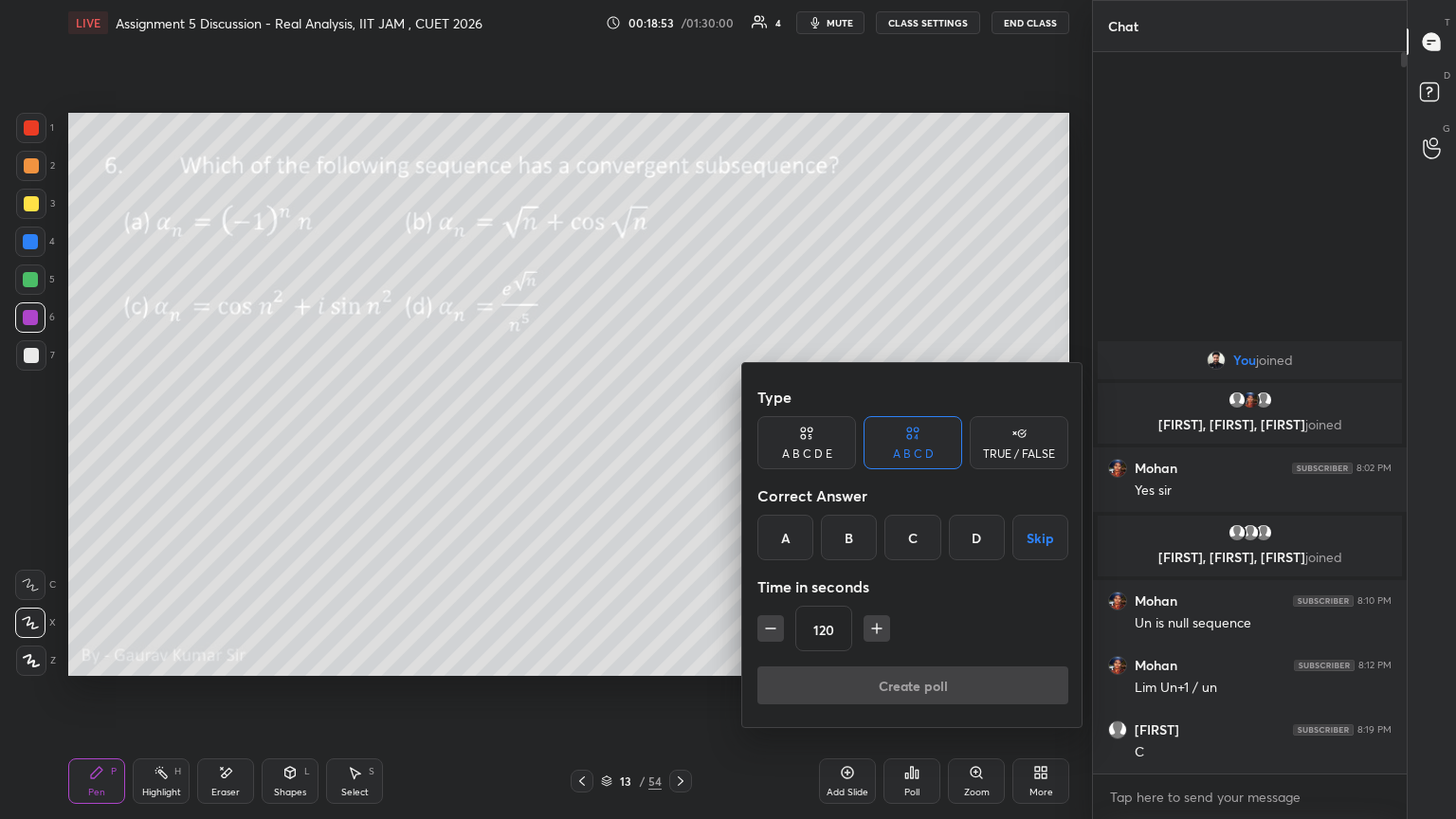 click on "Skip" at bounding box center [1040, 537] 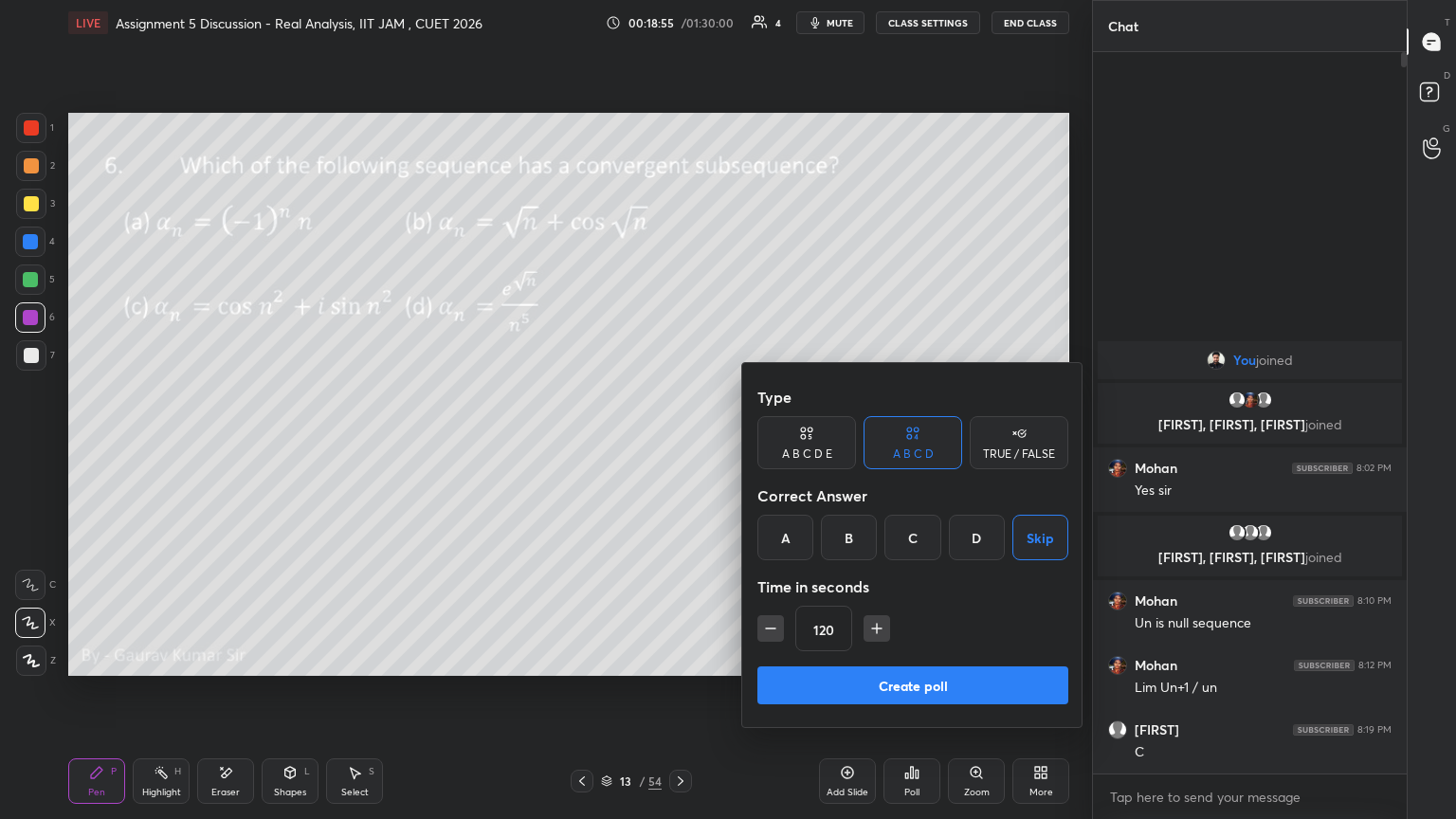 click on "Create poll" at bounding box center (913, 685) 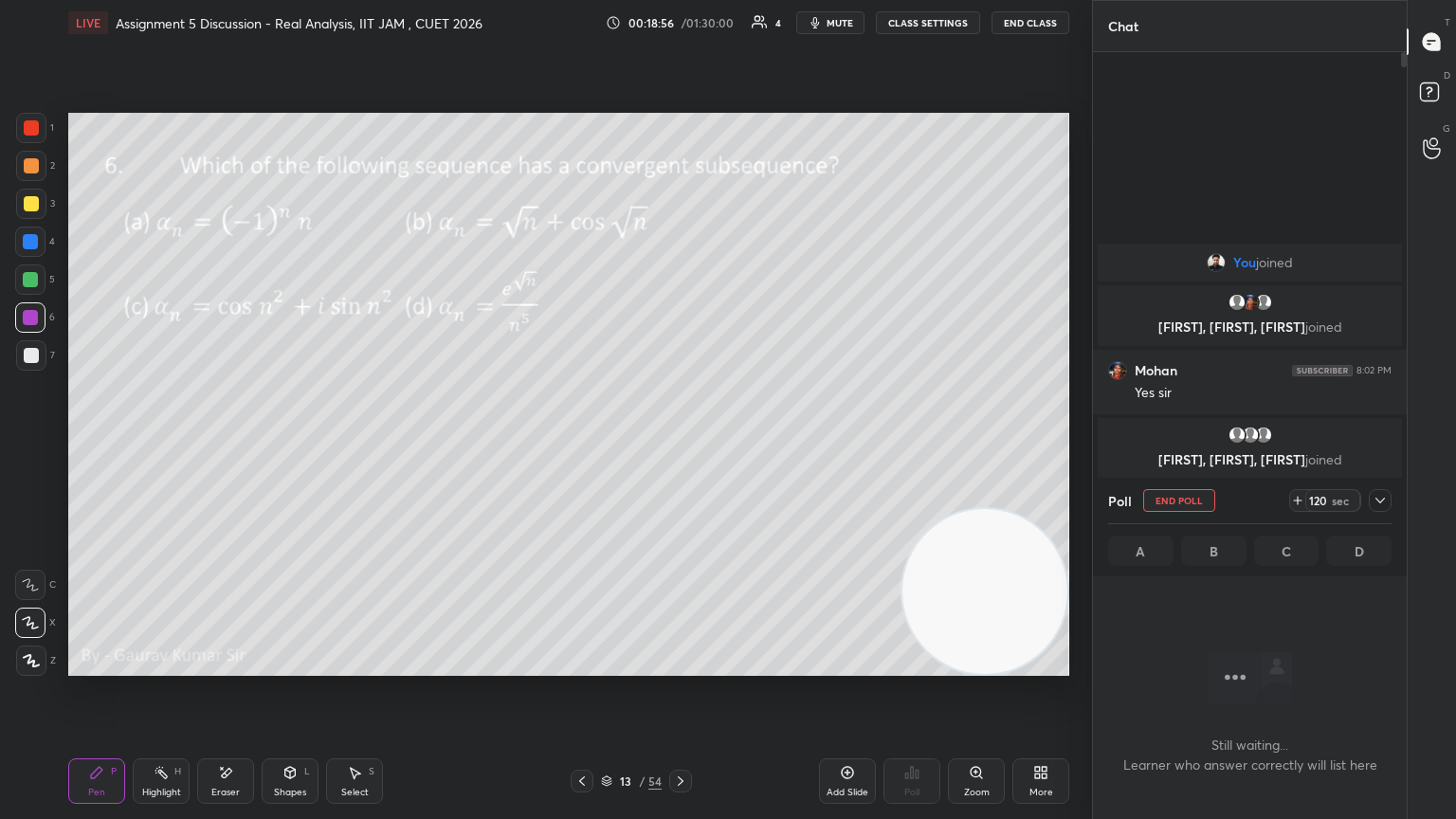 scroll, scrollTop: 618, scrollLeft: 308, axis: both 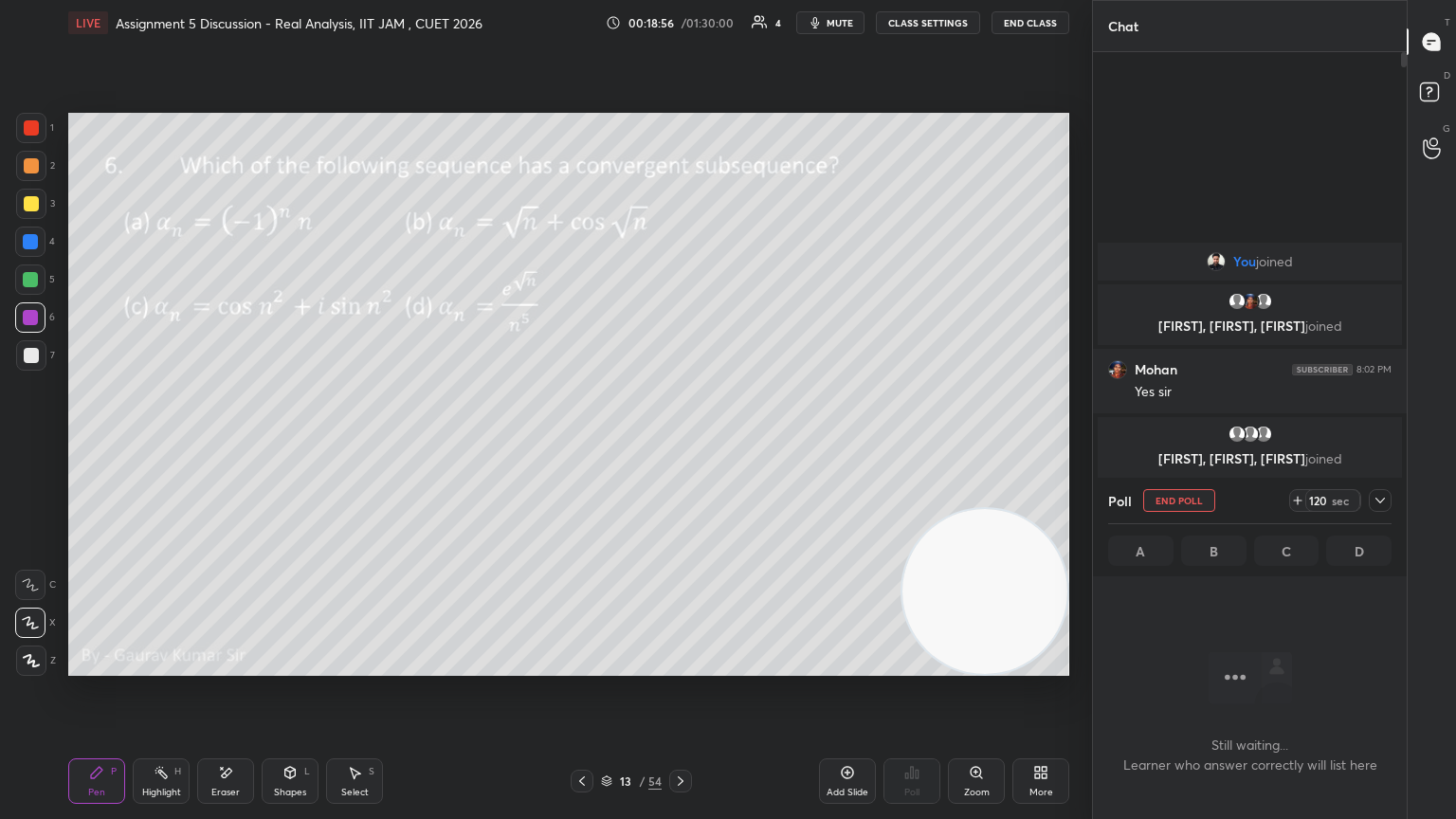 click on "Setting up your live class Poll for   secs No correct answer Start poll" at bounding box center (569, 394) 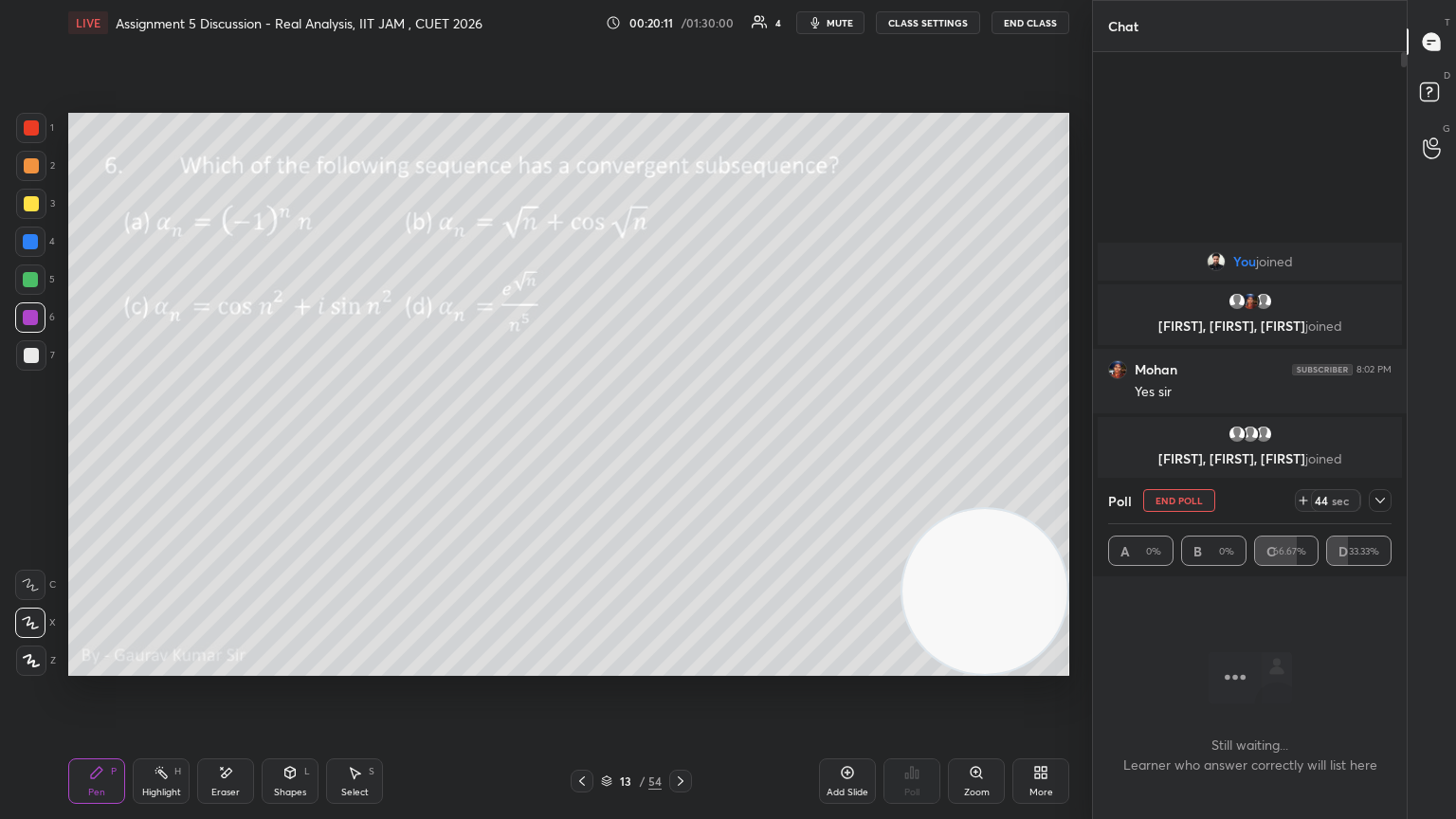 click 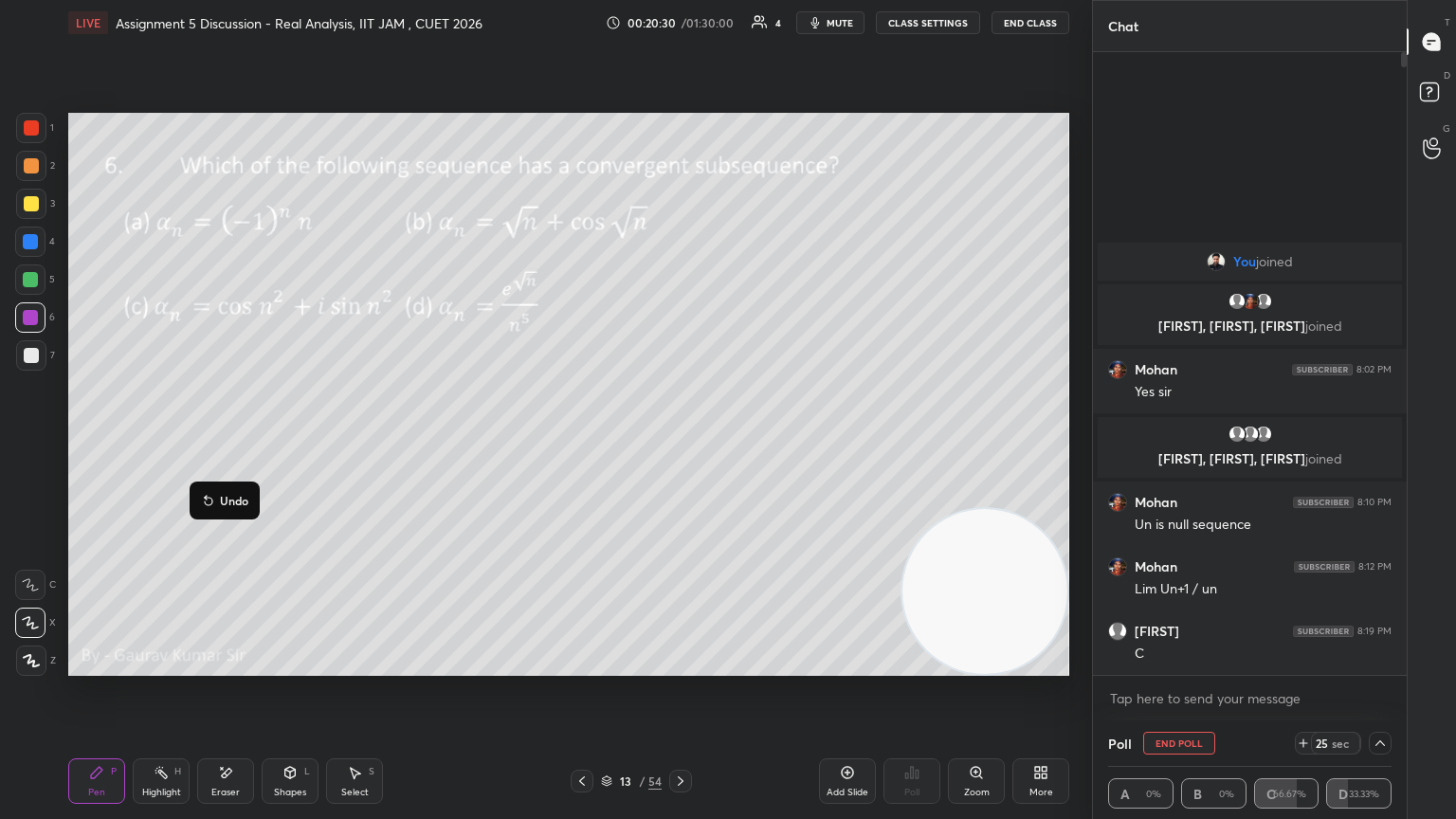 click at bounding box center [31, 355] 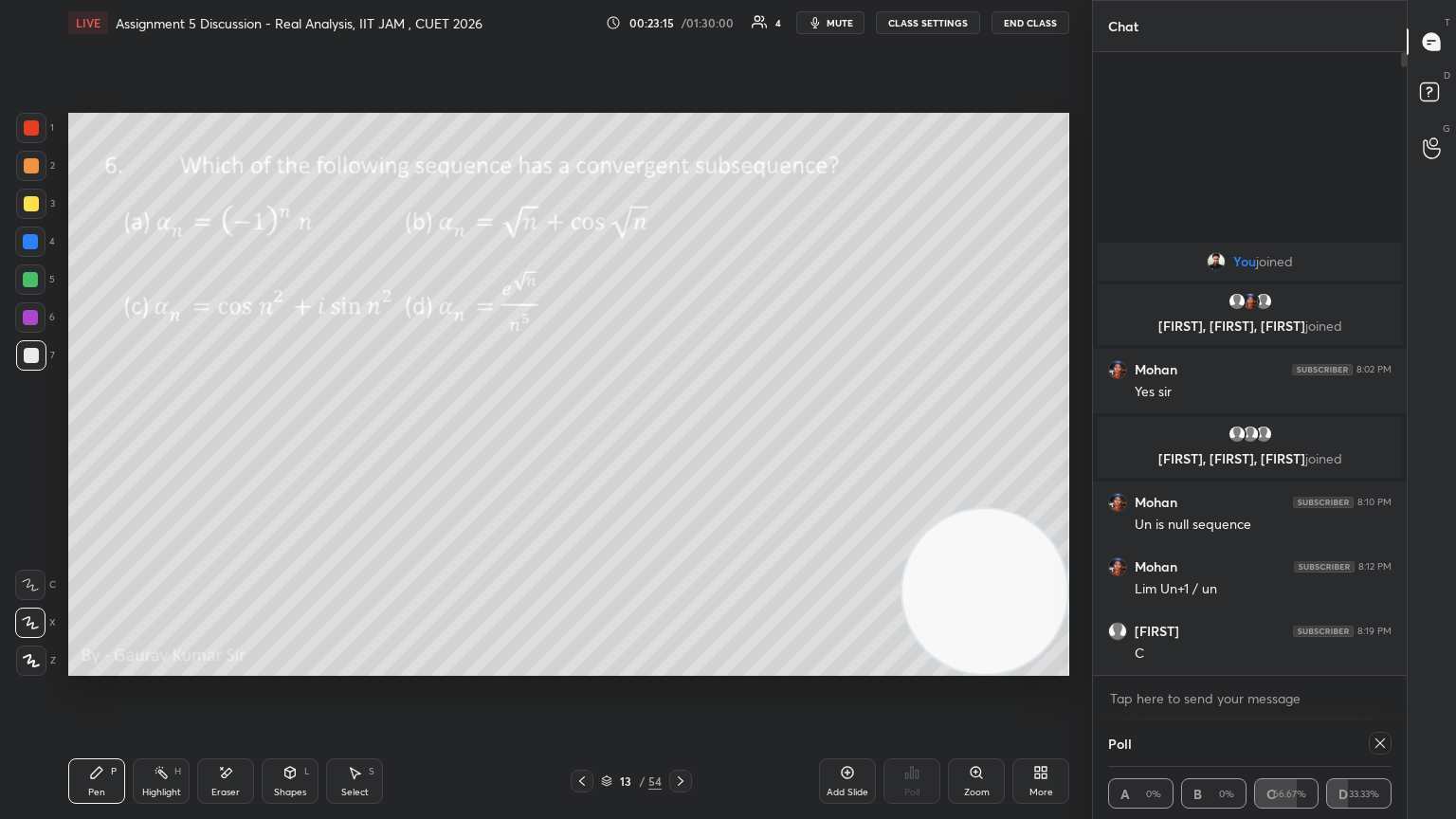 click 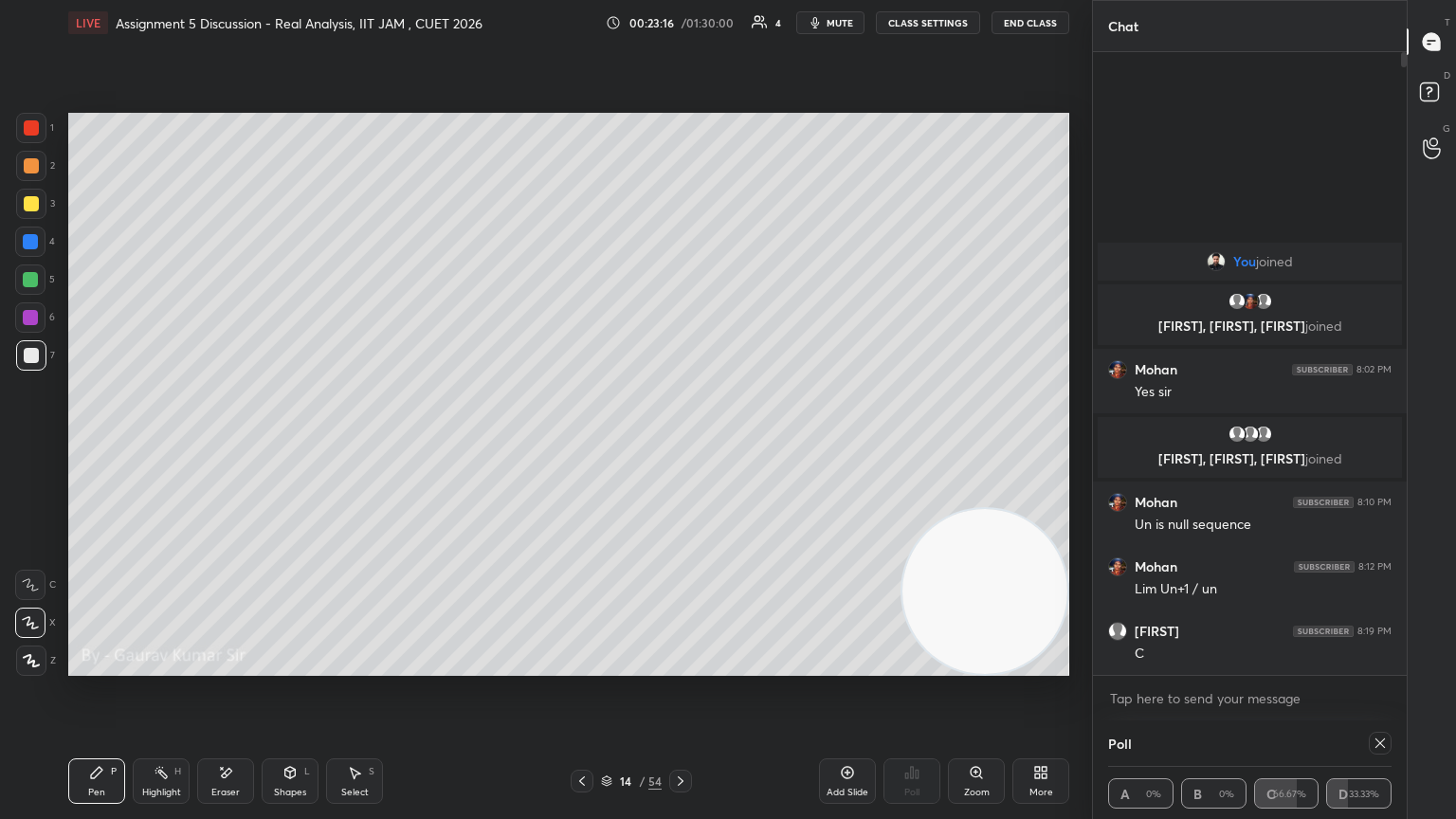 click at bounding box center (30, 280) 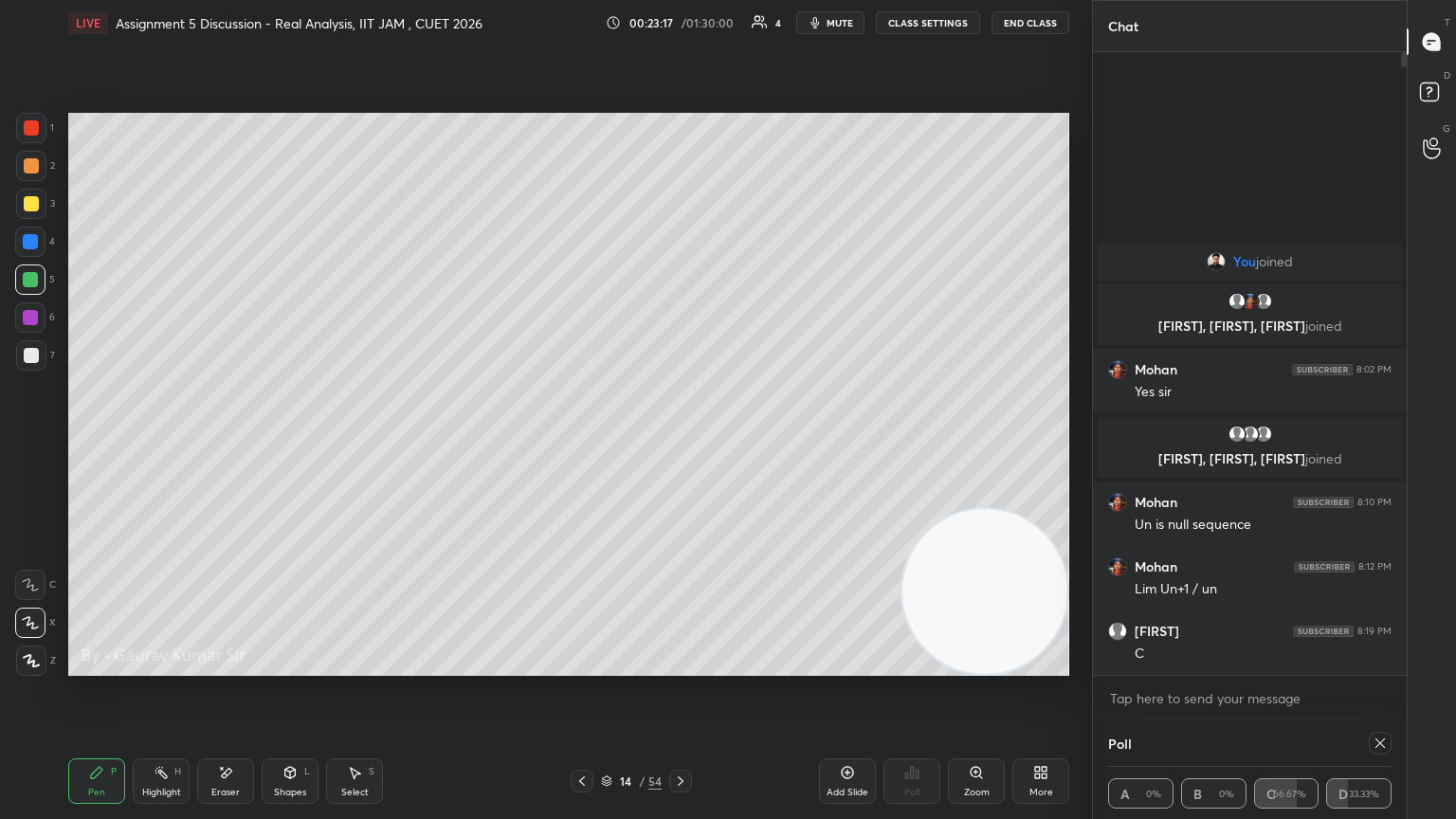 click 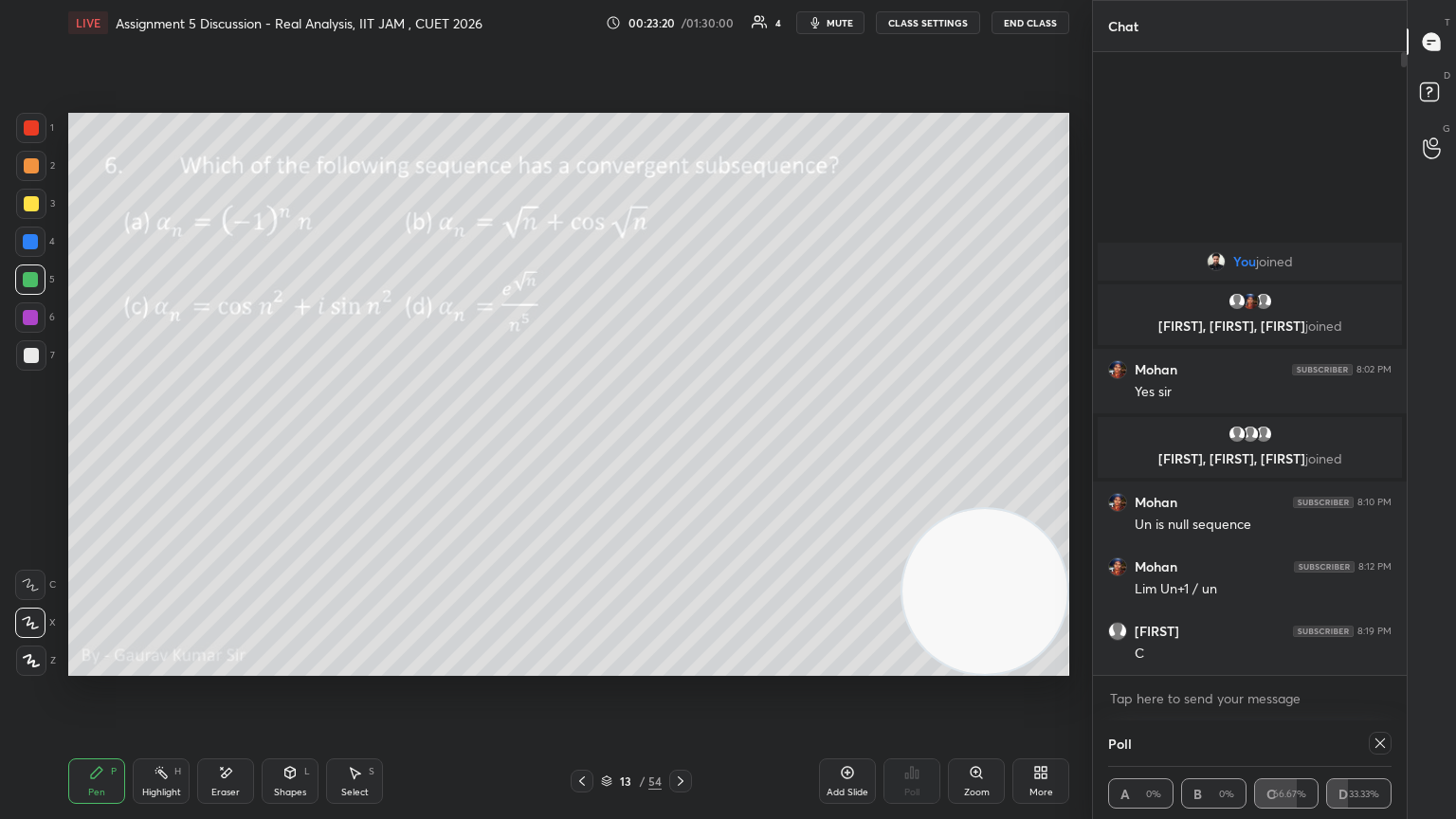 click 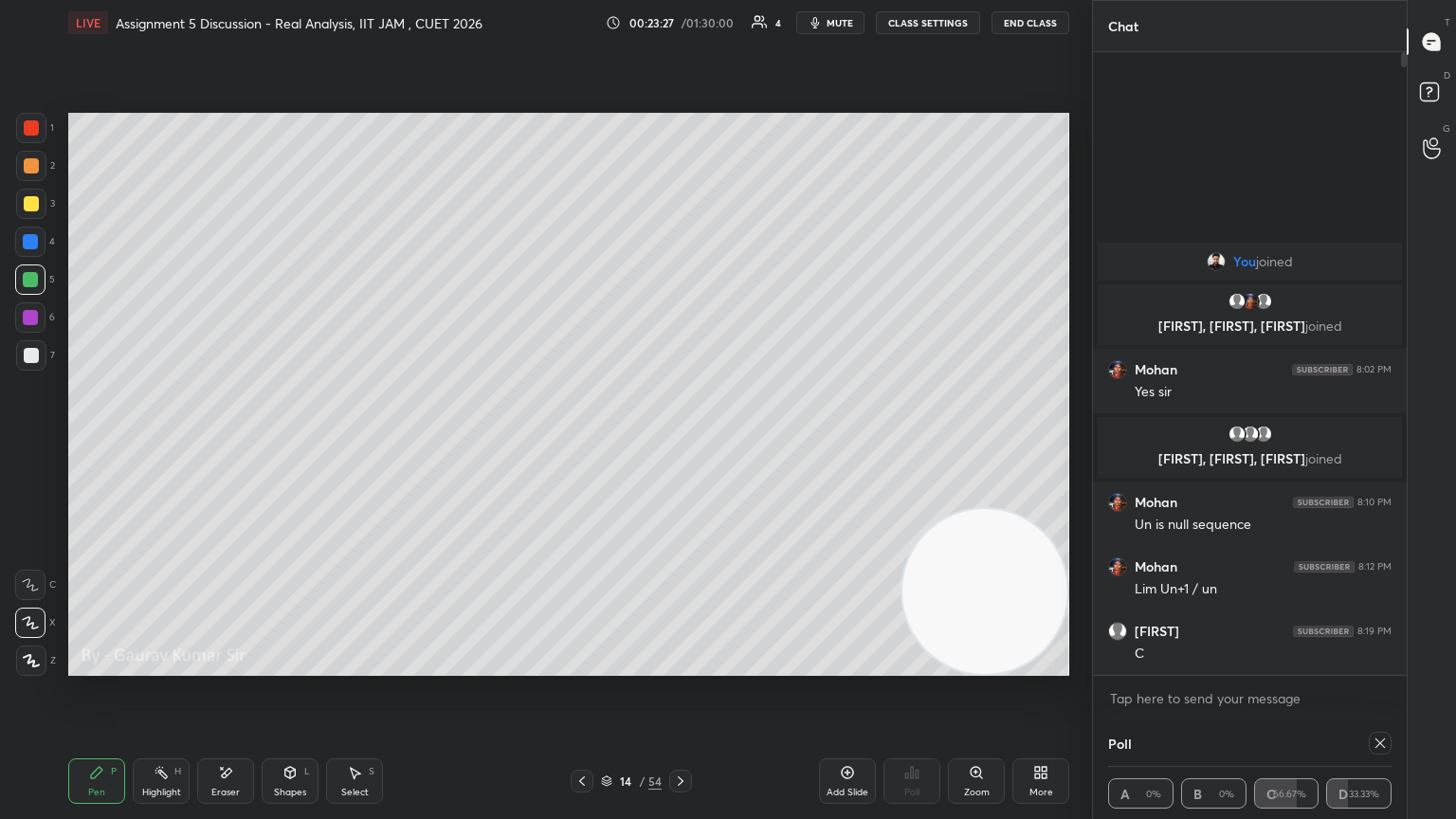 click 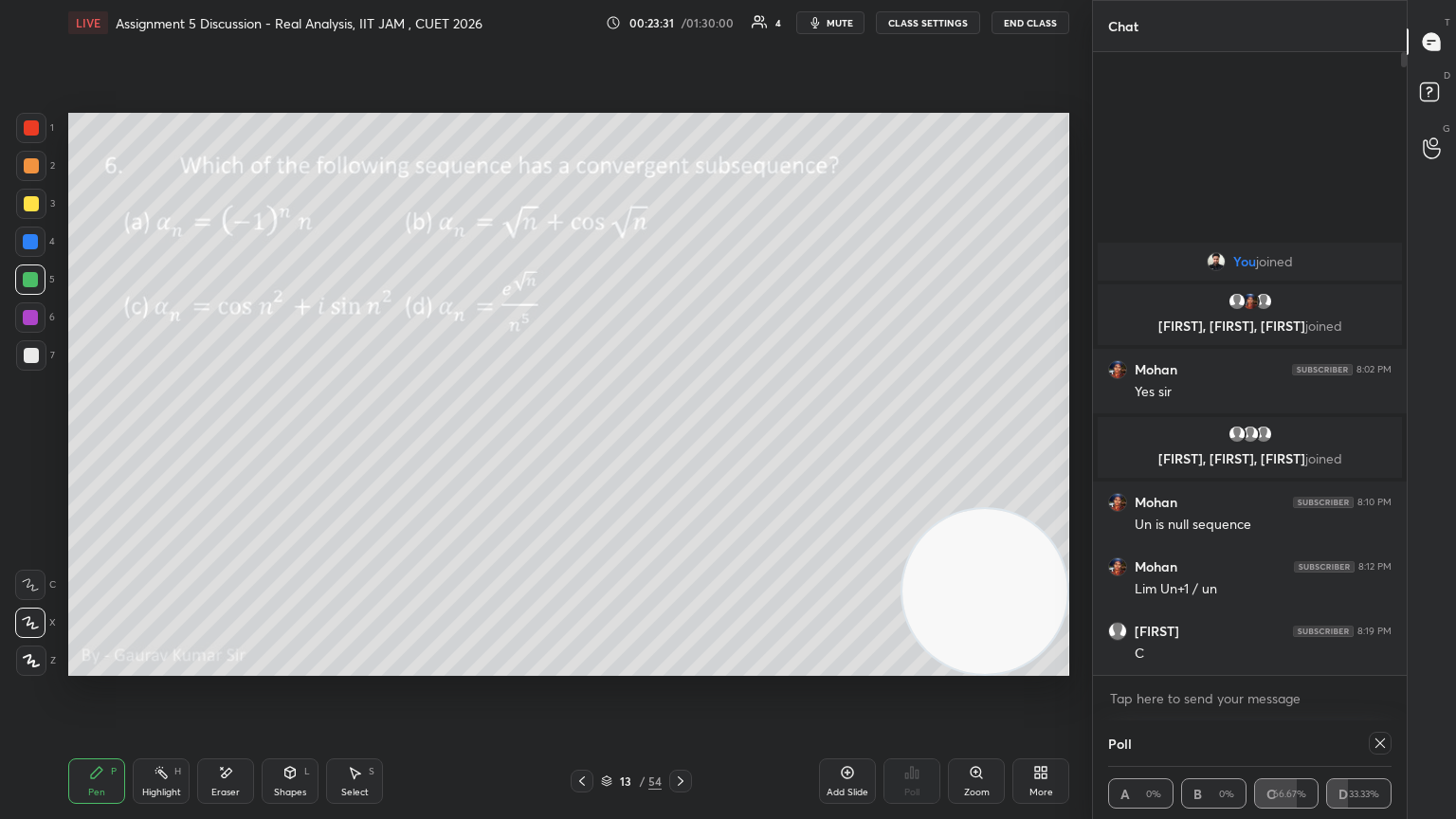 click 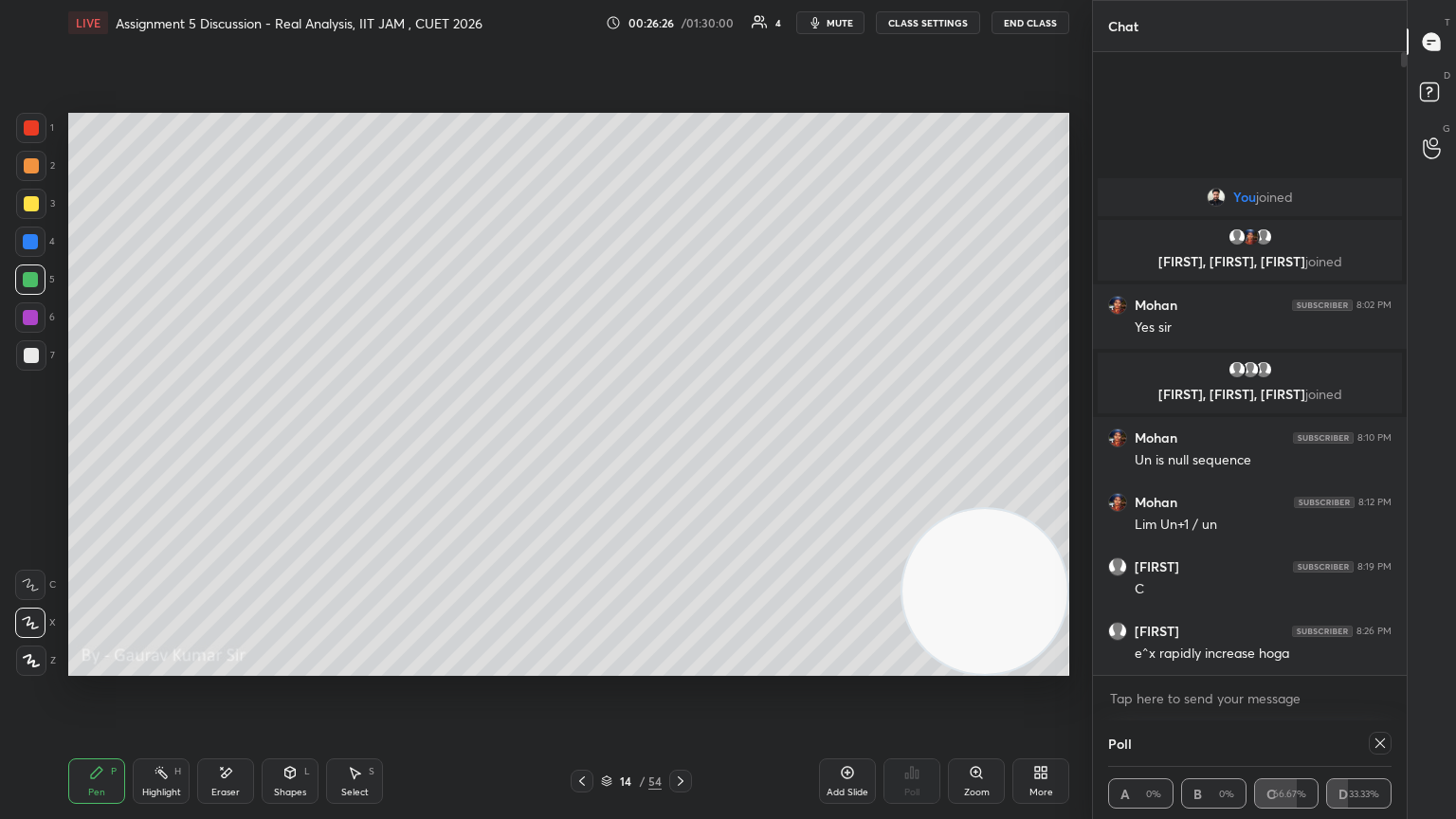 click on "Eraser" at bounding box center [226, 781] 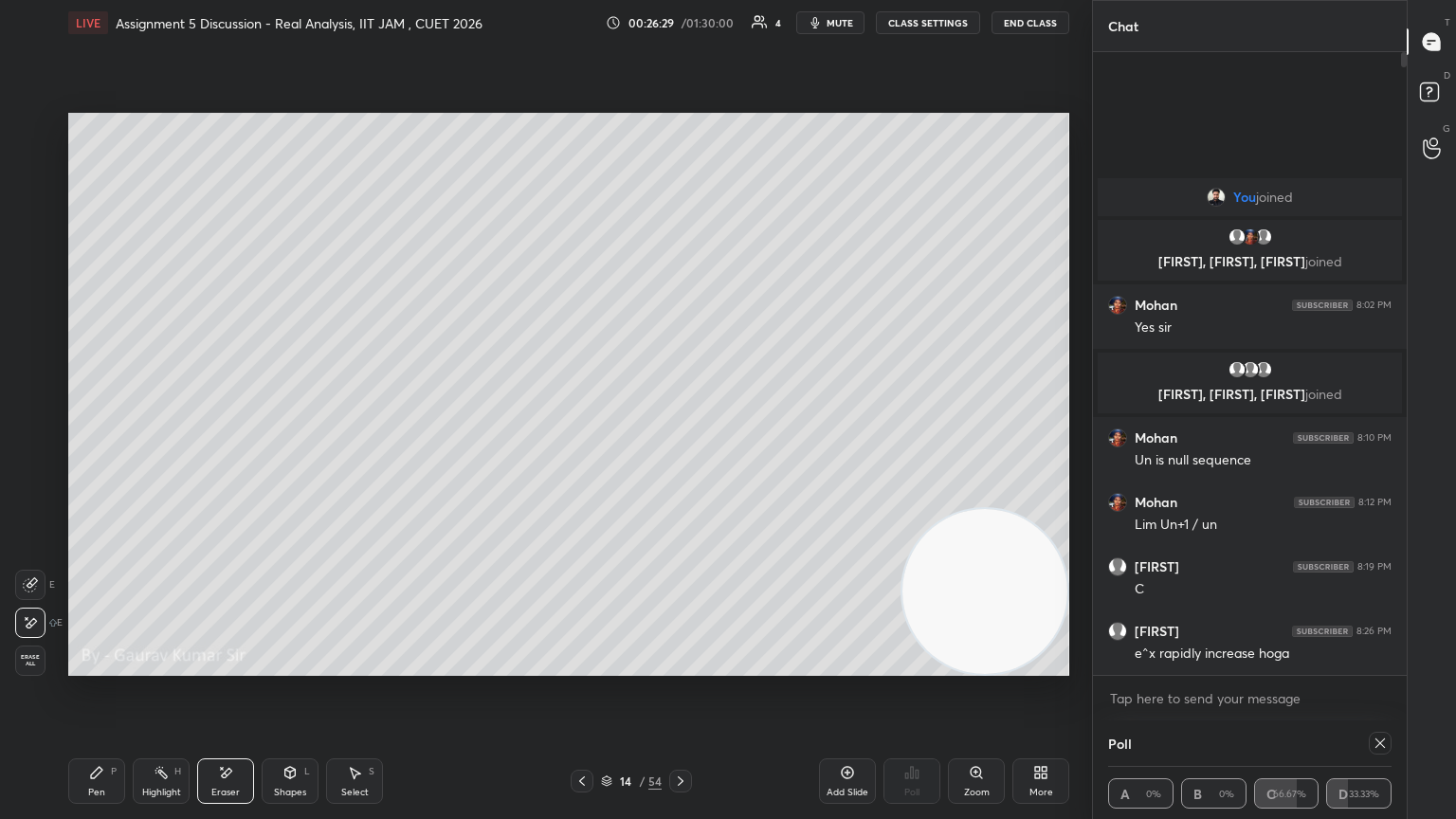 click on "P" at bounding box center [114, 772] 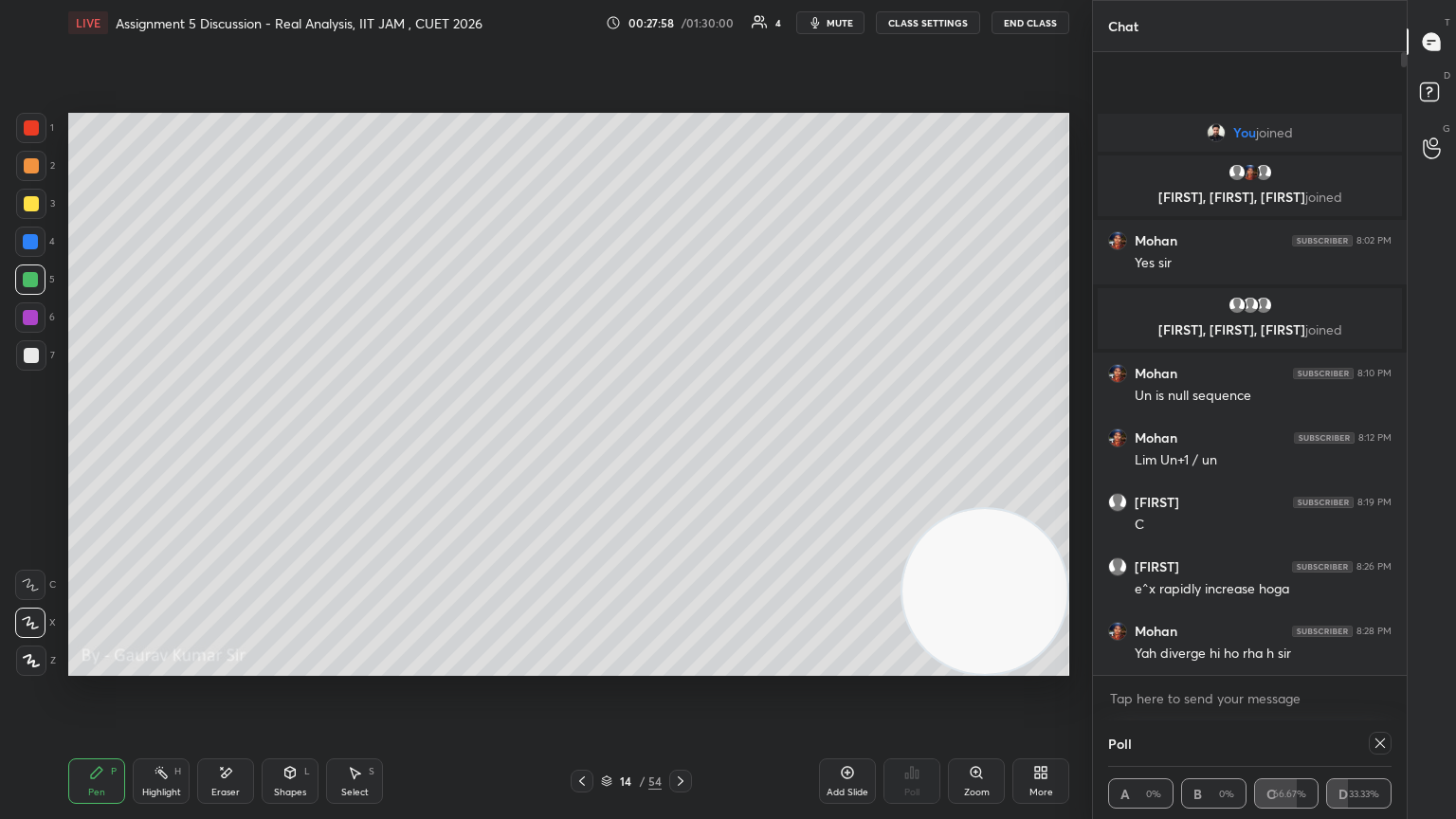 click at bounding box center (30, 318) 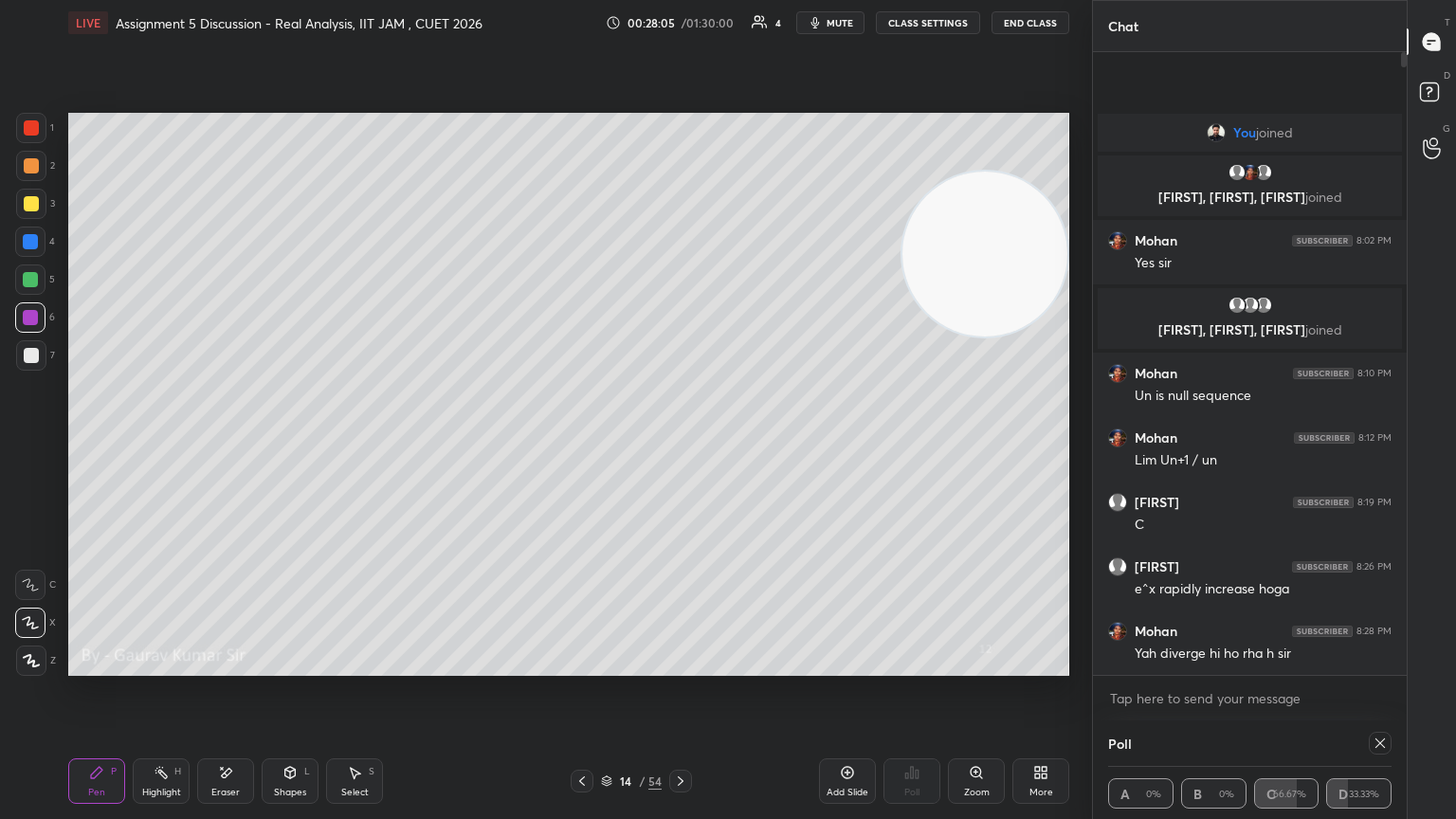 click 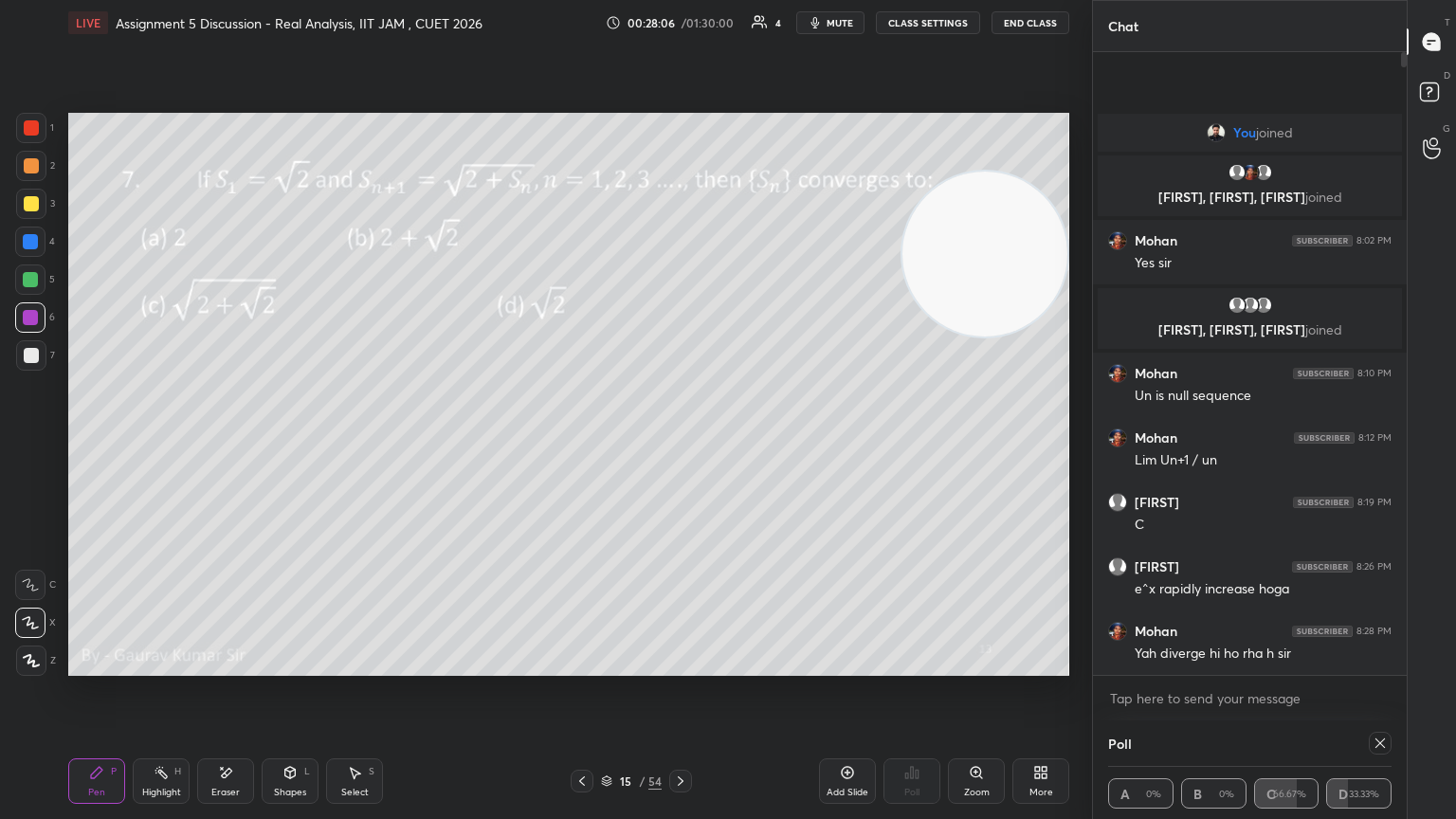 click 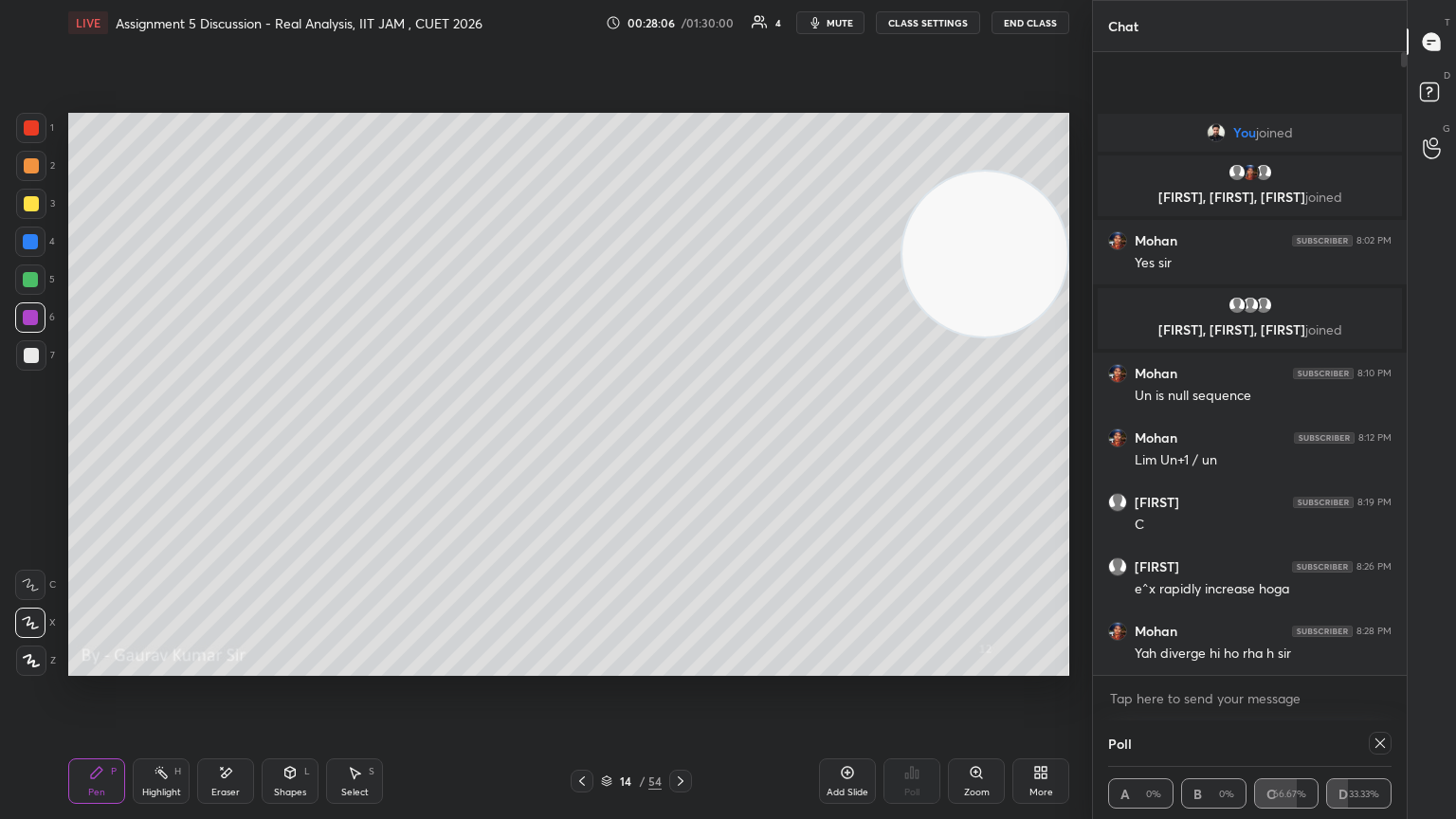 click on "Add Slide" at bounding box center (847, 792) 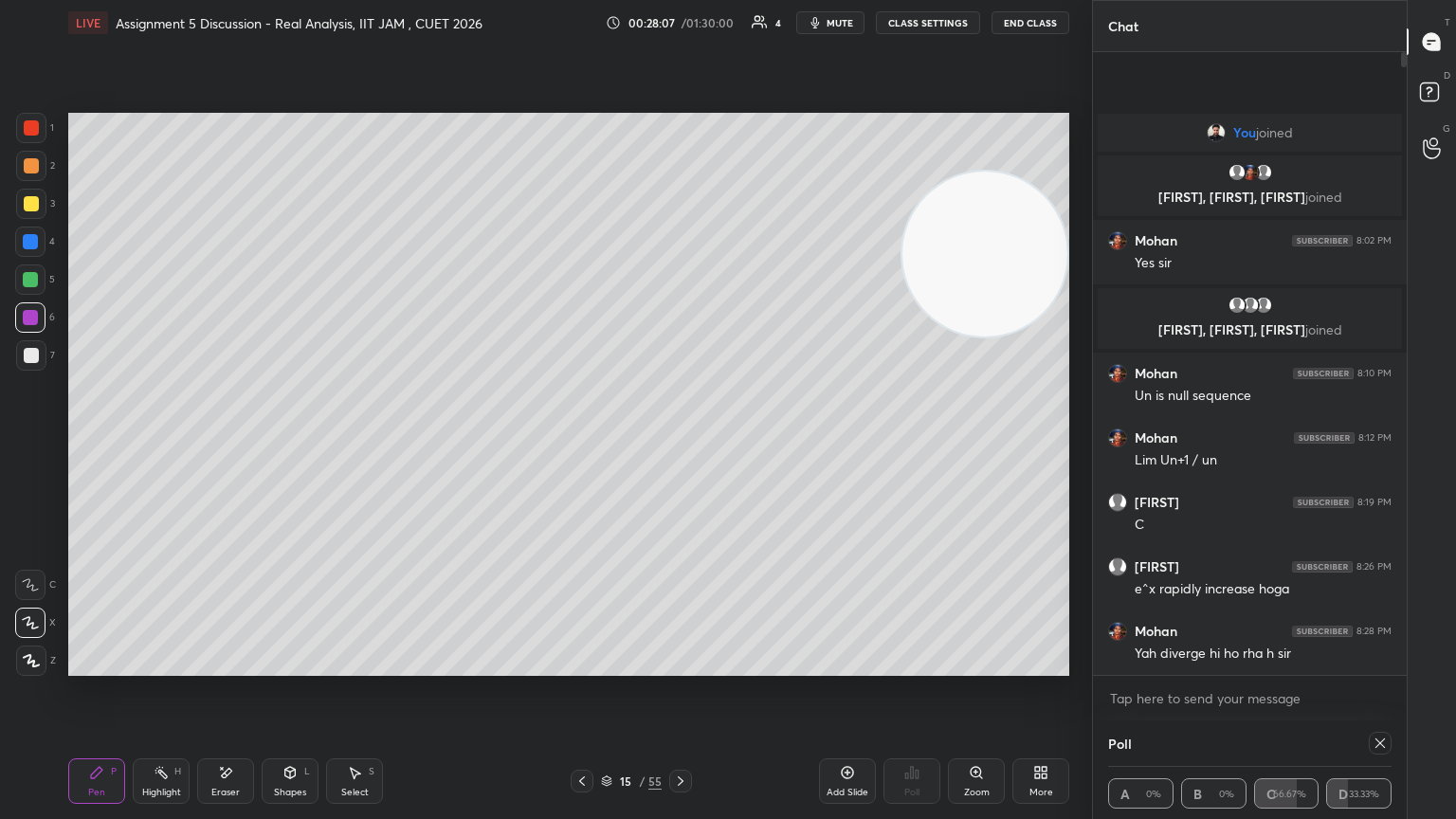 click at bounding box center [31, 204] 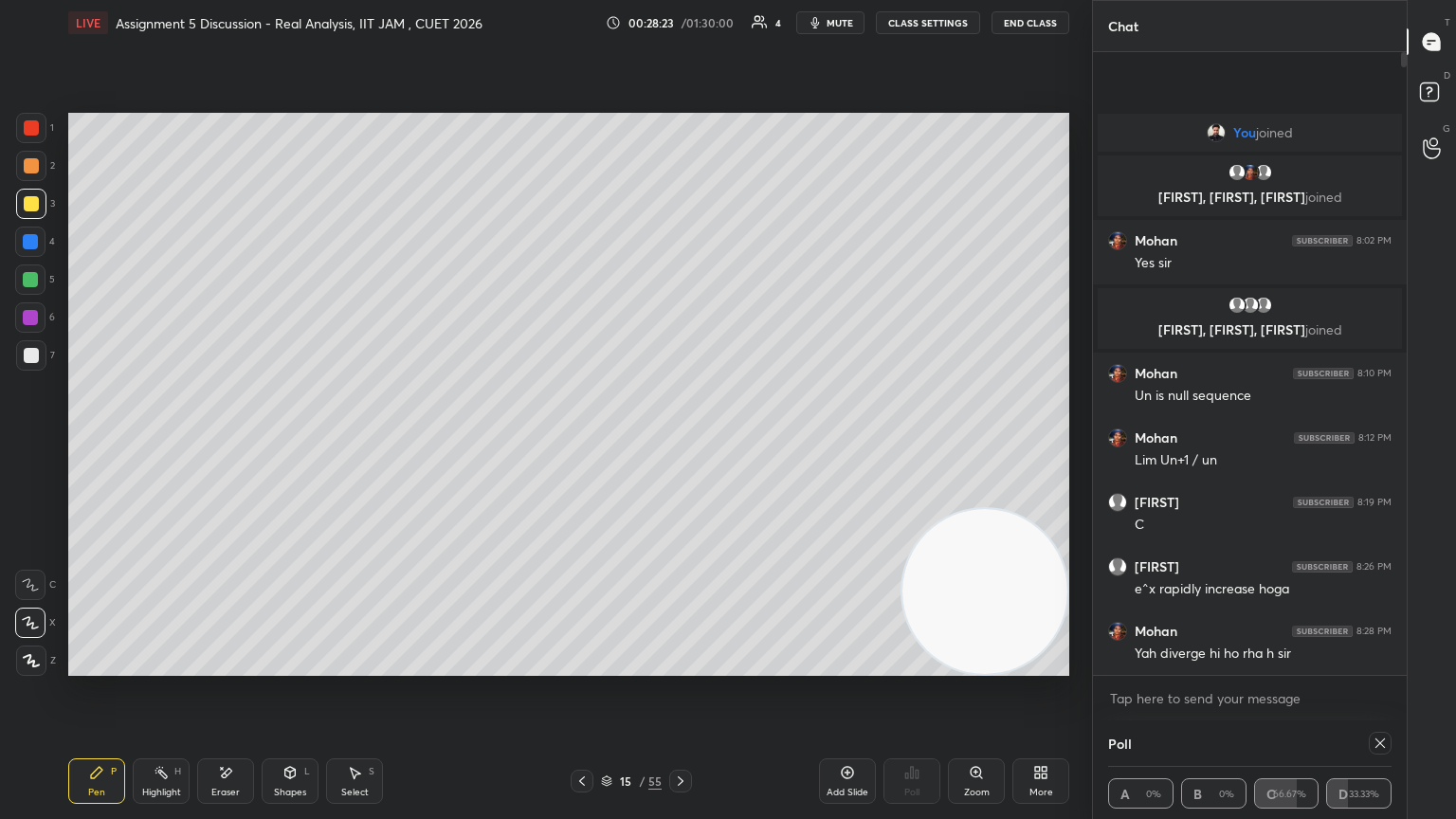 click at bounding box center [30, 280] 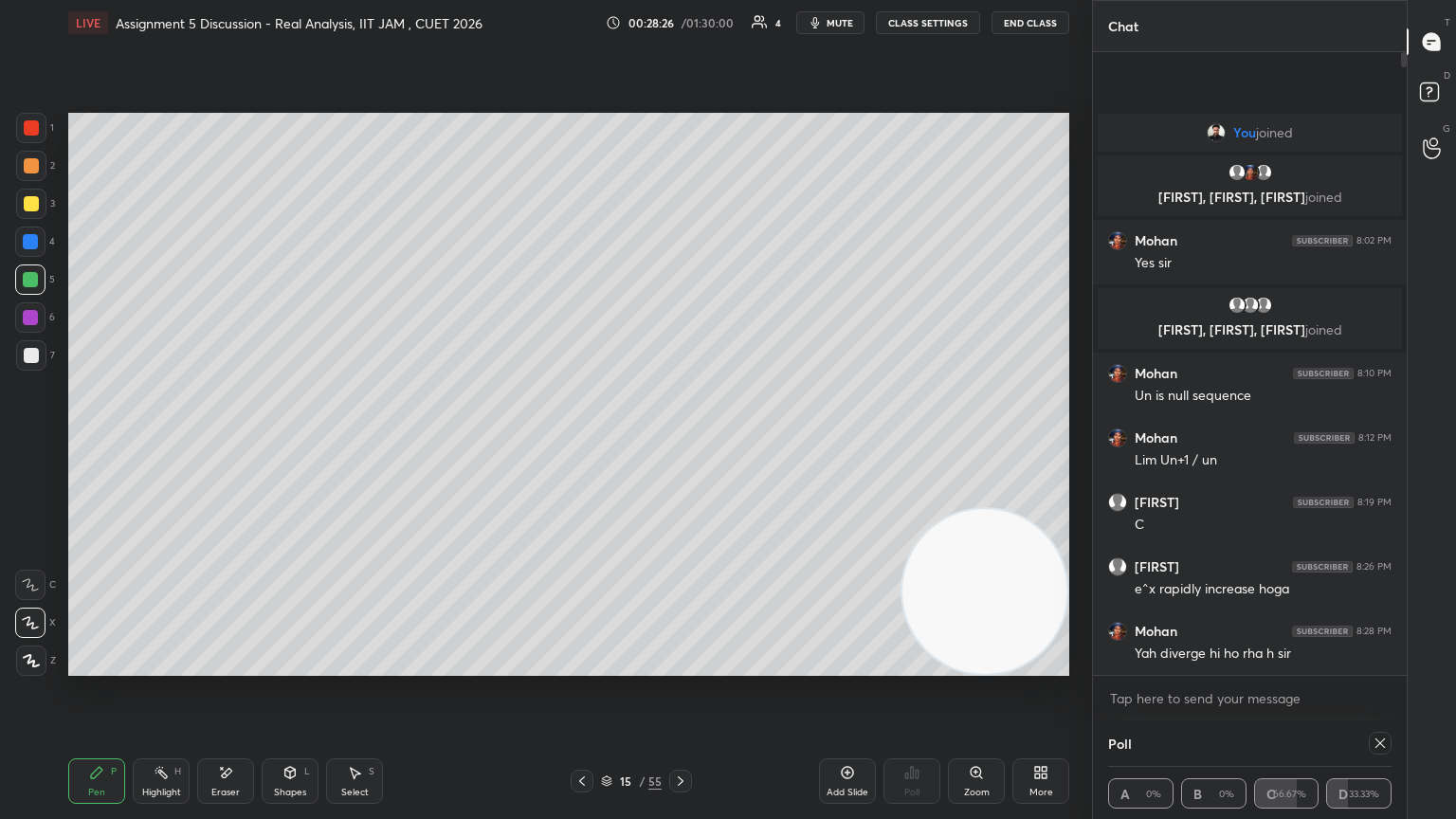 click 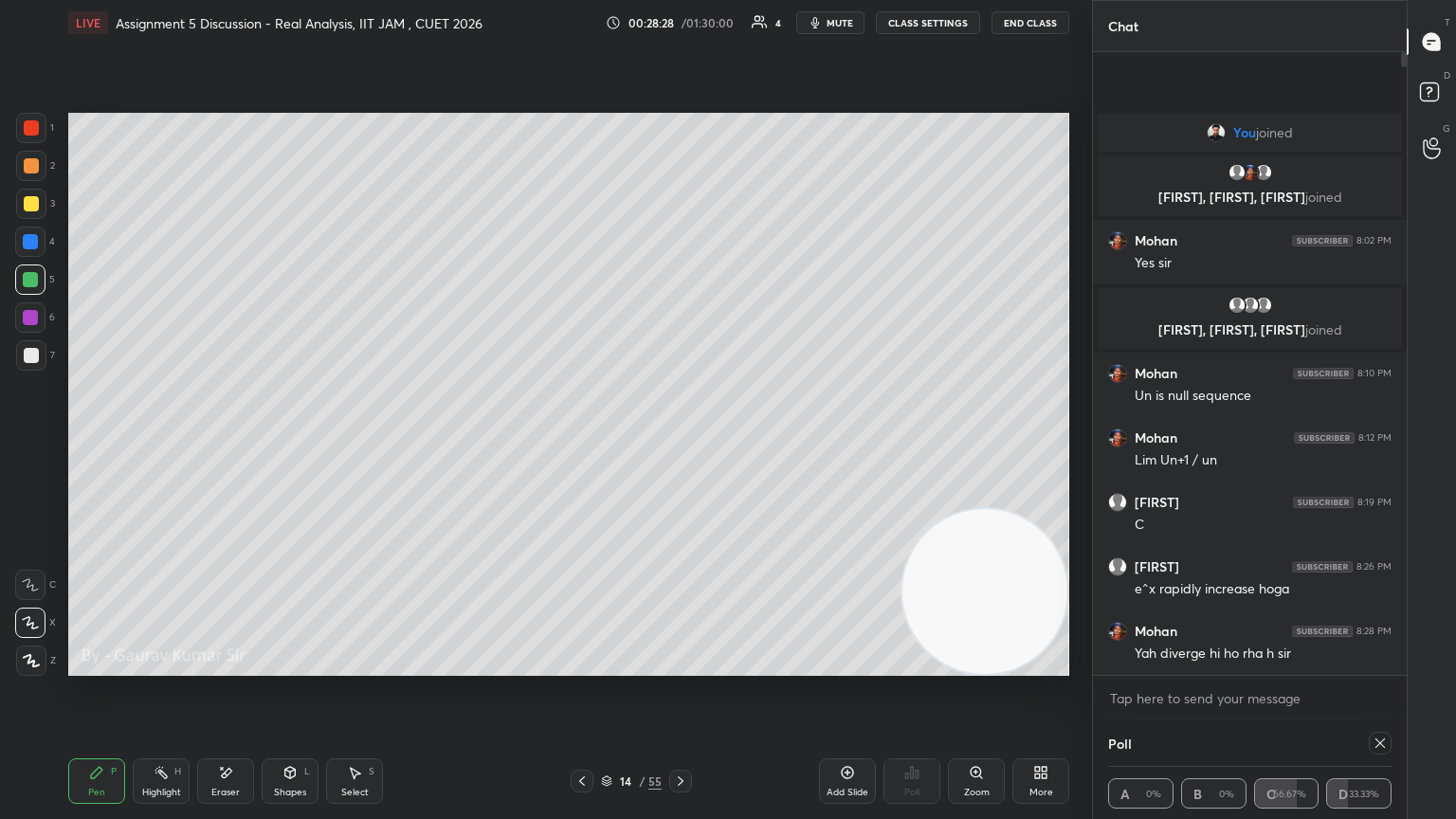 click 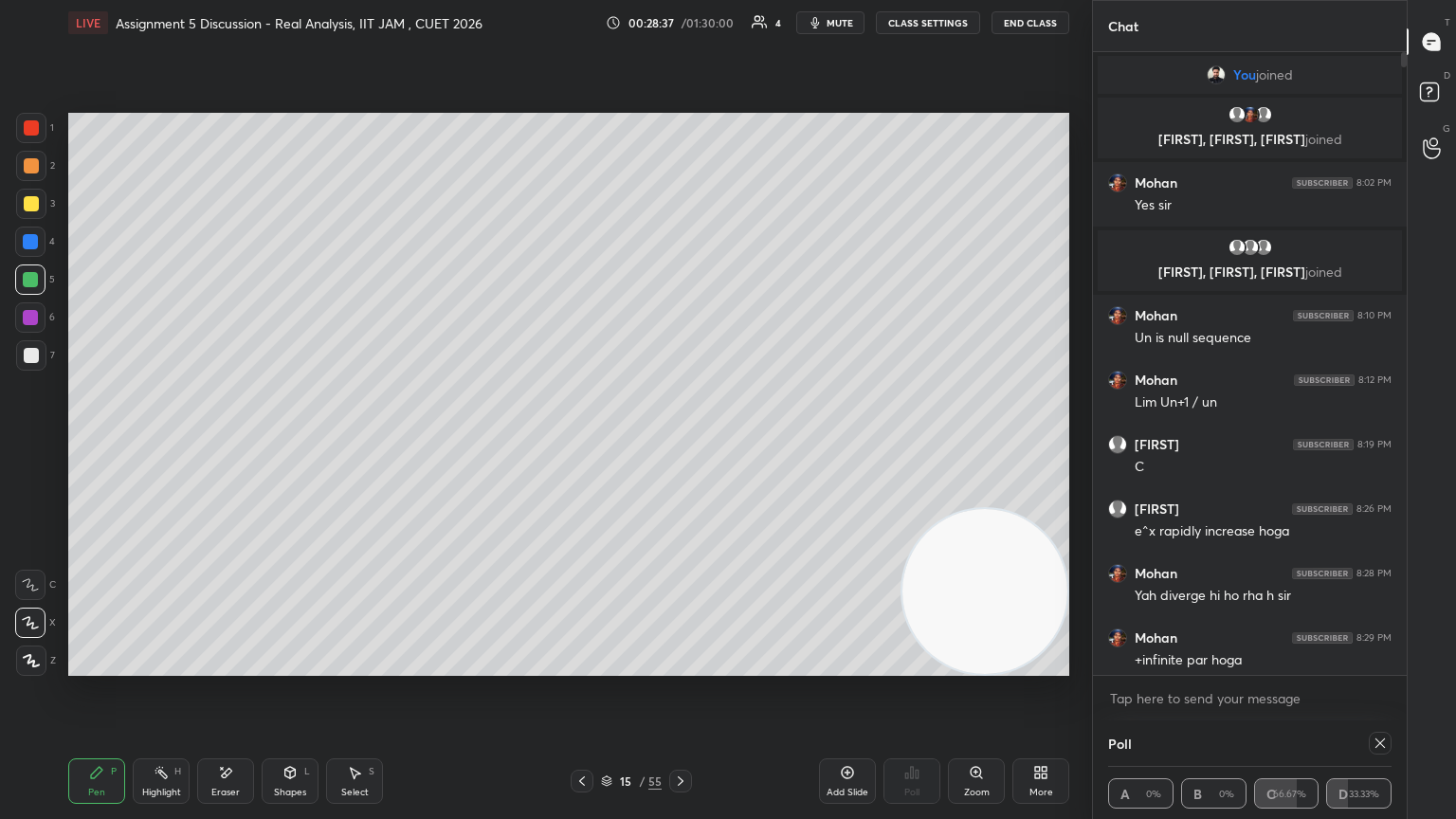 click 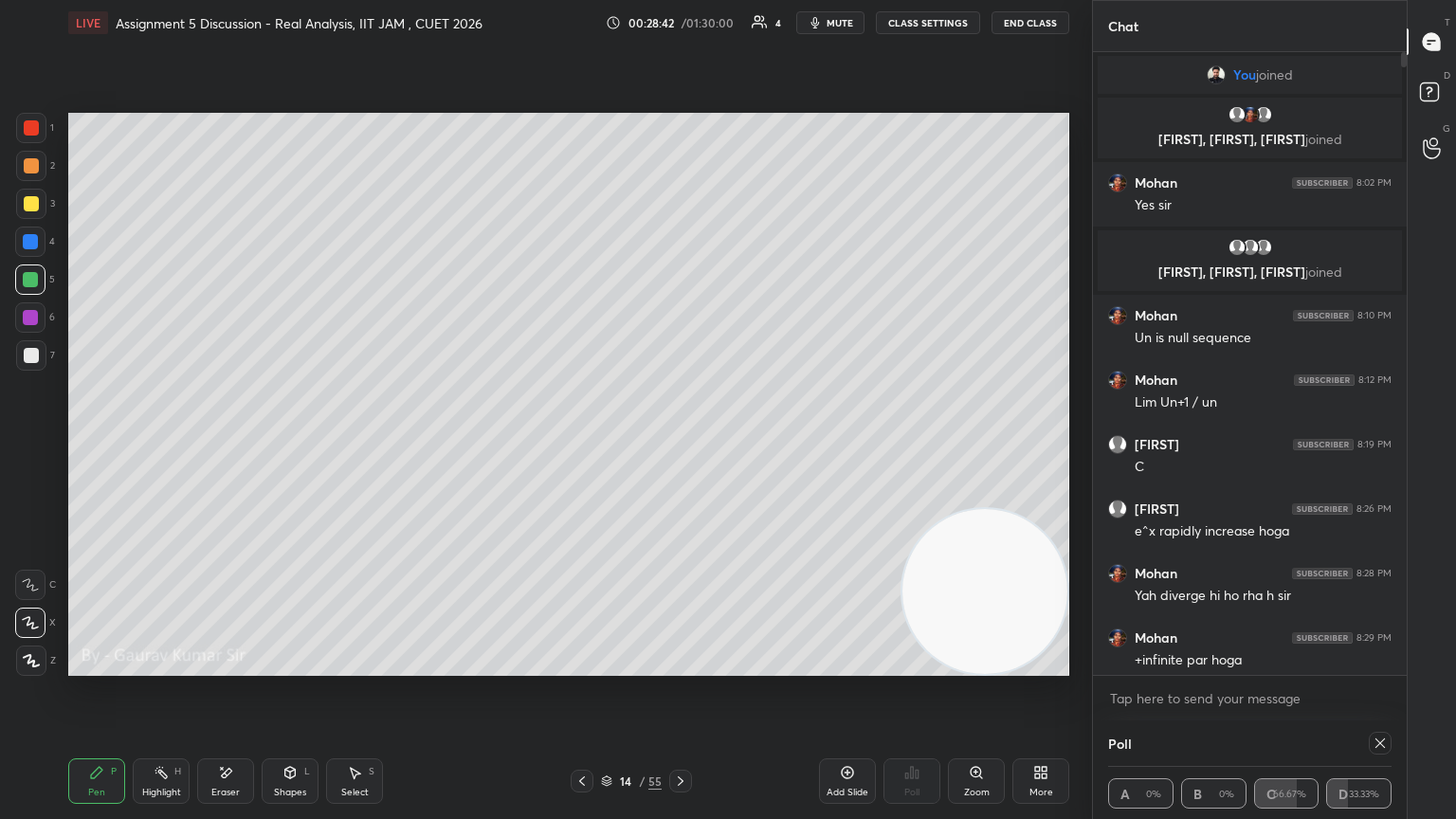click 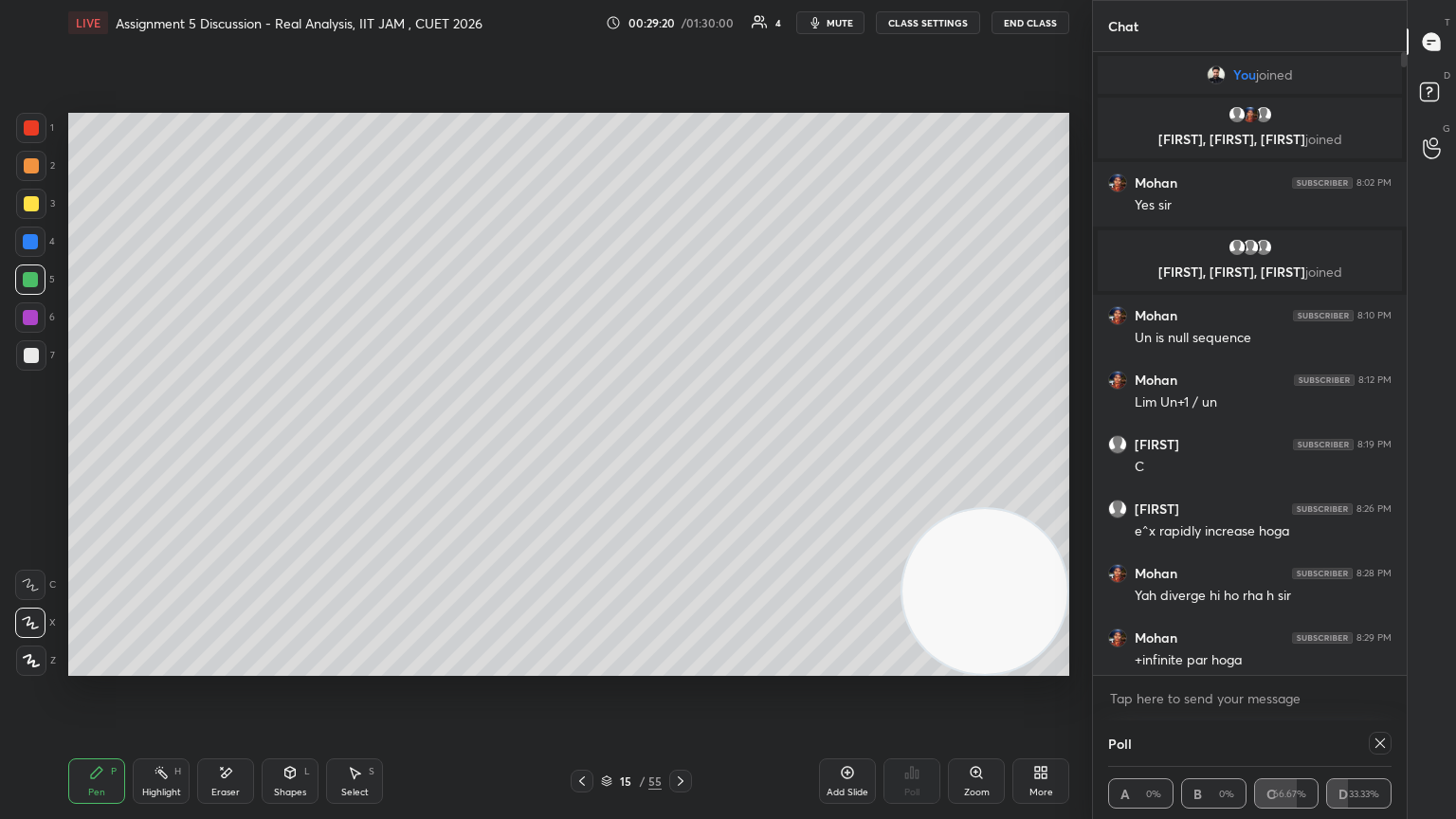 click 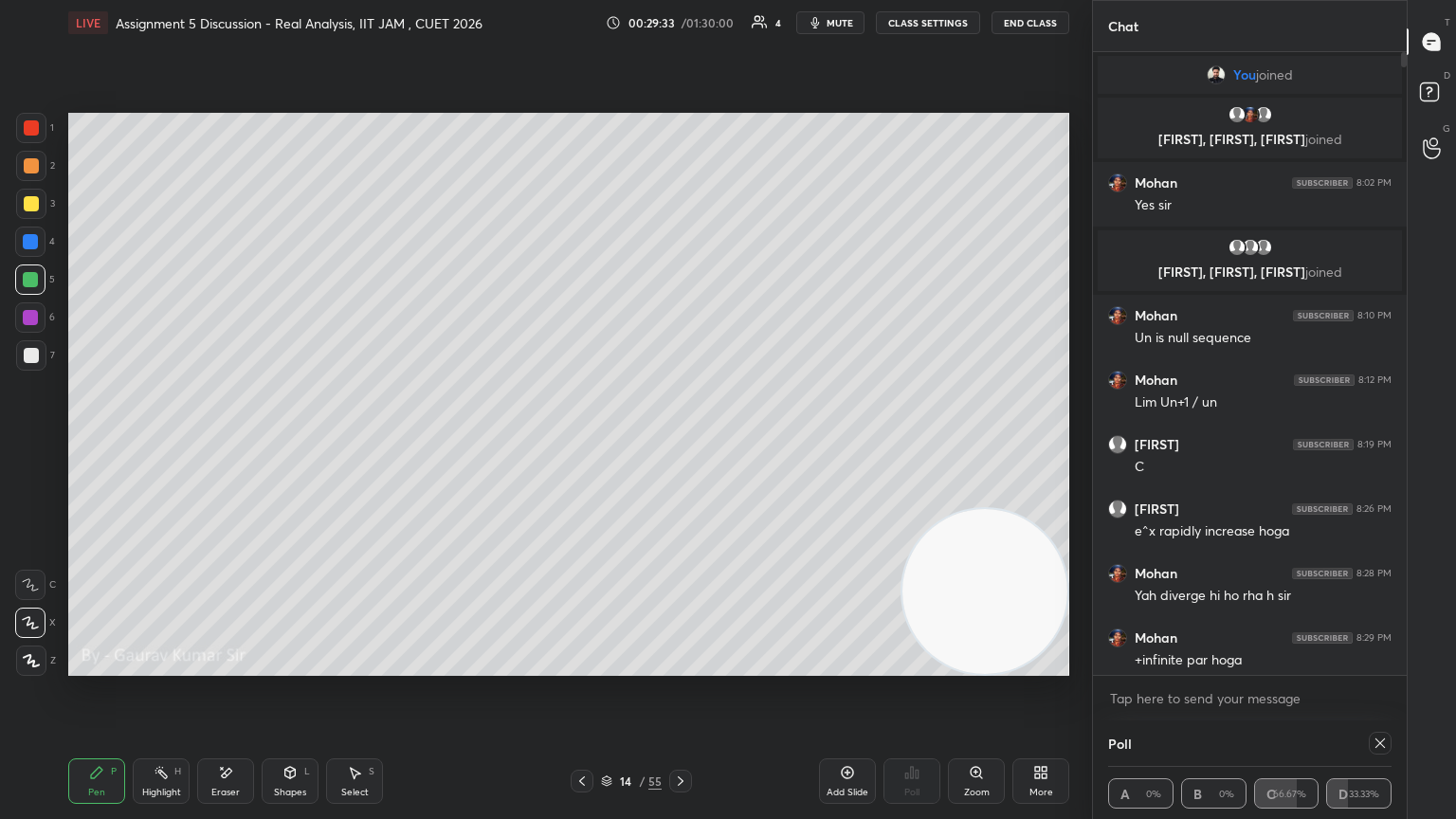 click 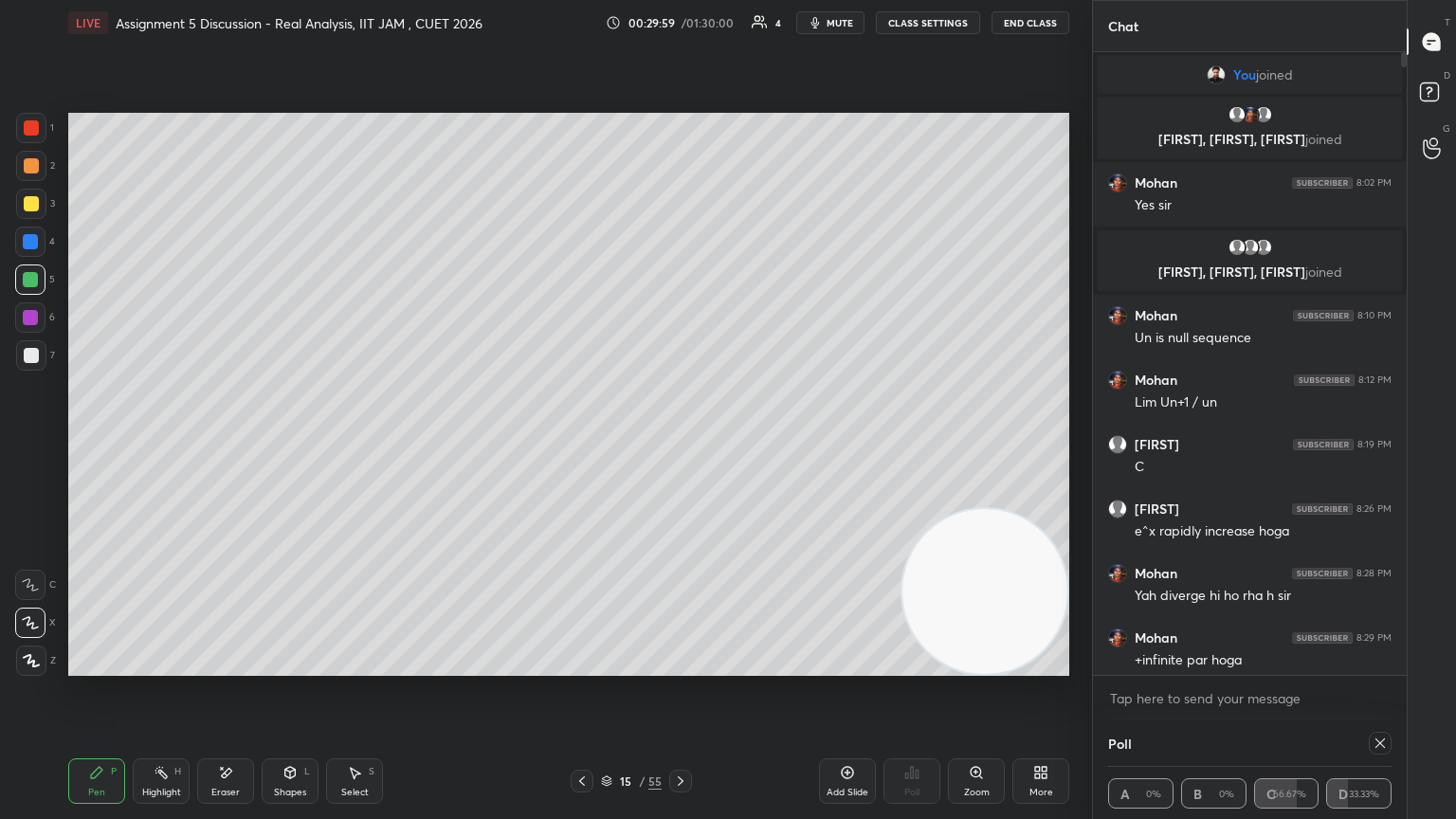 click 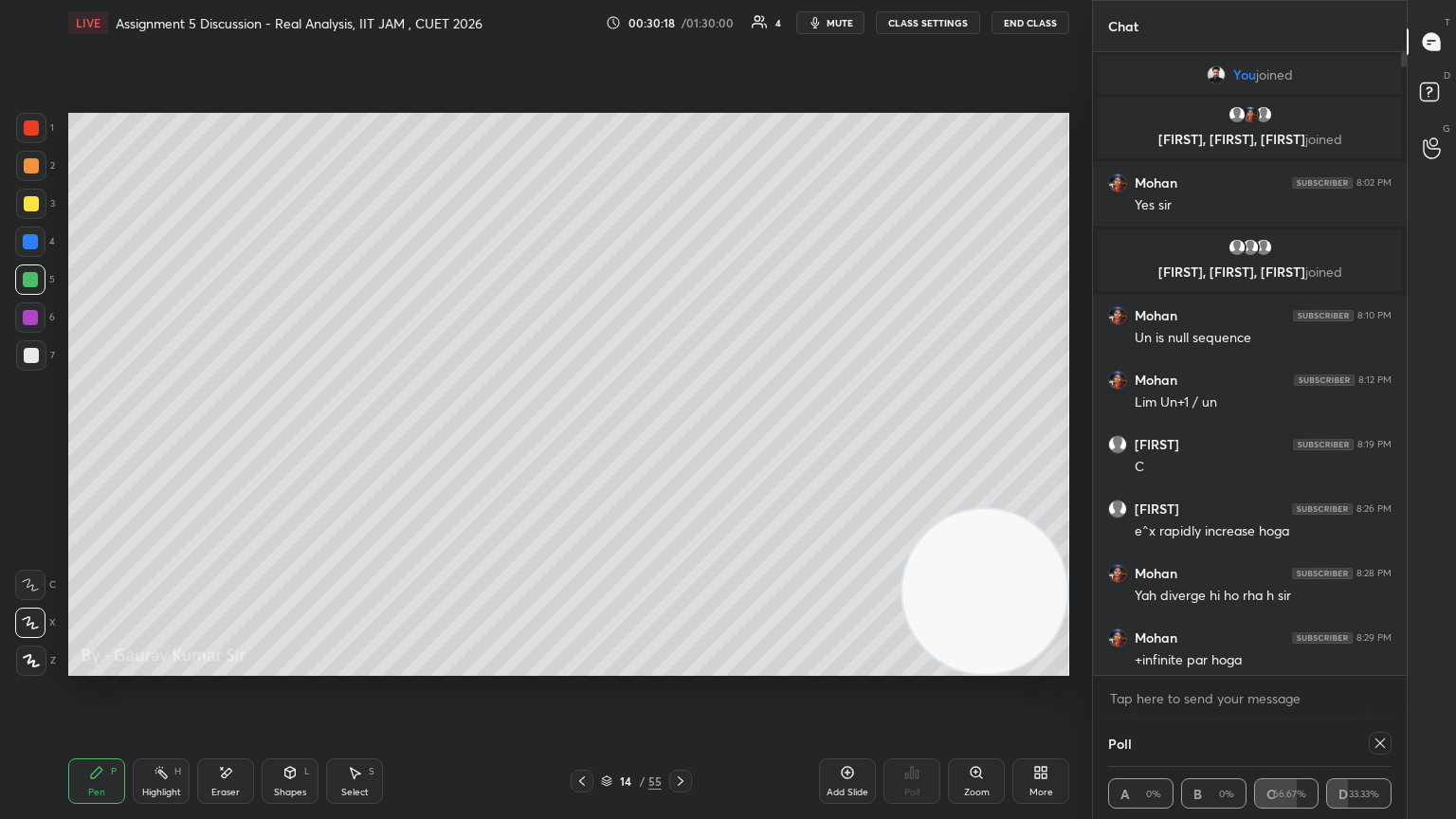 click 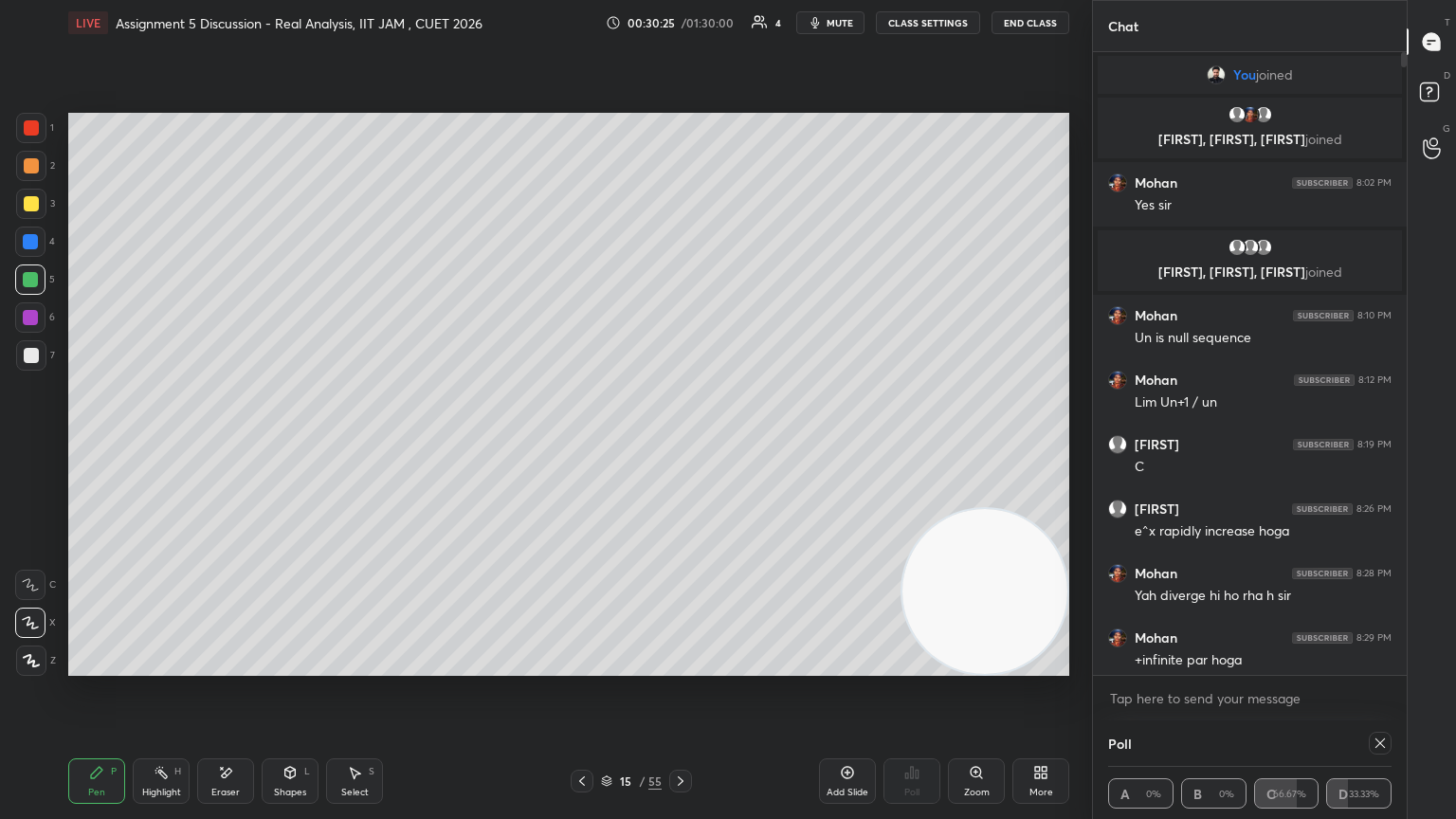 click at bounding box center (30, 318) 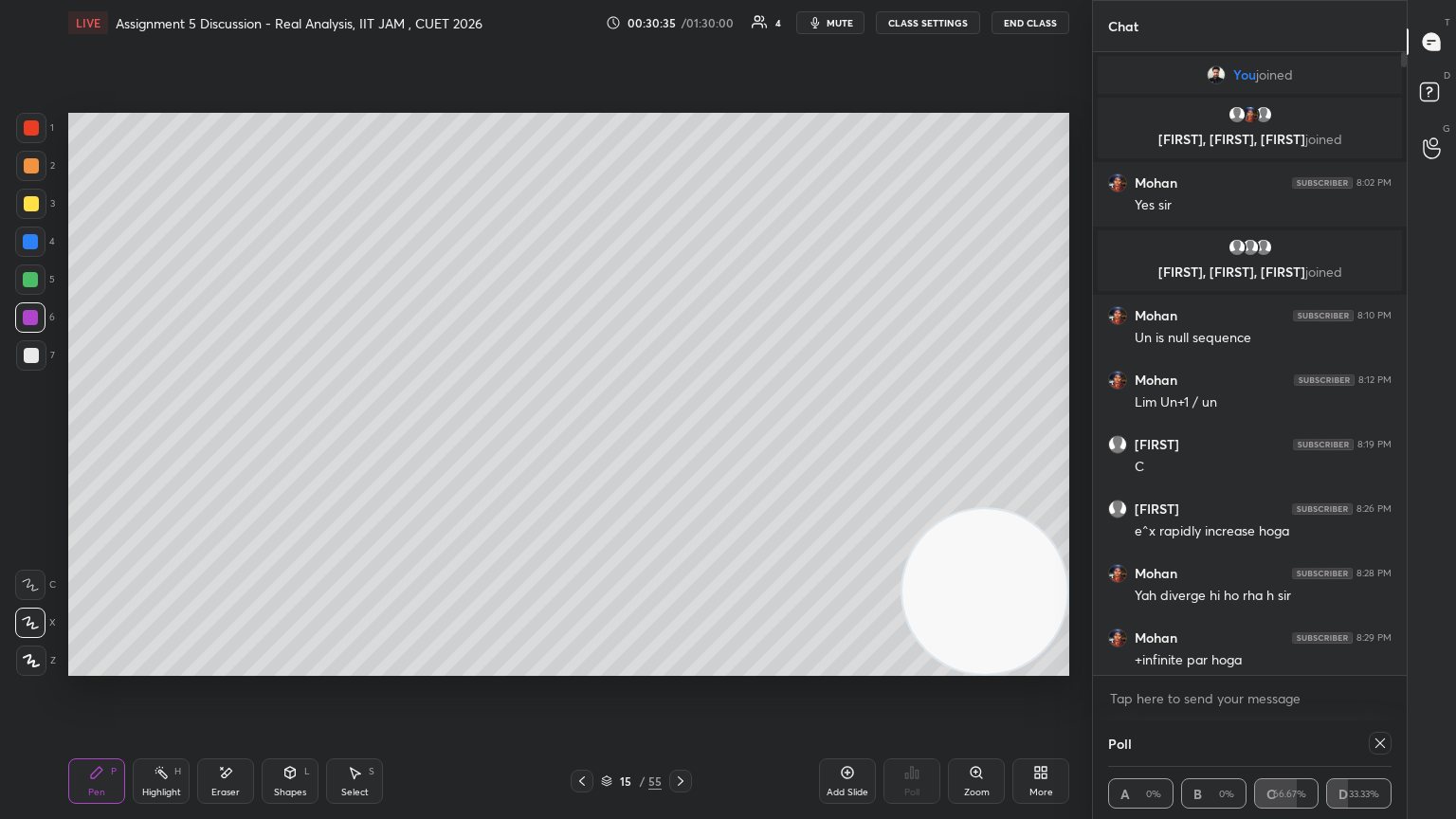 click at bounding box center (582, 781) 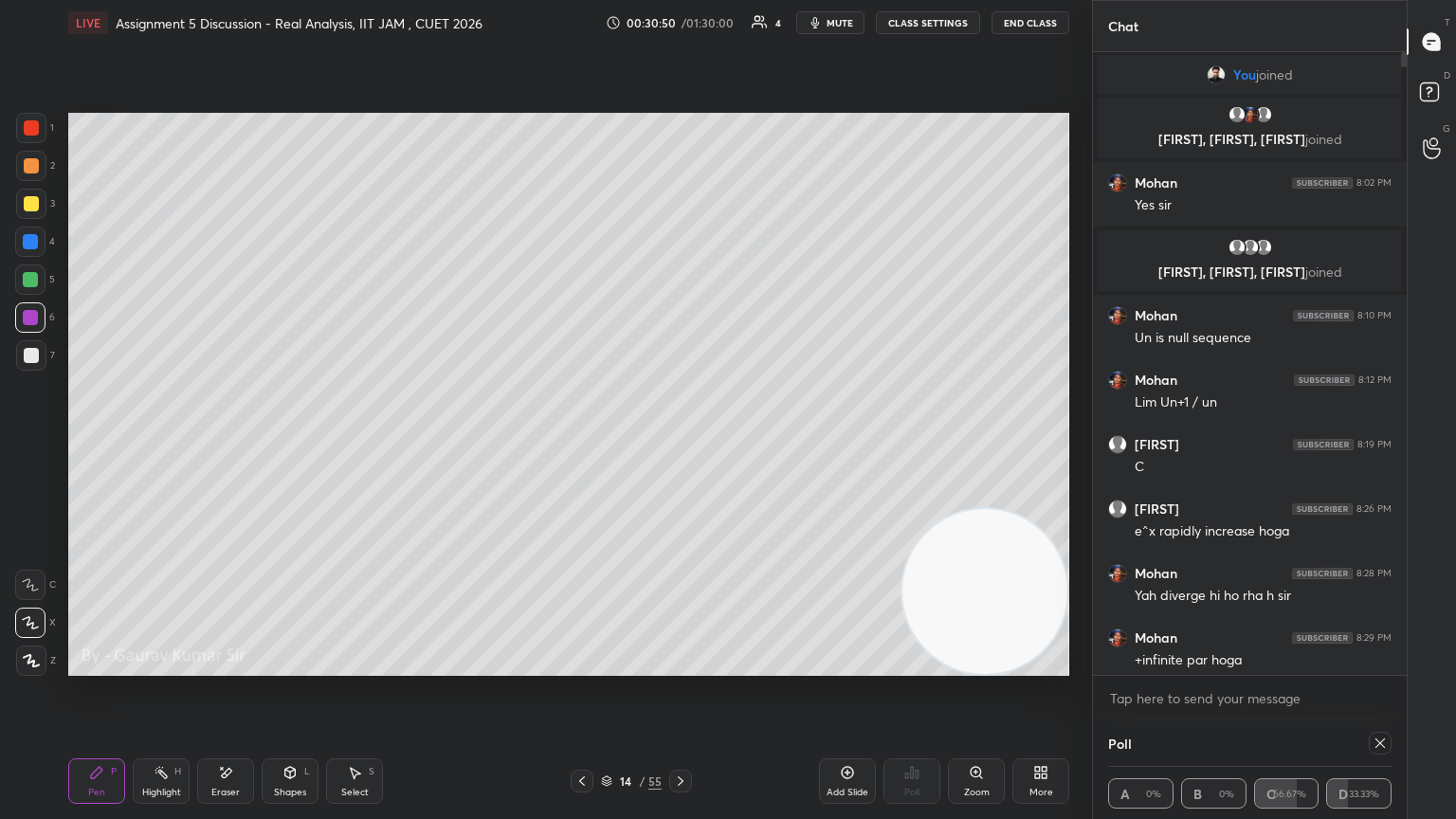 click 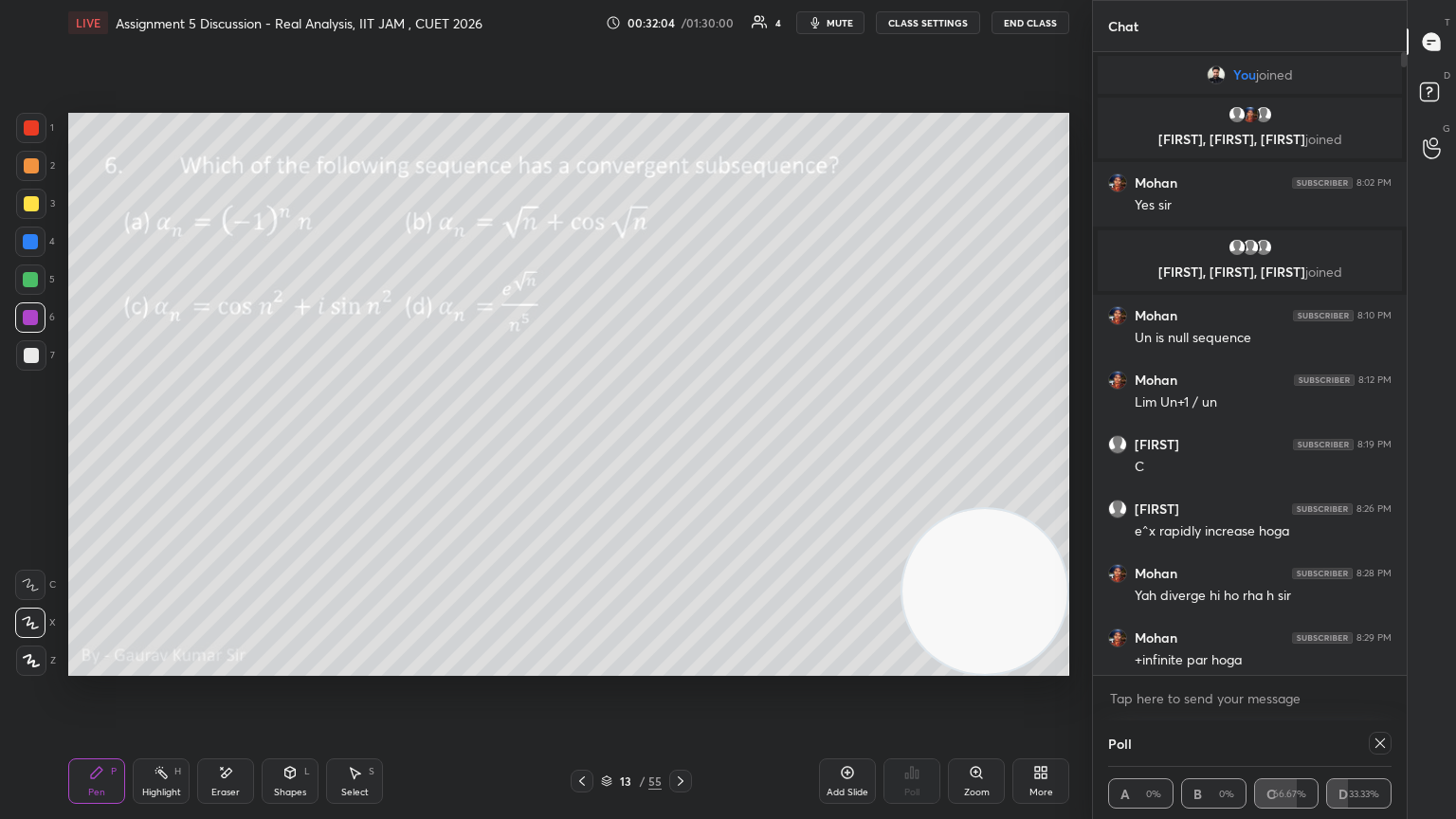 click 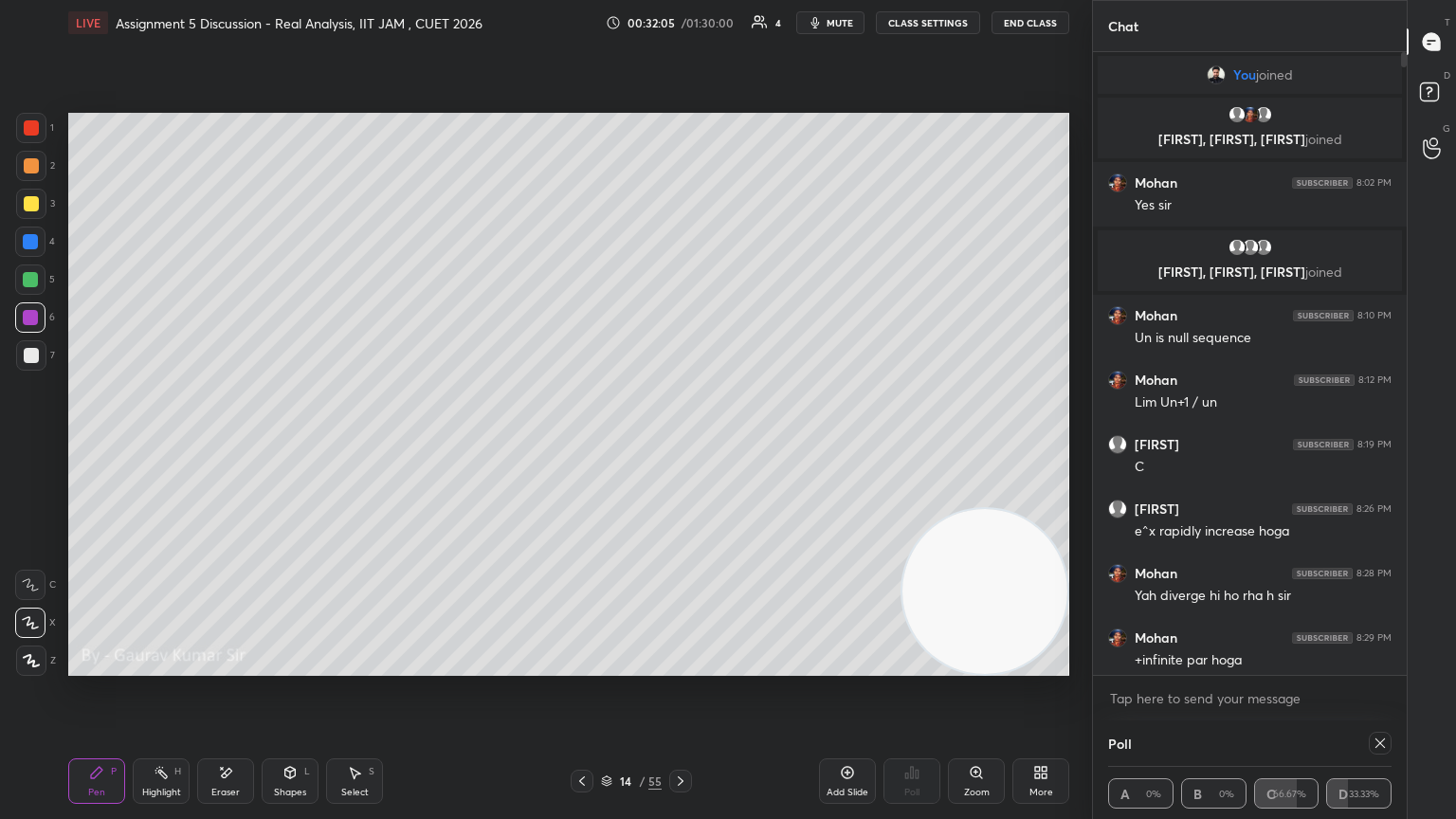 click 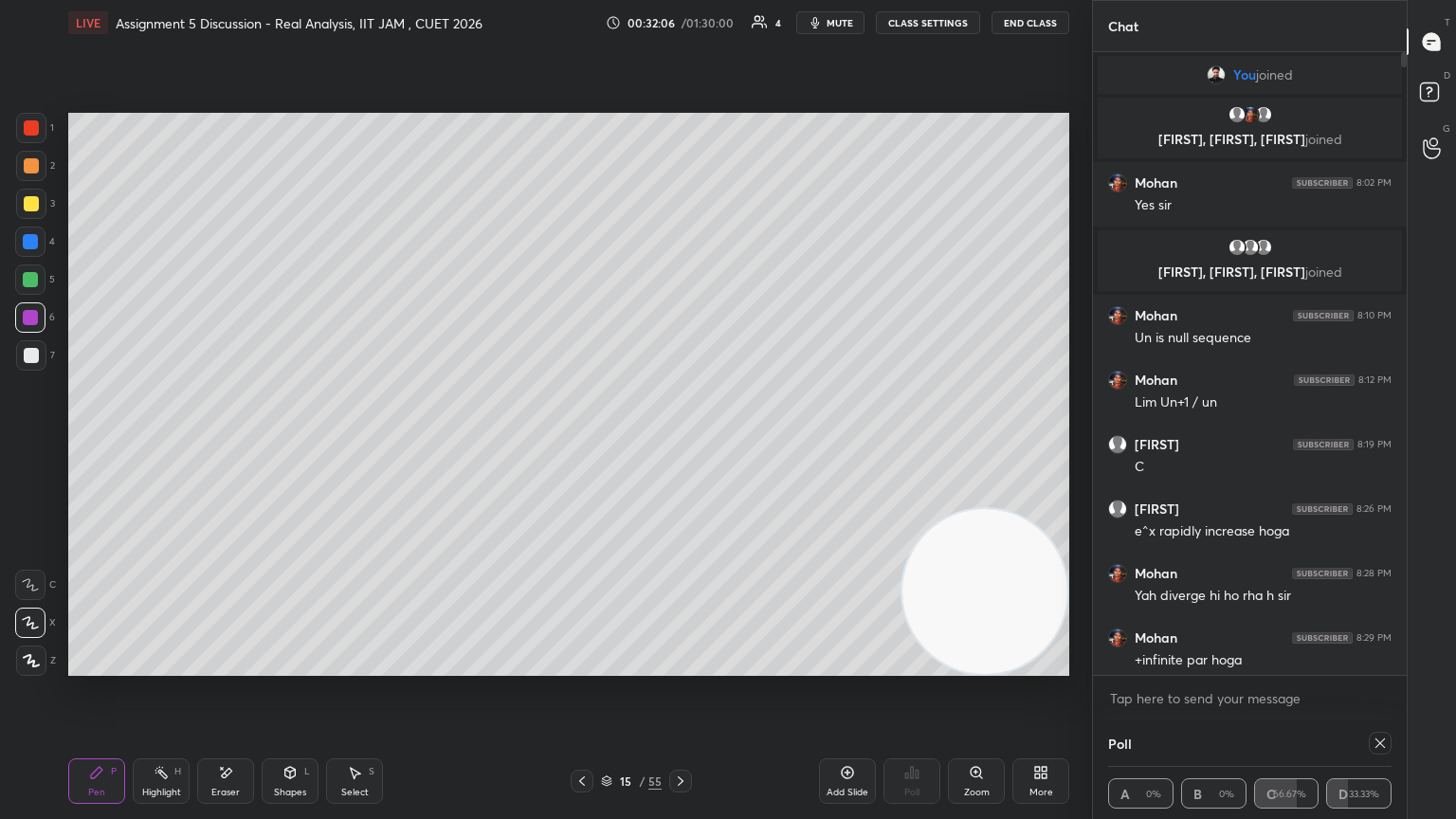 click 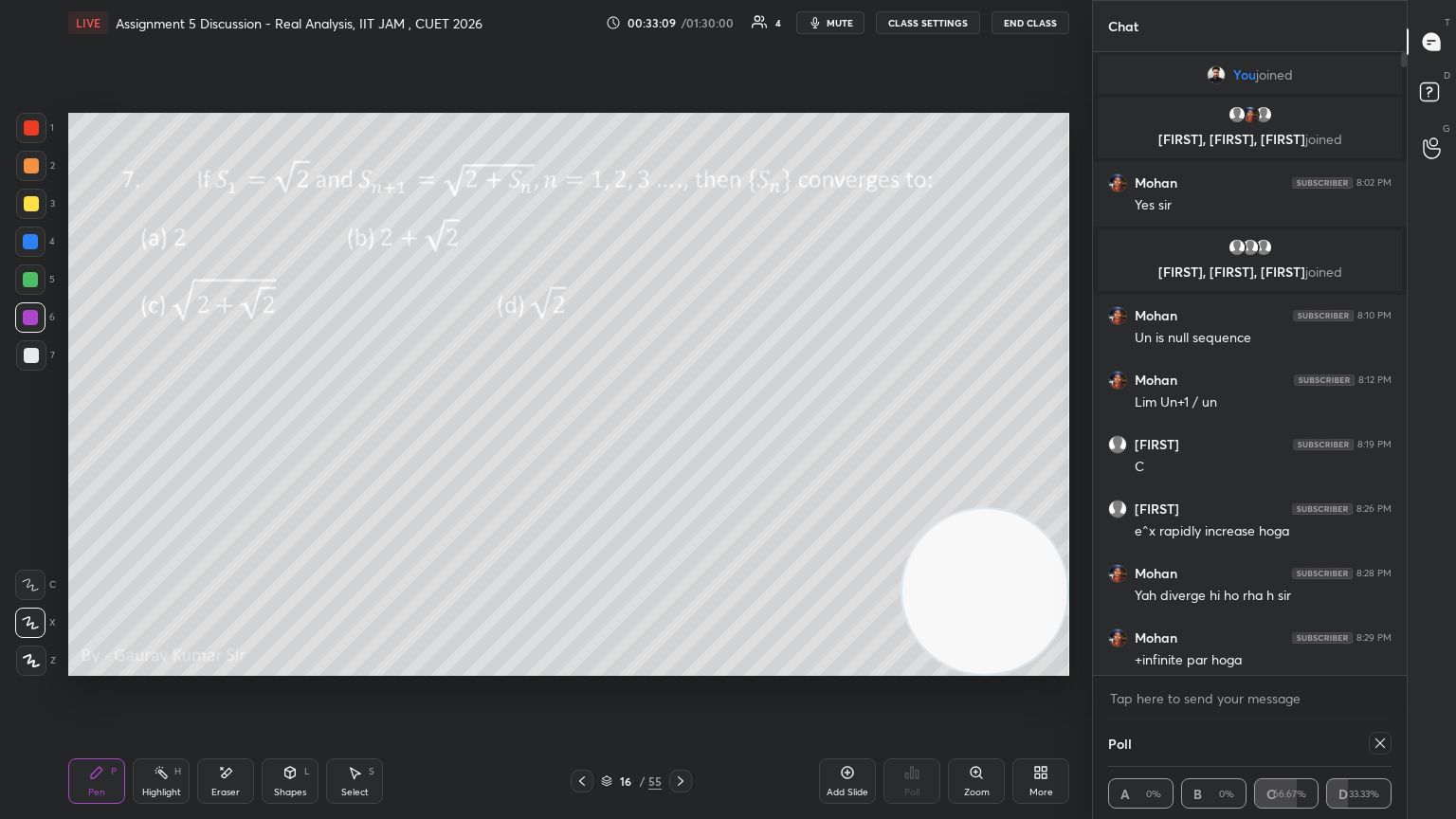 click 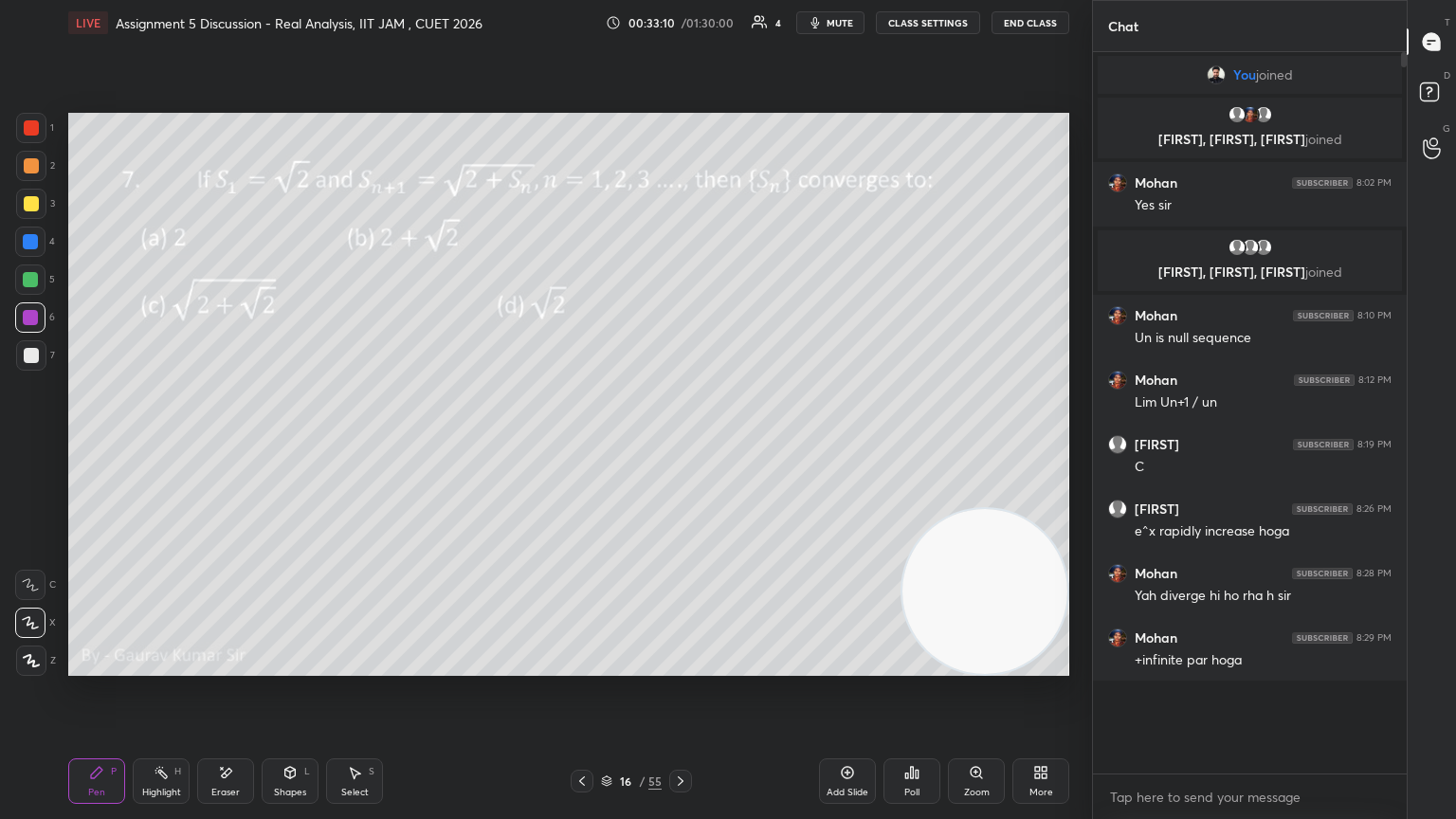 scroll, scrollTop: 648, scrollLeft: 308, axis: both 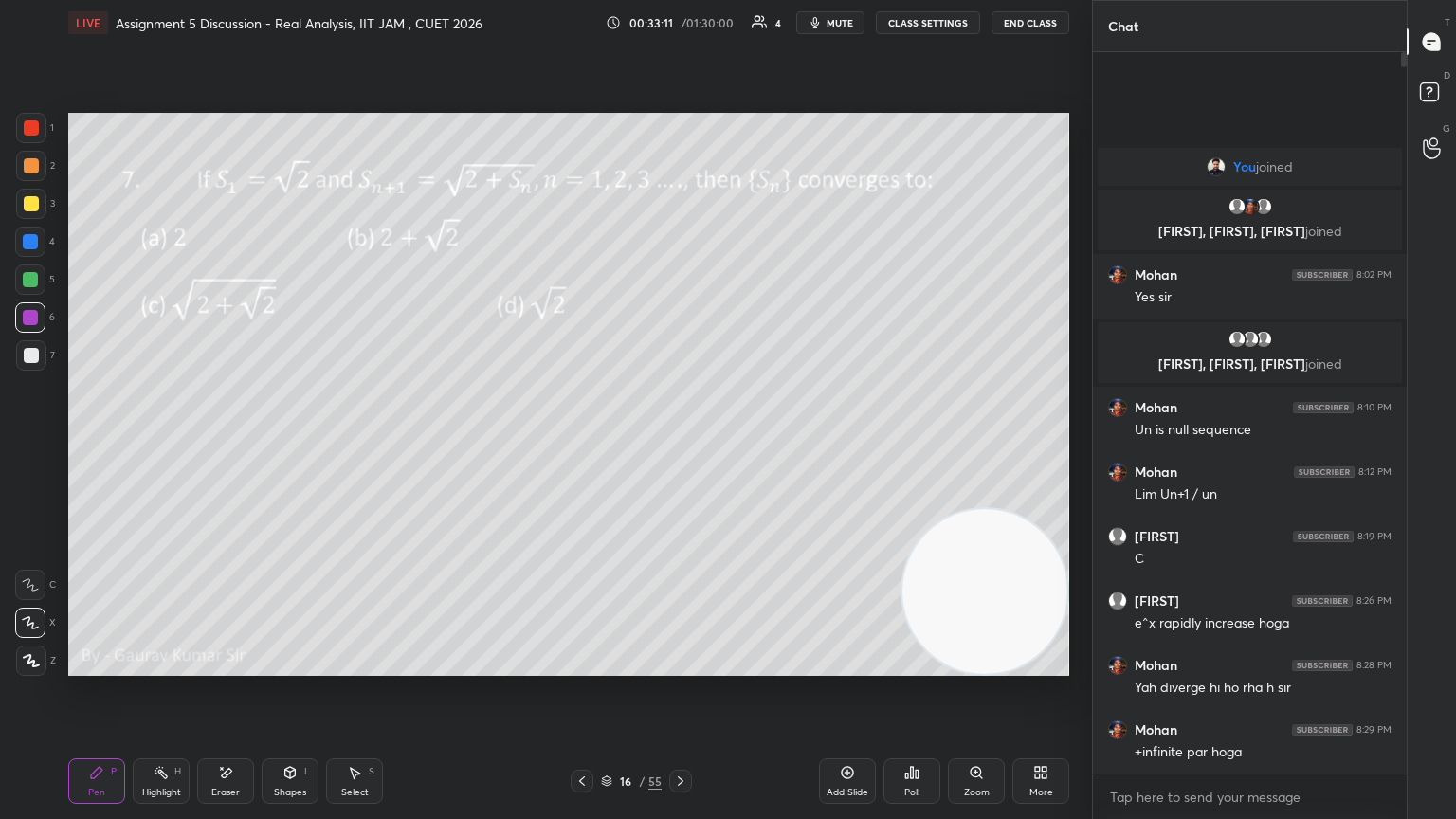 click 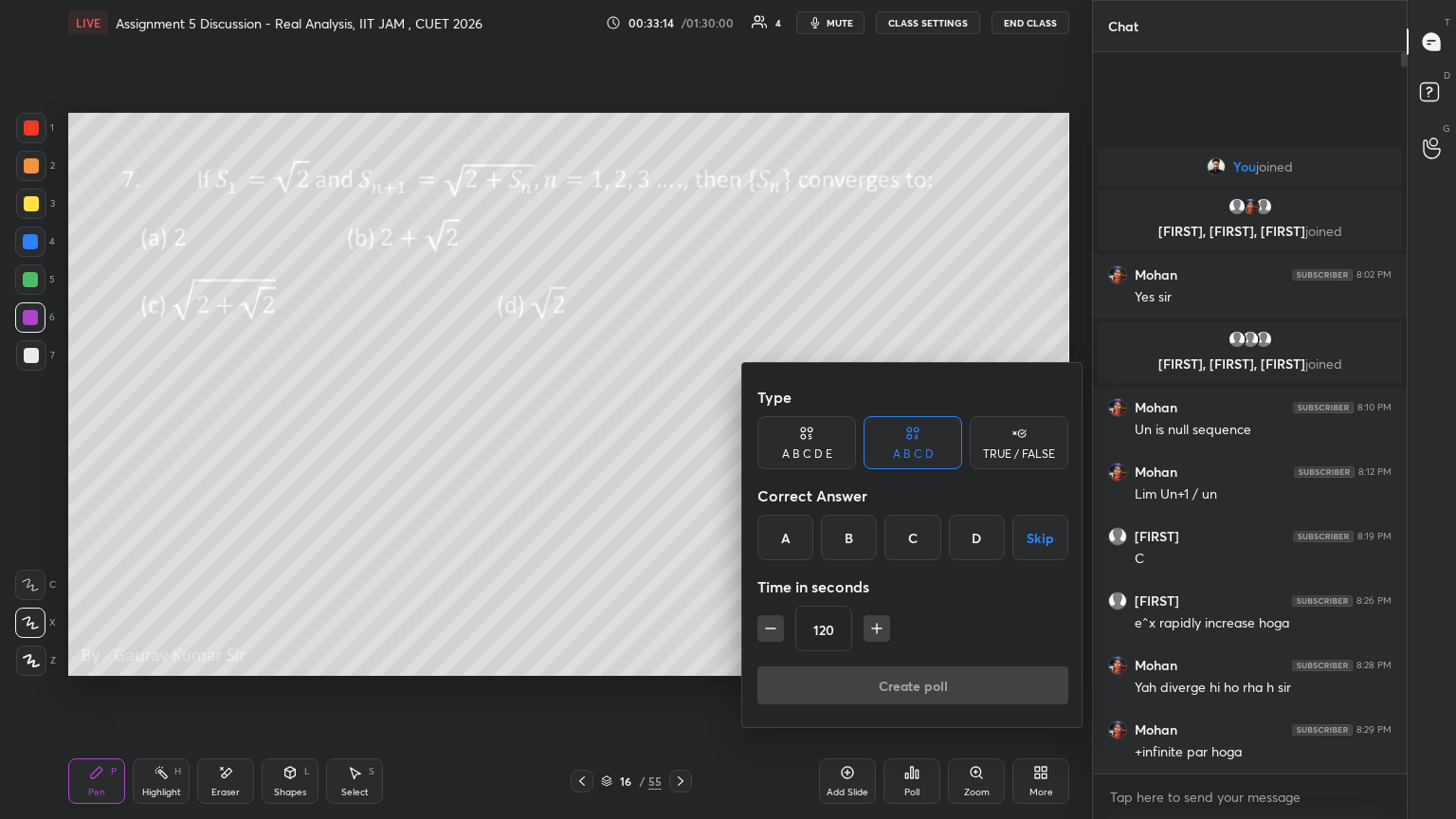 click on "Skip" at bounding box center [1040, 537] 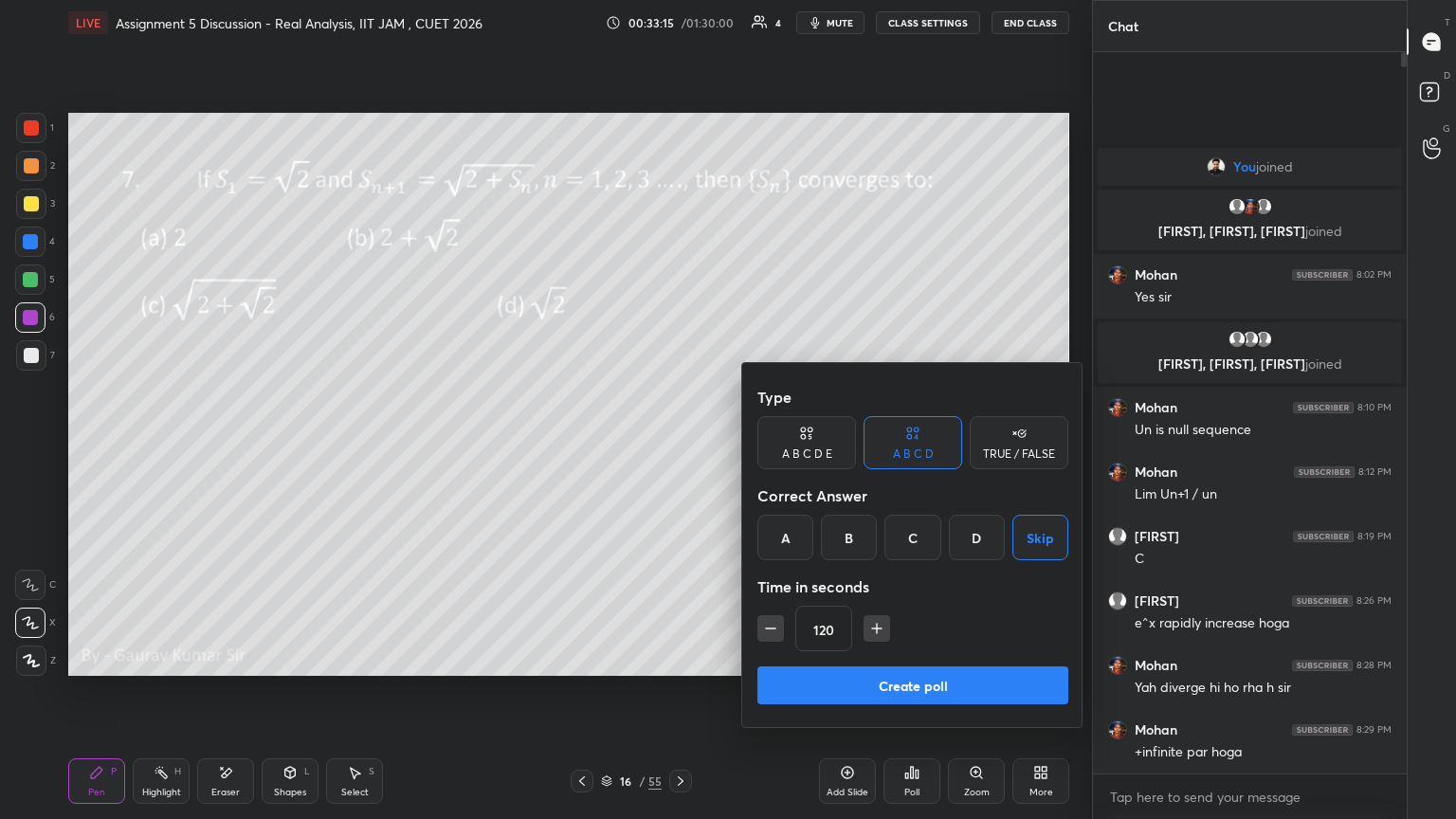 click on "Create poll" at bounding box center (913, 685) 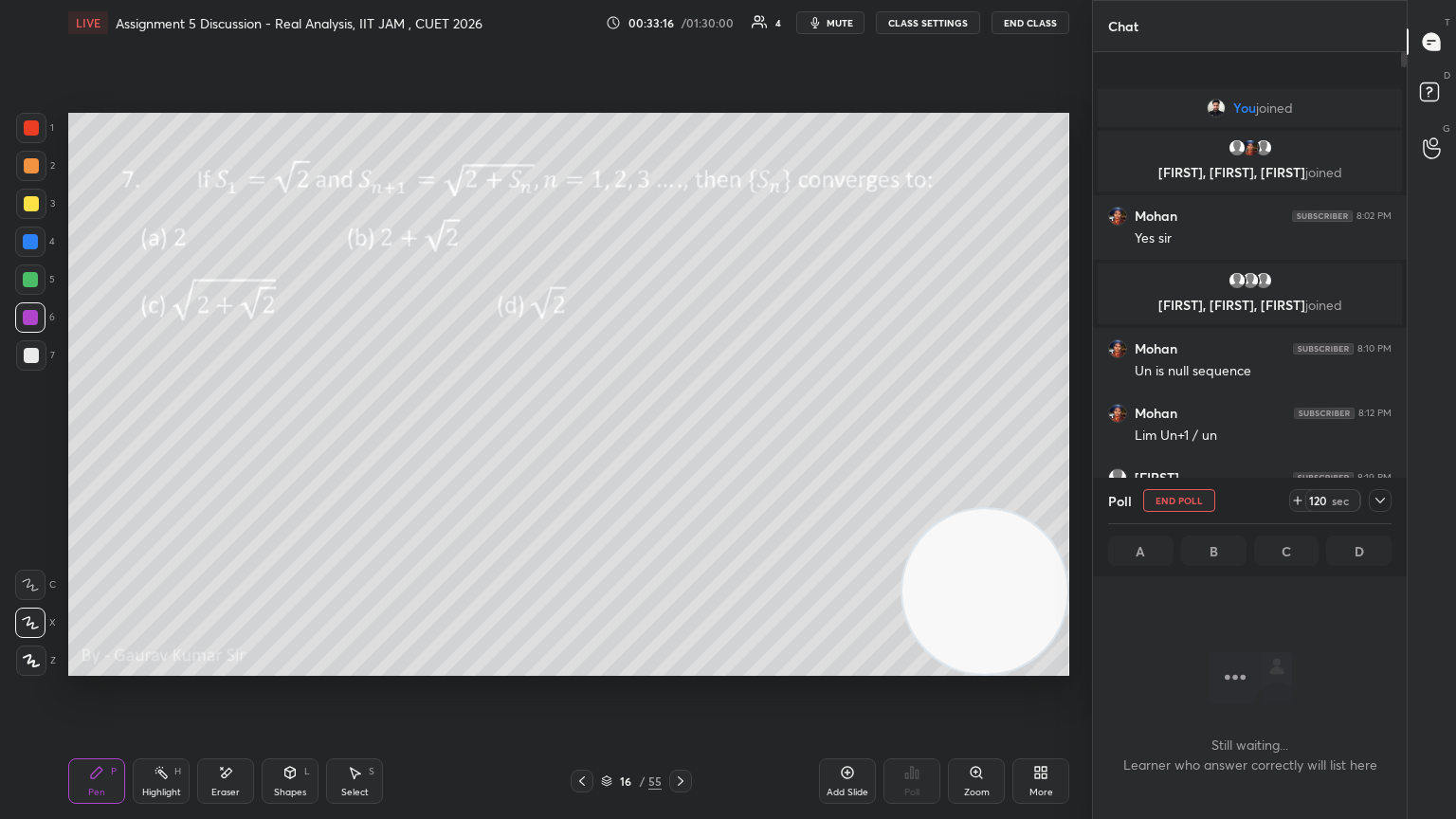scroll, scrollTop: 617, scrollLeft: 308, axis: both 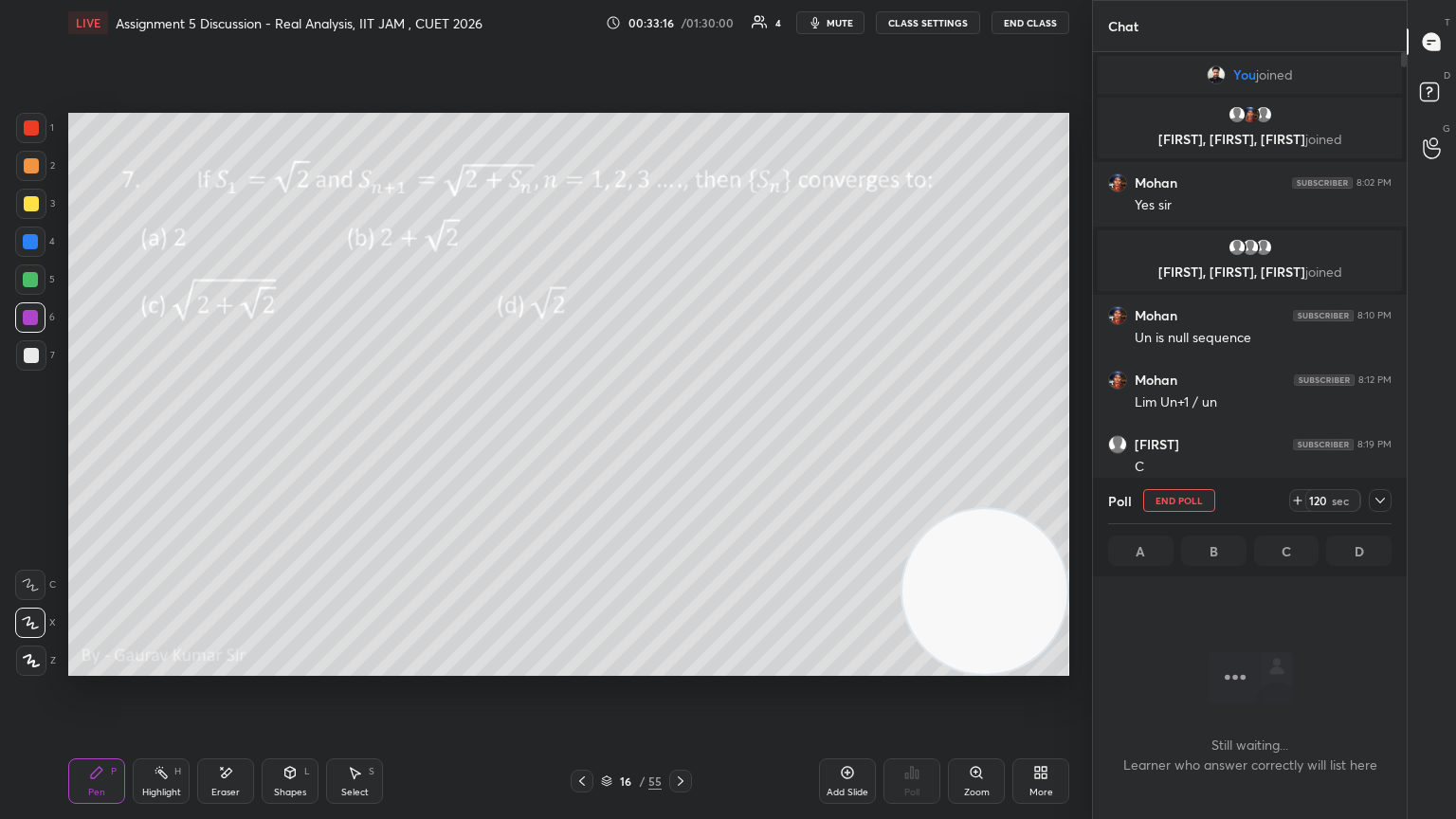 click on "Setting up your live class Poll for   secs No correct answer Start poll" at bounding box center (569, 394) 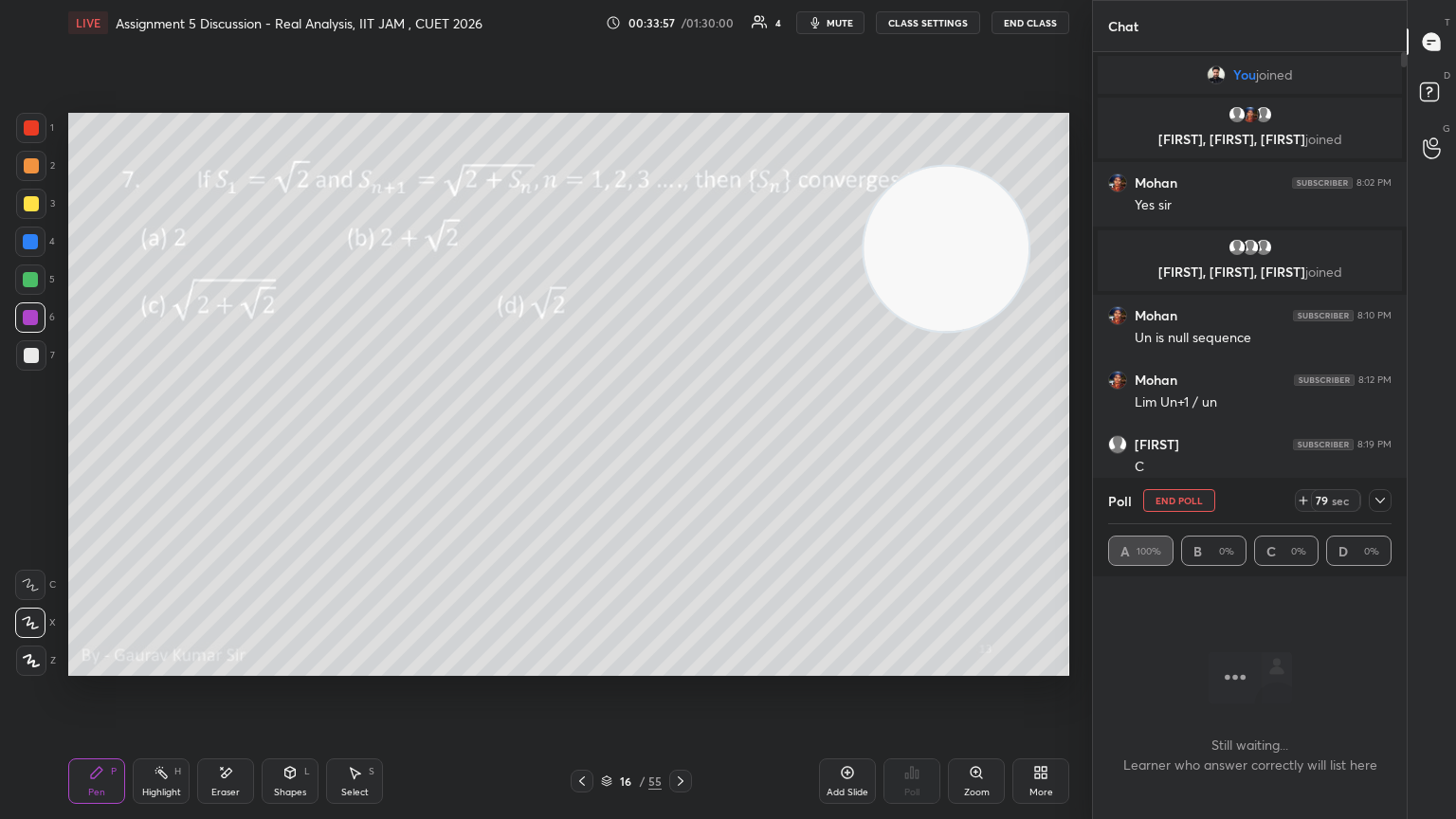 click 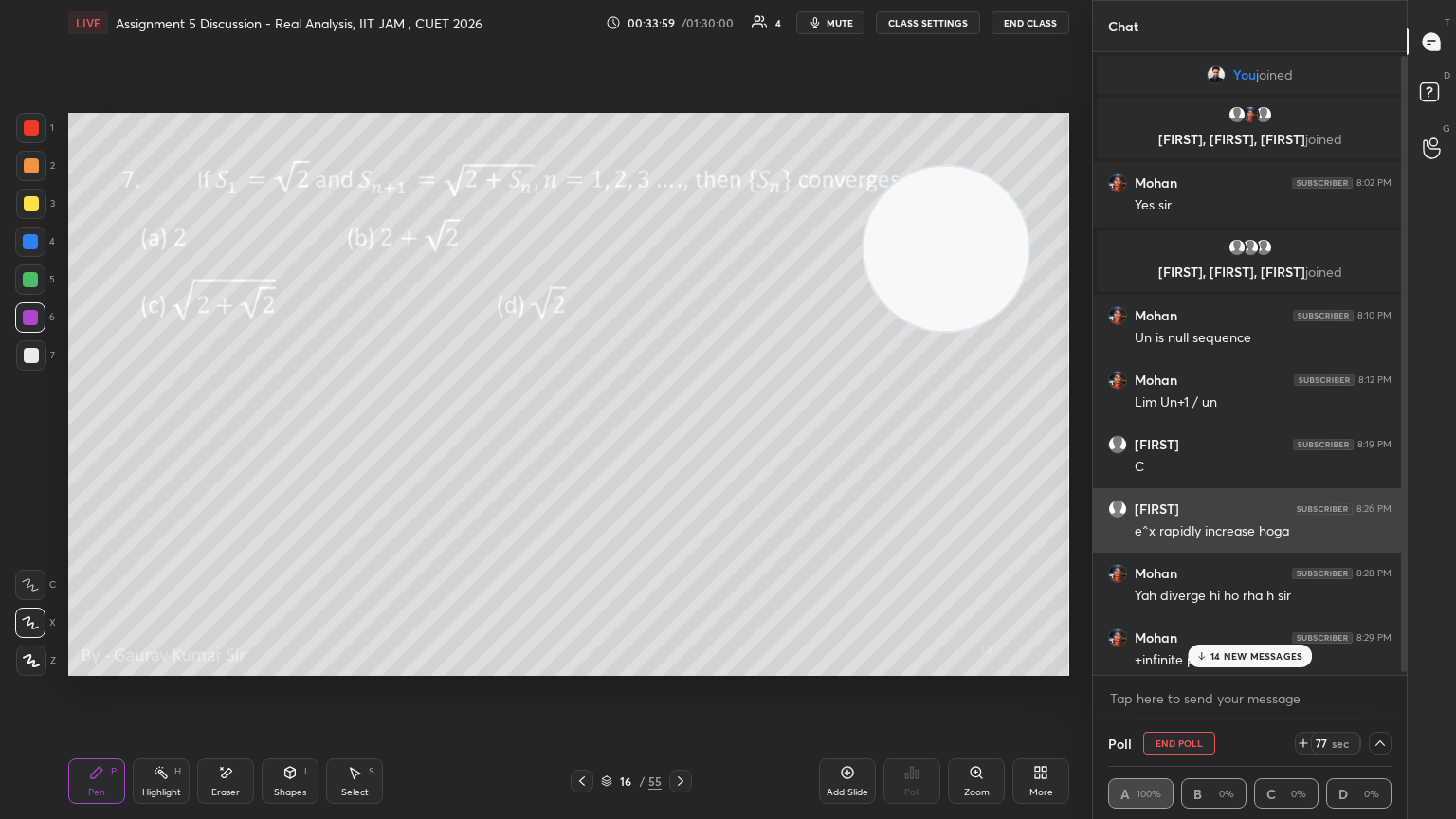 scroll, scrollTop: 7, scrollLeft: 0, axis: vertical 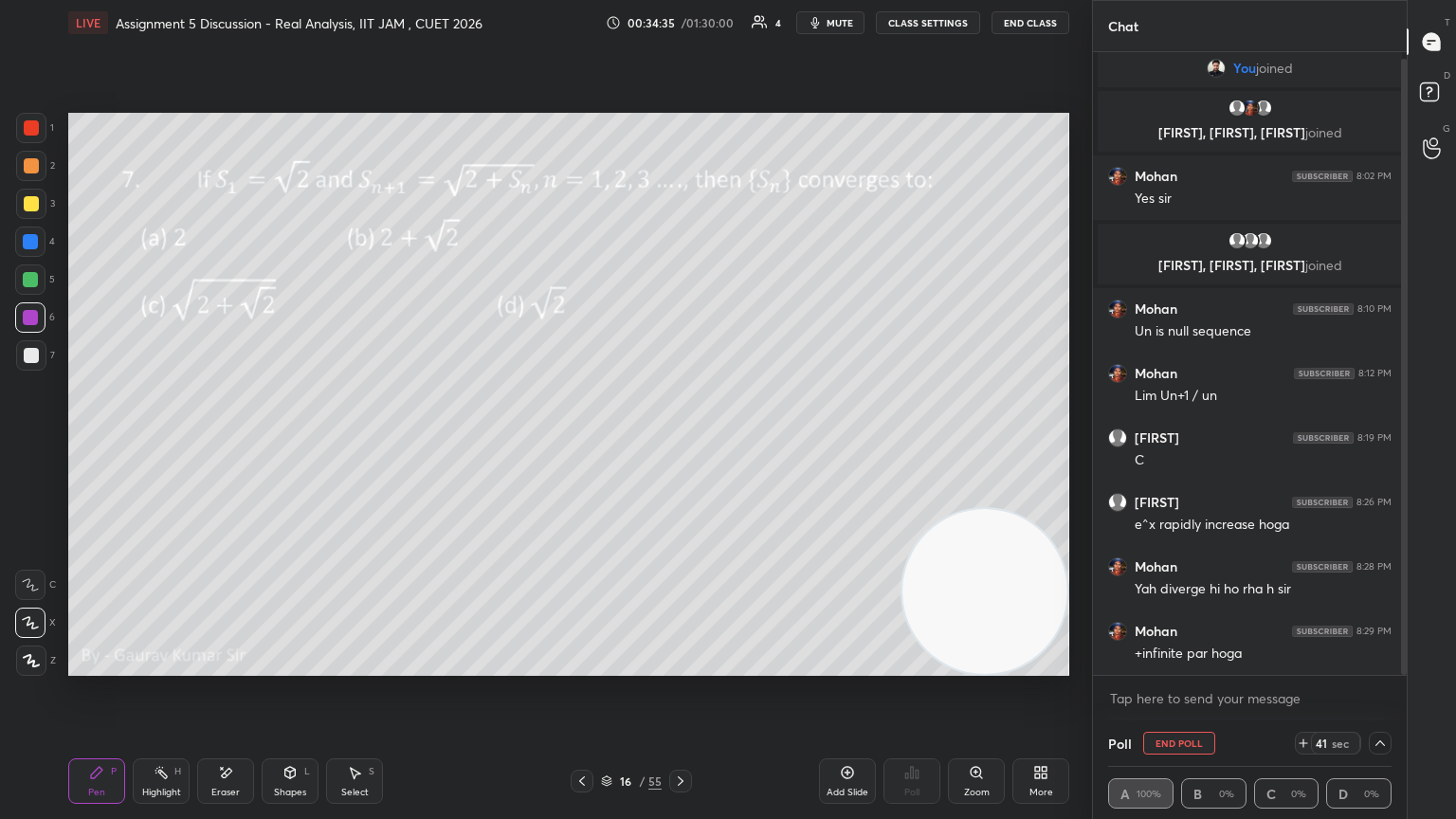 click 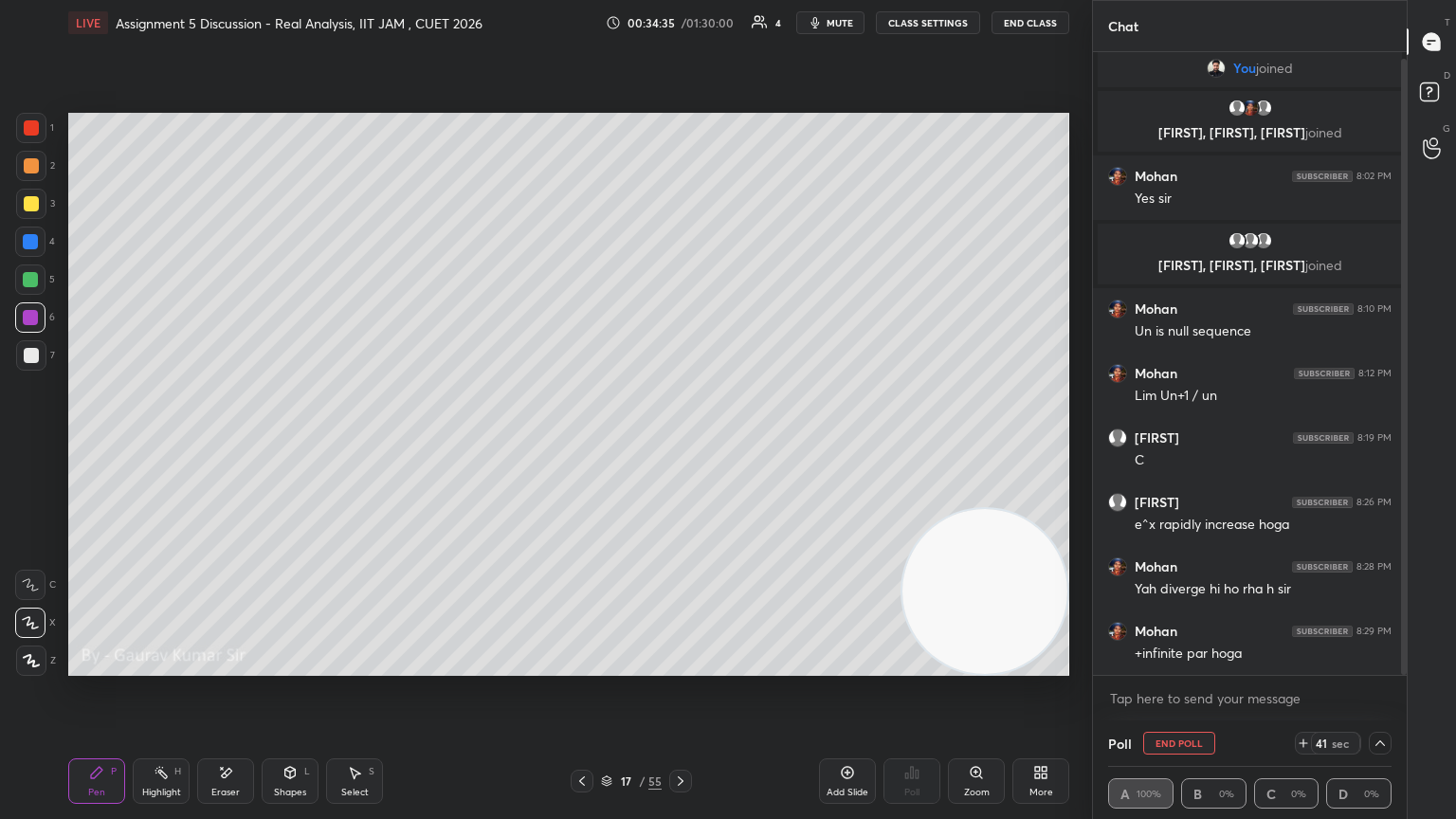 click 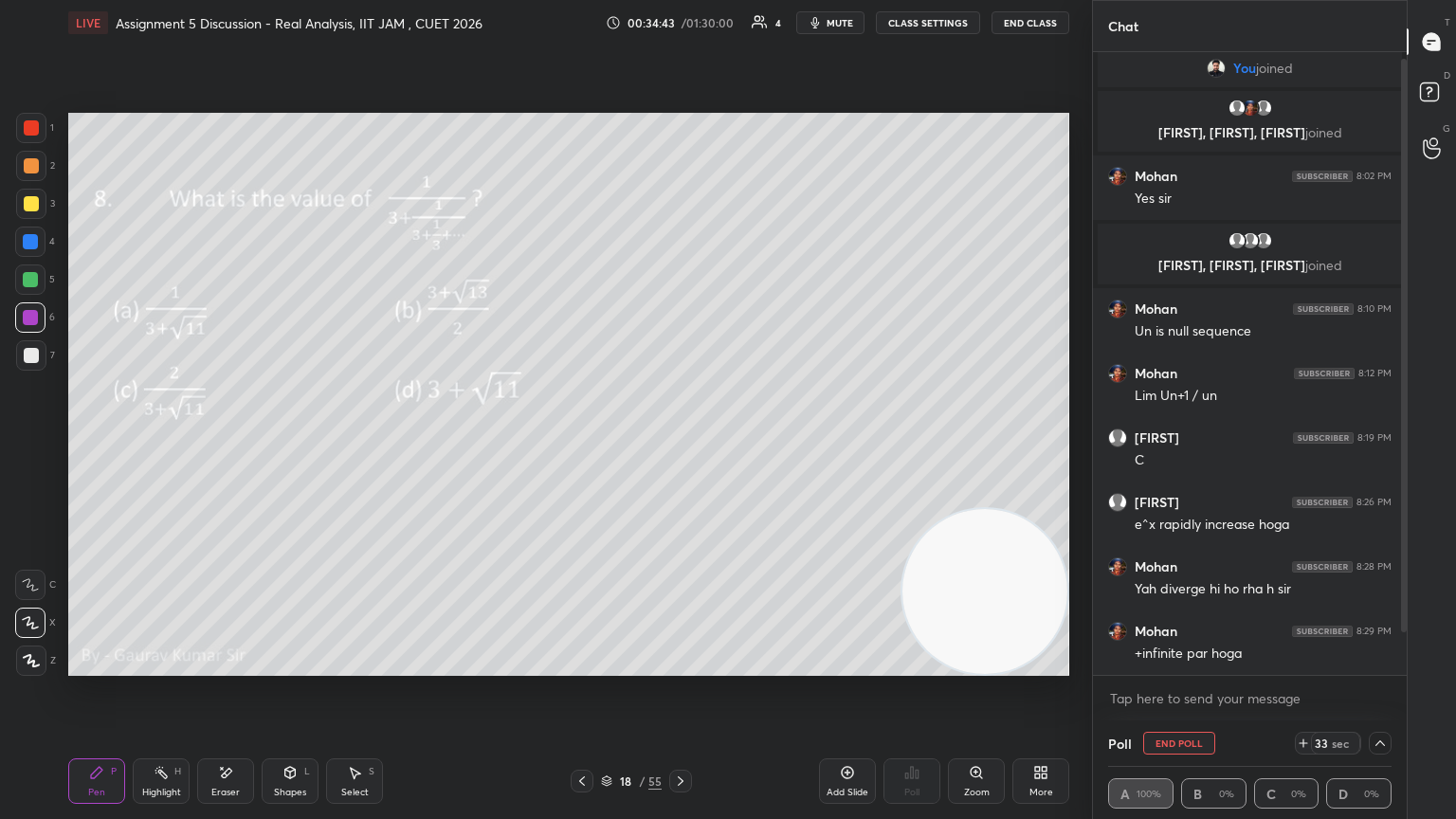 scroll, scrollTop: 71, scrollLeft: 0, axis: vertical 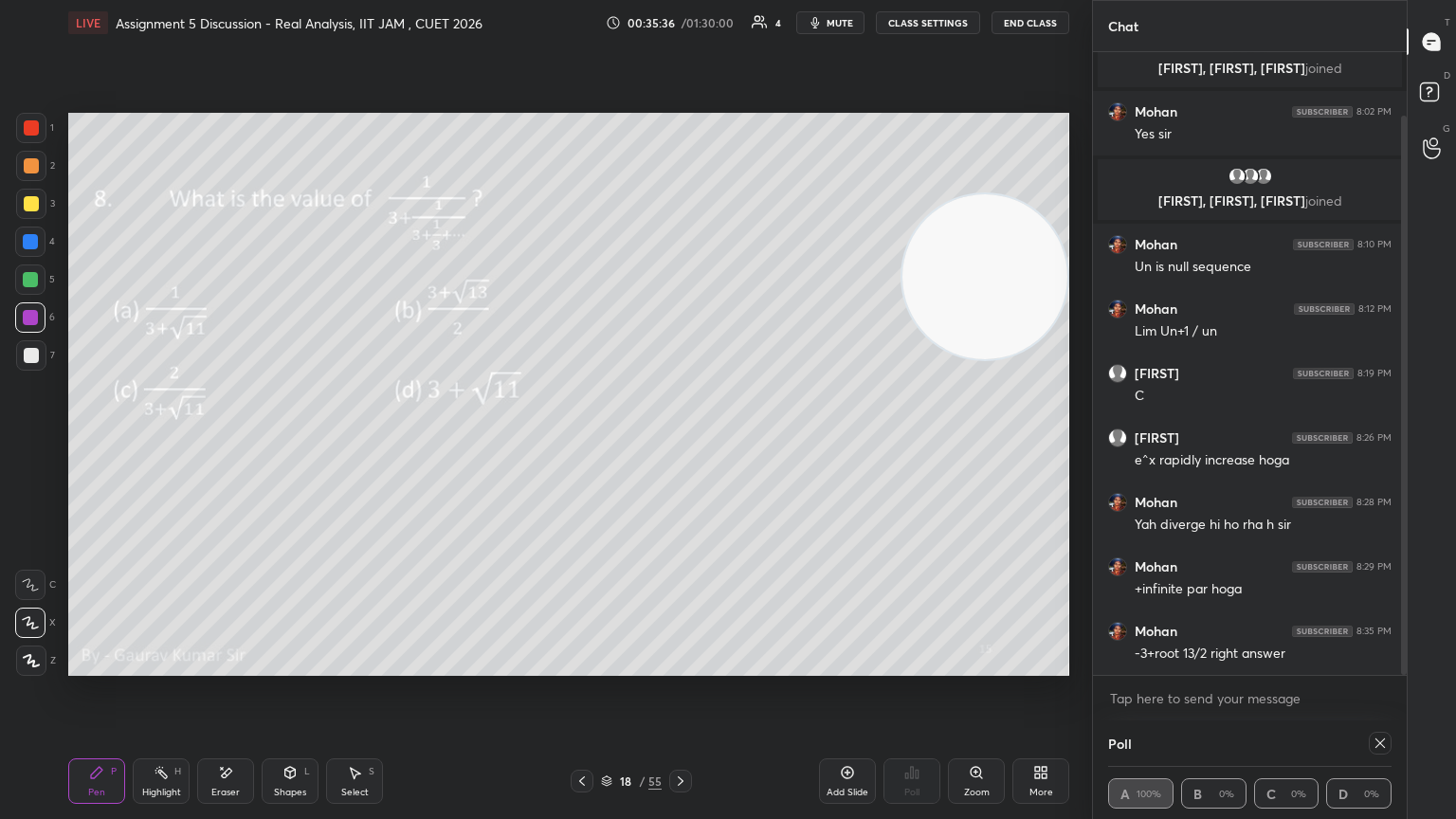 click 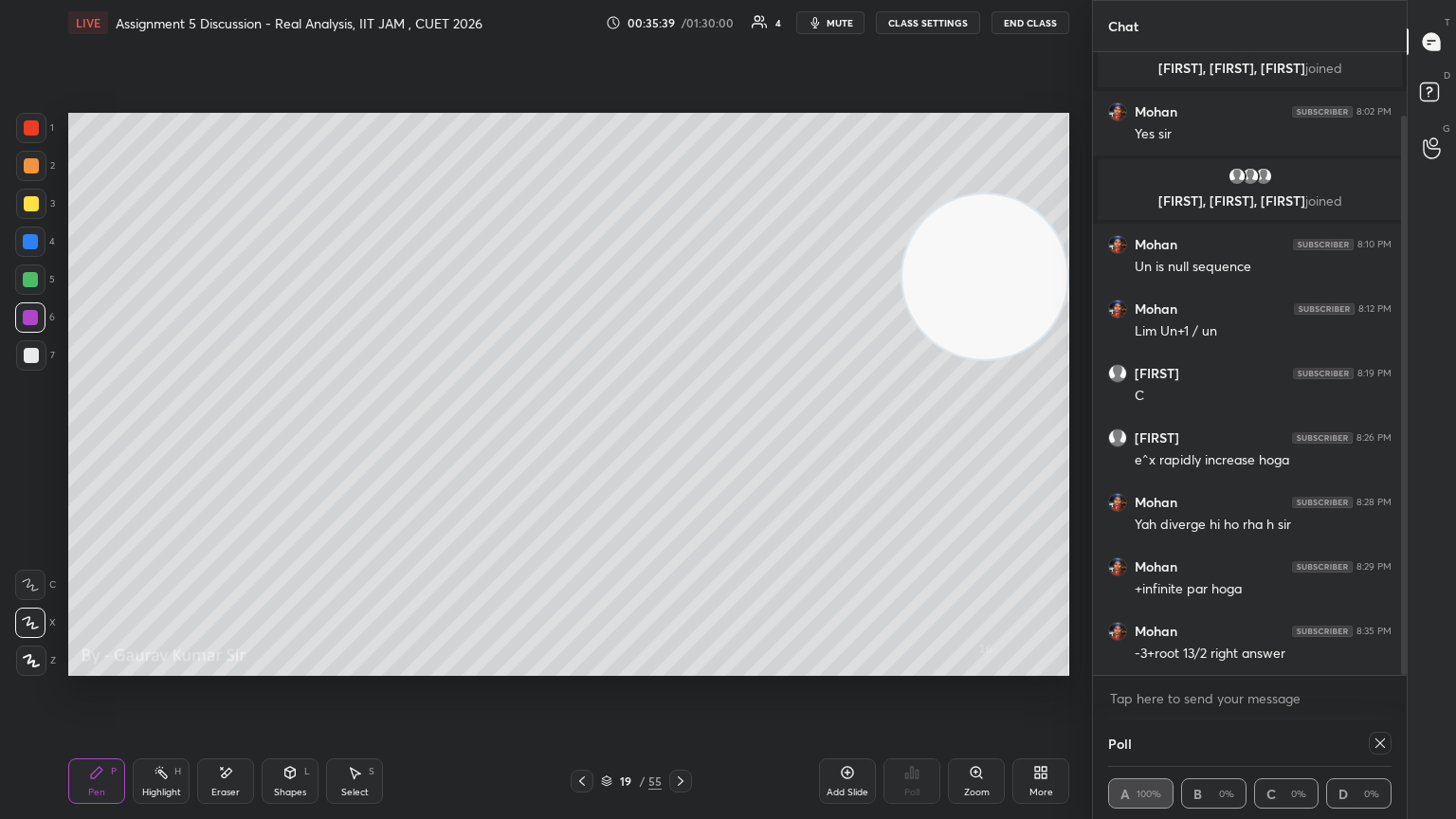 click 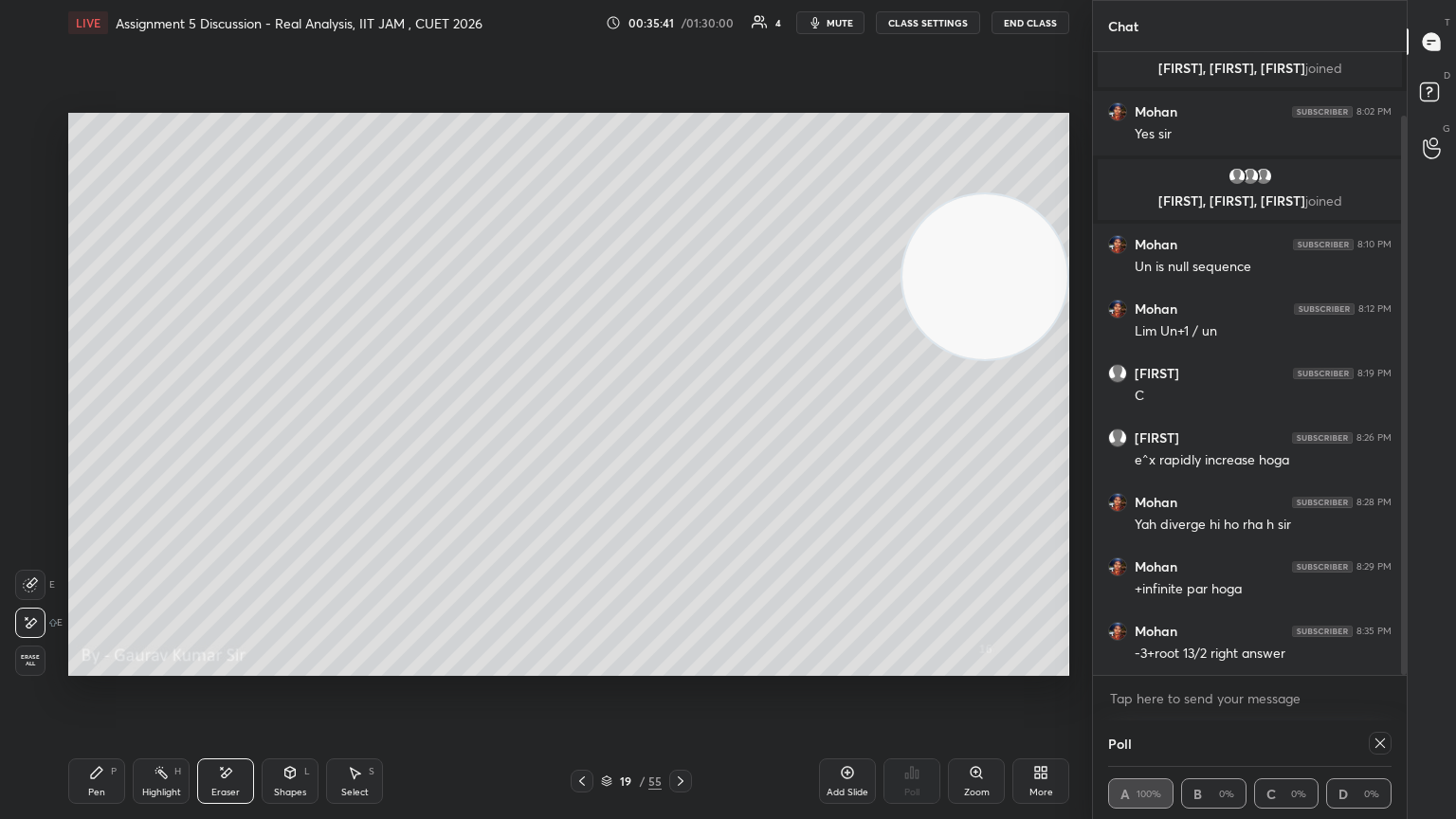 click on "Pen P" at bounding box center [97, 781] 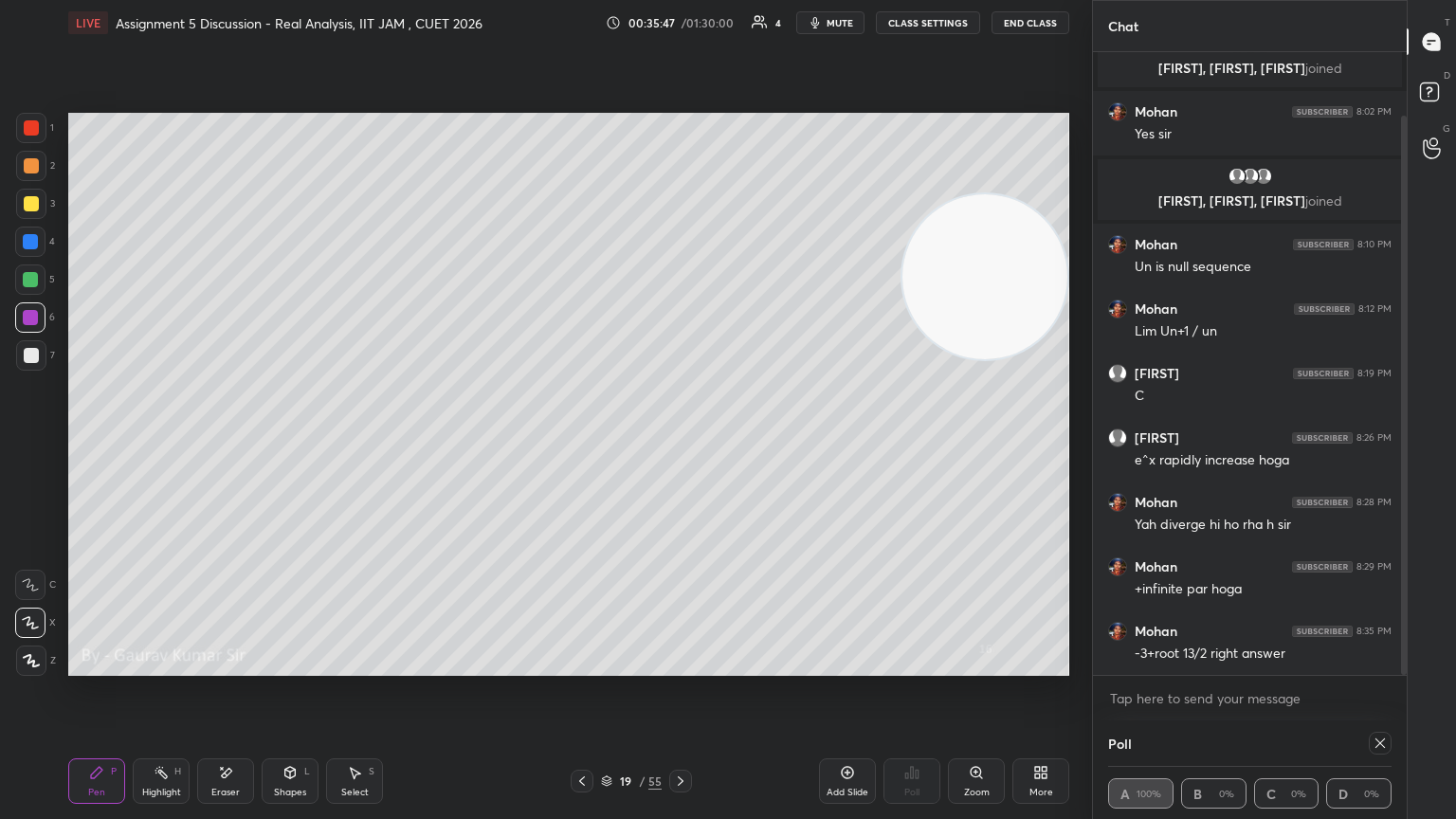 click 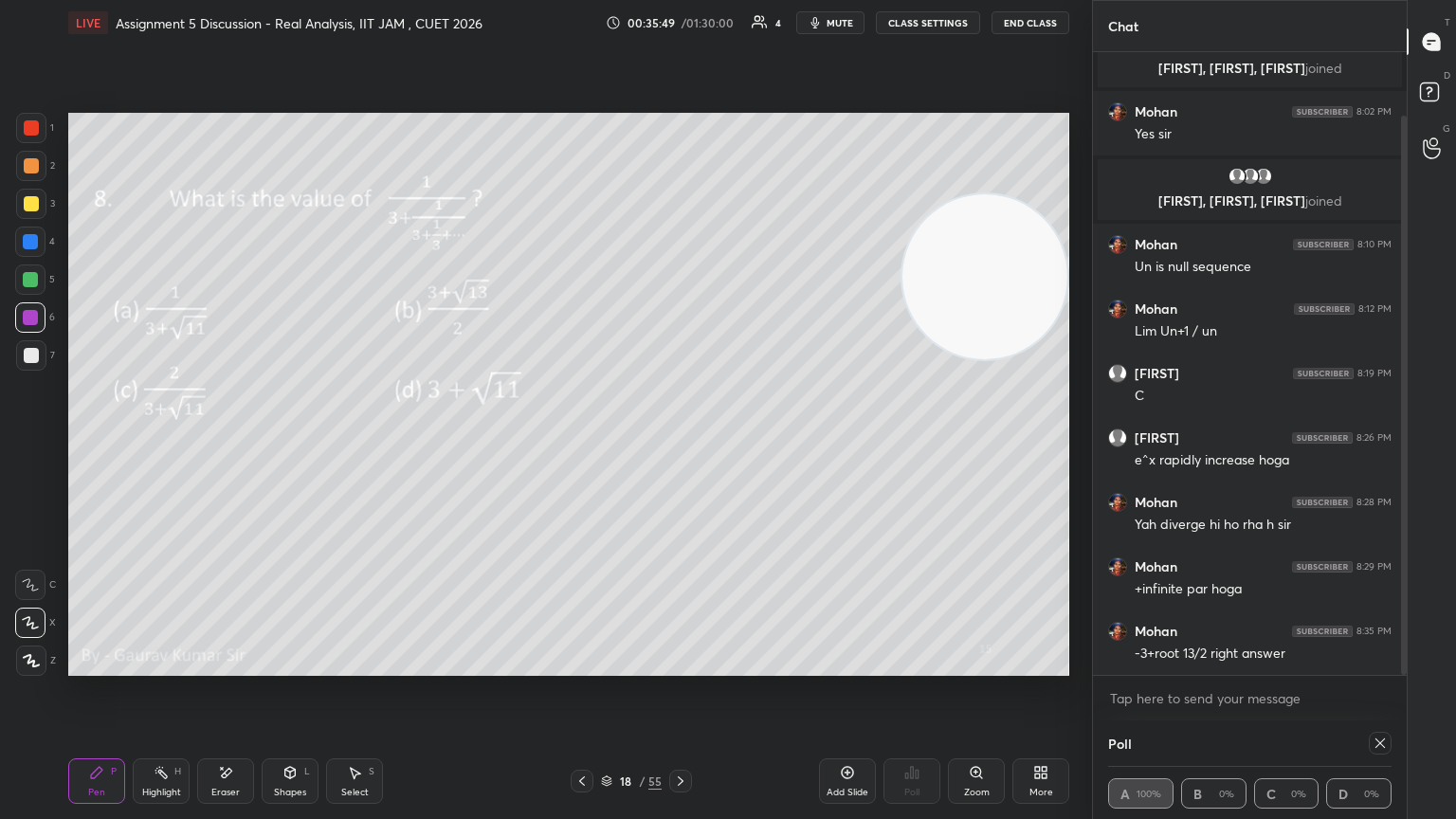 click 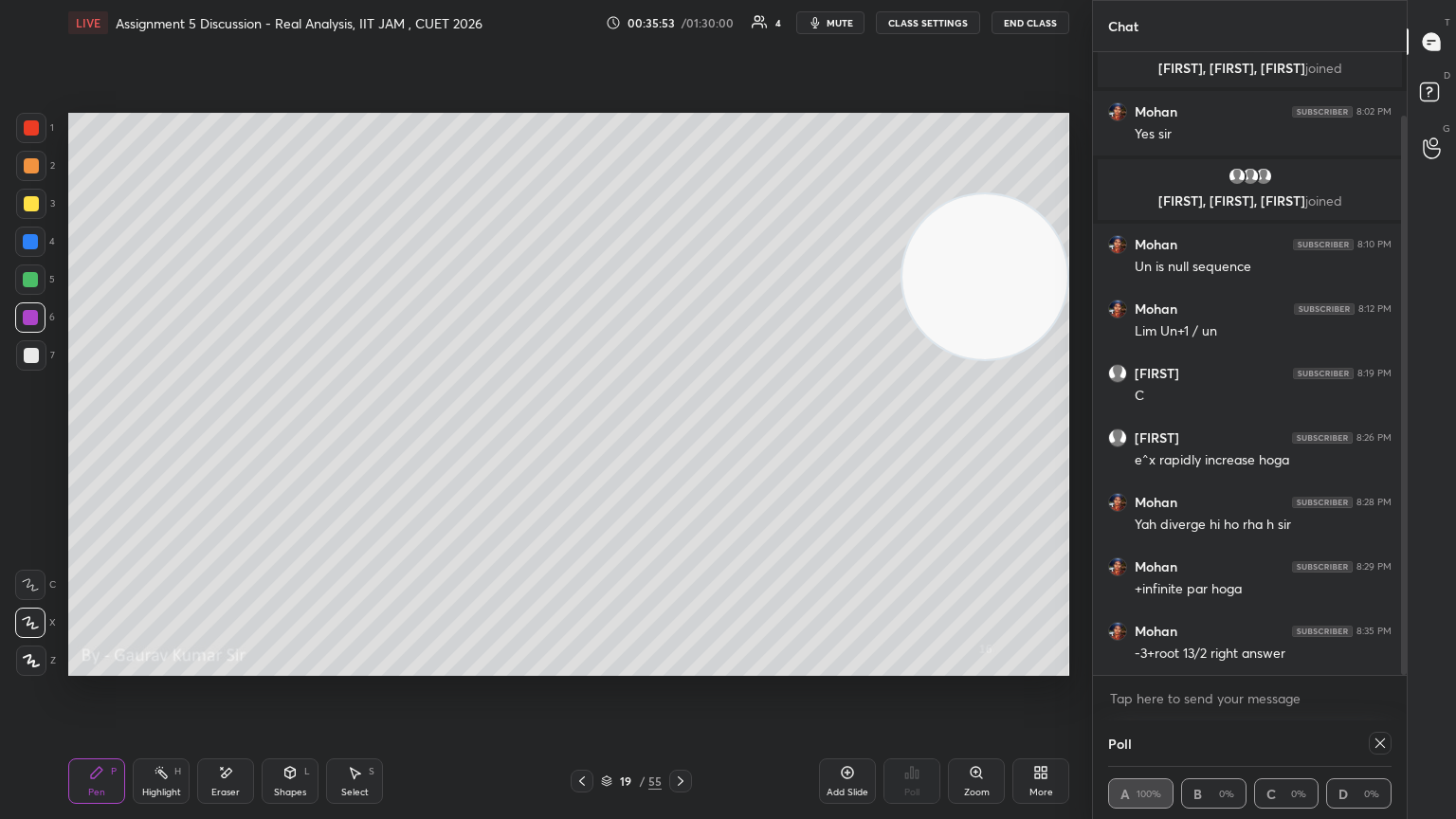 click 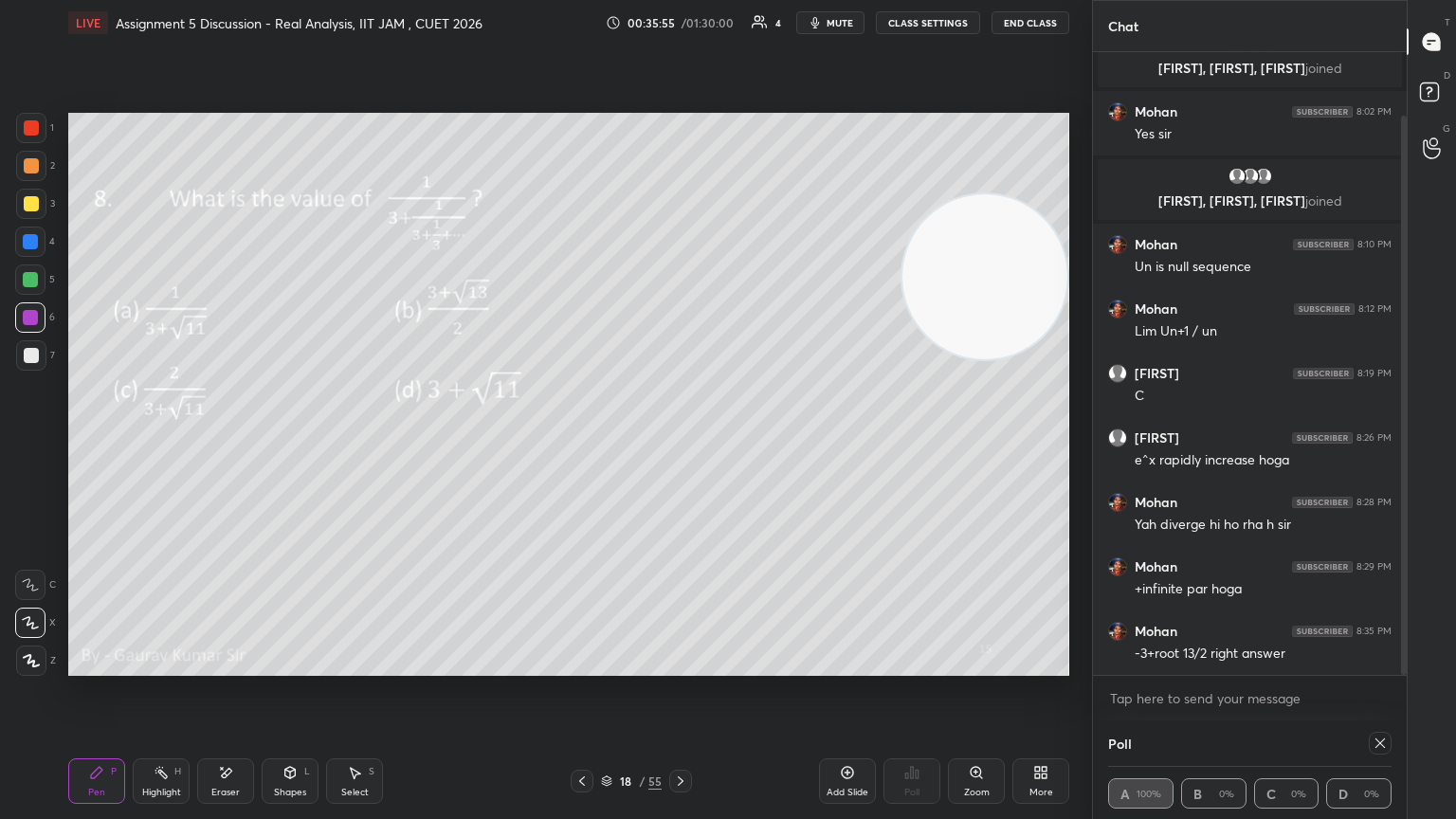 click 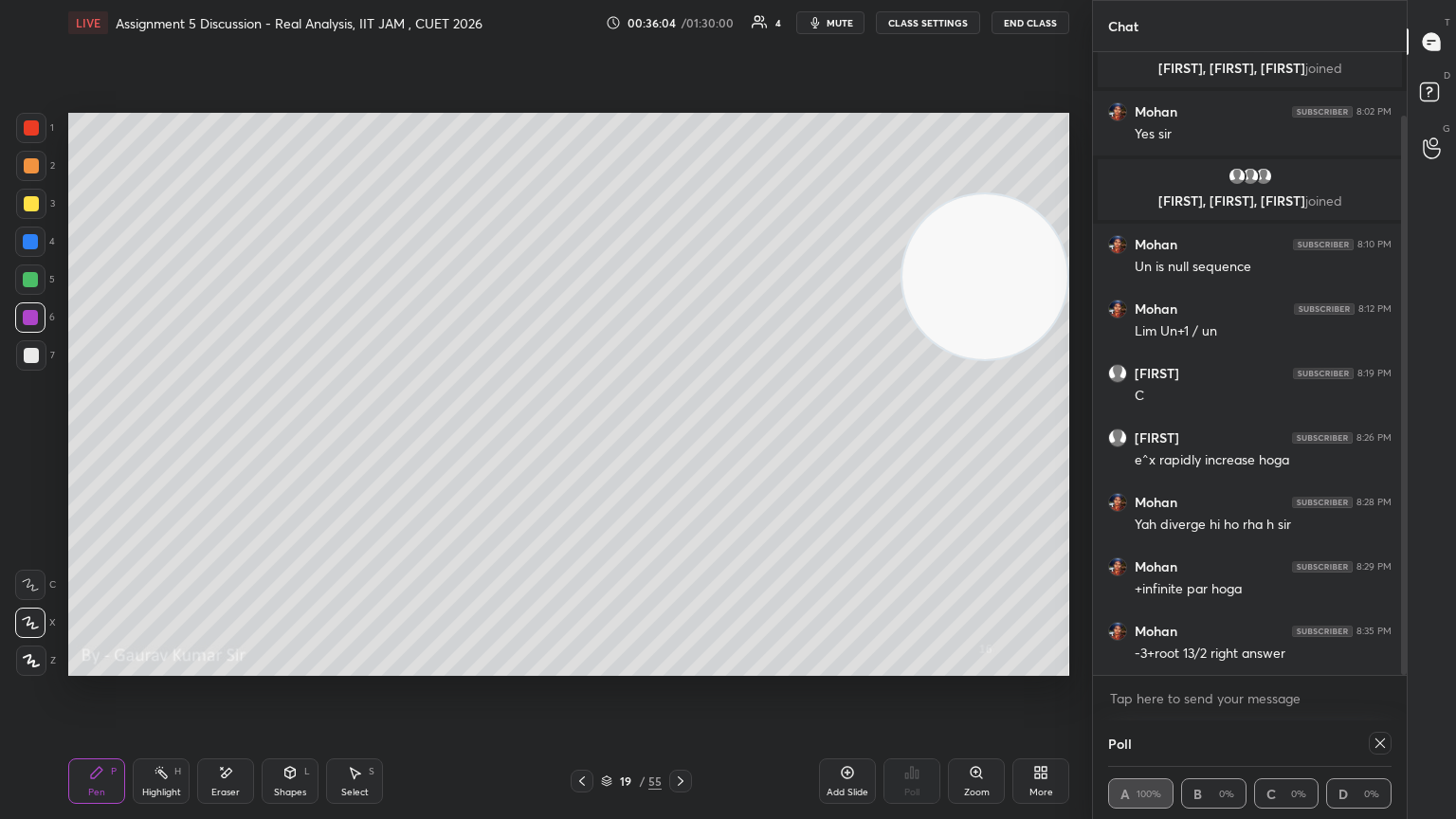 click 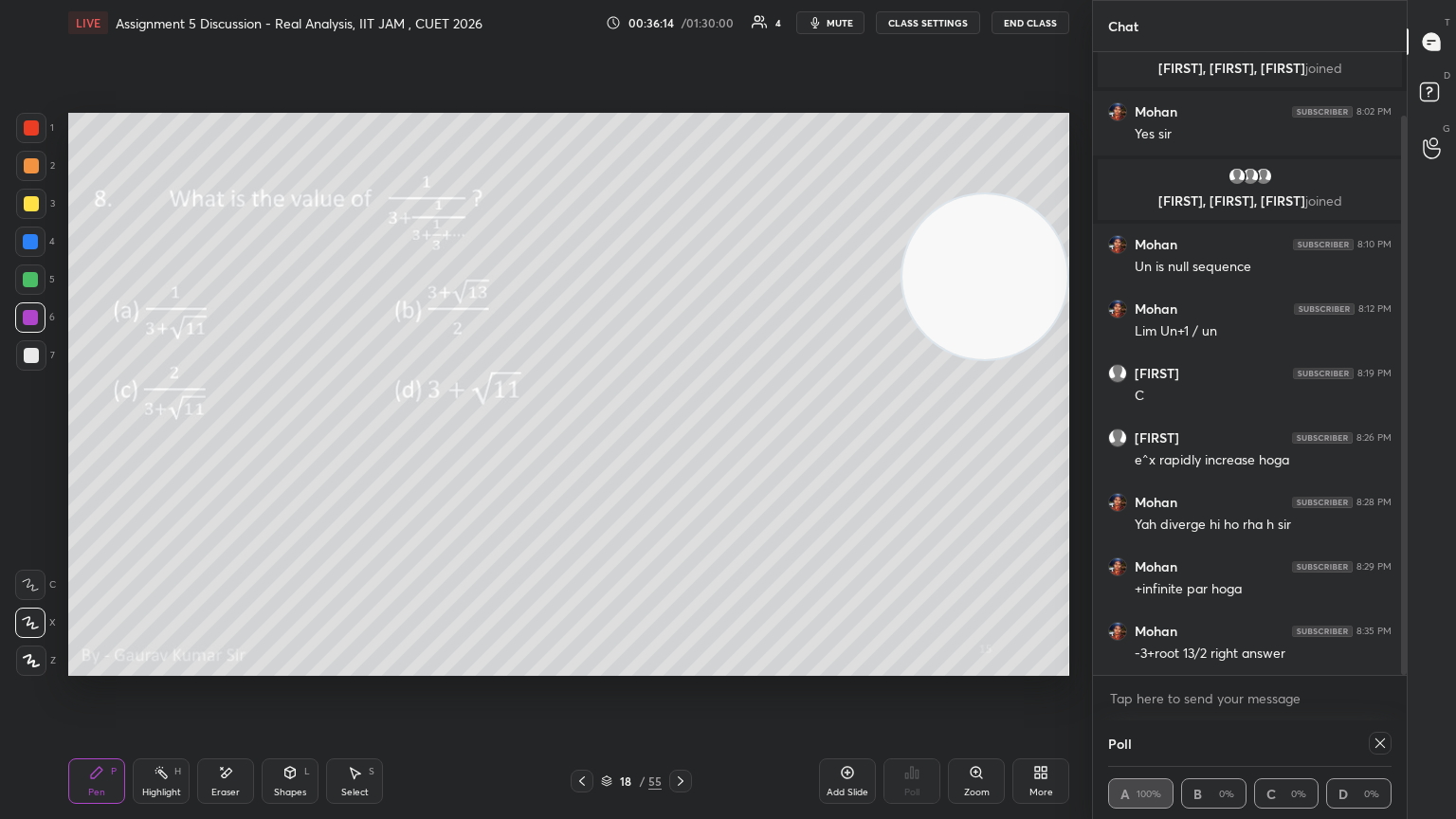 click 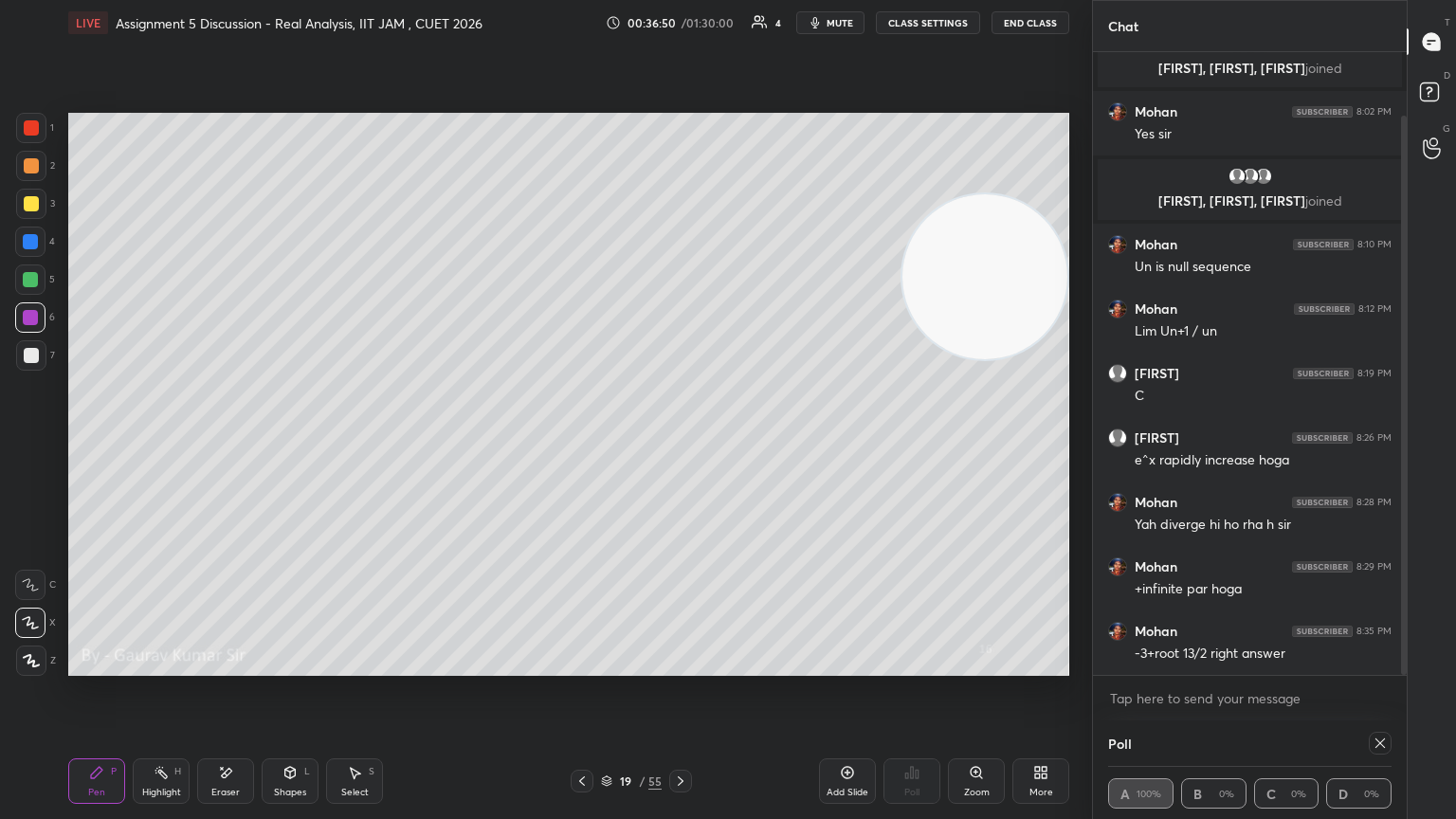 click 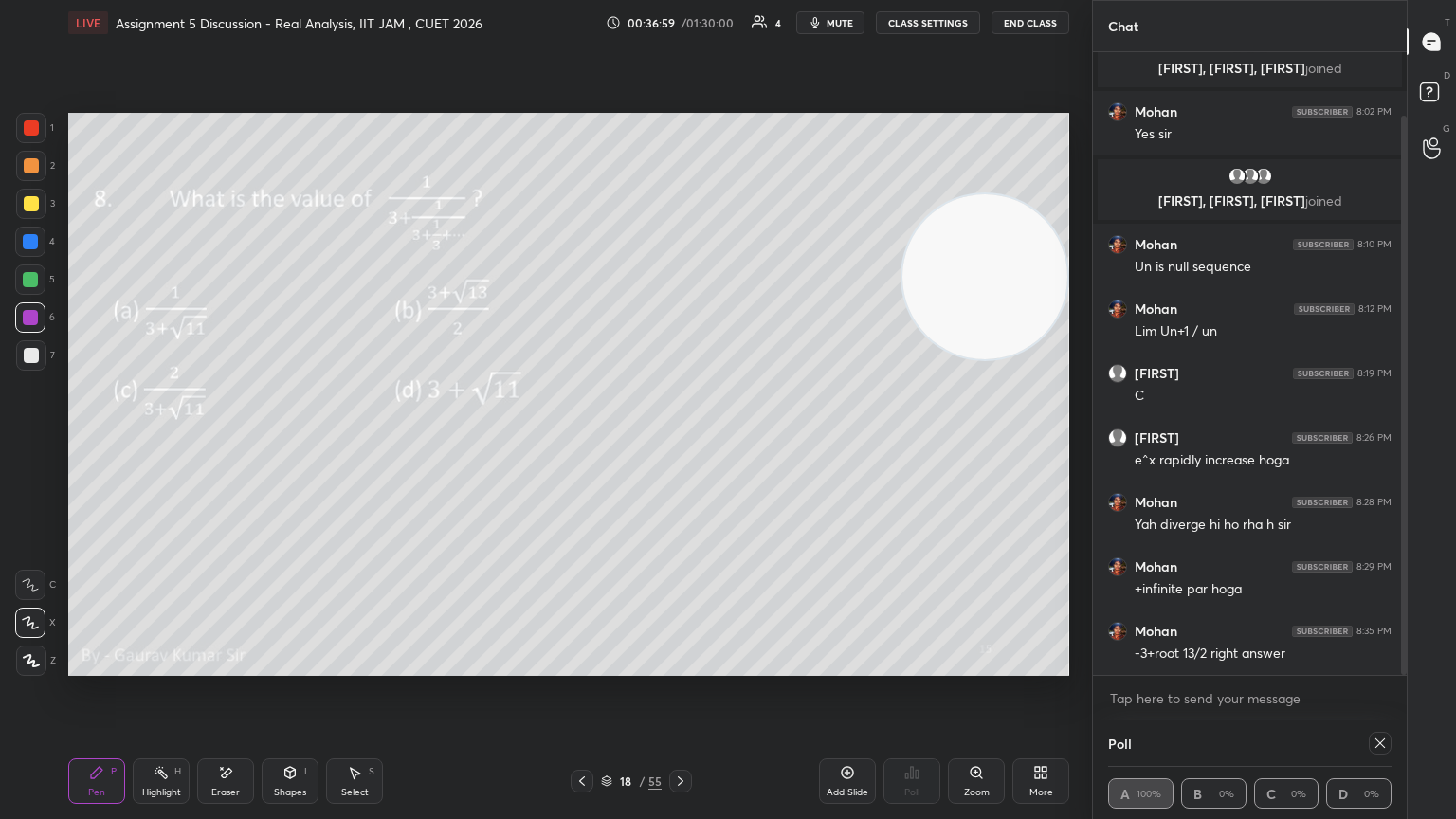 click 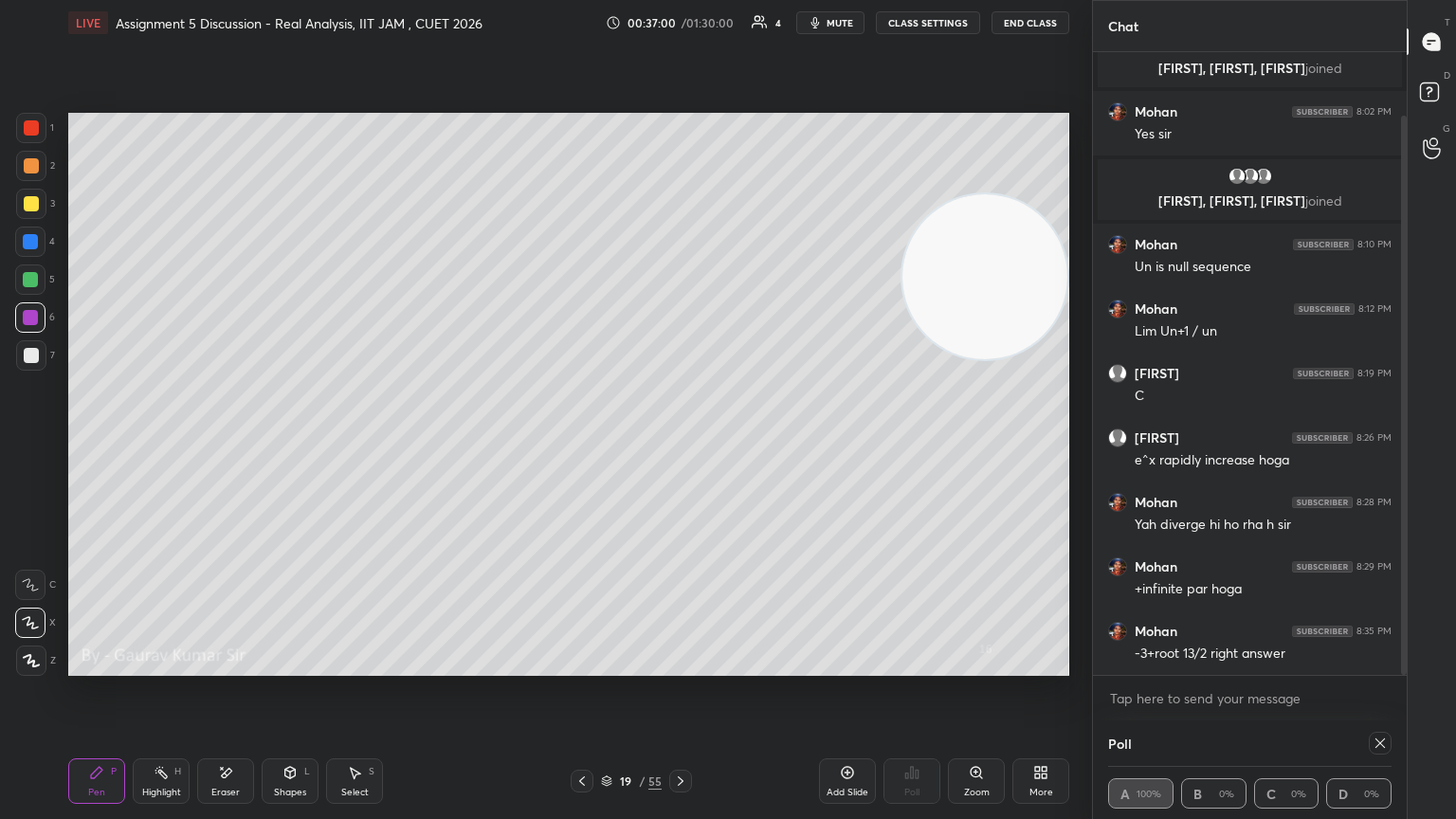 click 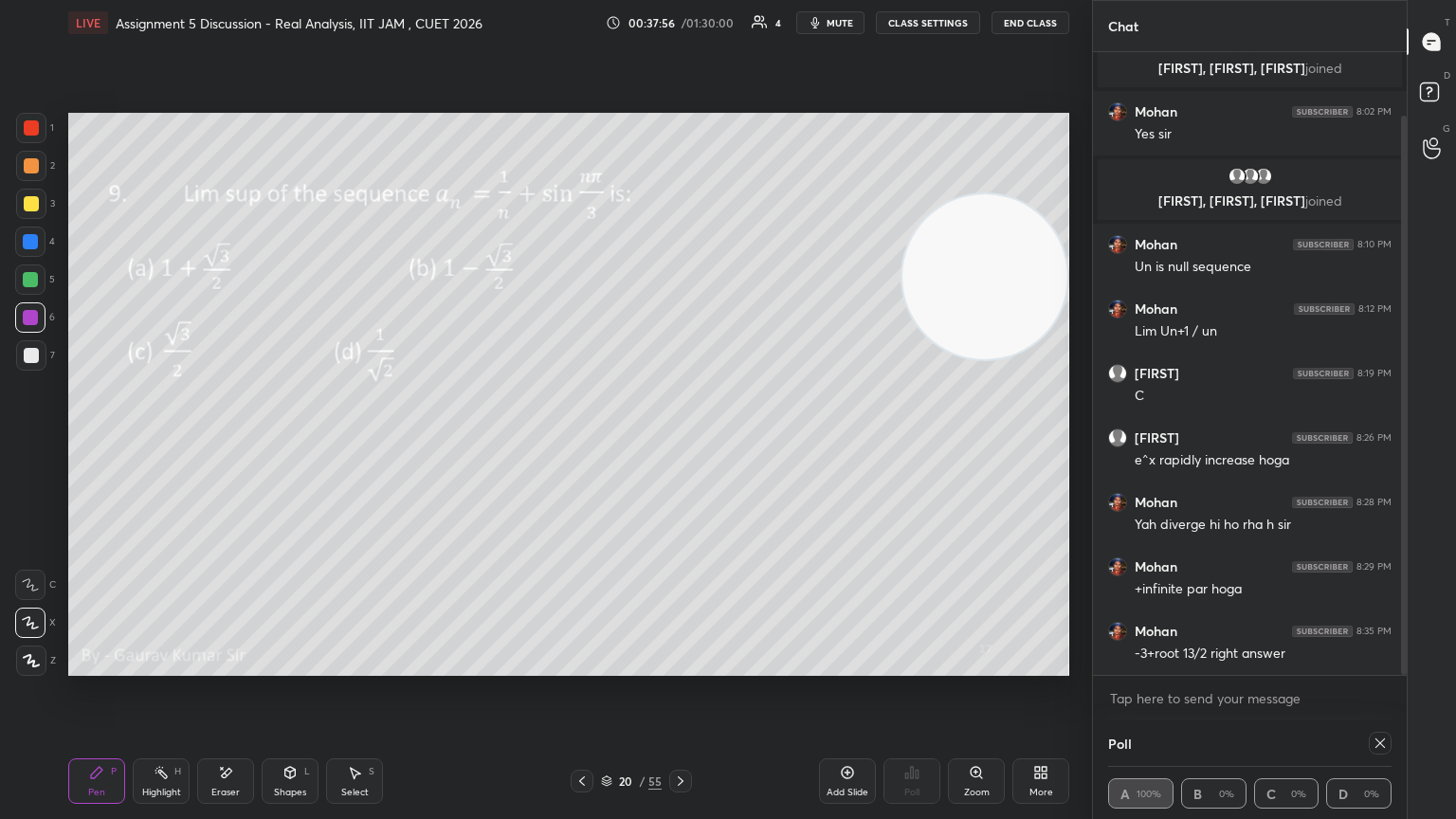 click 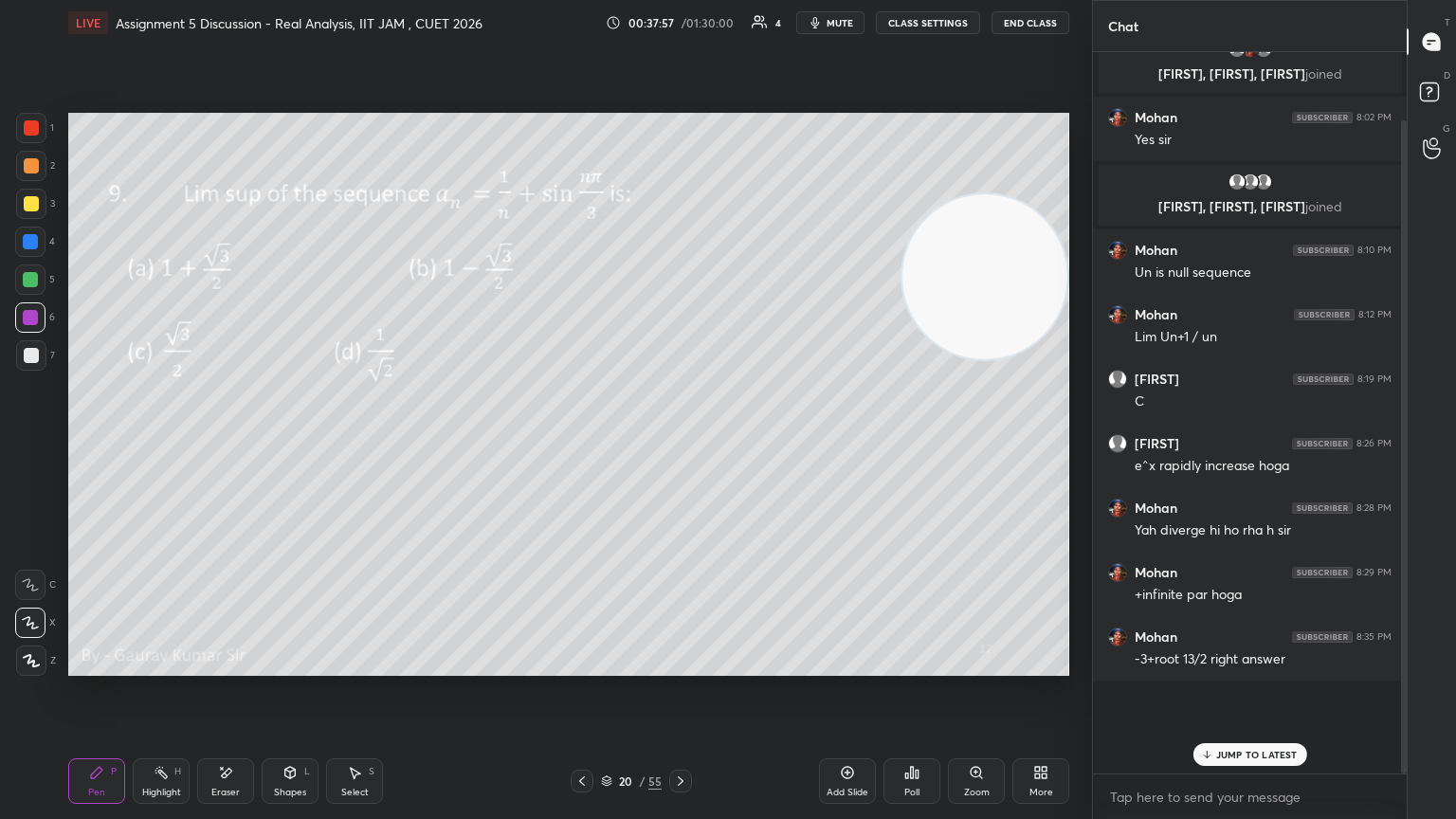 scroll, scrollTop: 6, scrollLeft: 6, axis: both 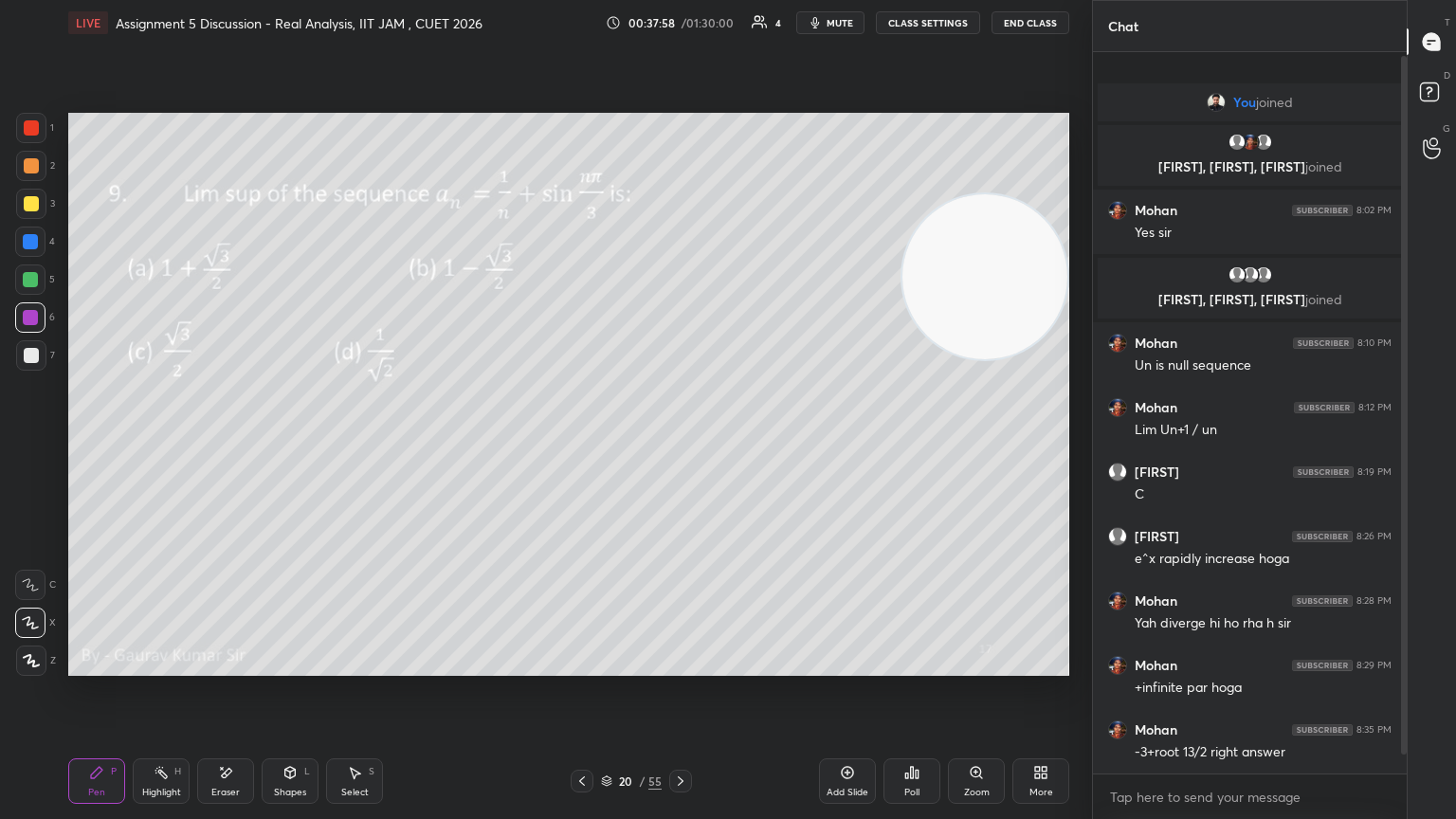 click on "More" at bounding box center (1041, 792) 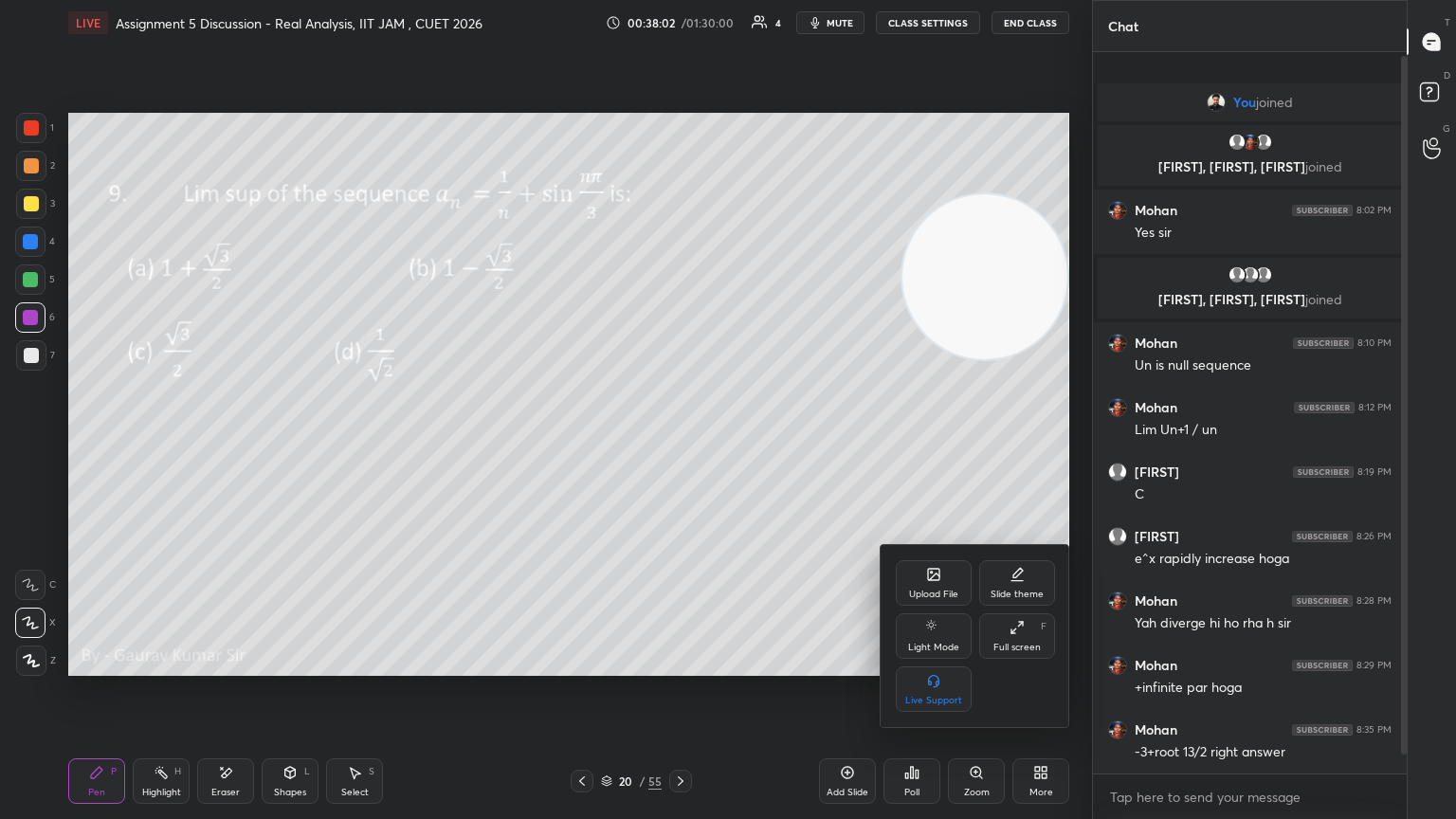 click at bounding box center [728, 410] 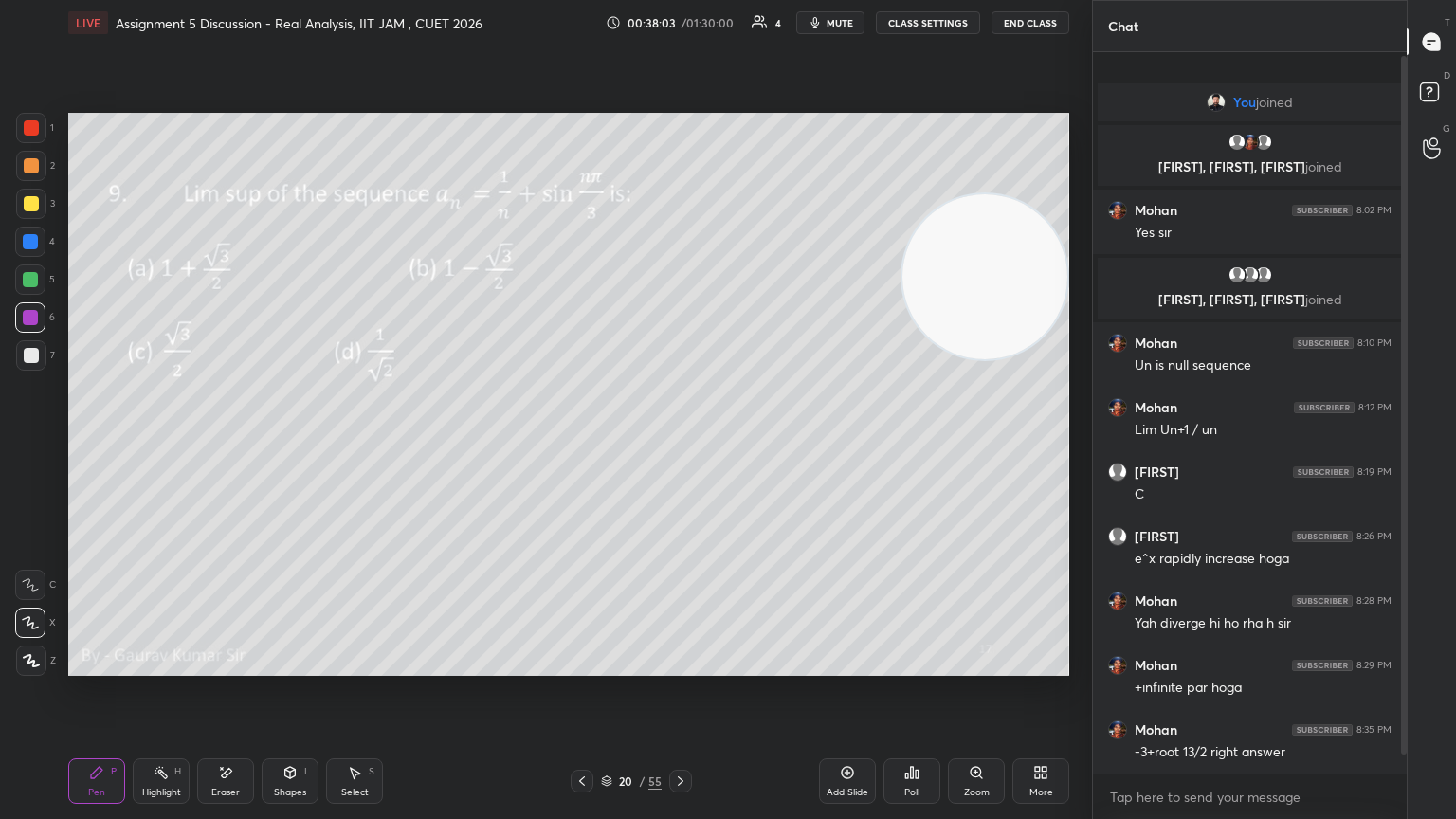 click 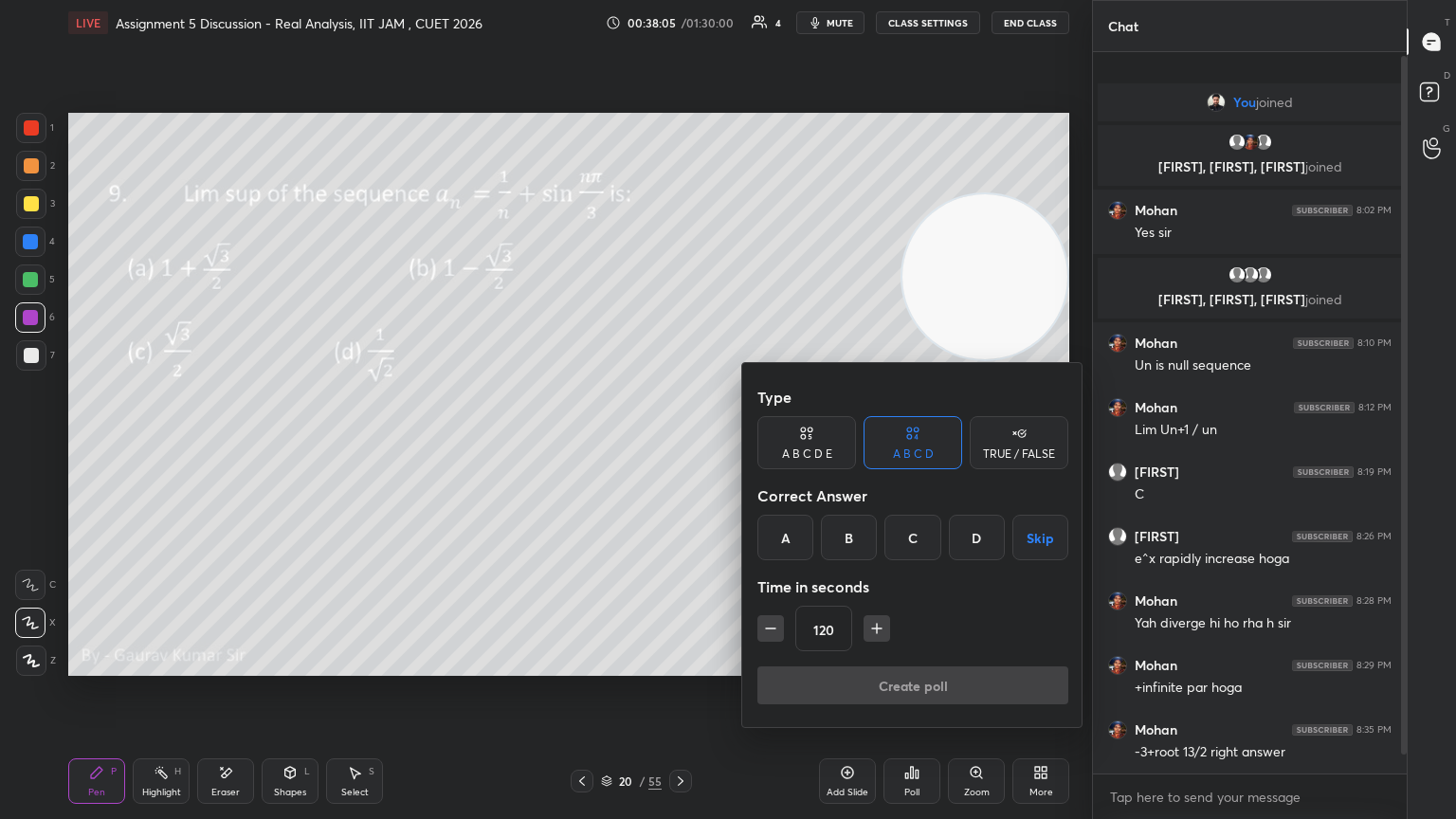 click on "Skip" at bounding box center (1040, 537) 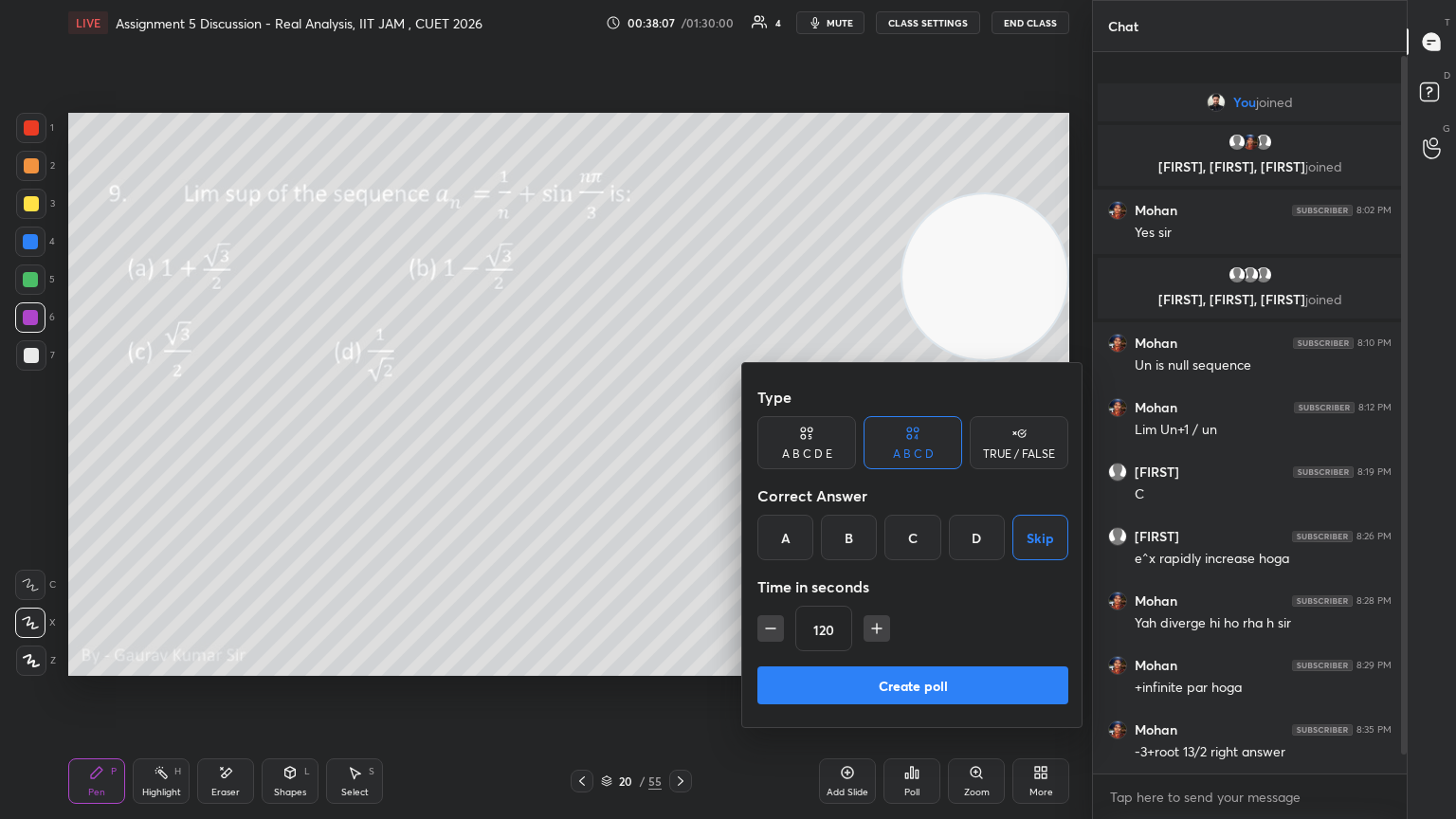 click on "Create poll" at bounding box center (913, 685) 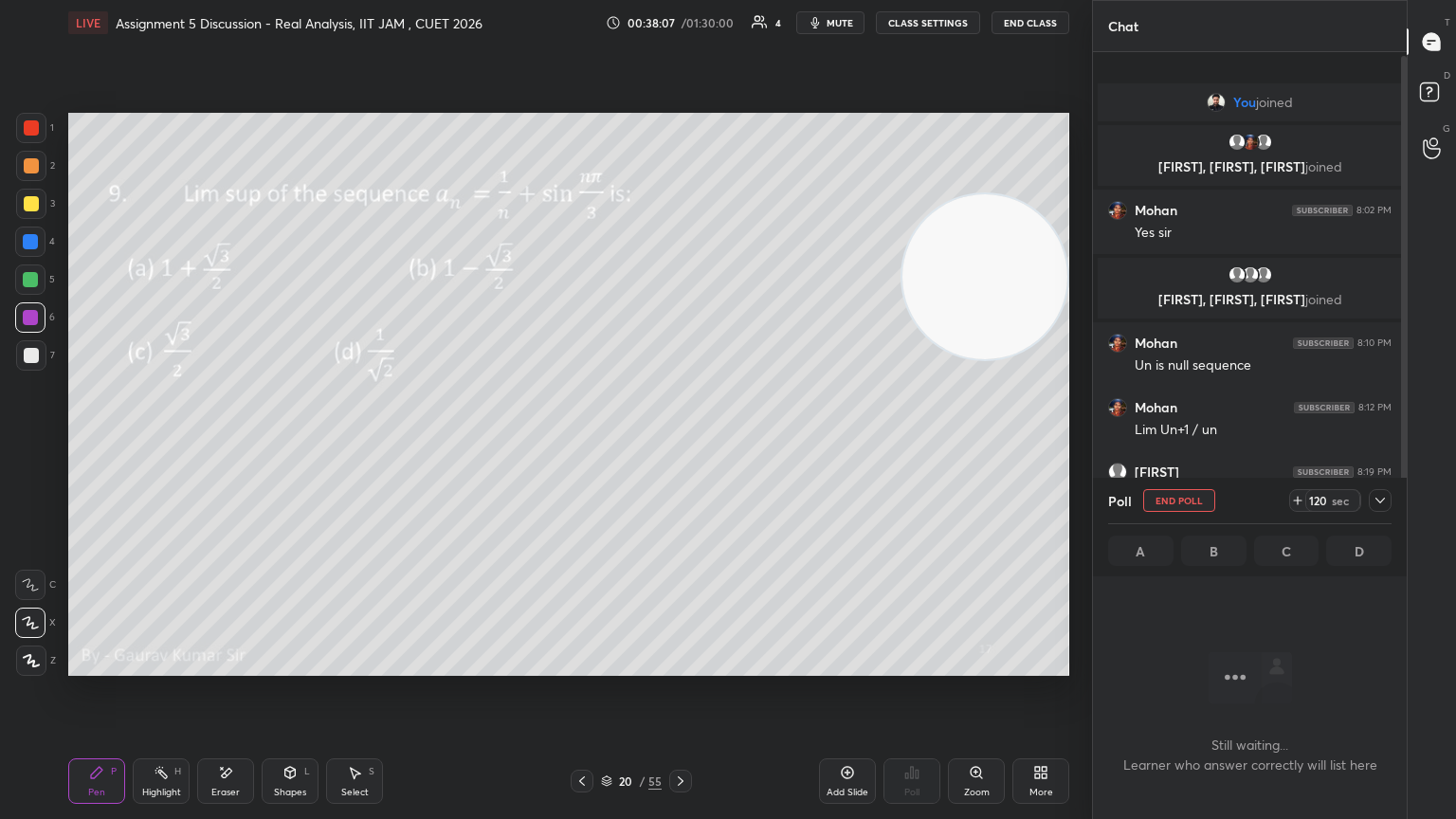 scroll, scrollTop: 628, scrollLeft: 308, axis: both 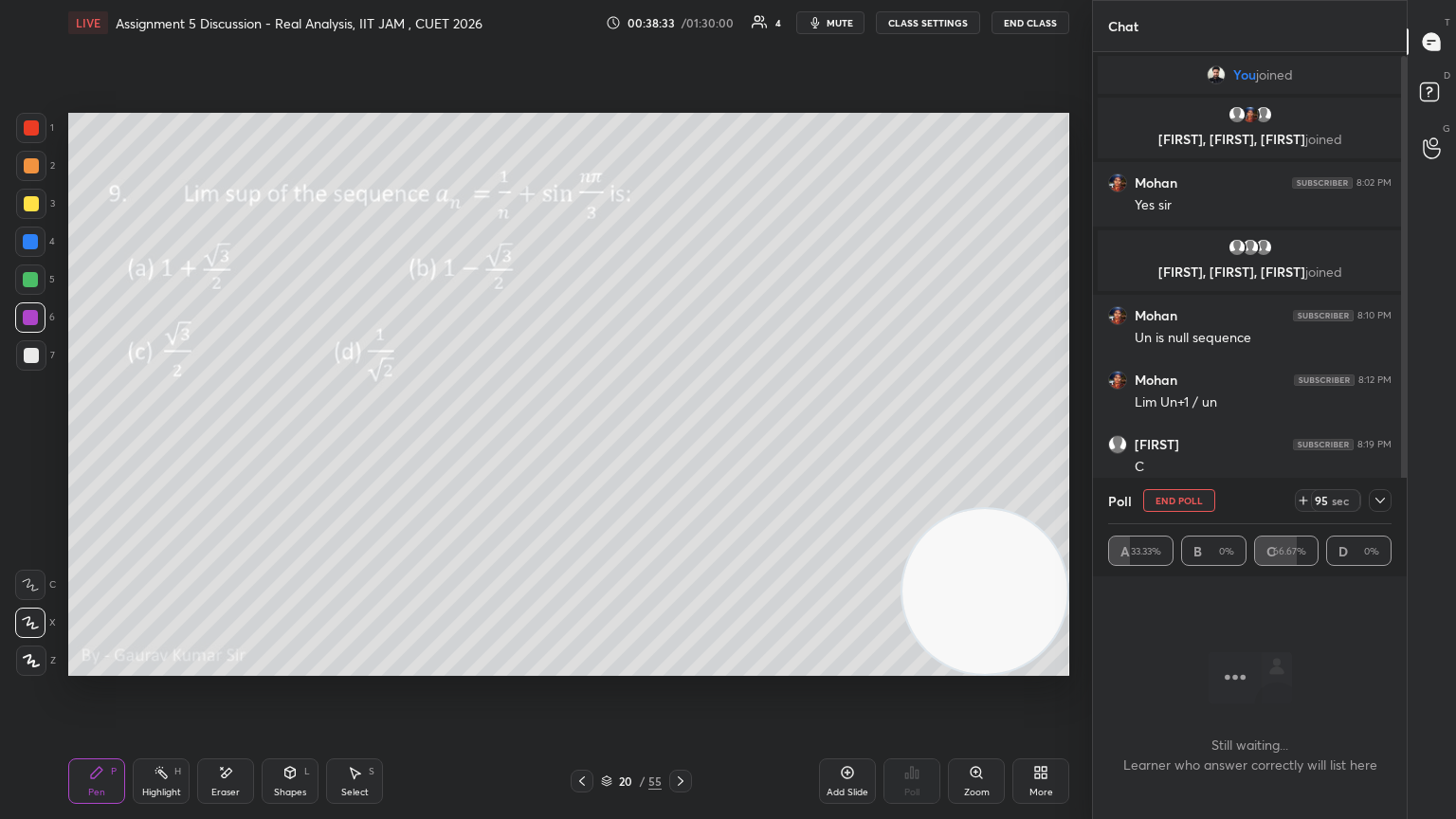 click at bounding box center (30, 280) 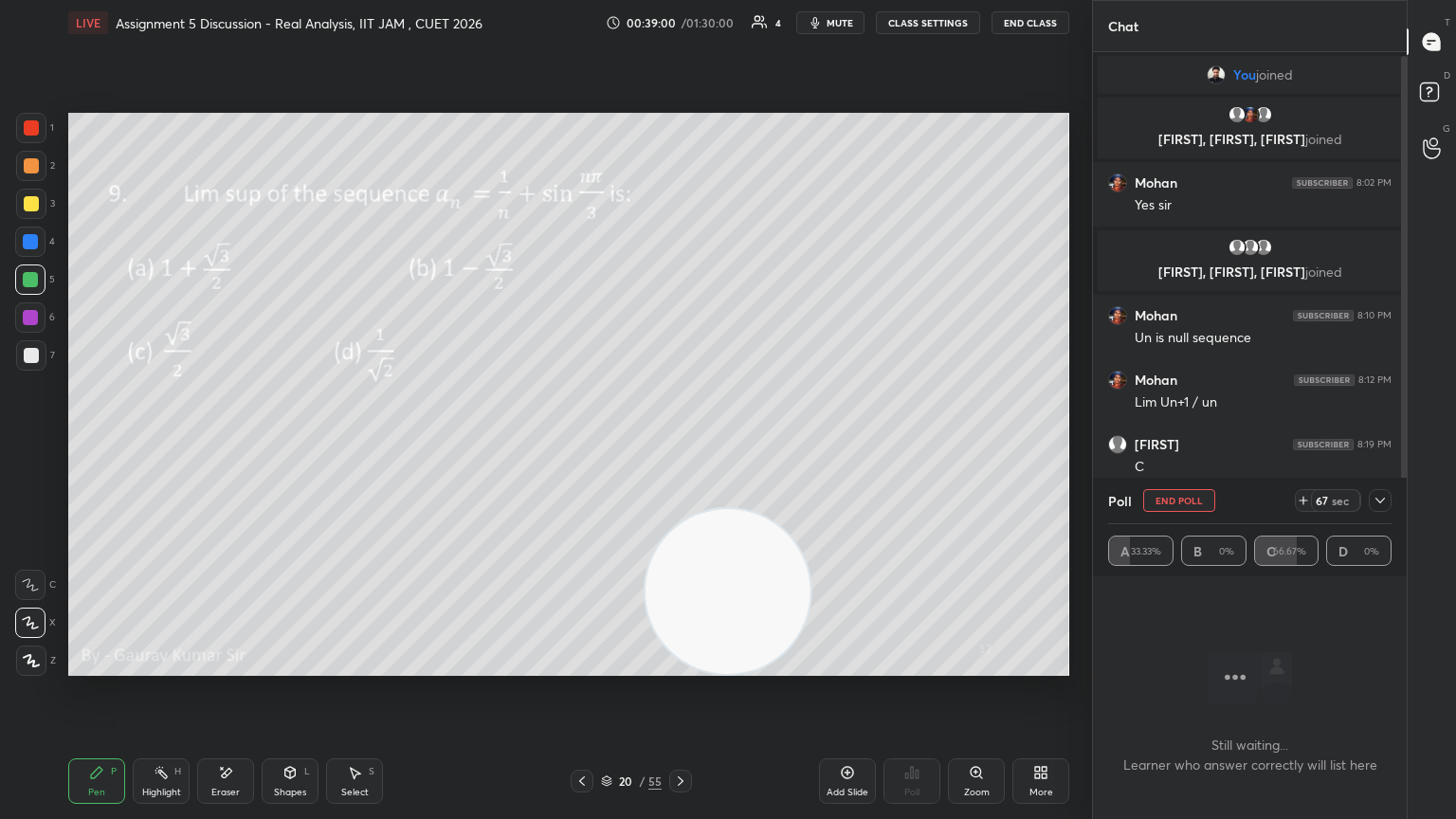 click on "Eraser" at bounding box center (226, 781) 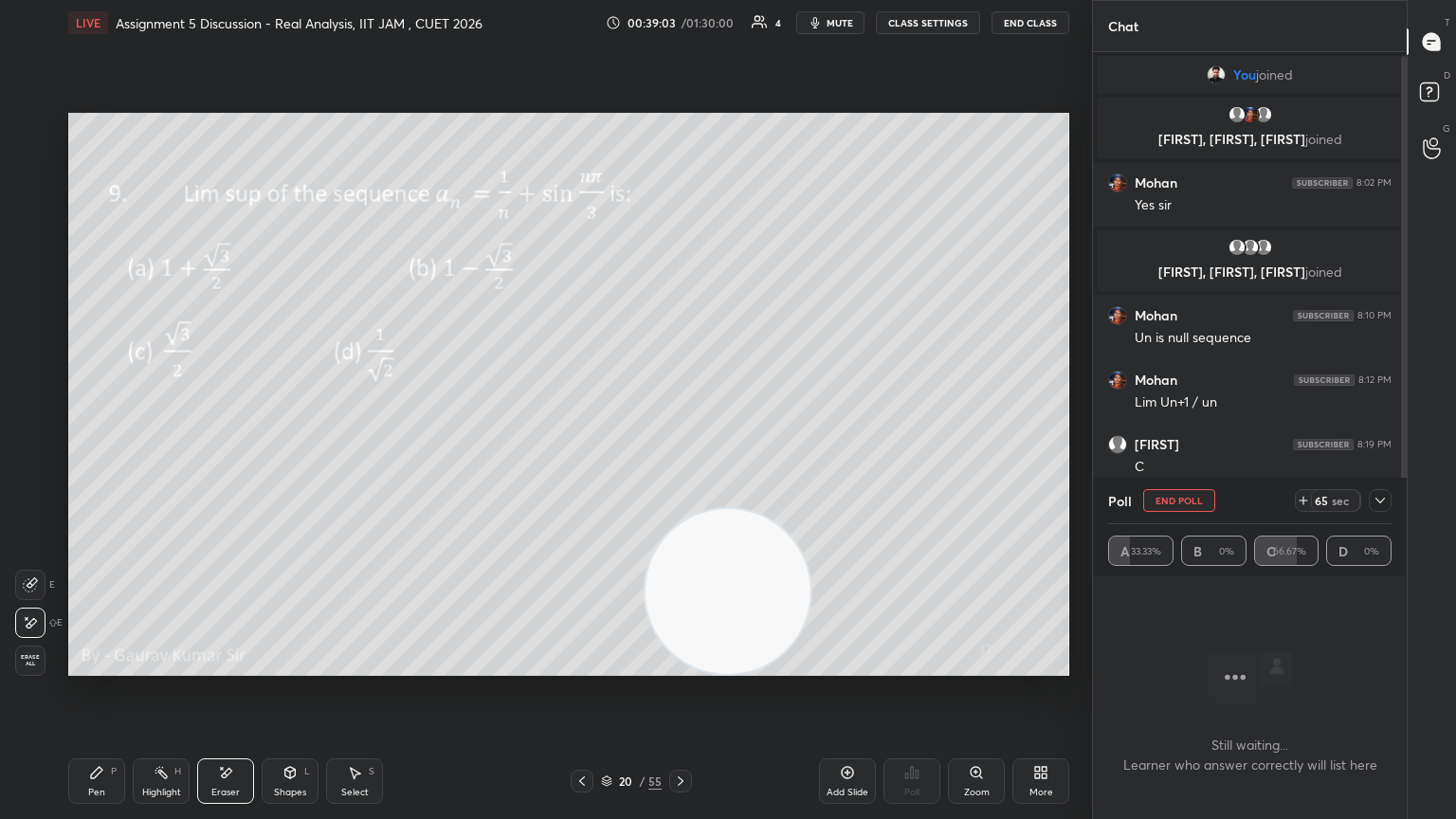 click on "Pen P" at bounding box center [97, 781] 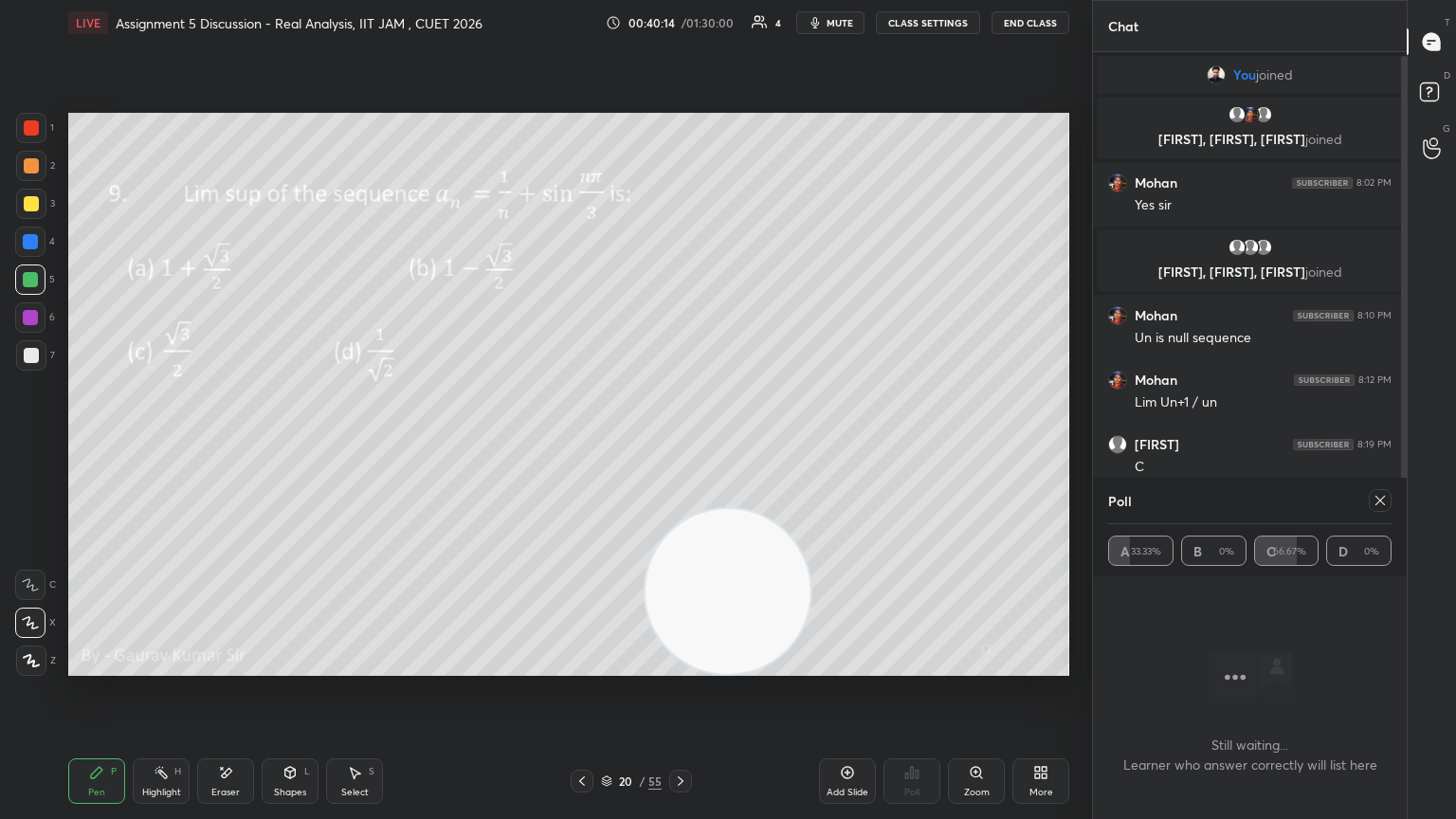 click 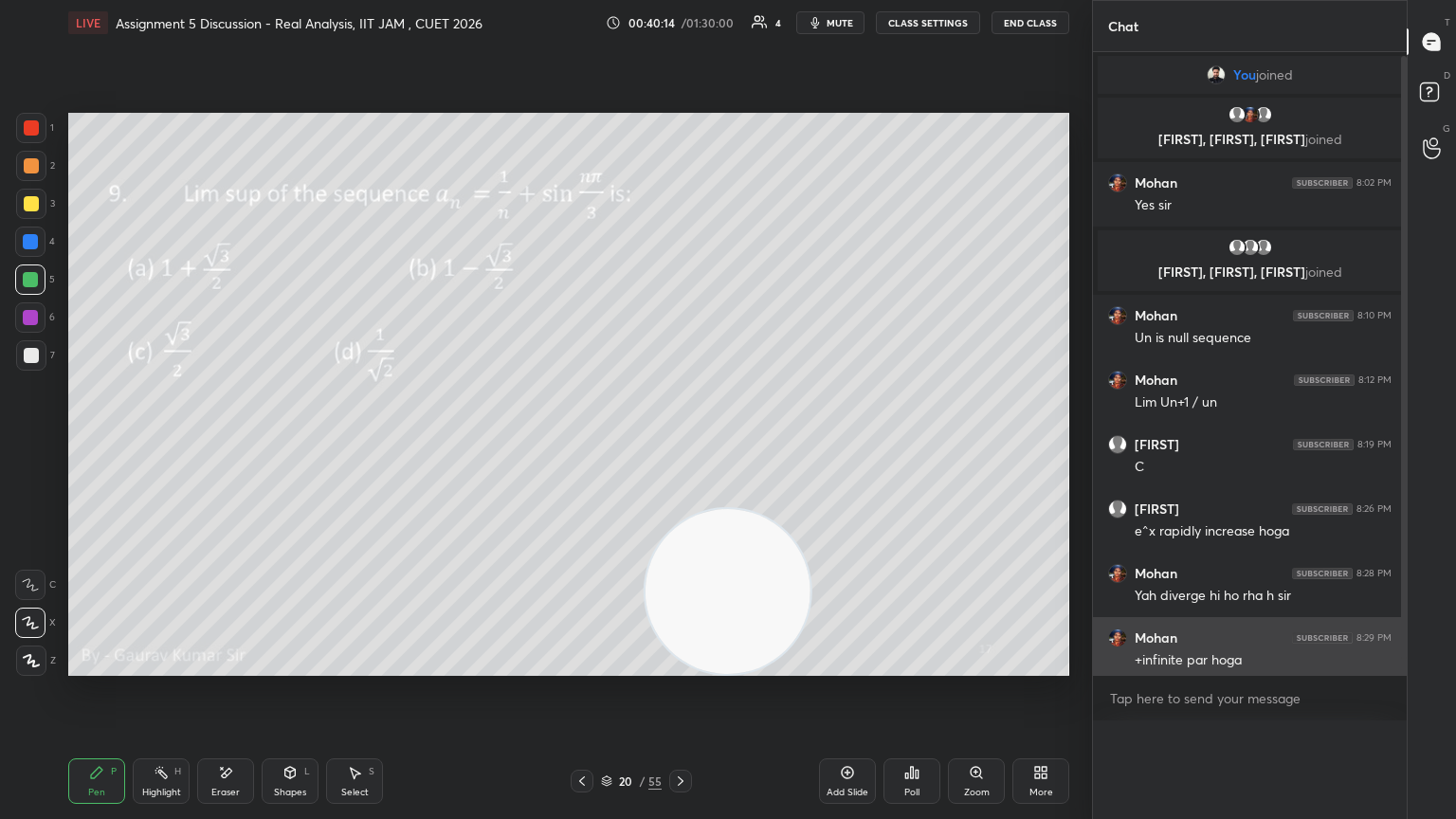 scroll, scrollTop: 0, scrollLeft: 0, axis: both 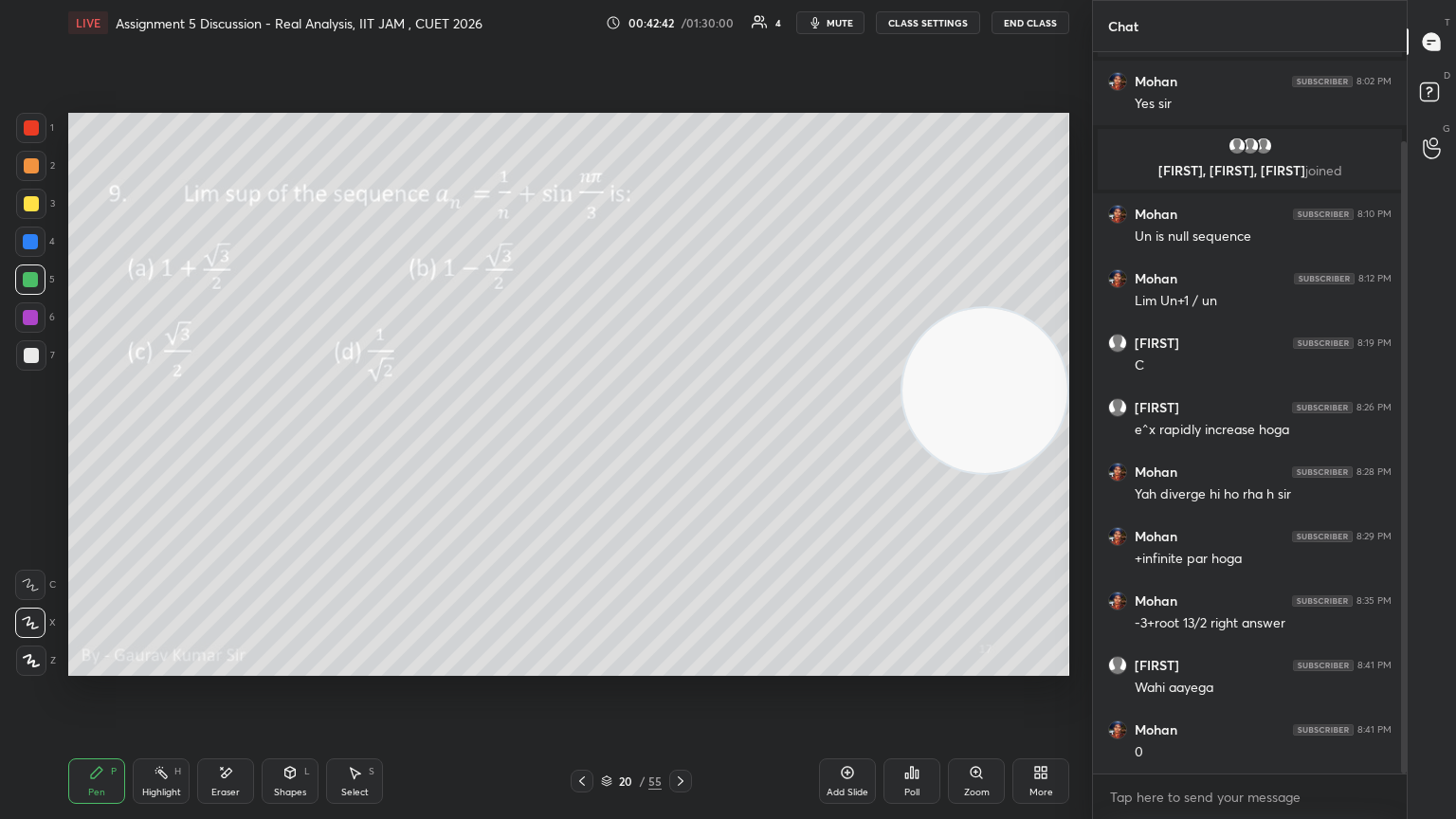 click 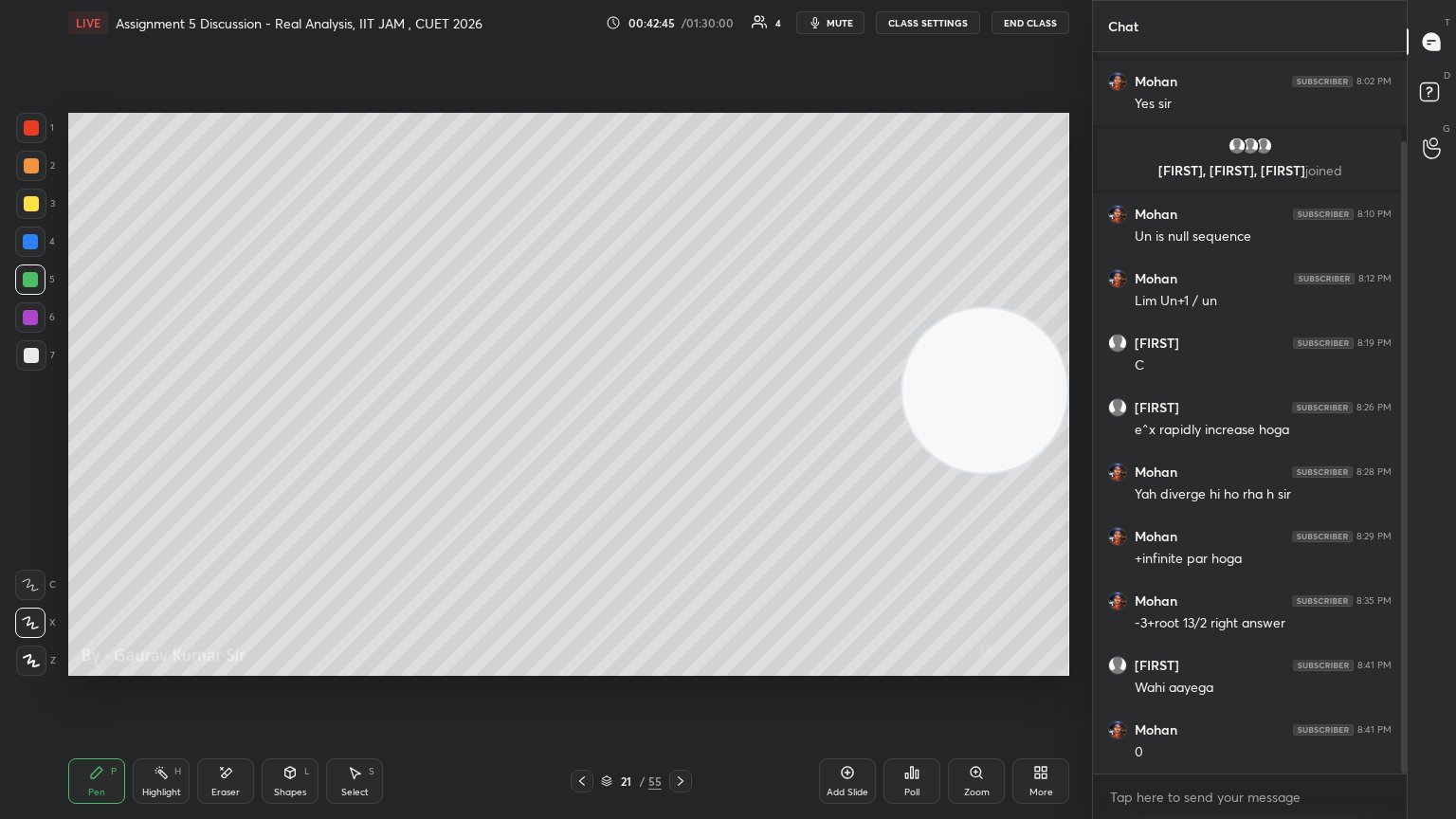 click 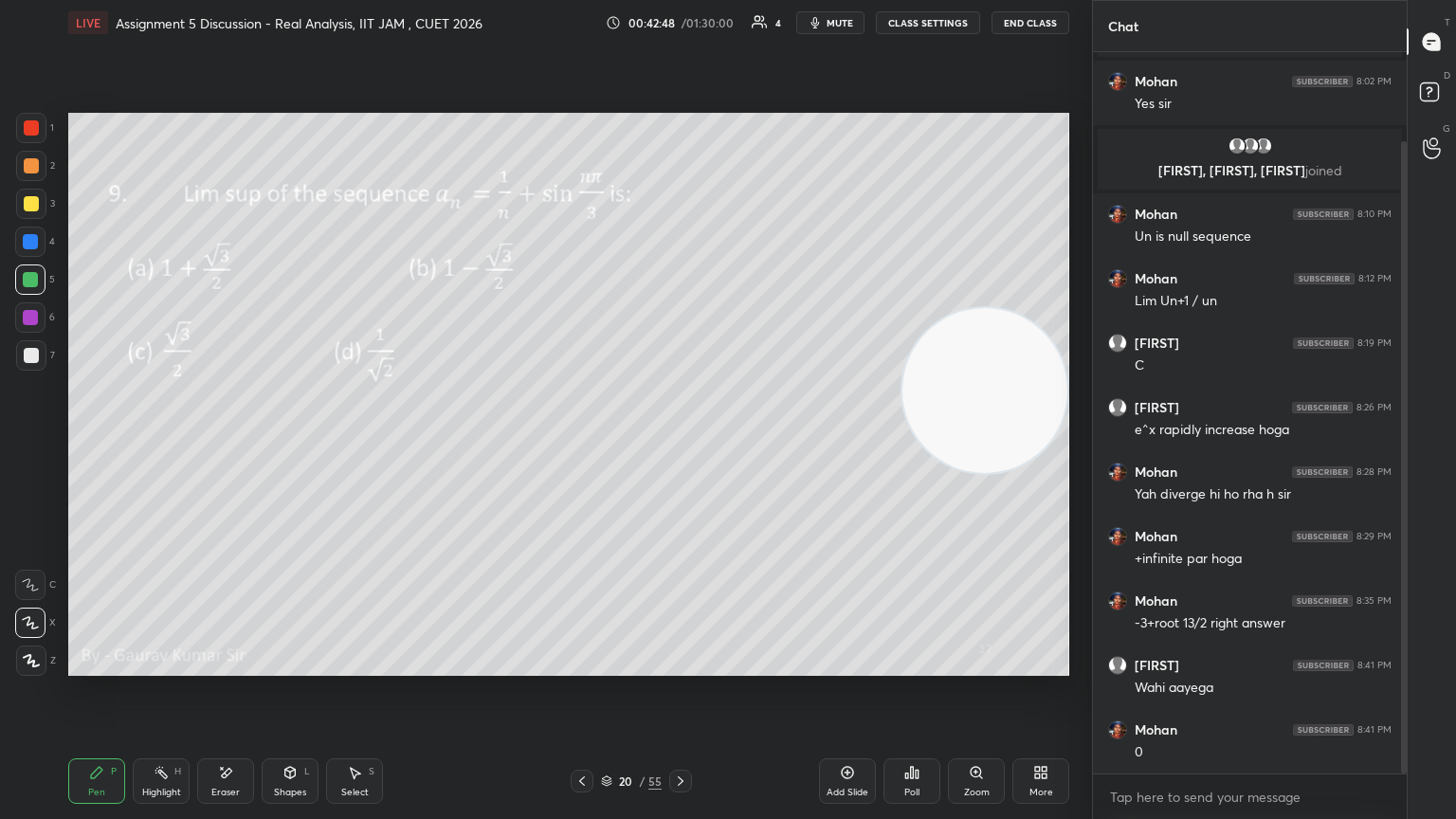 click 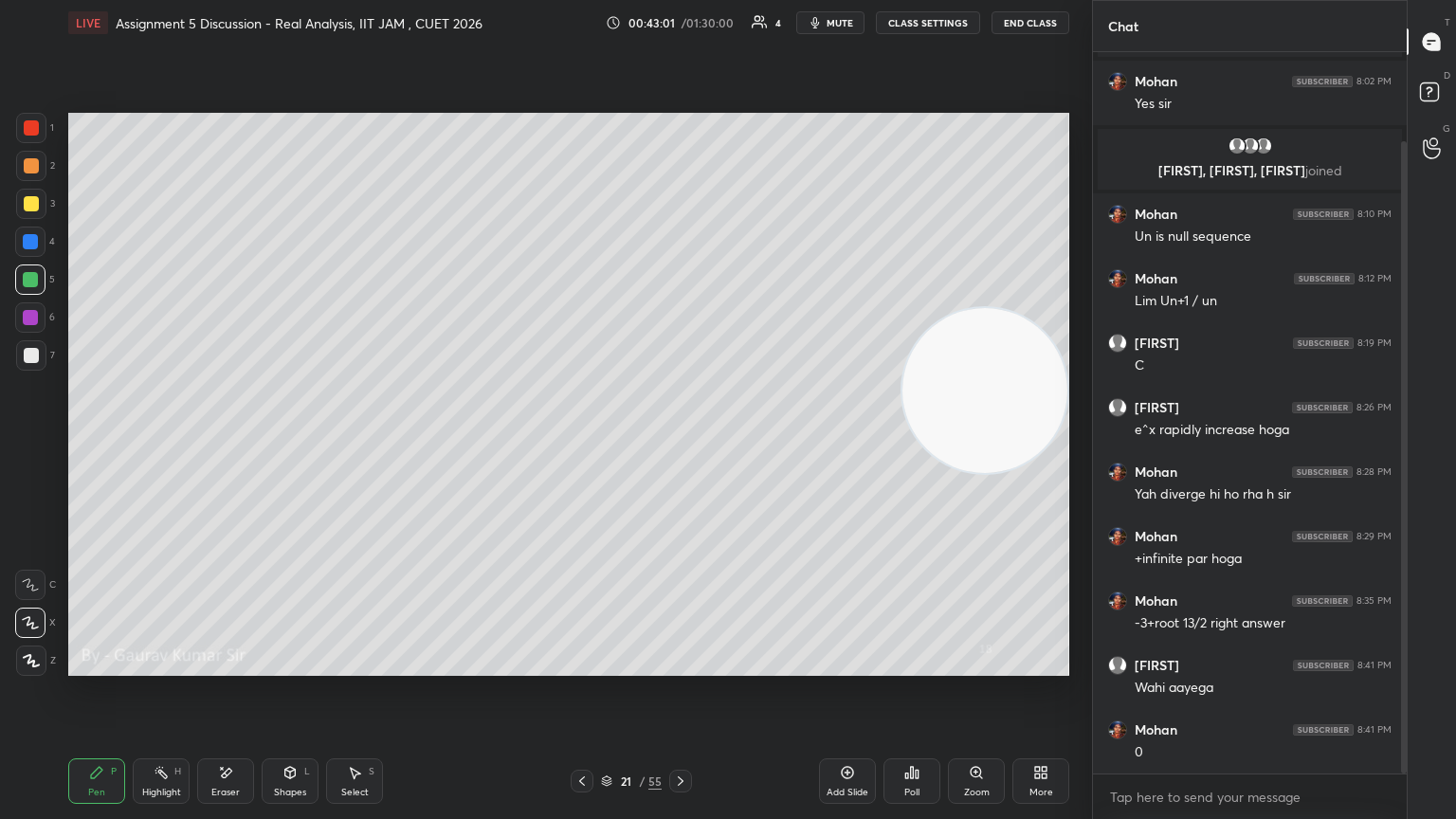 click 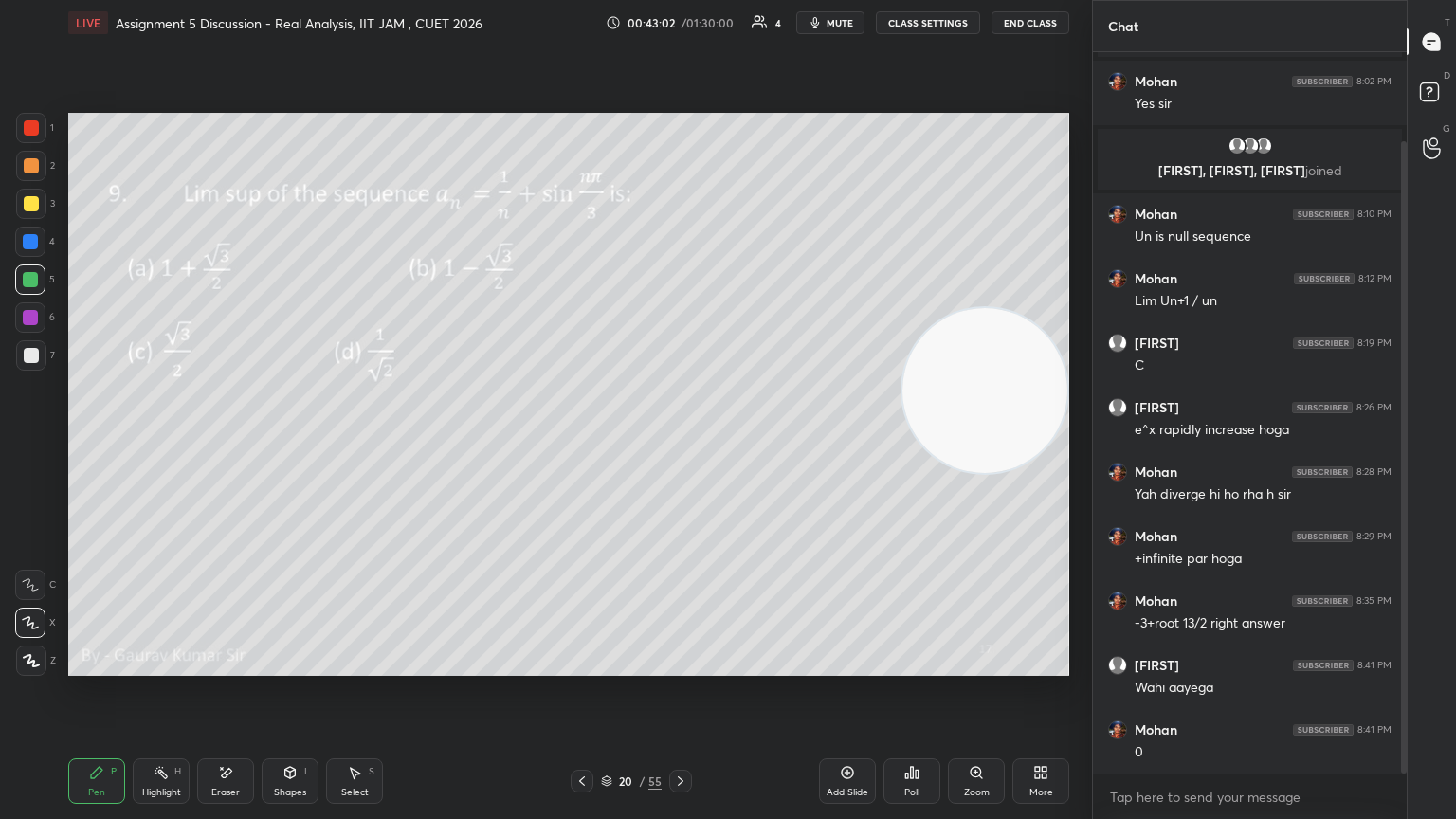 click 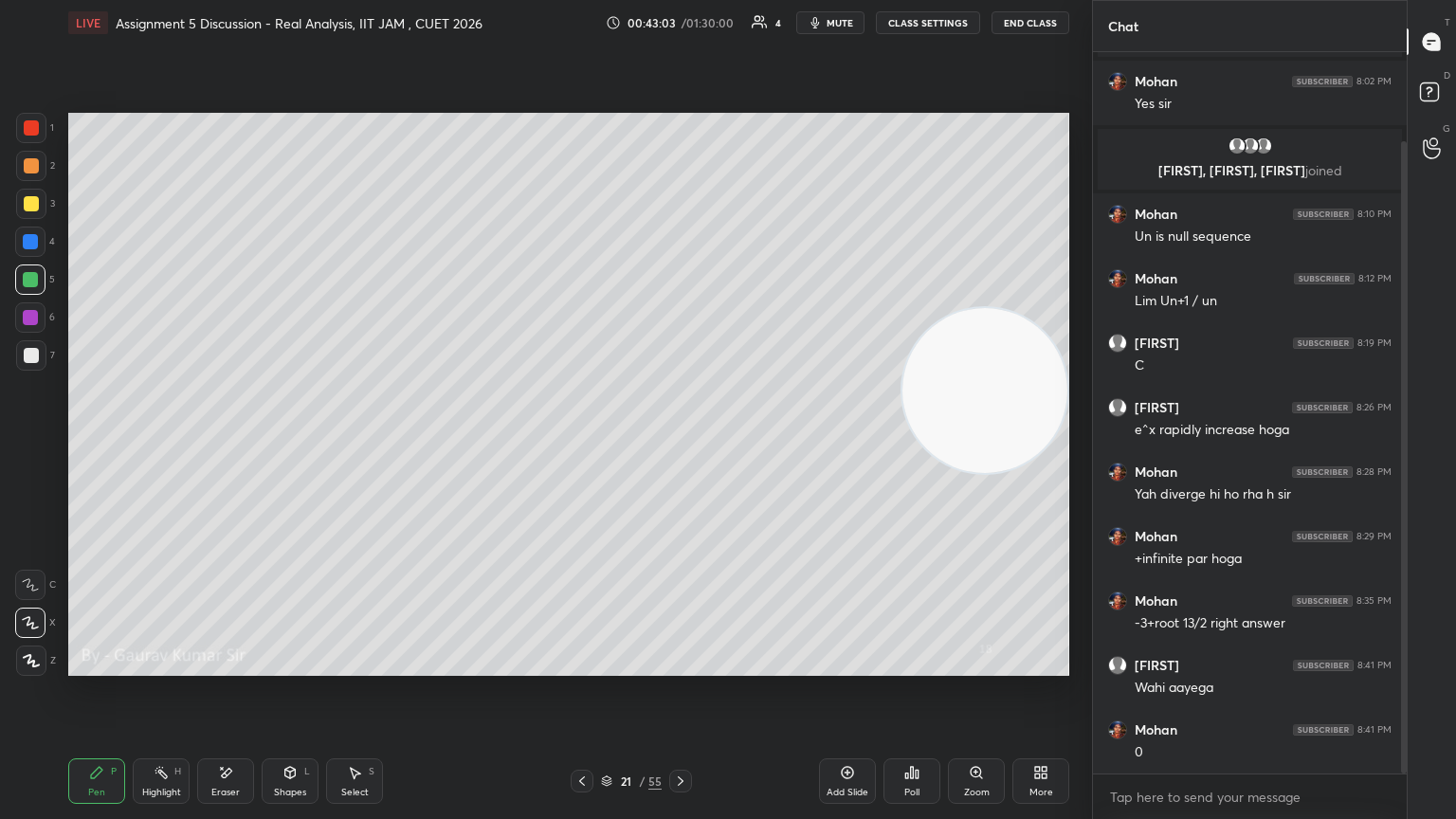 click on "Eraser" at bounding box center [226, 781] 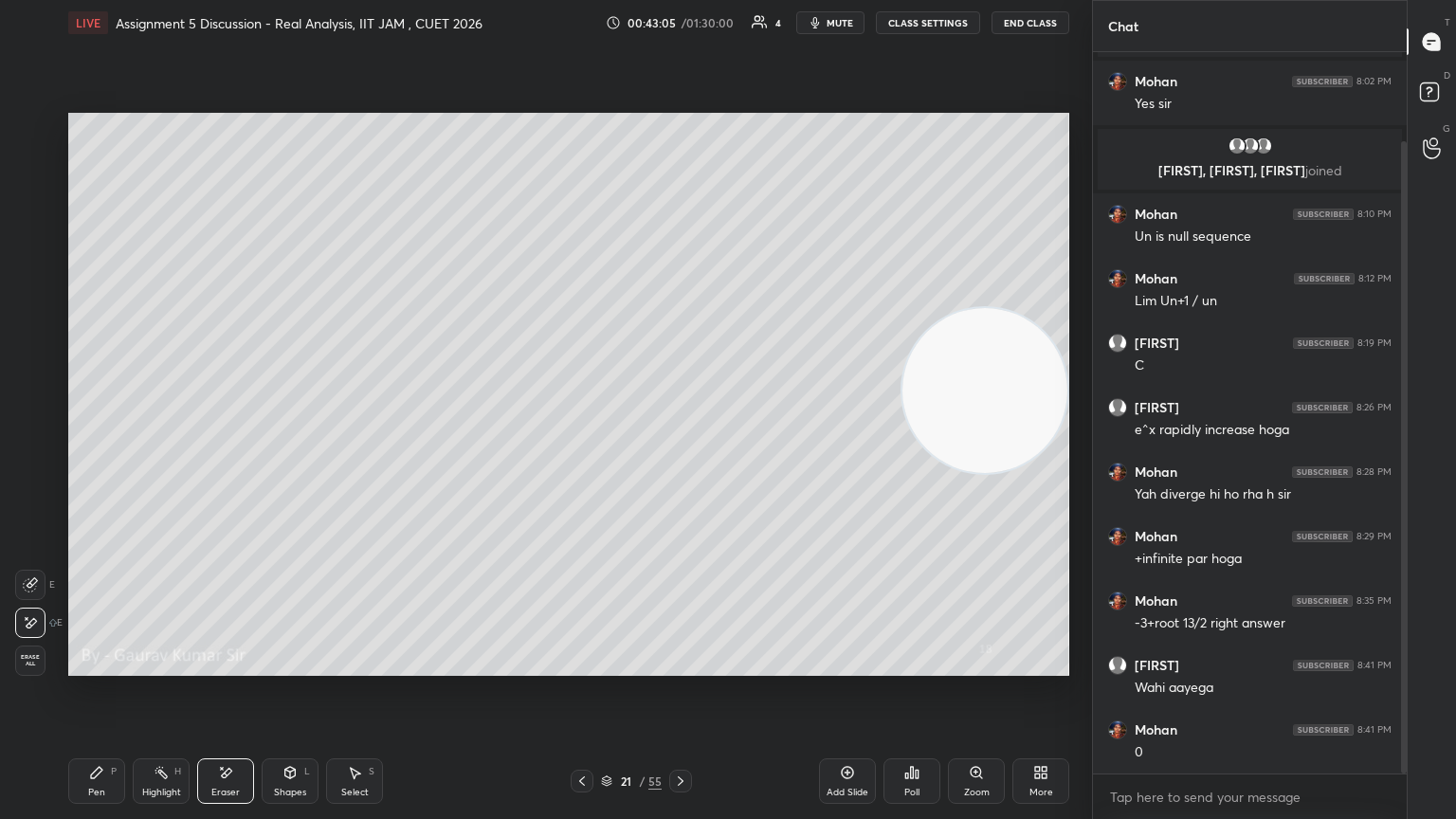 click on "Pen" at bounding box center (97, 792) 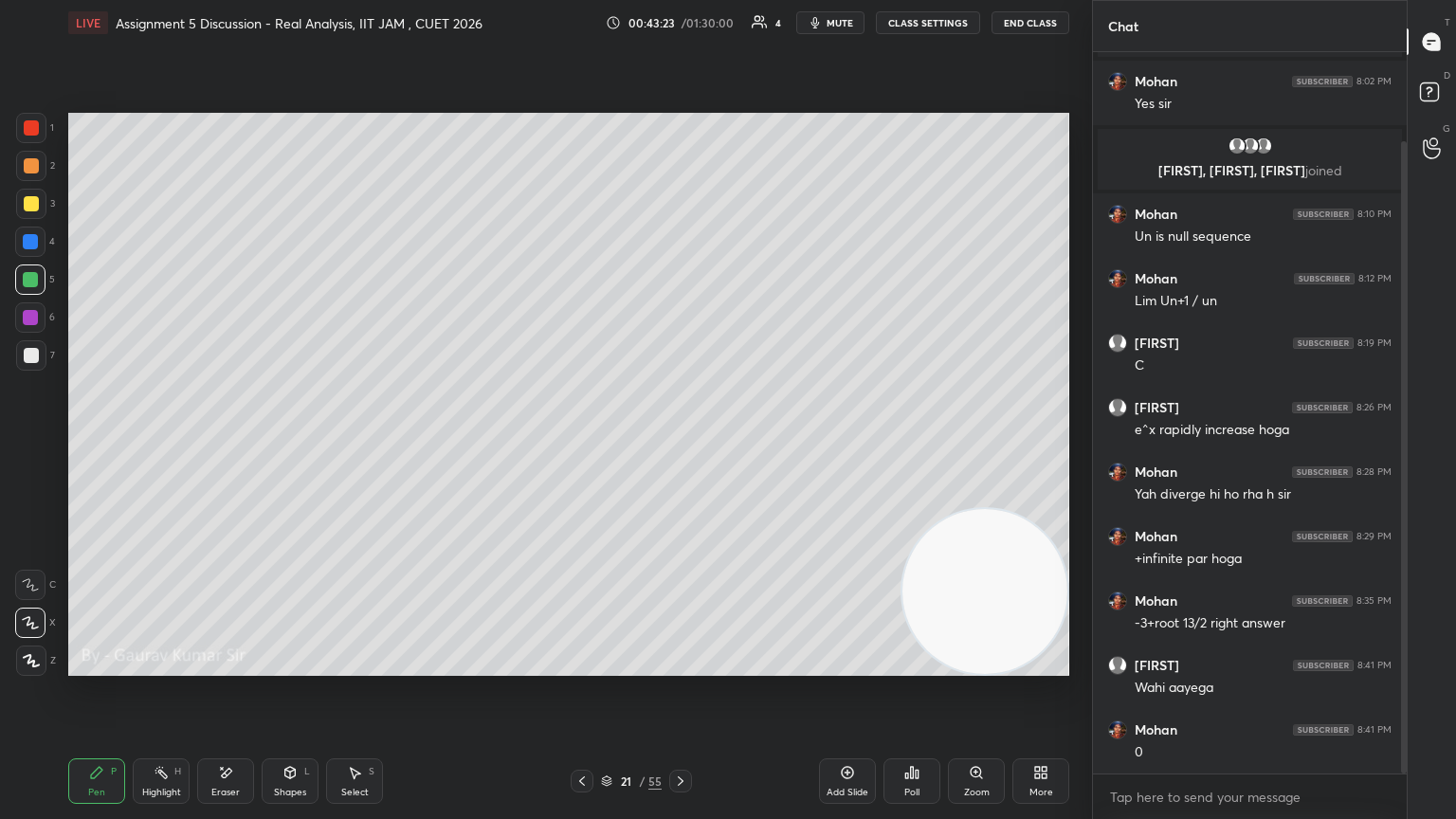 click 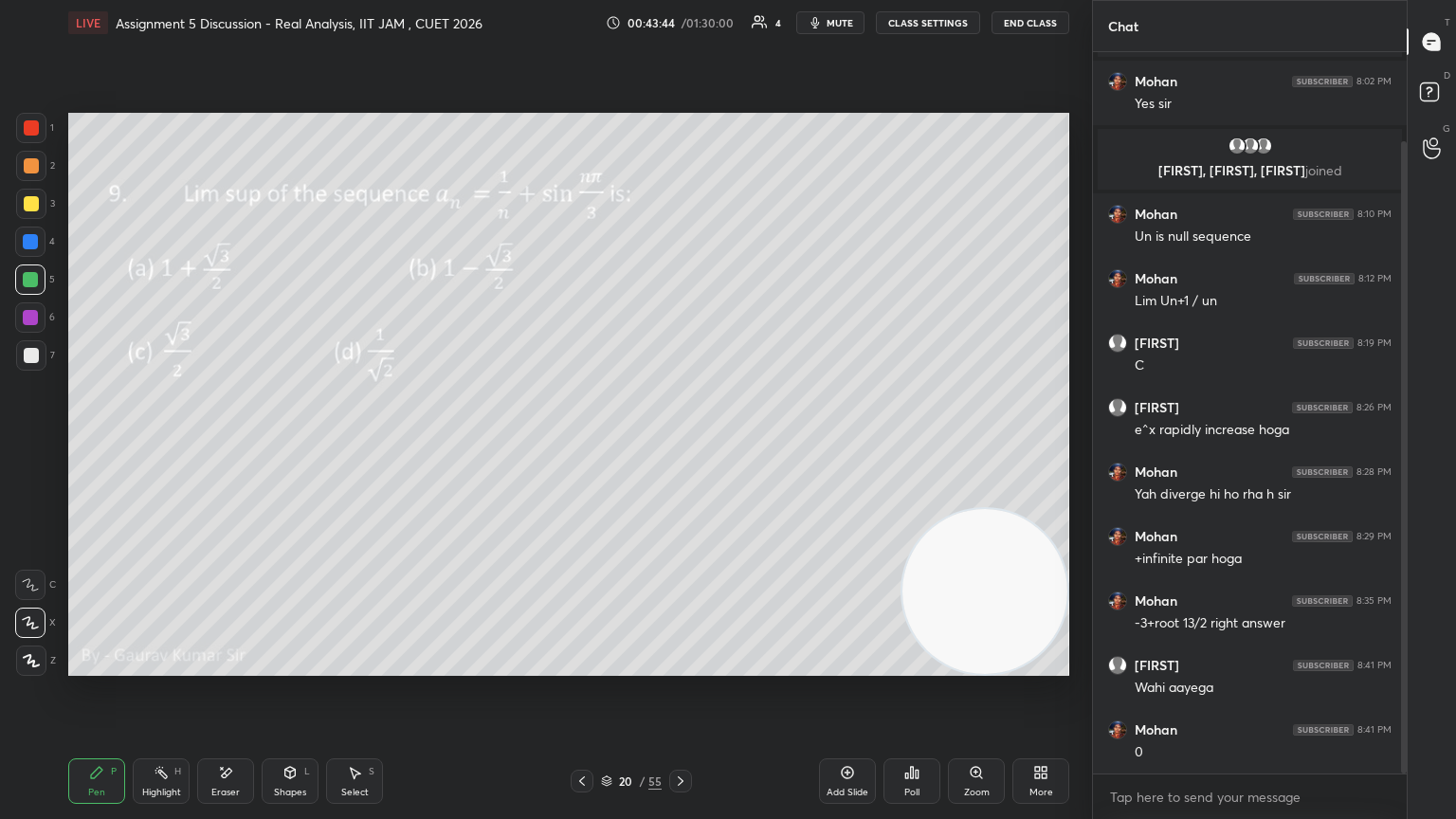 click 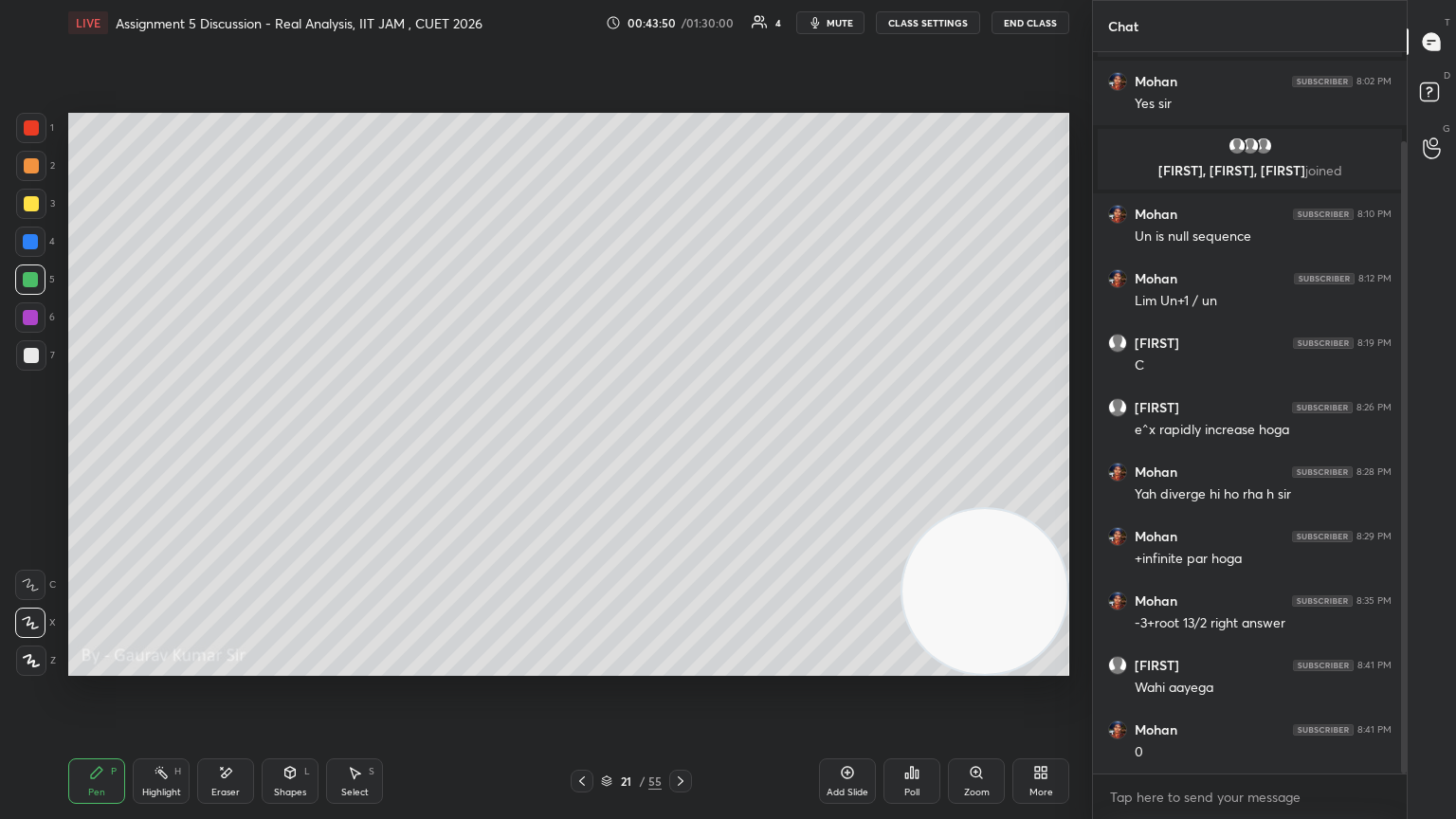 click on "Setting up your live class Poll for   secs No correct answer Start poll" at bounding box center (569, 394) 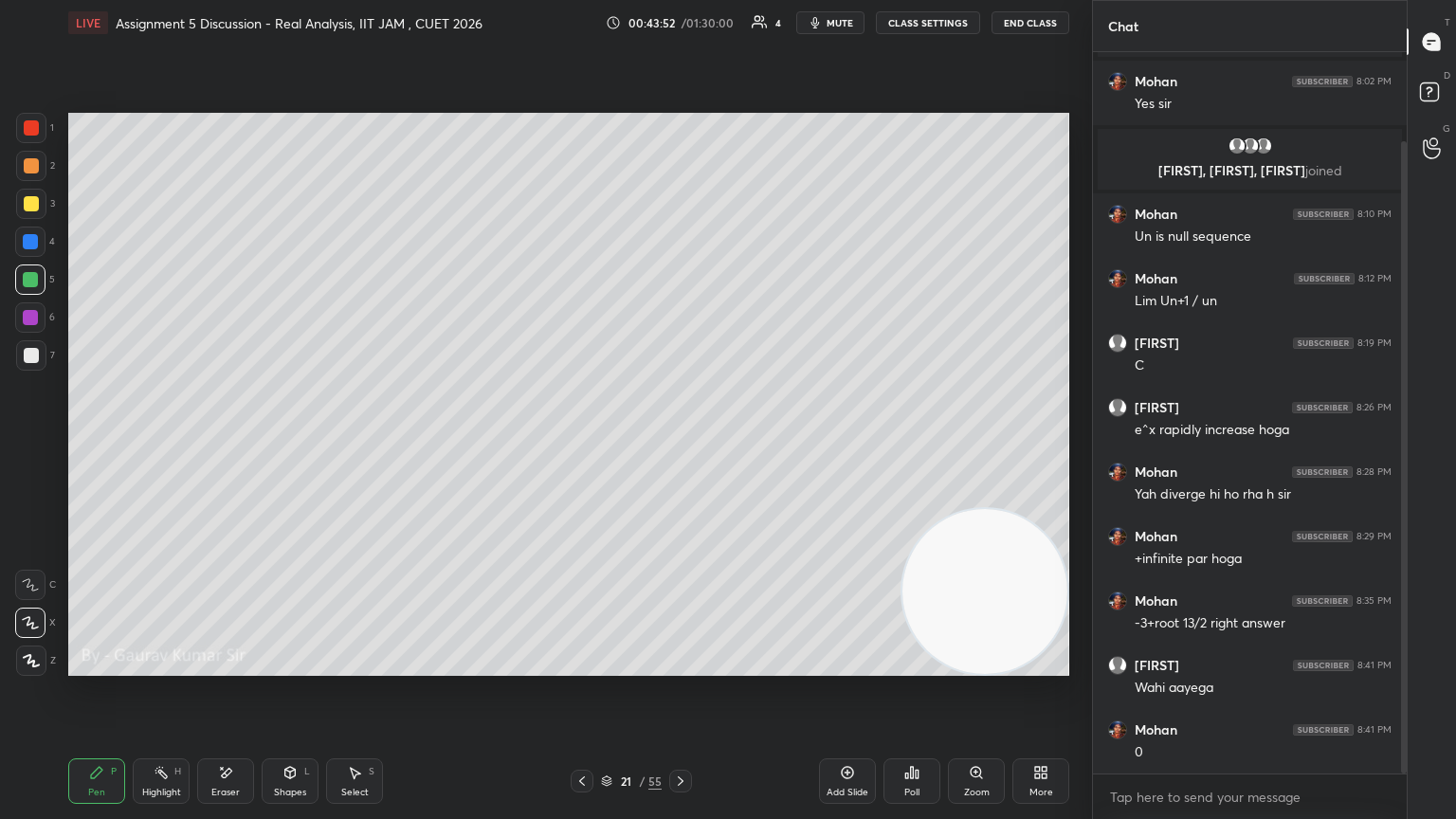 click 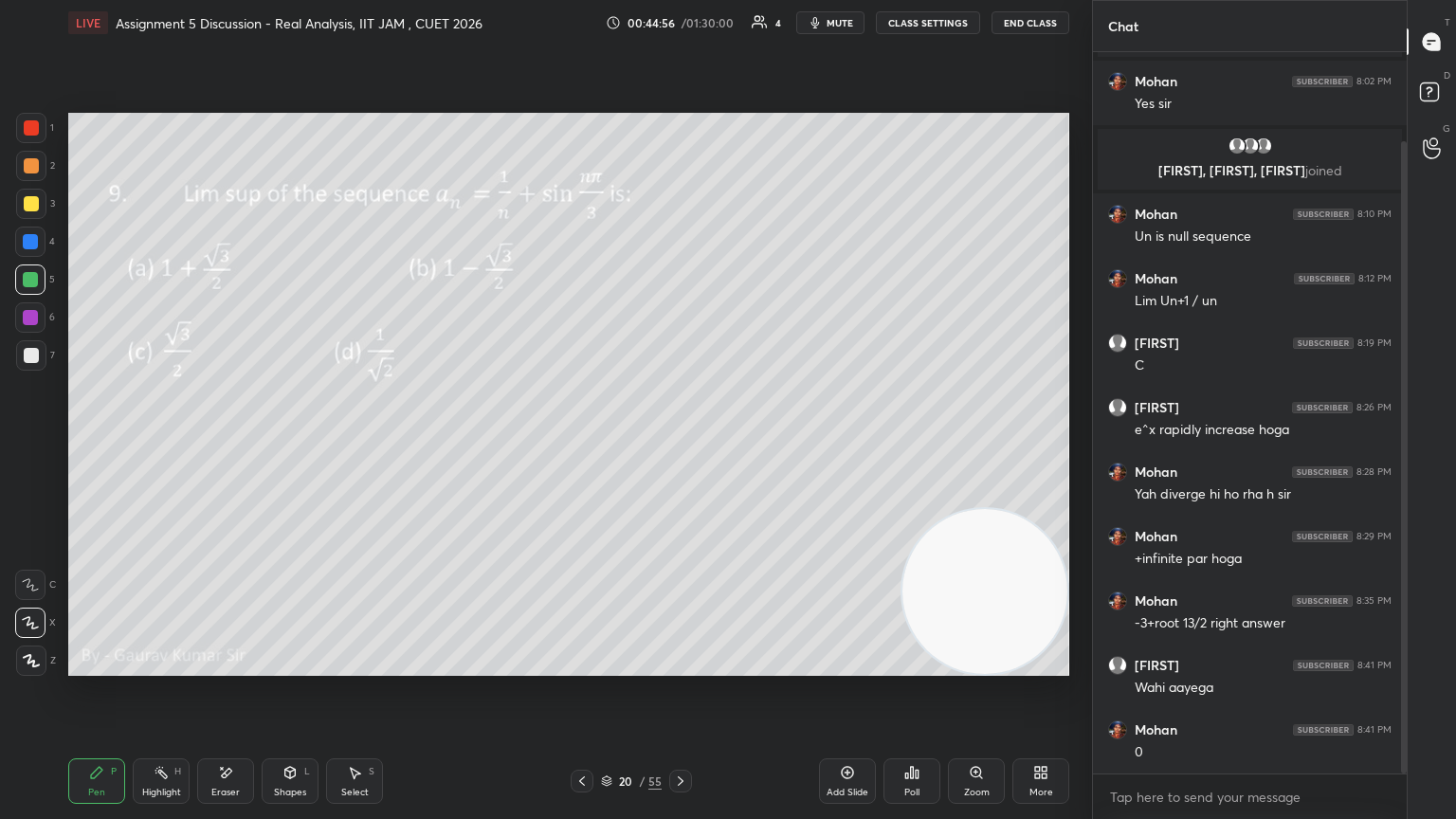 click 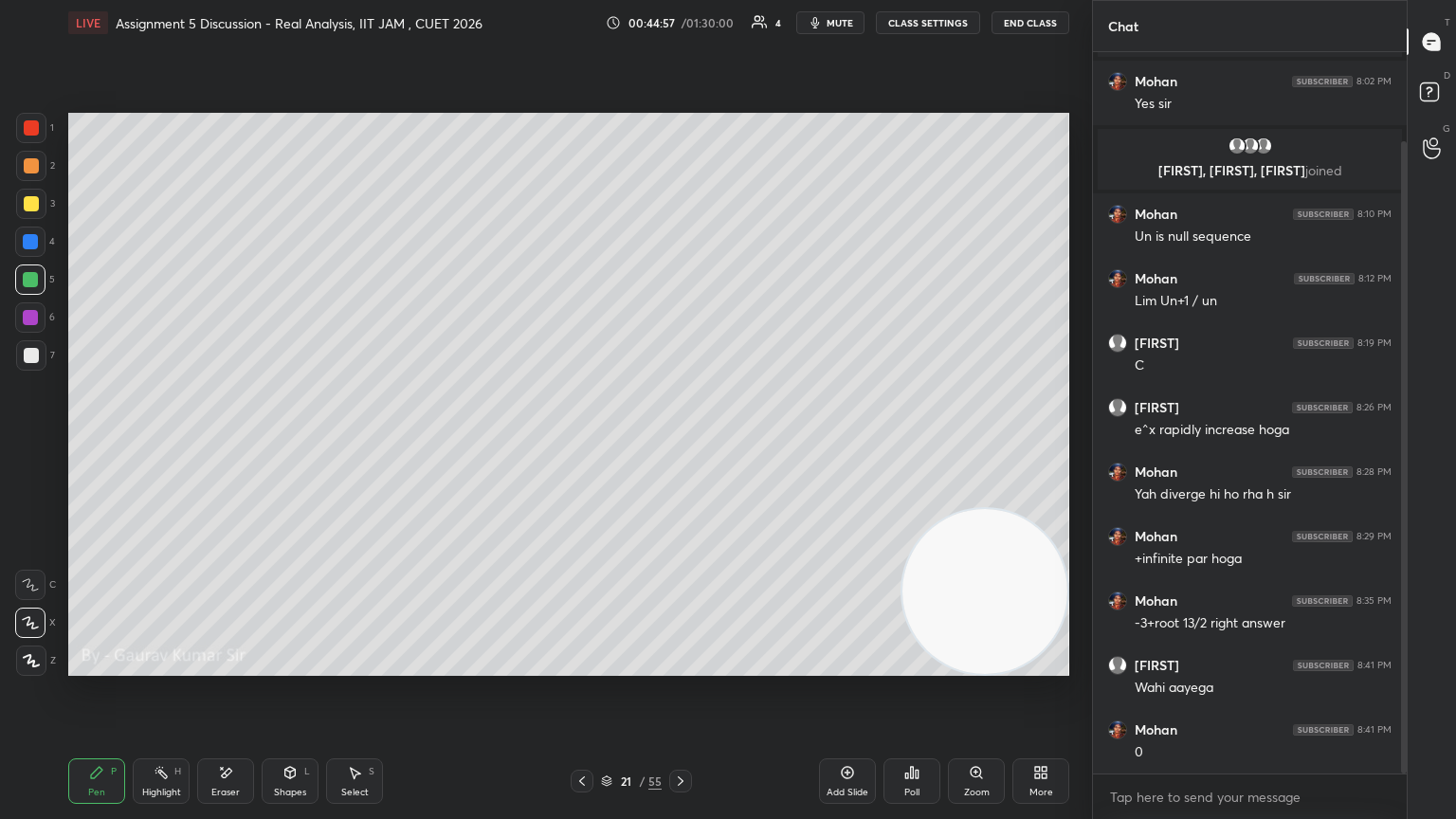 click 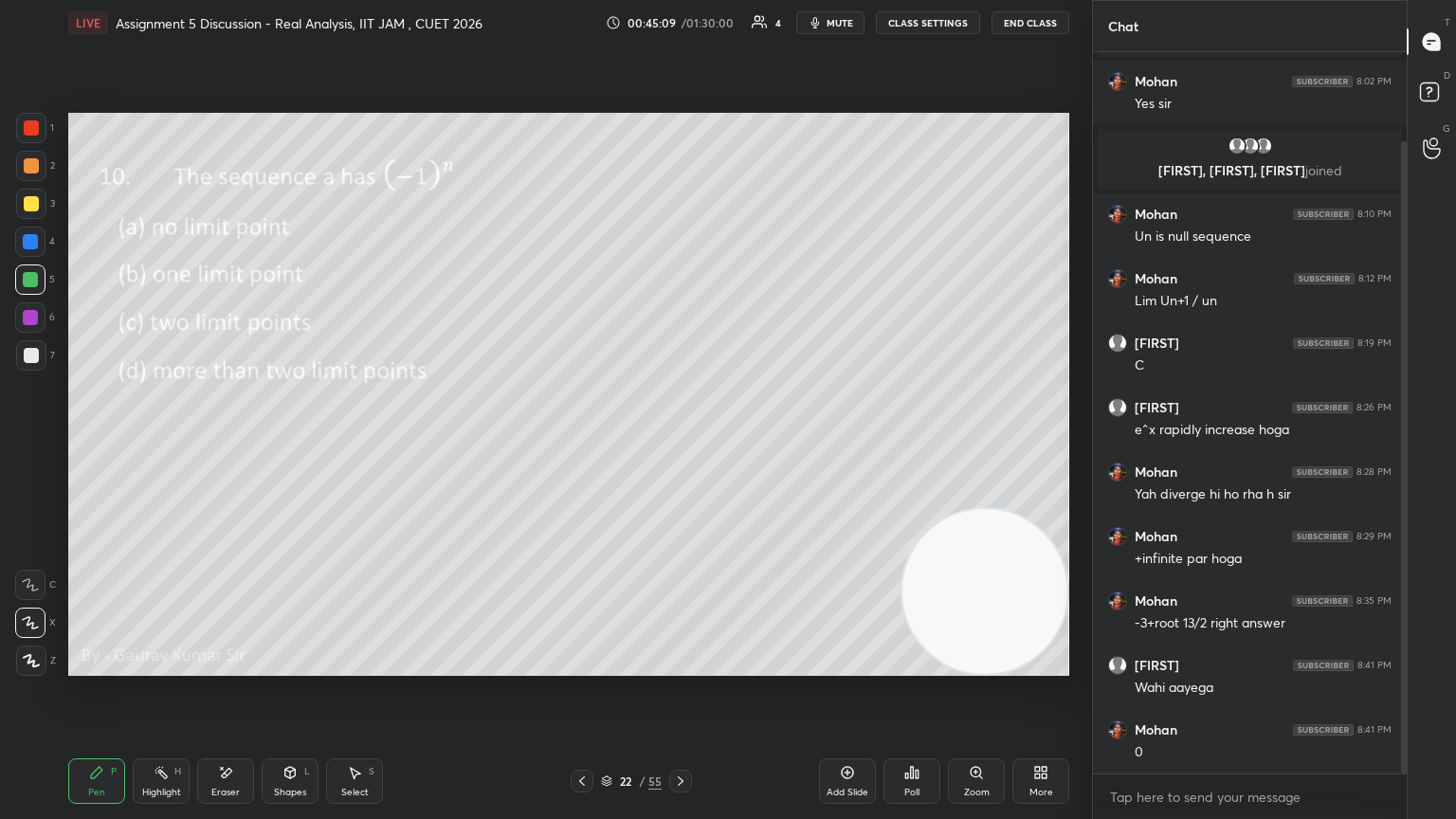 click on "Eraser" at bounding box center (226, 781) 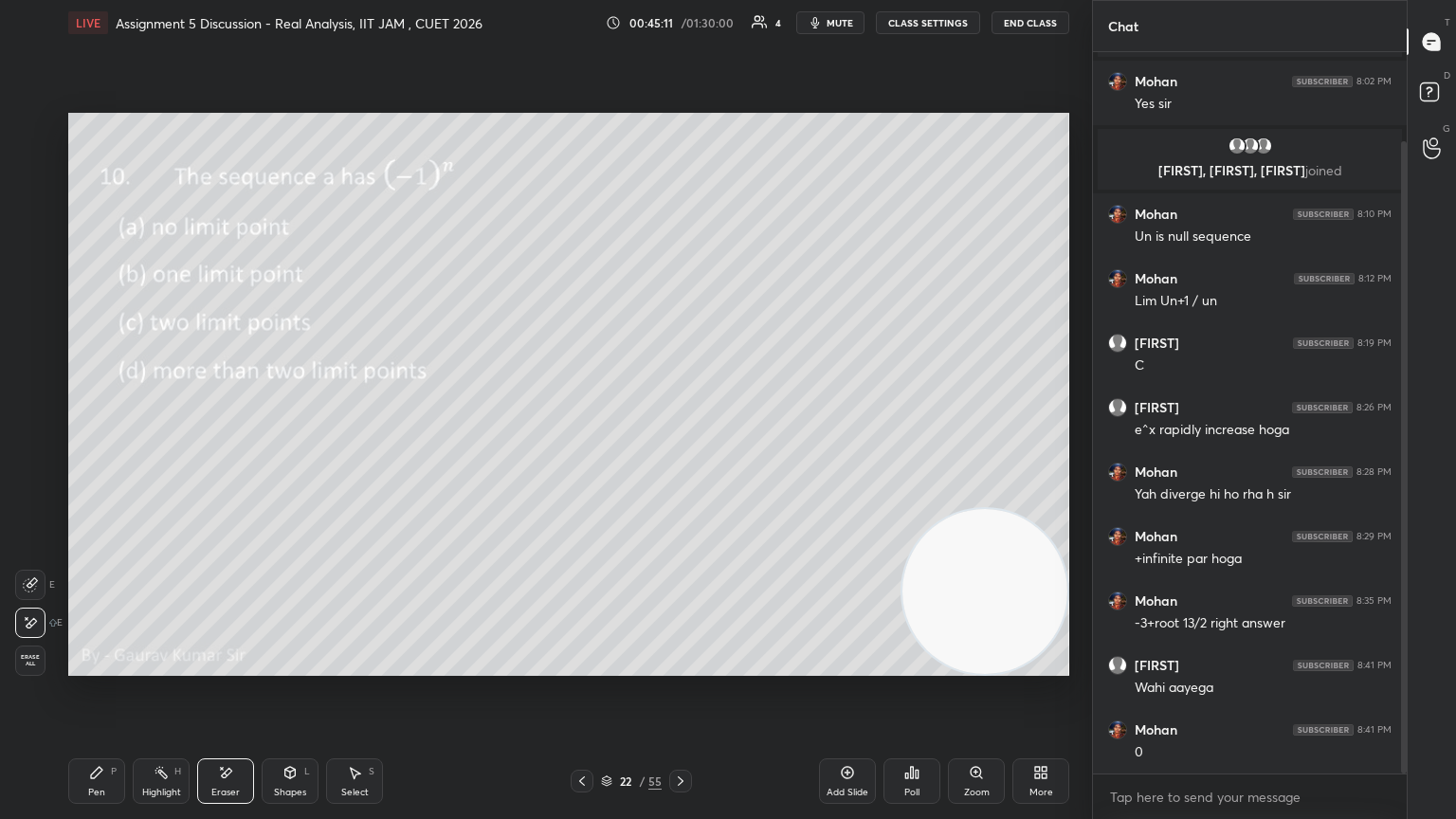 click on "P" at bounding box center (114, 772) 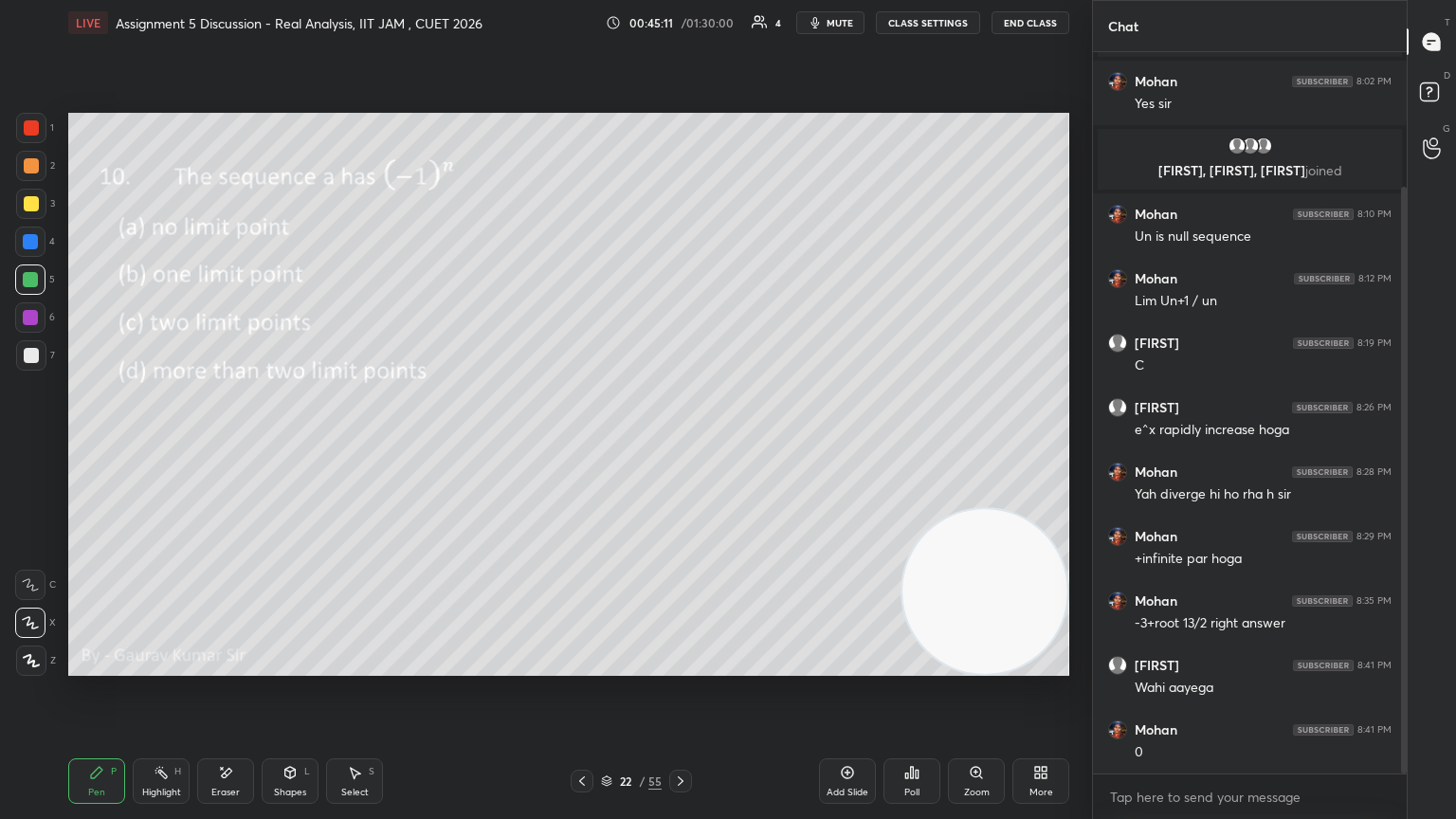 scroll, scrollTop: 166, scrollLeft: 0, axis: vertical 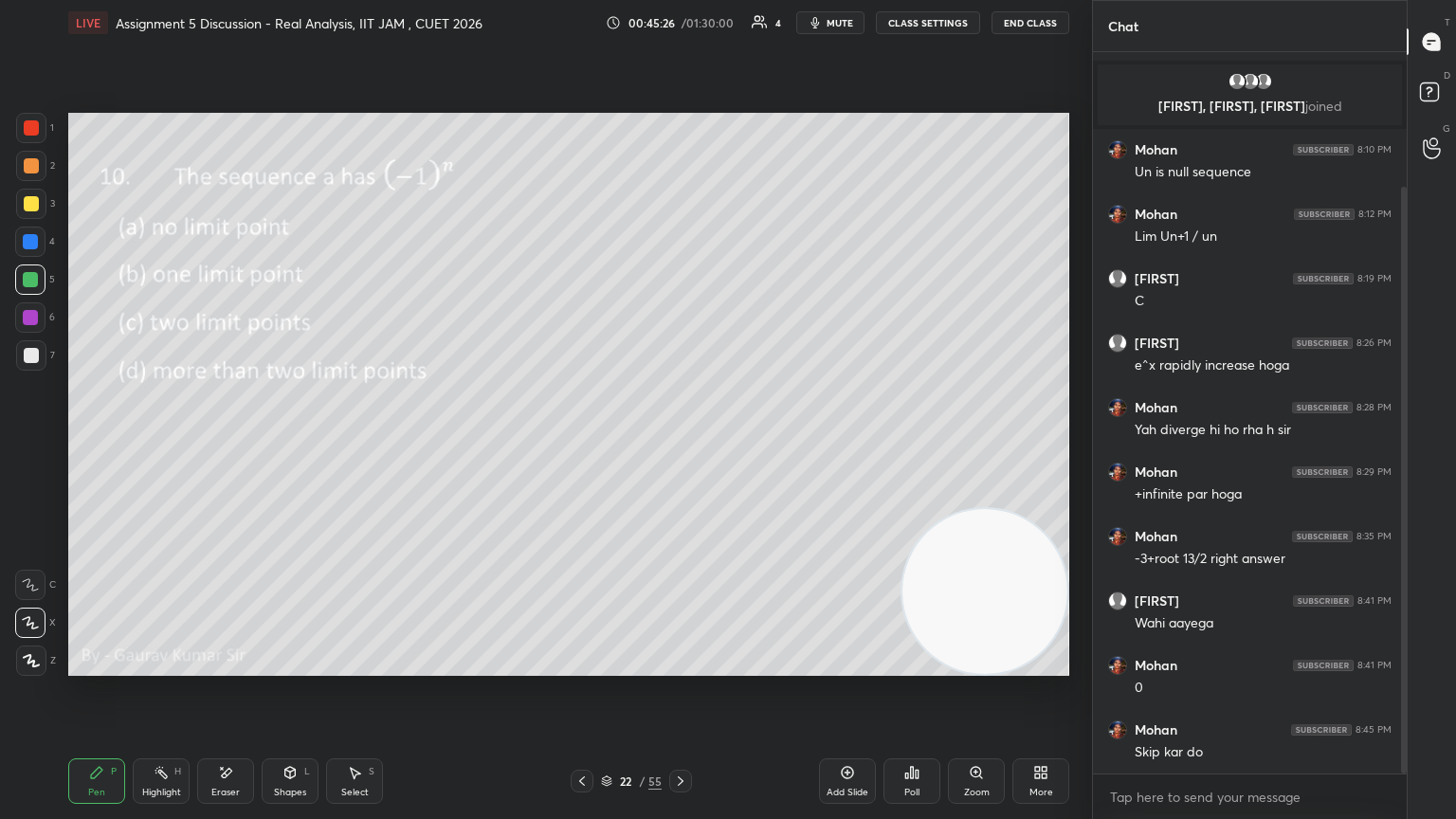click 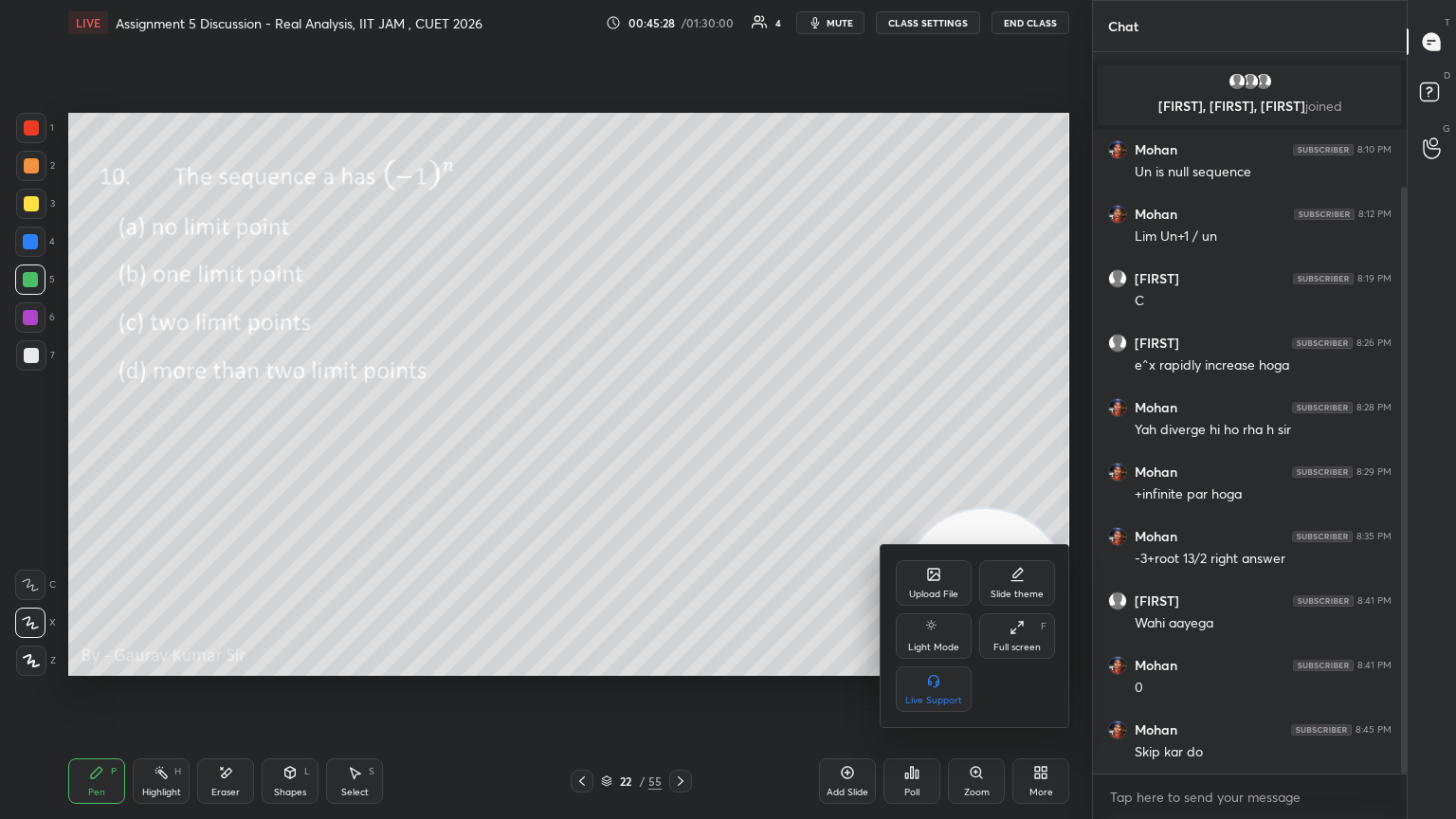 scroll, scrollTop: 230, scrollLeft: 0, axis: vertical 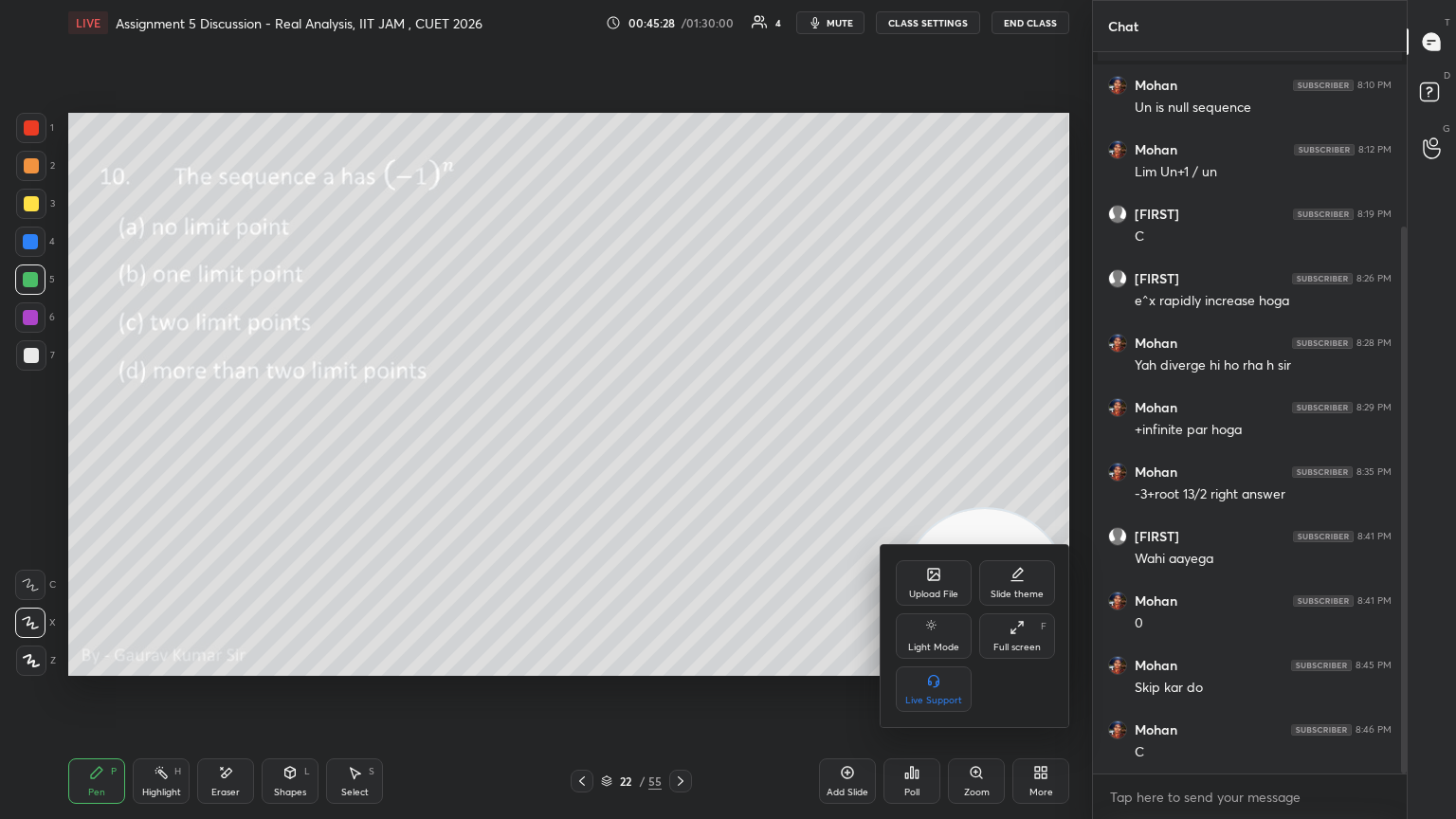 click at bounding box center [728, 410] 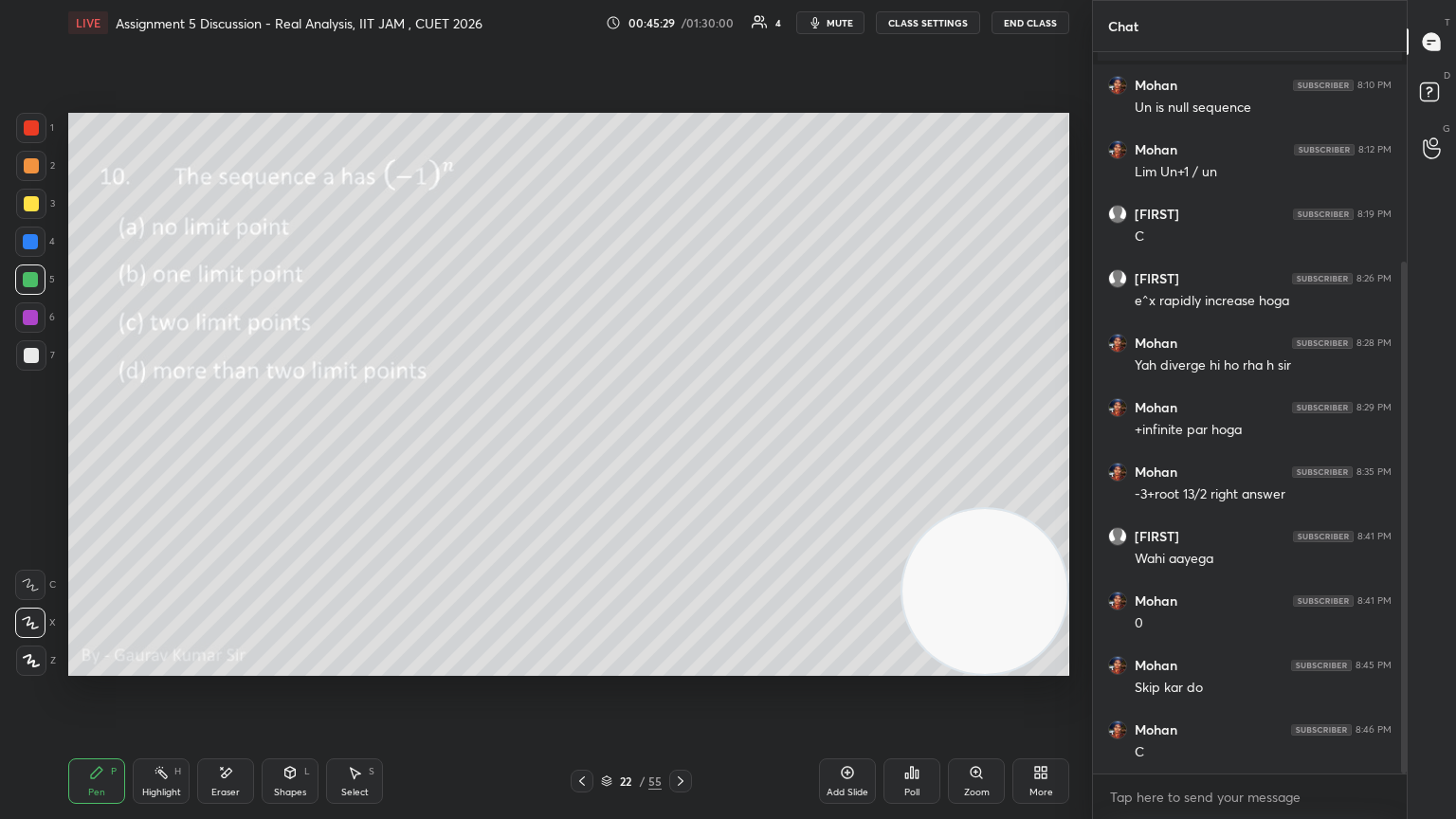 scroll, scrollTop: 295, scrollLeft: 0, axis: vertical 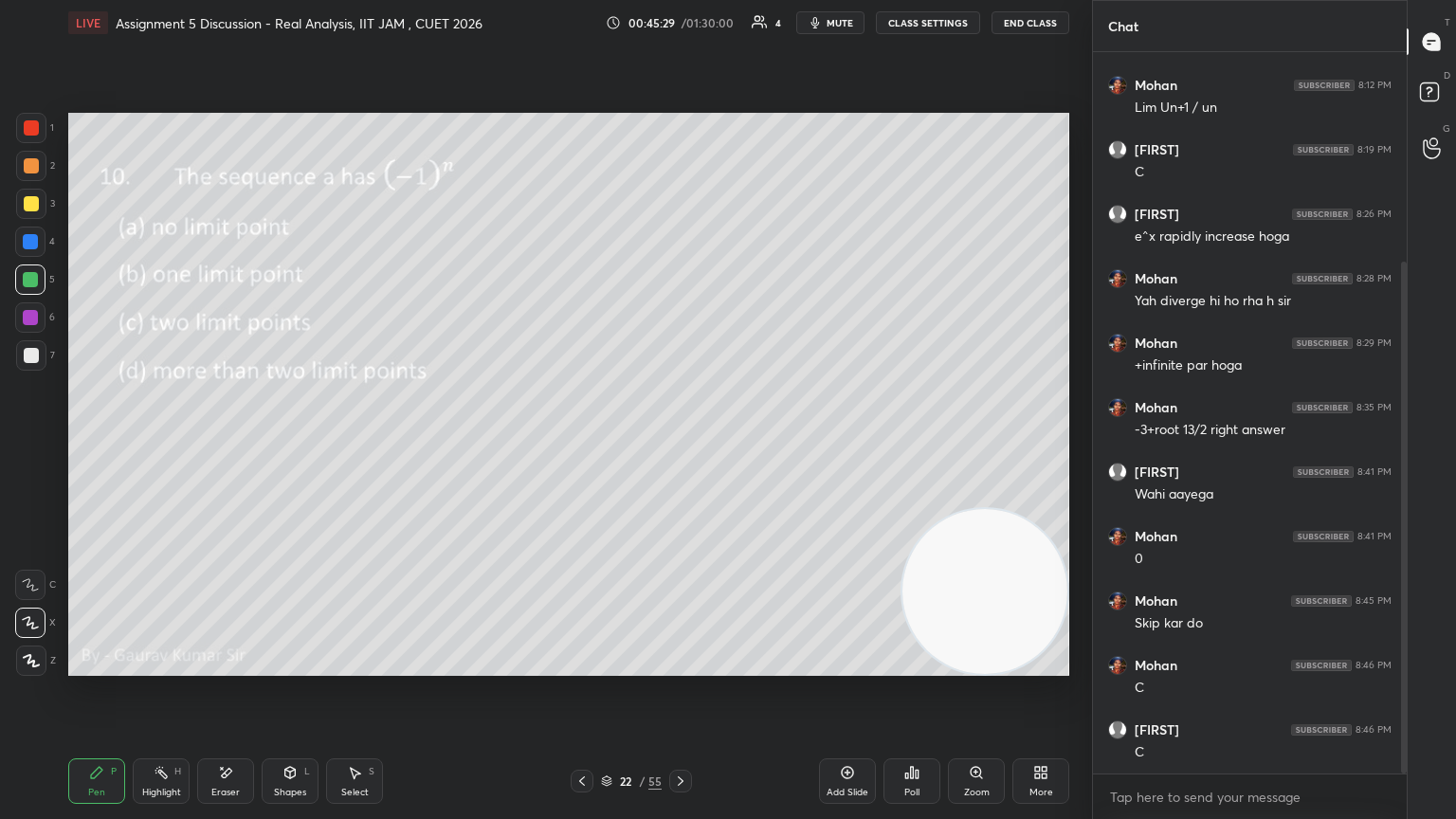 click on "Poll" at bounding box center (912, 792) 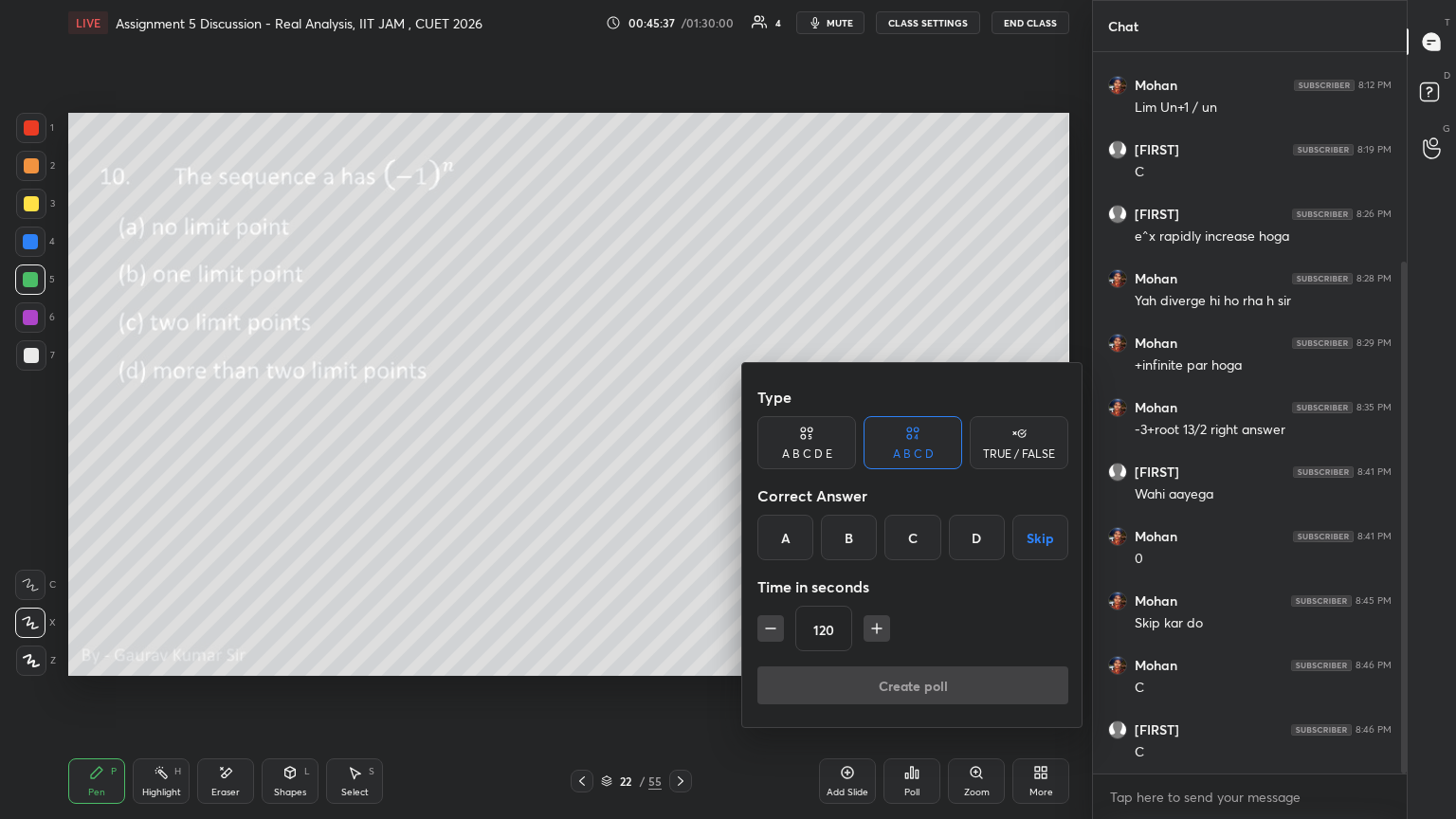 click at bounding box center (728, 410) 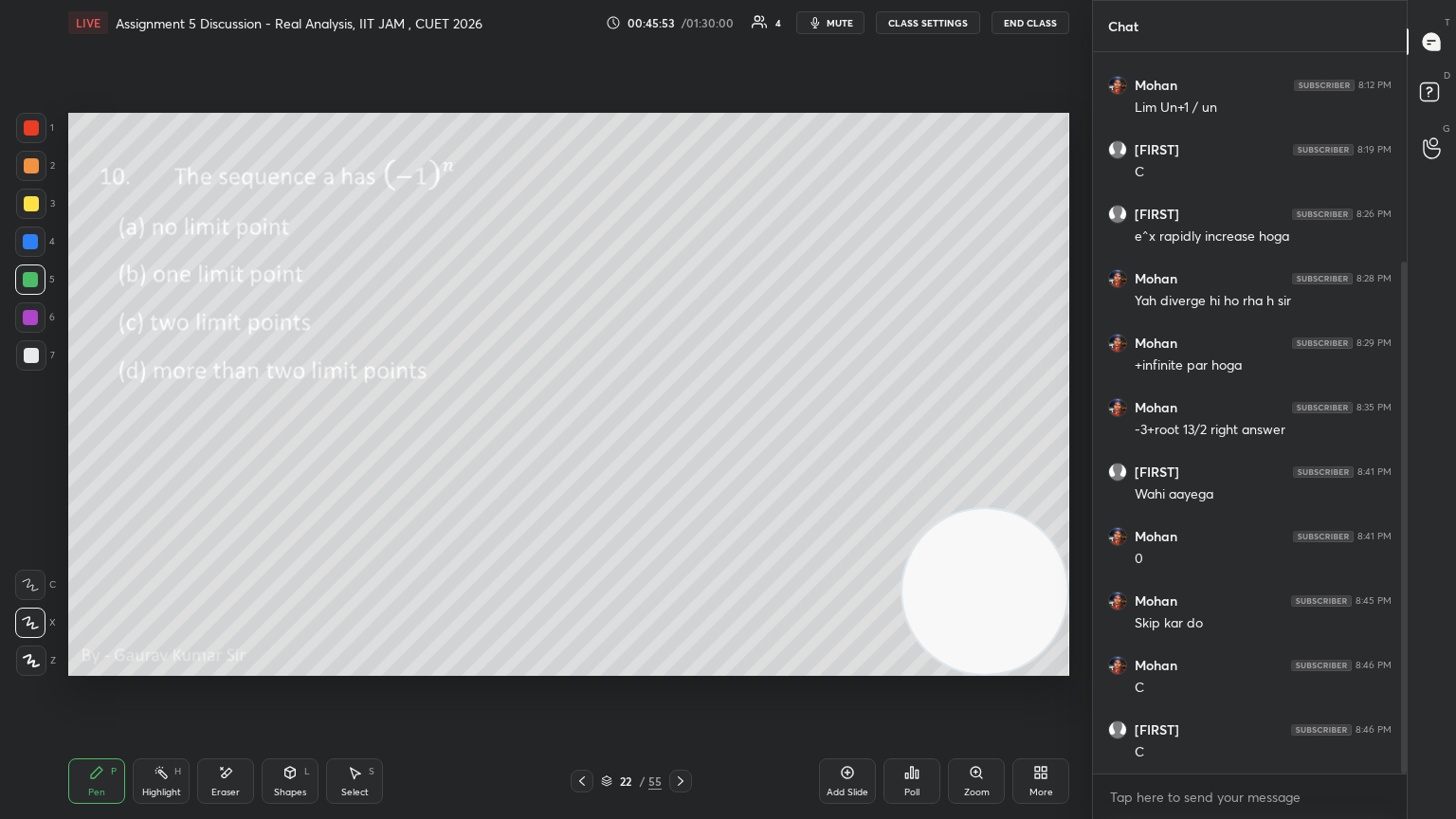 click 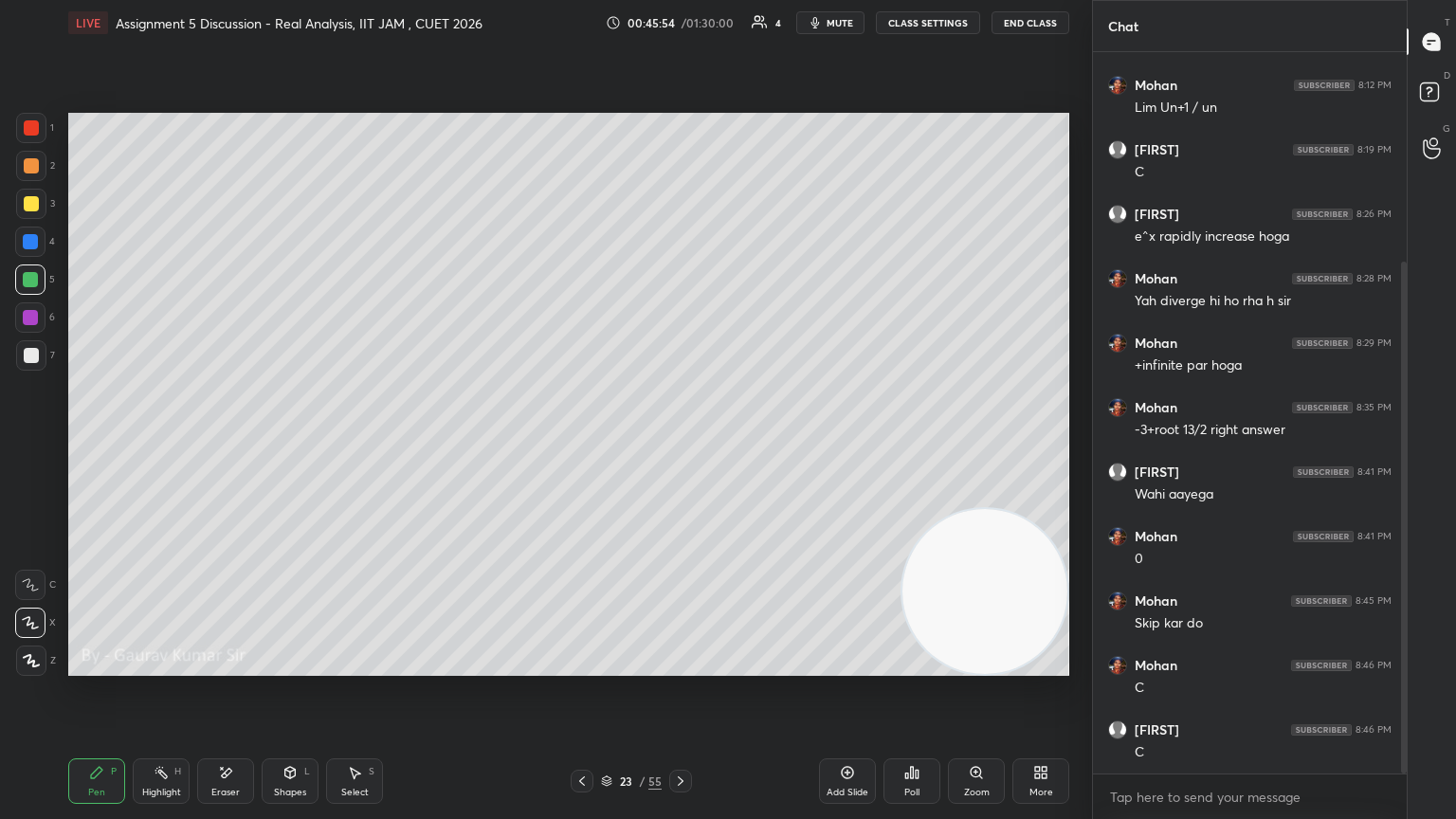 click 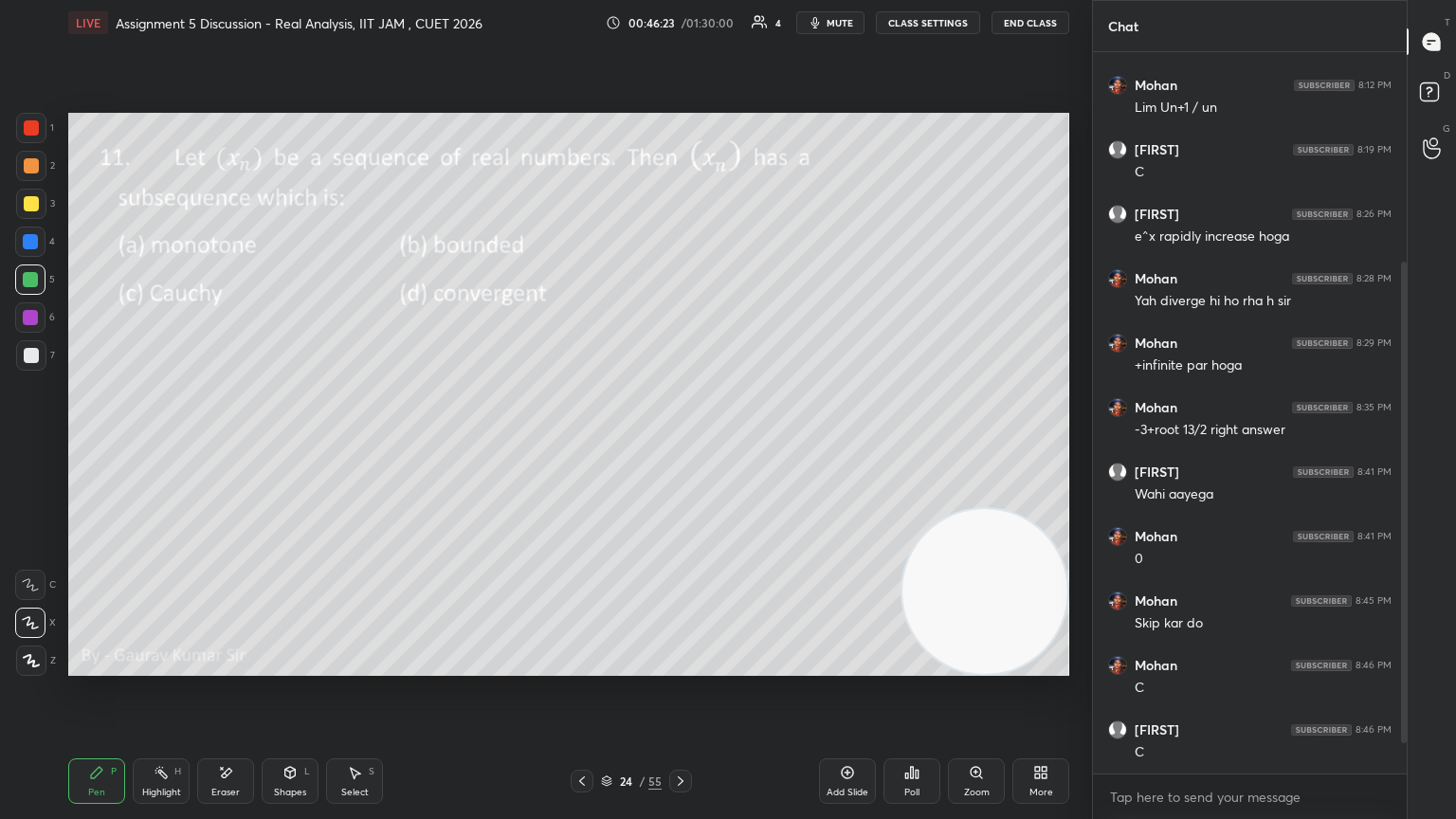 scroll, scrollTop: 359, scrollLeft: 0, axis: vertical 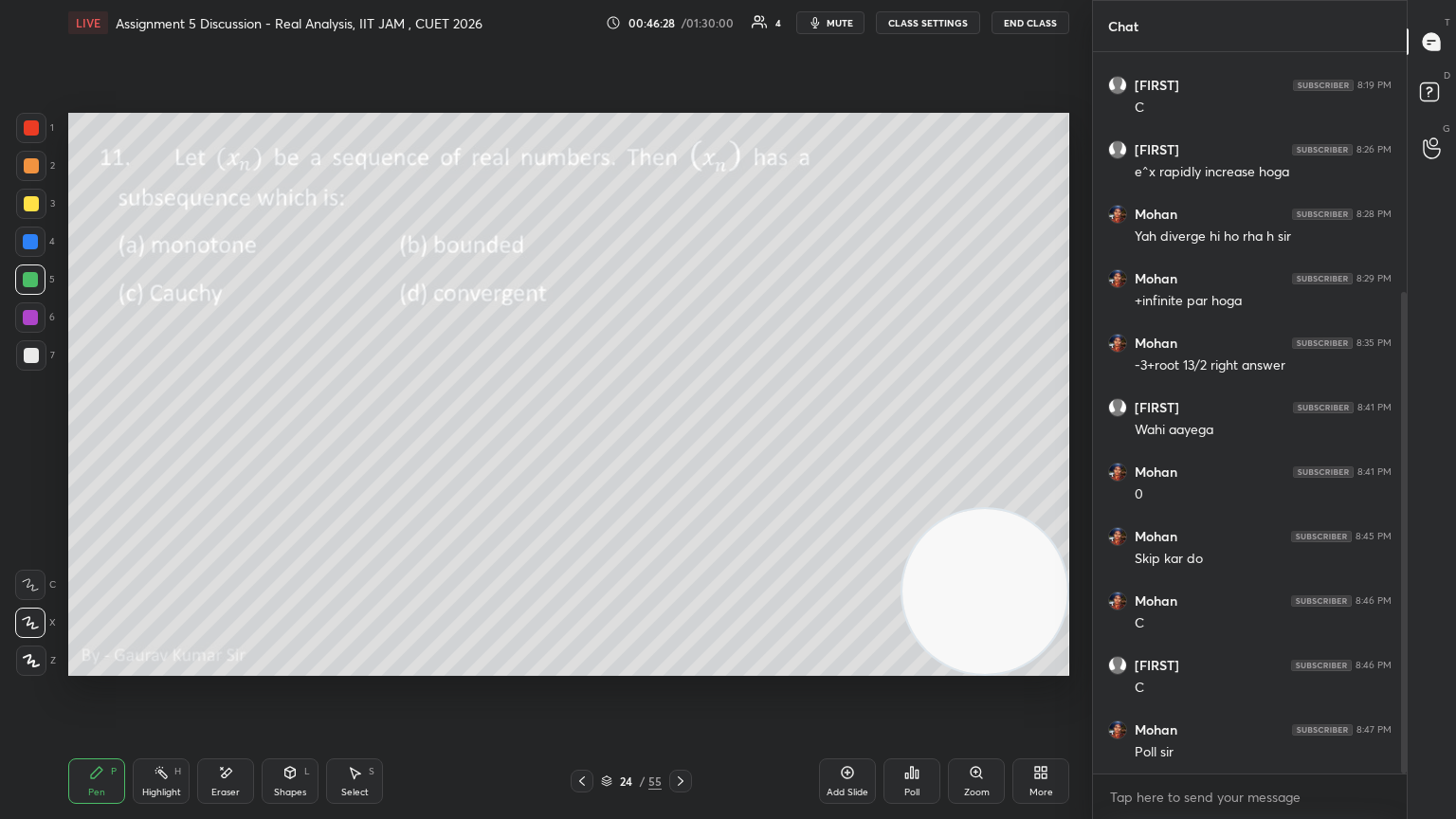 click on "Poll" at bounding box center [912, 781] 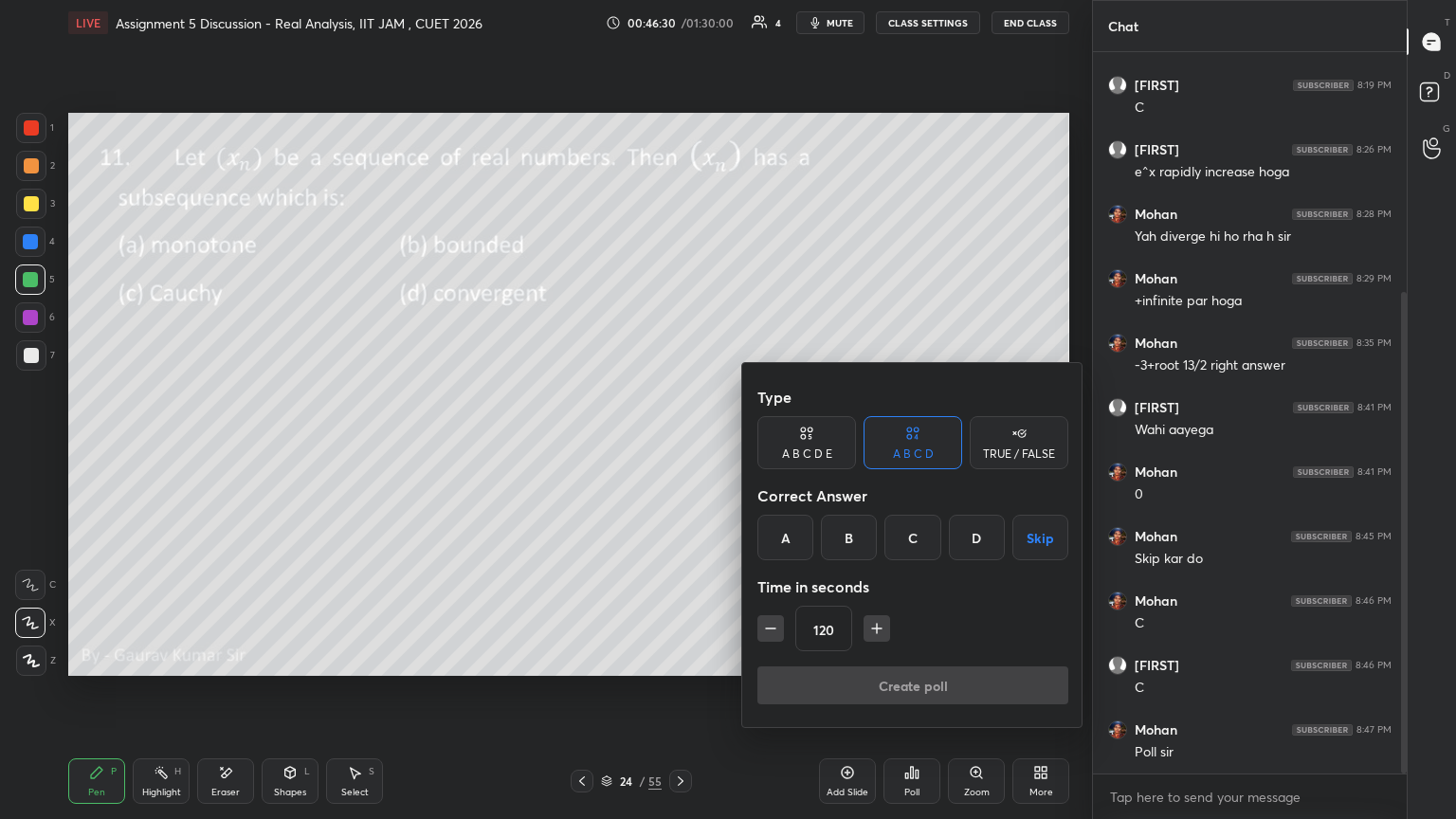 click on "Skip" at bounding box center [1040, 537] 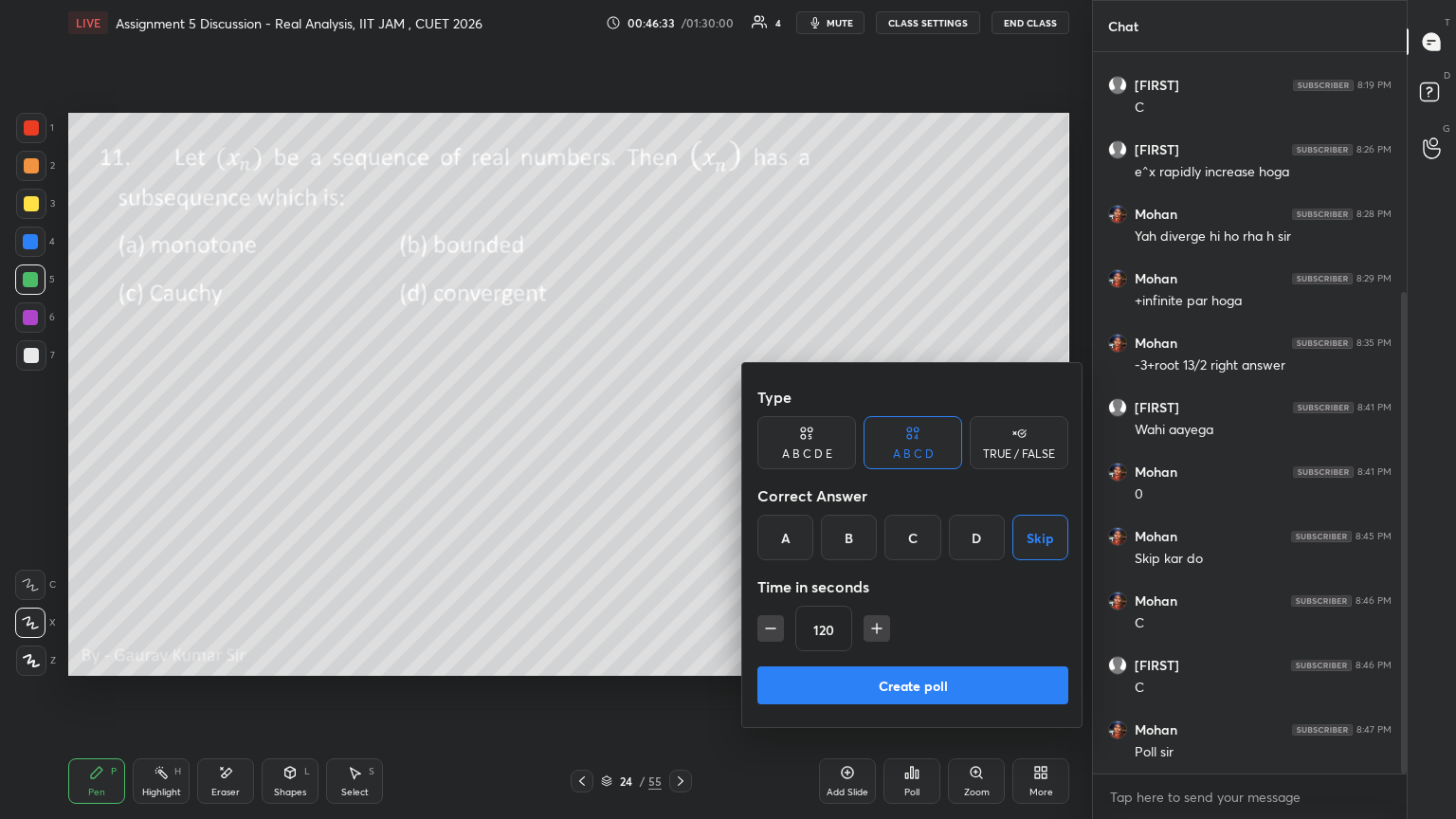 click on "A" at bounding box center [785, 537] 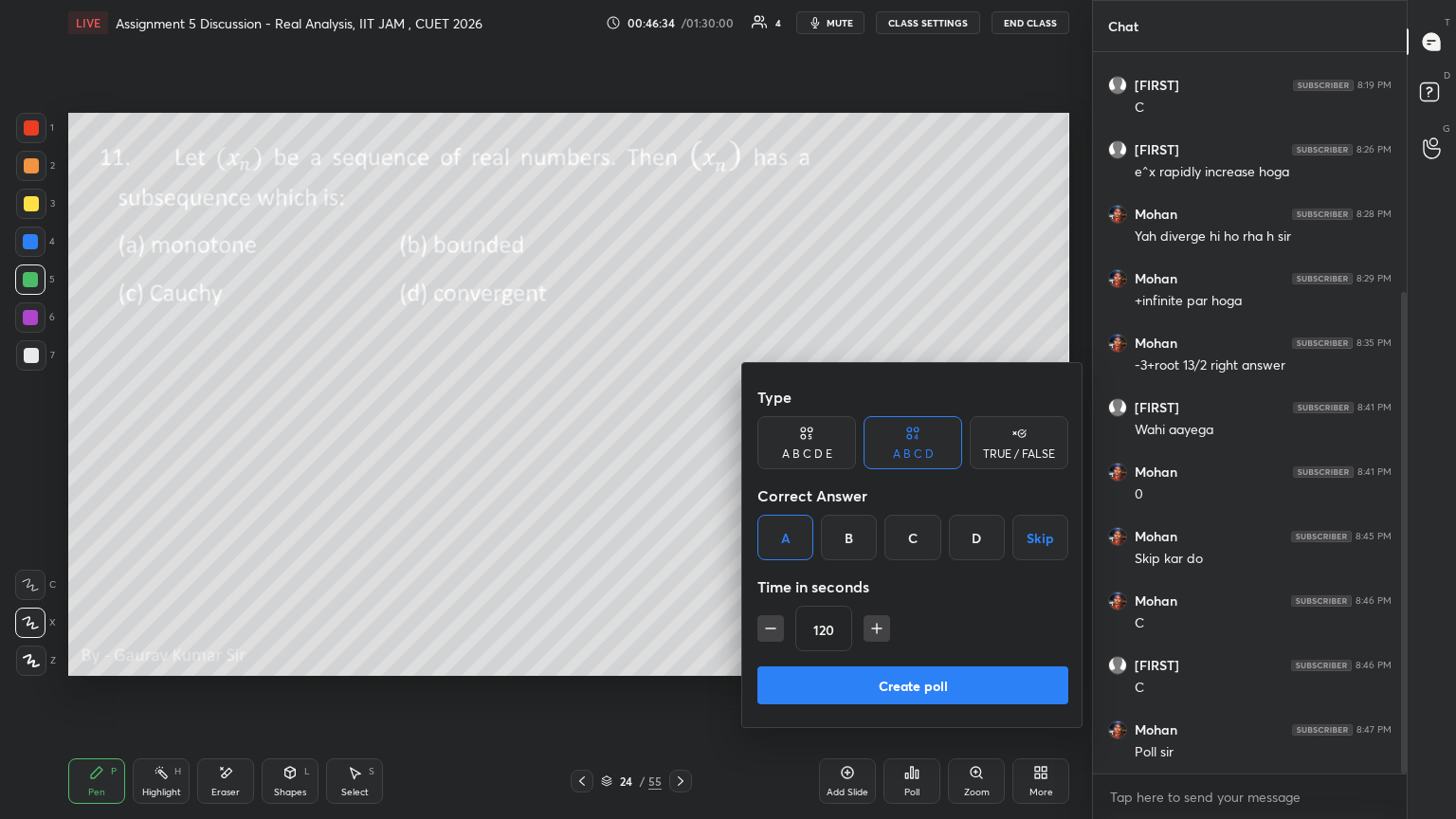 click on "A" at bounding box center (785, 537) 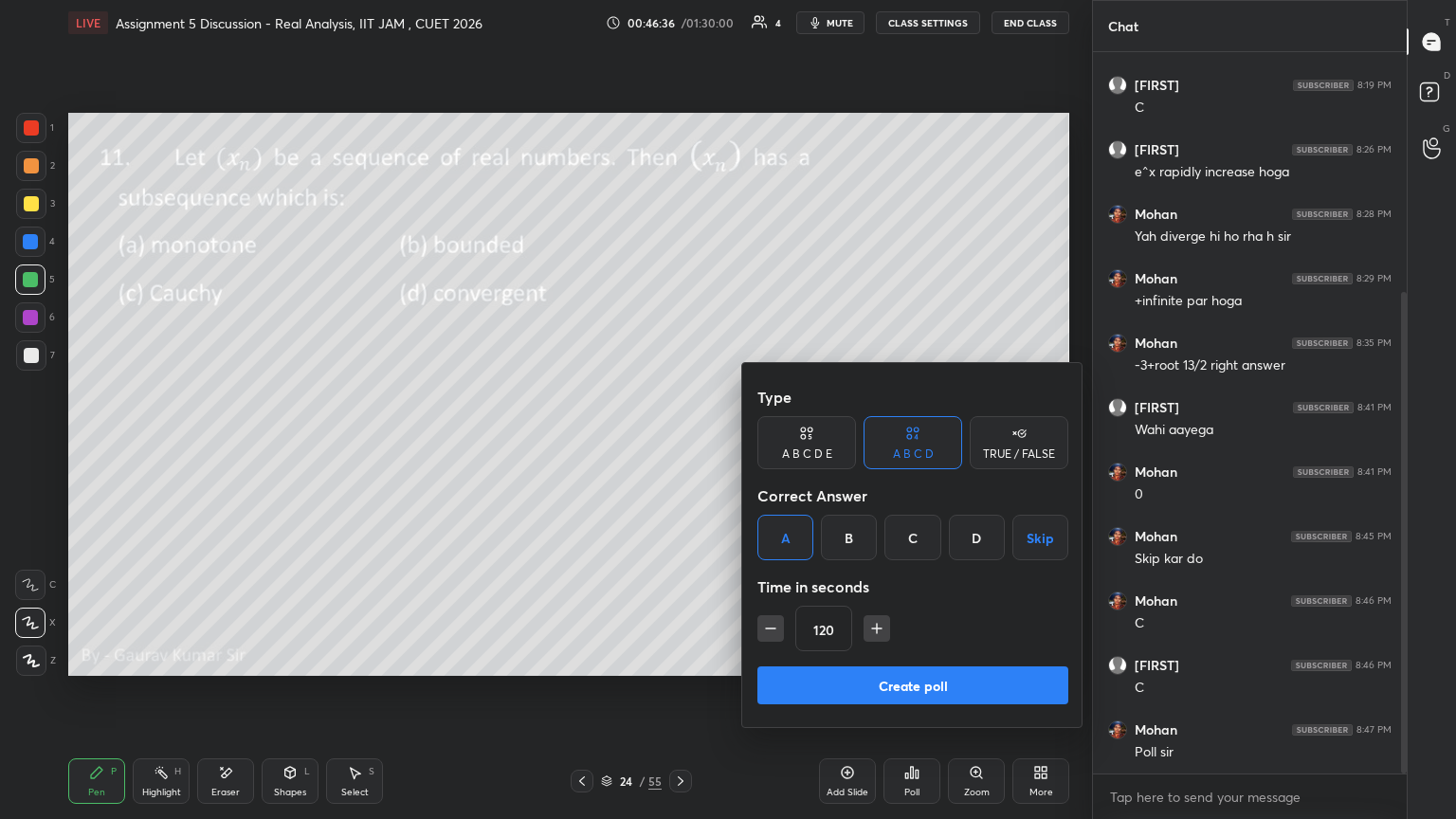 click on "Create poll" at bounding box center [913, 685] 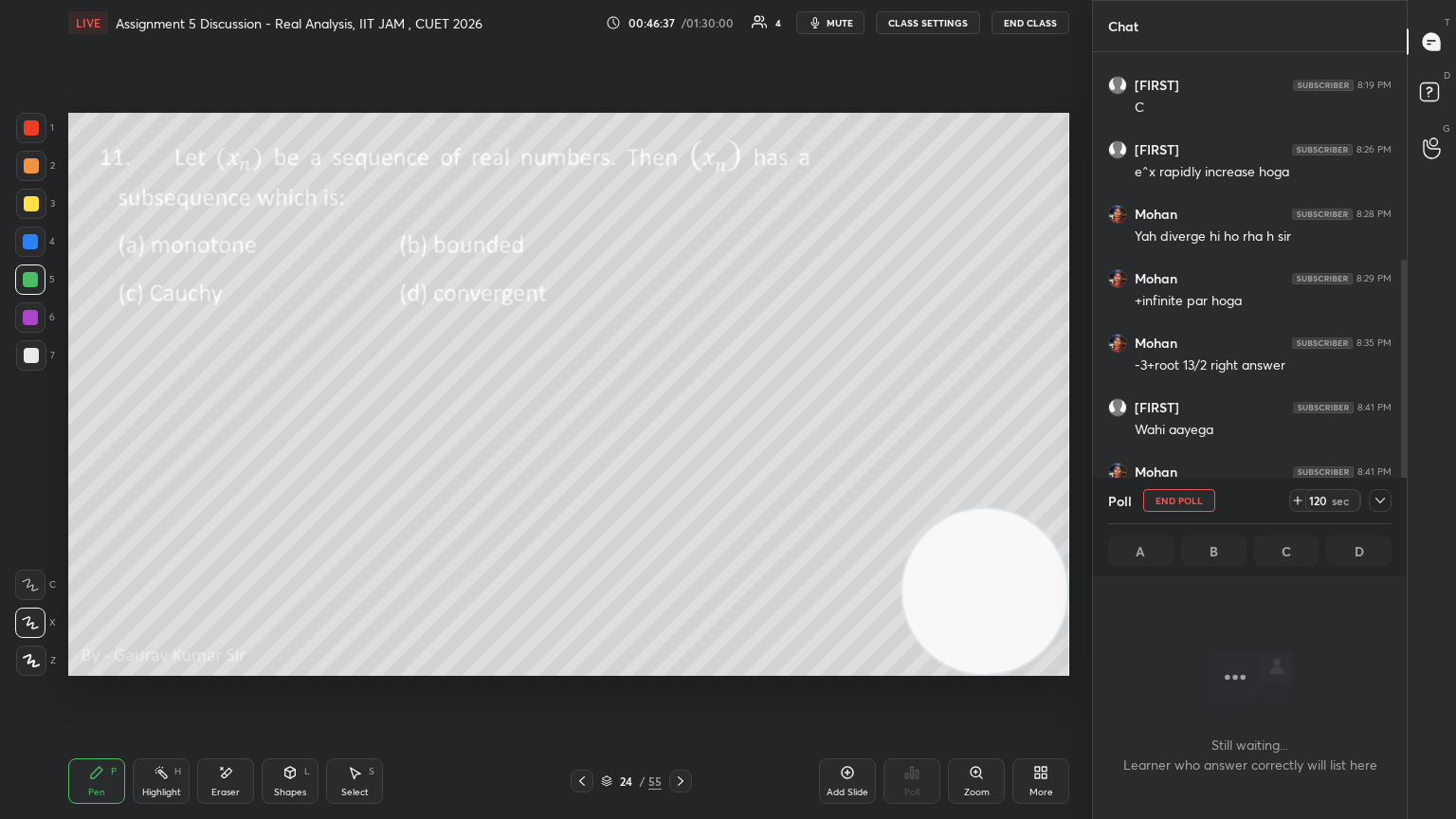 scroll, scrollTop: 617, scrollLeft: 308, axis: both 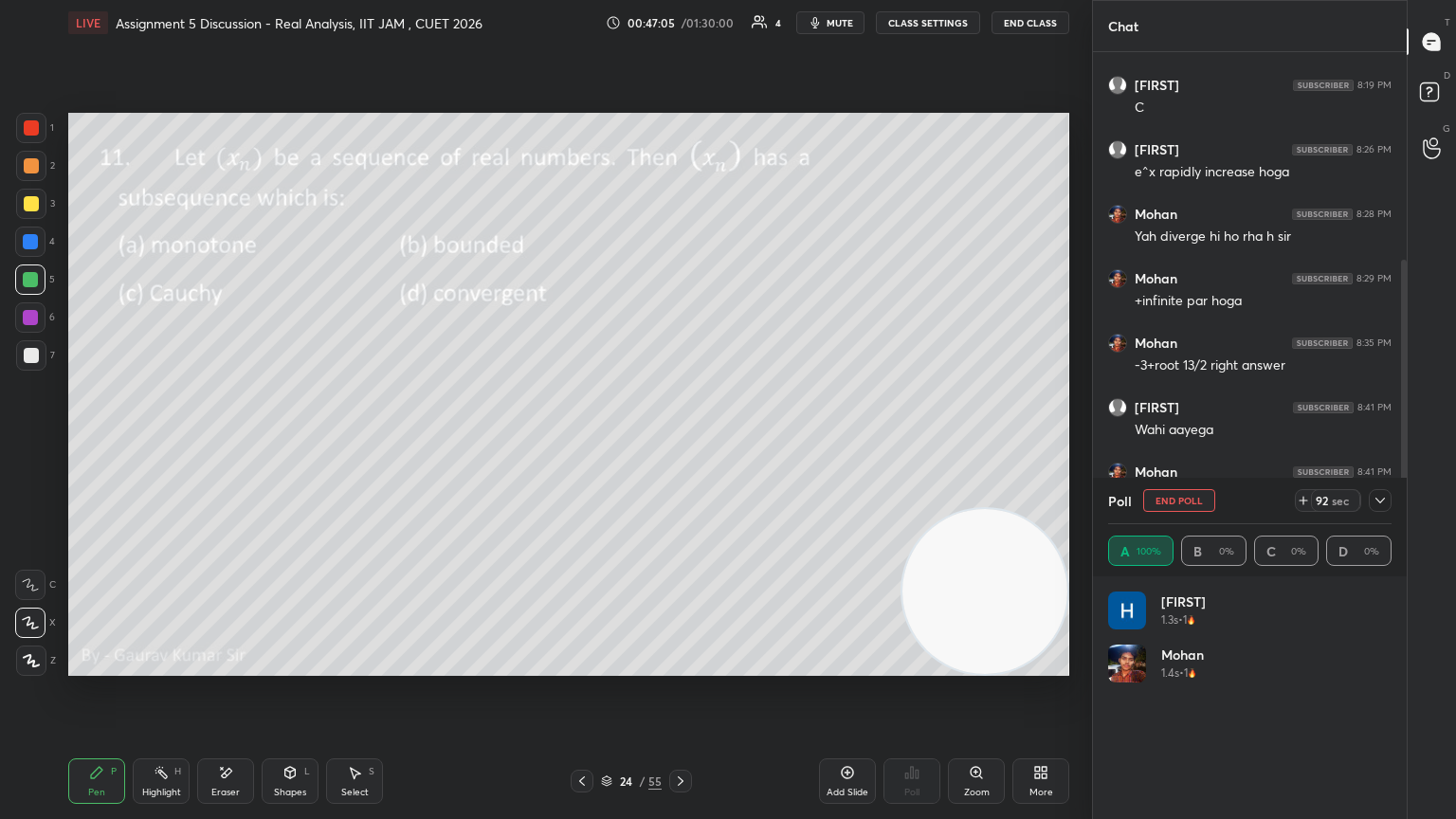 click 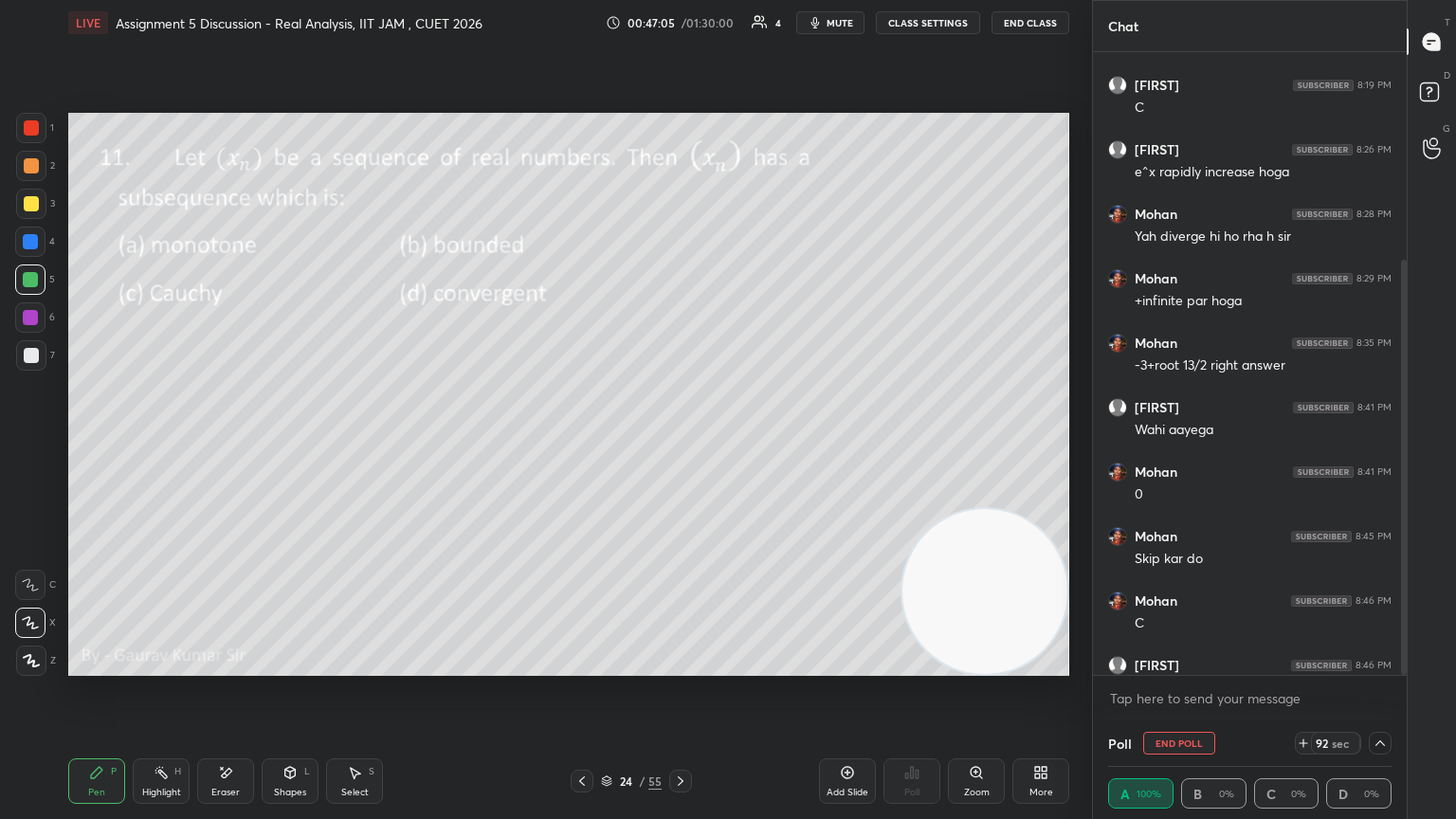 scroll, scrollTop: 0, scrollLeft: 0, axis: both 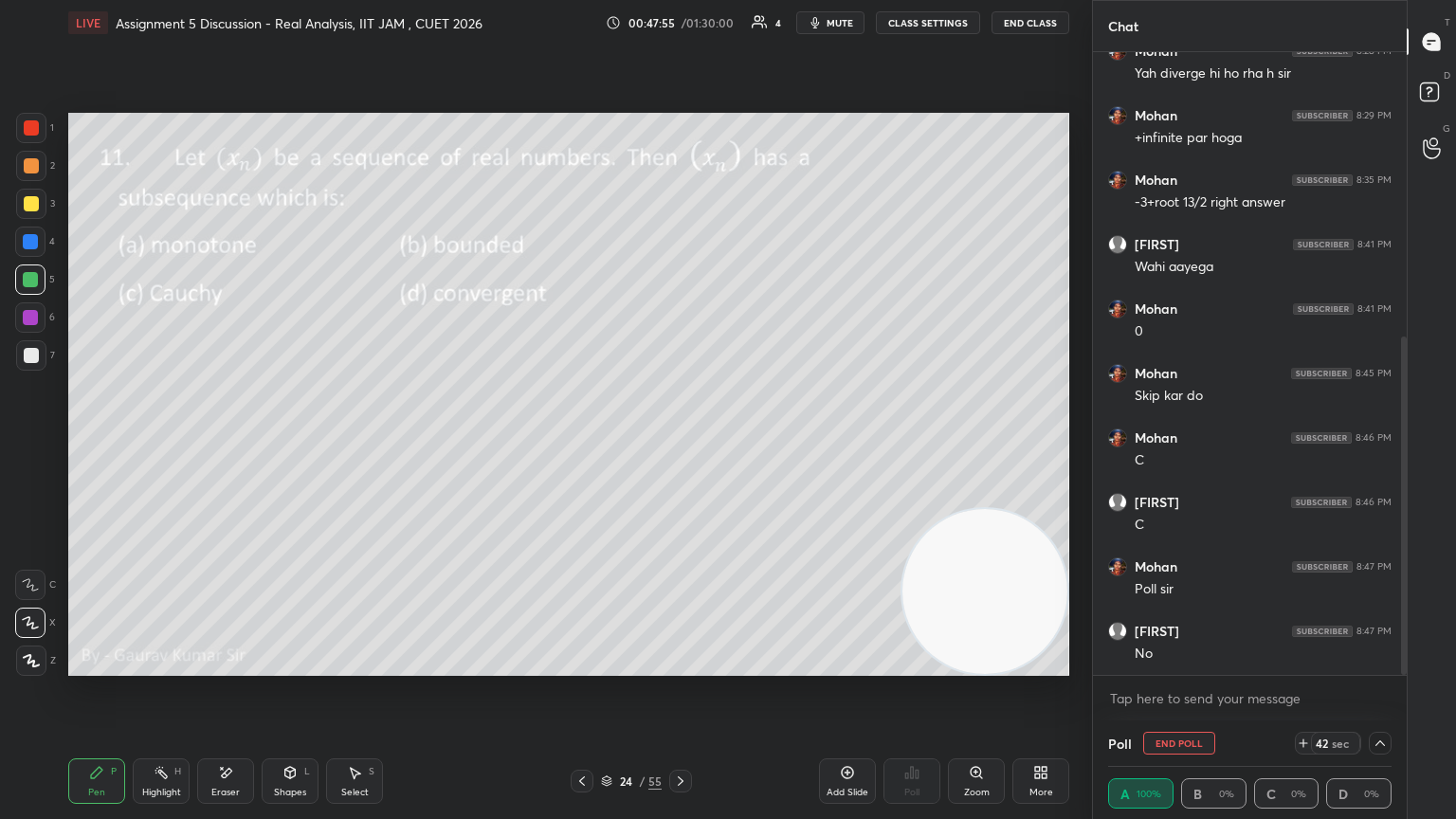 click 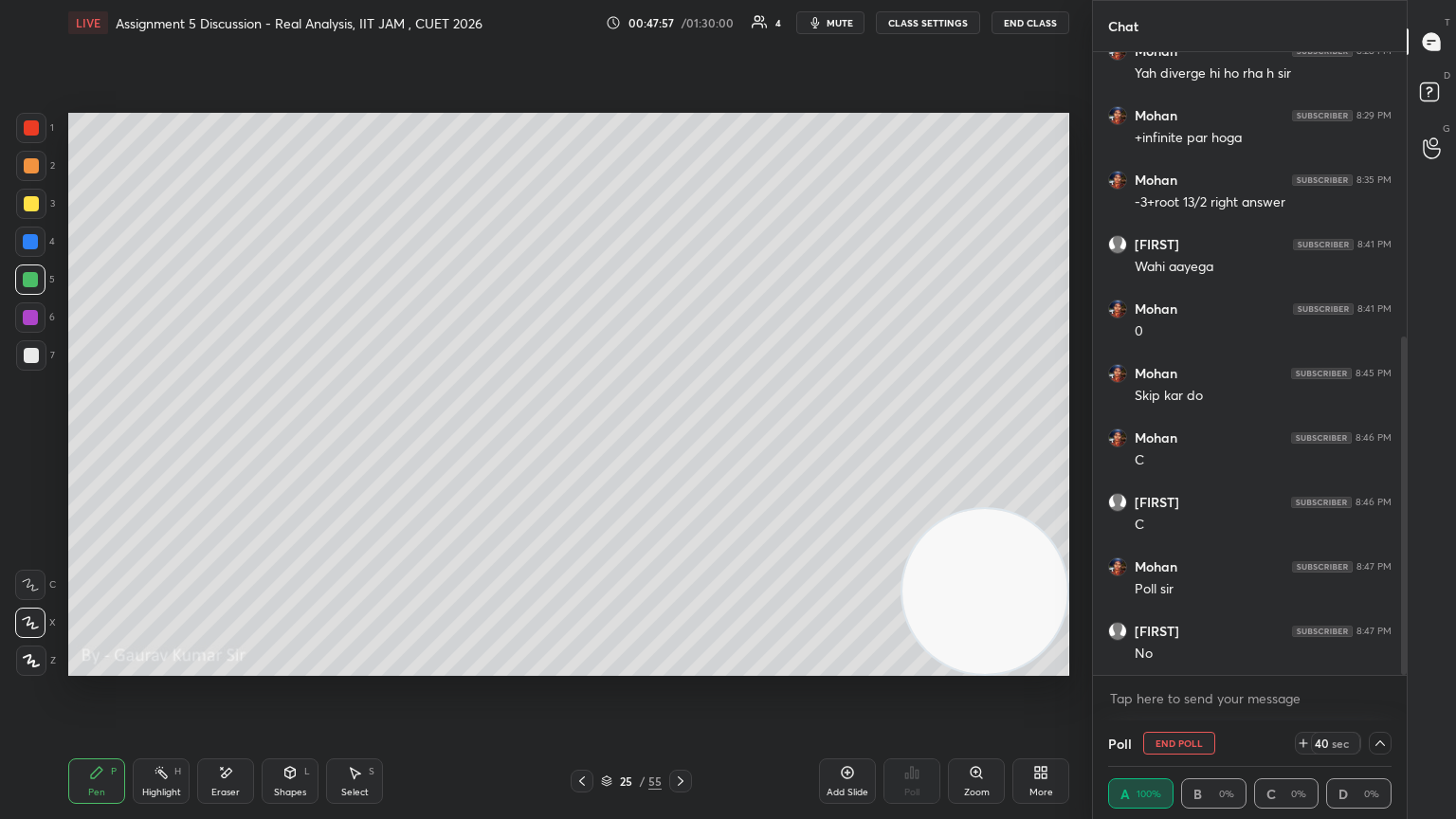 click on "End Poll" at bounding box center (1179, 743) 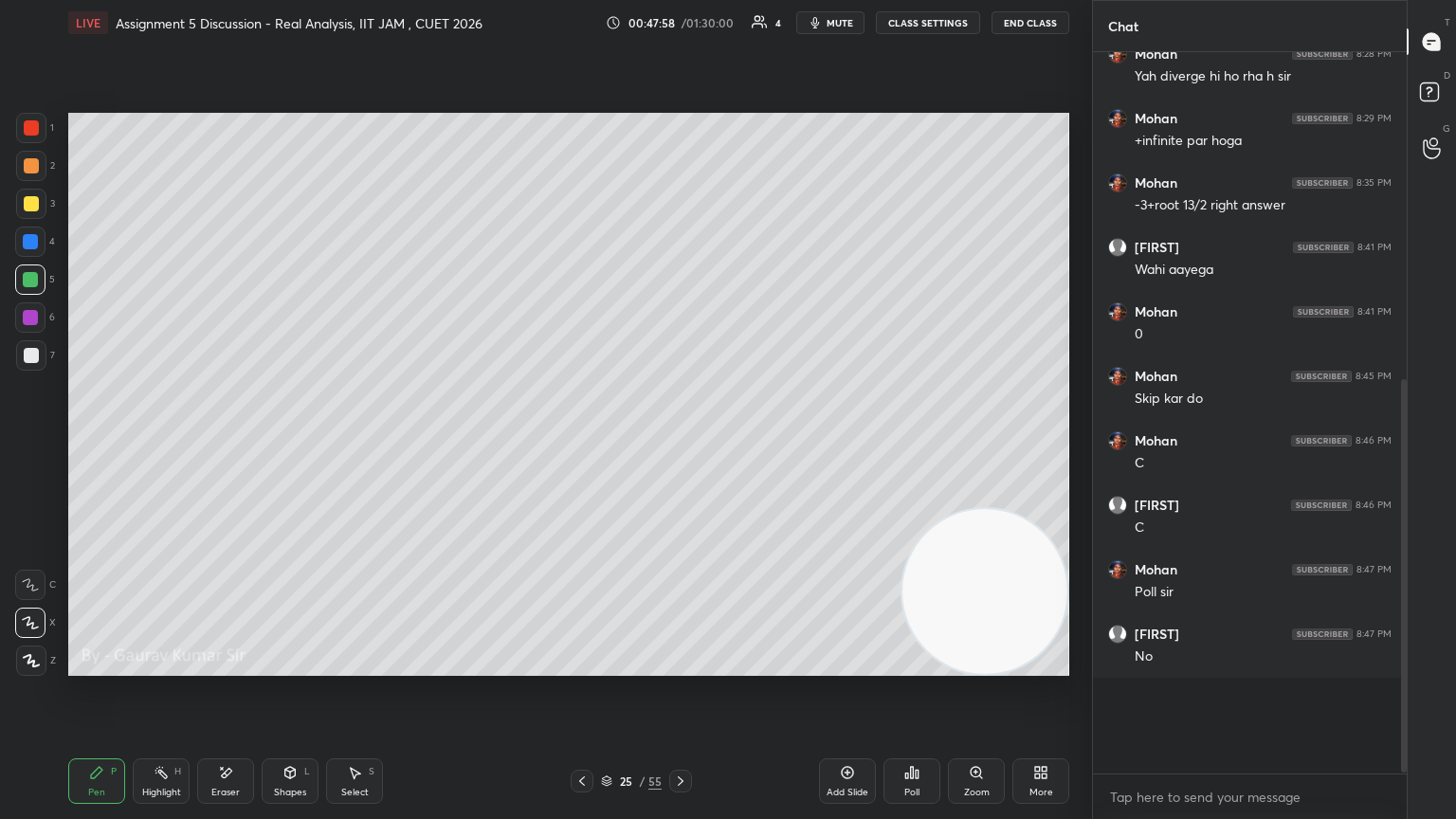 scroll, scrollTop: 7, scrollLeft: 6, axis: both 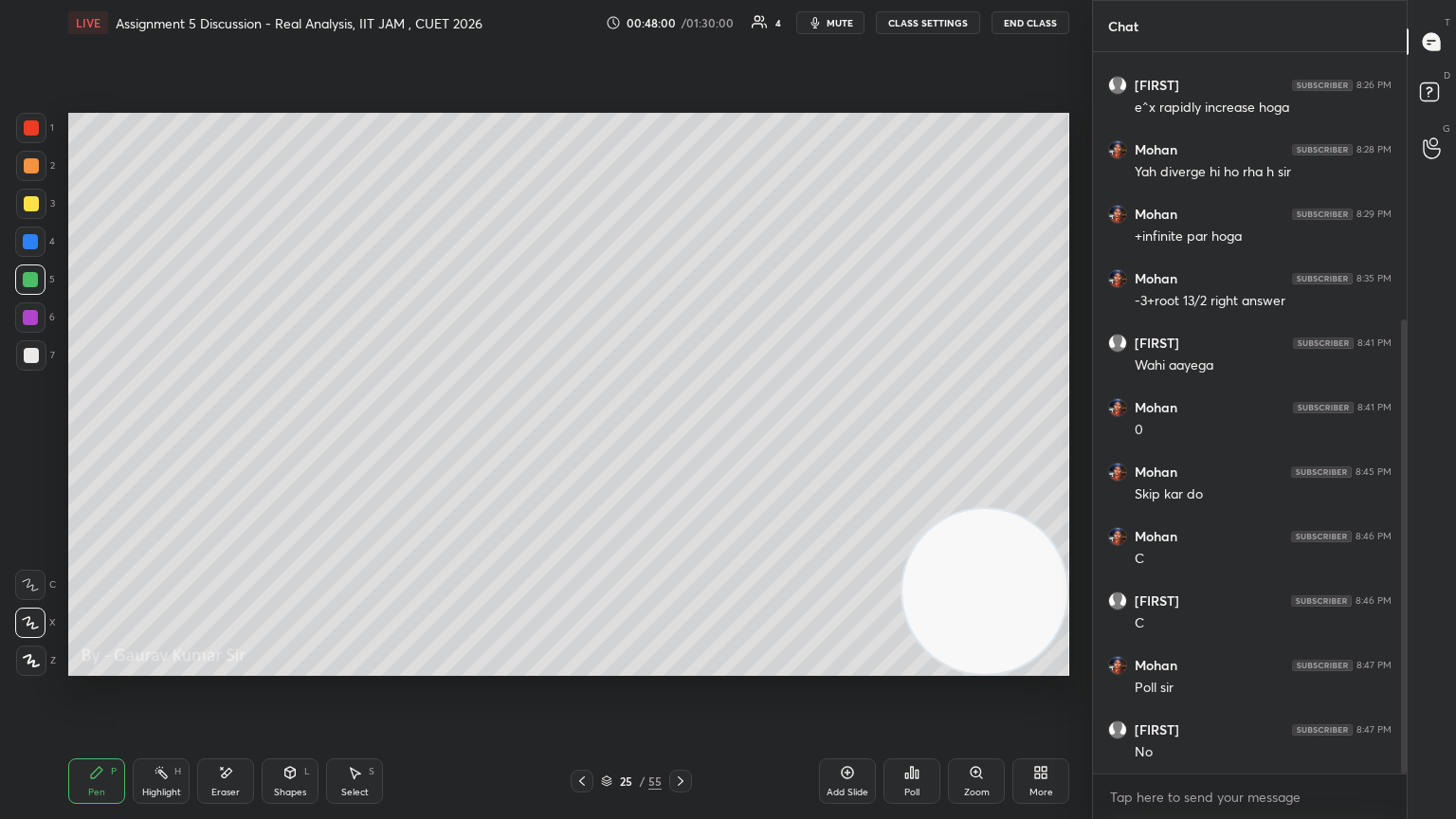 click 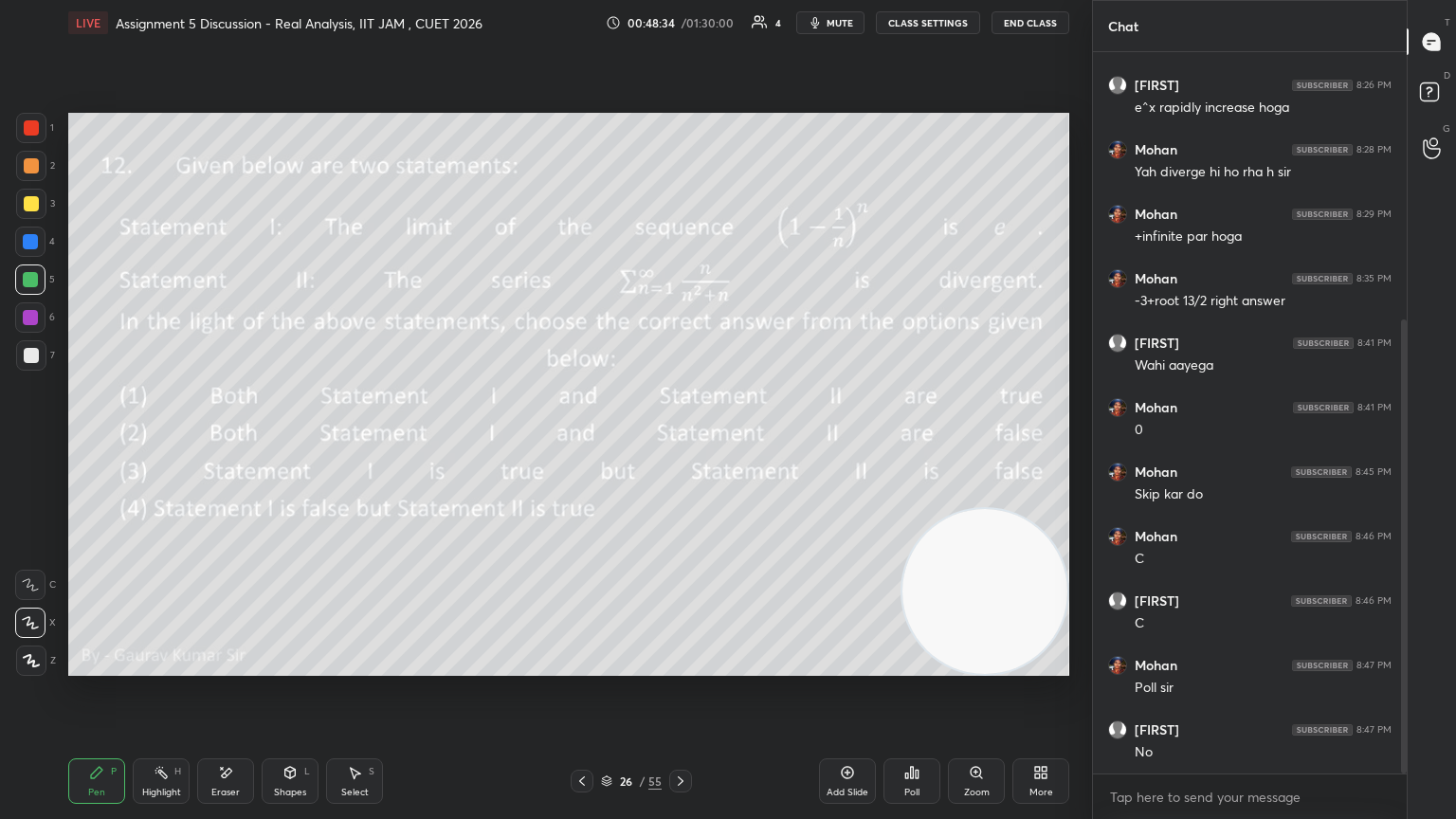 click on "Poll" at bounding box center [912, 781] 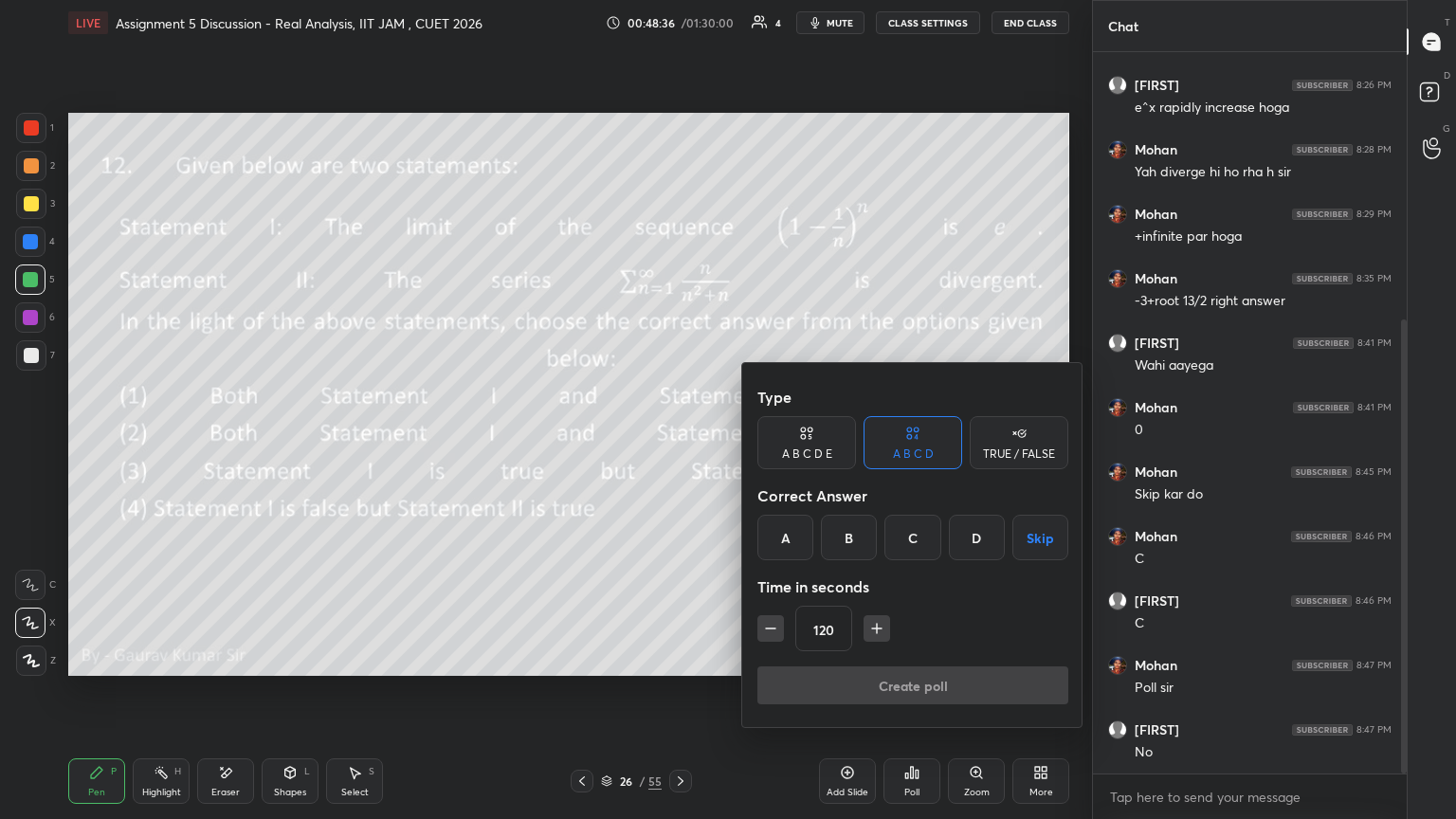 click on "D" at bounding box center [976, 537] 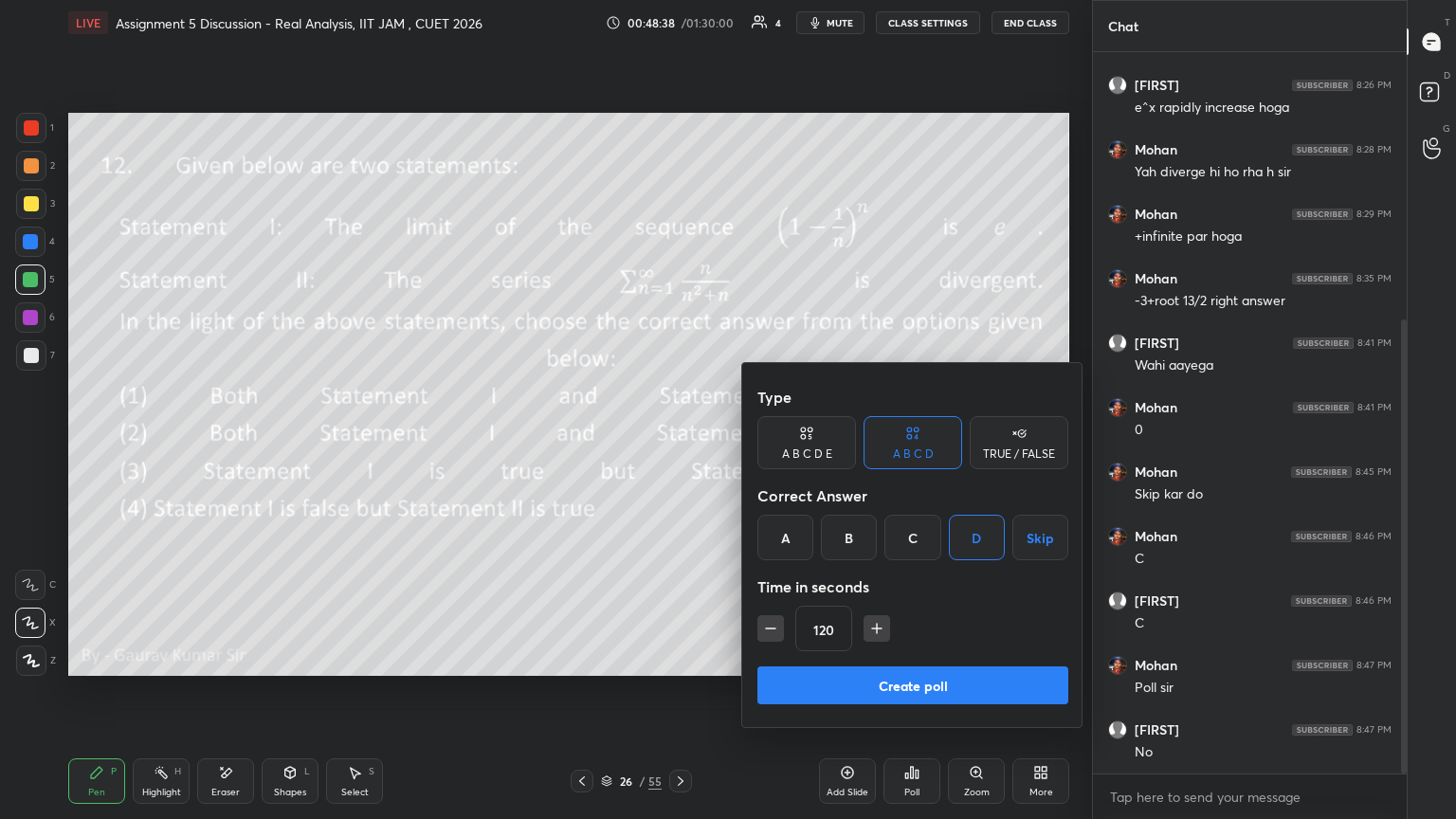click on "Create poll" at bounding box center (913, 685) 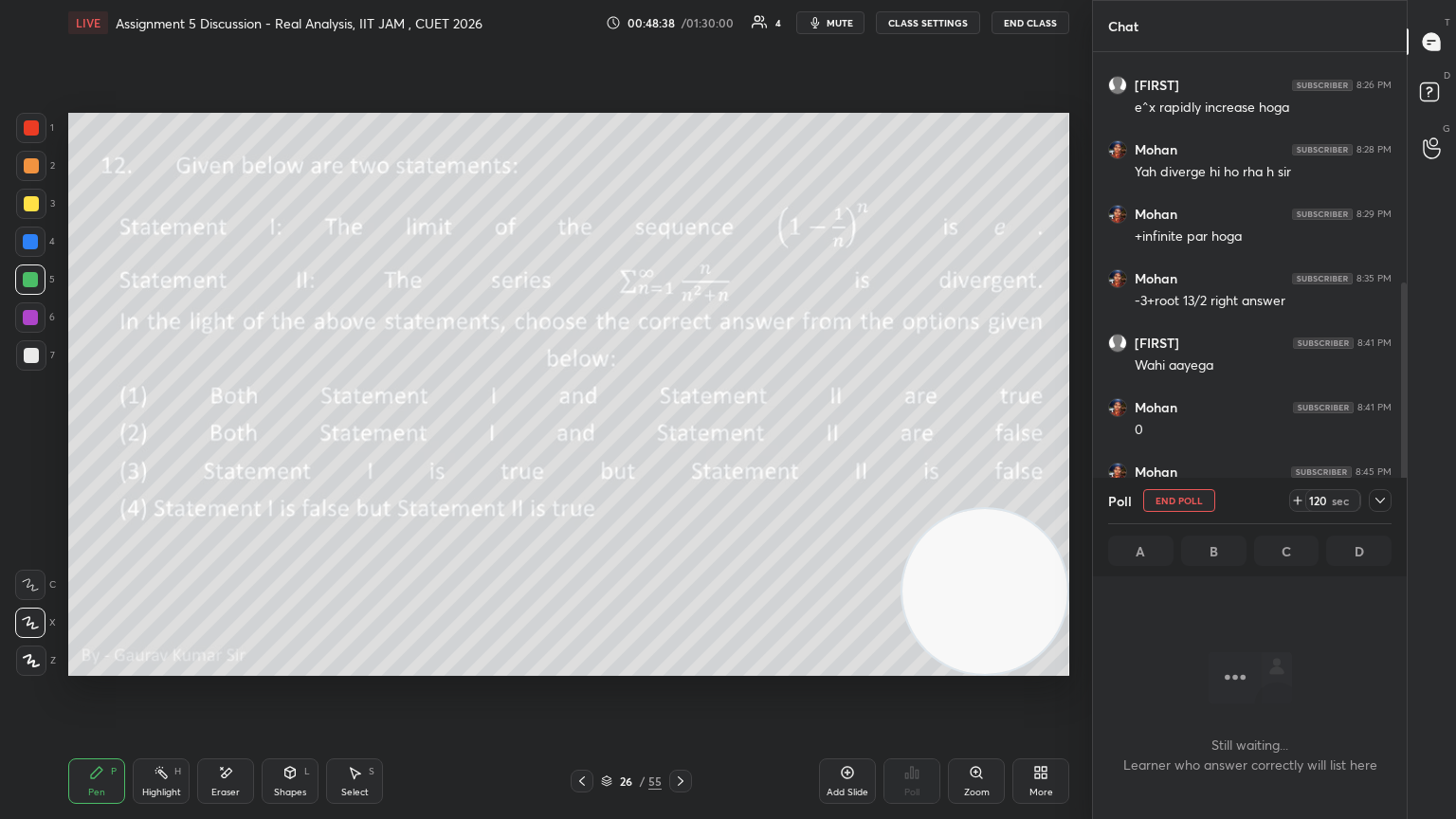 scroll, scrollTop: 641, scrollLeft: 308, axis: both 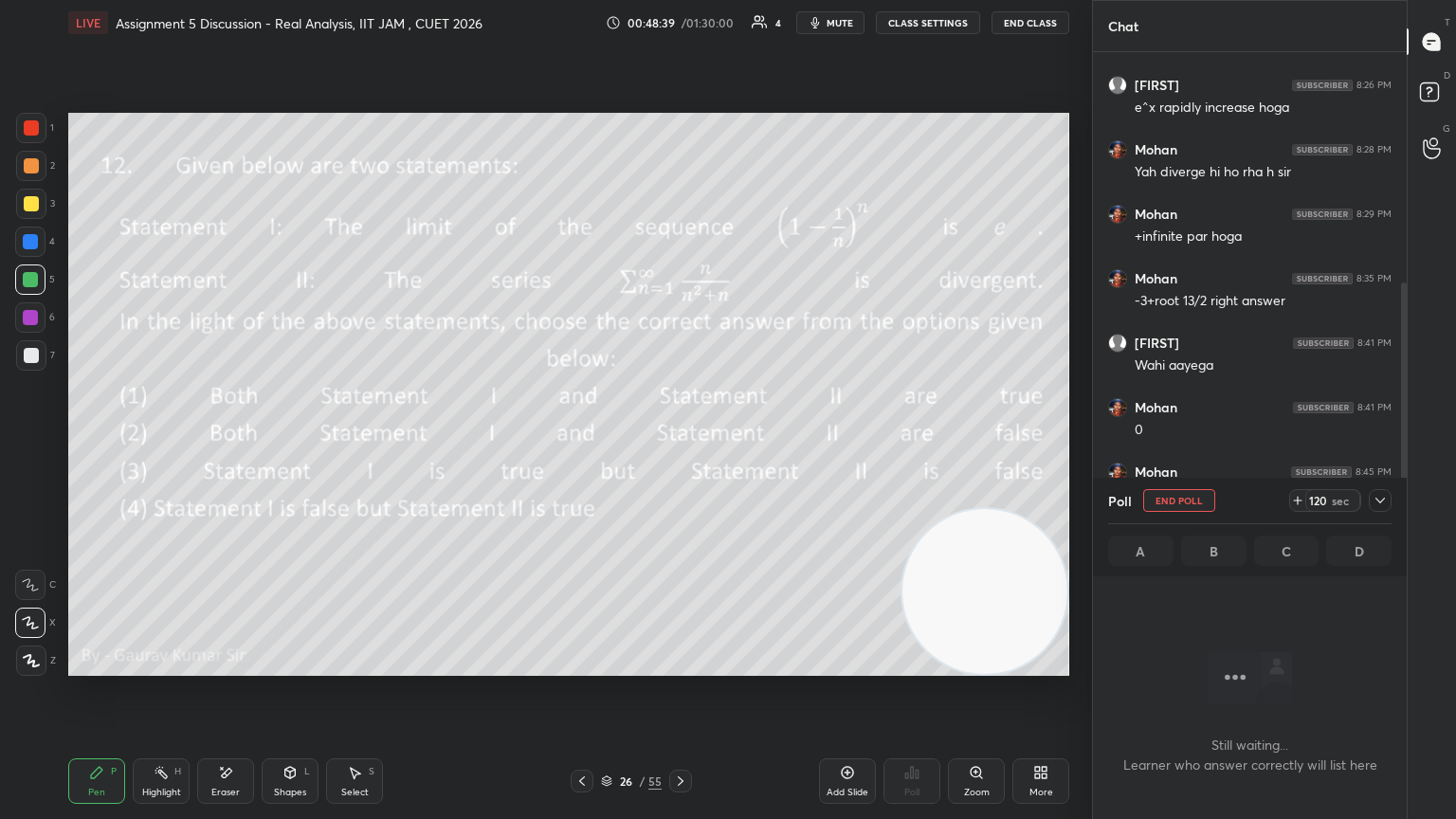 click on "Setting up your live class Poll for   secs No correct answer Start poll" at bounding box center (569, 394) 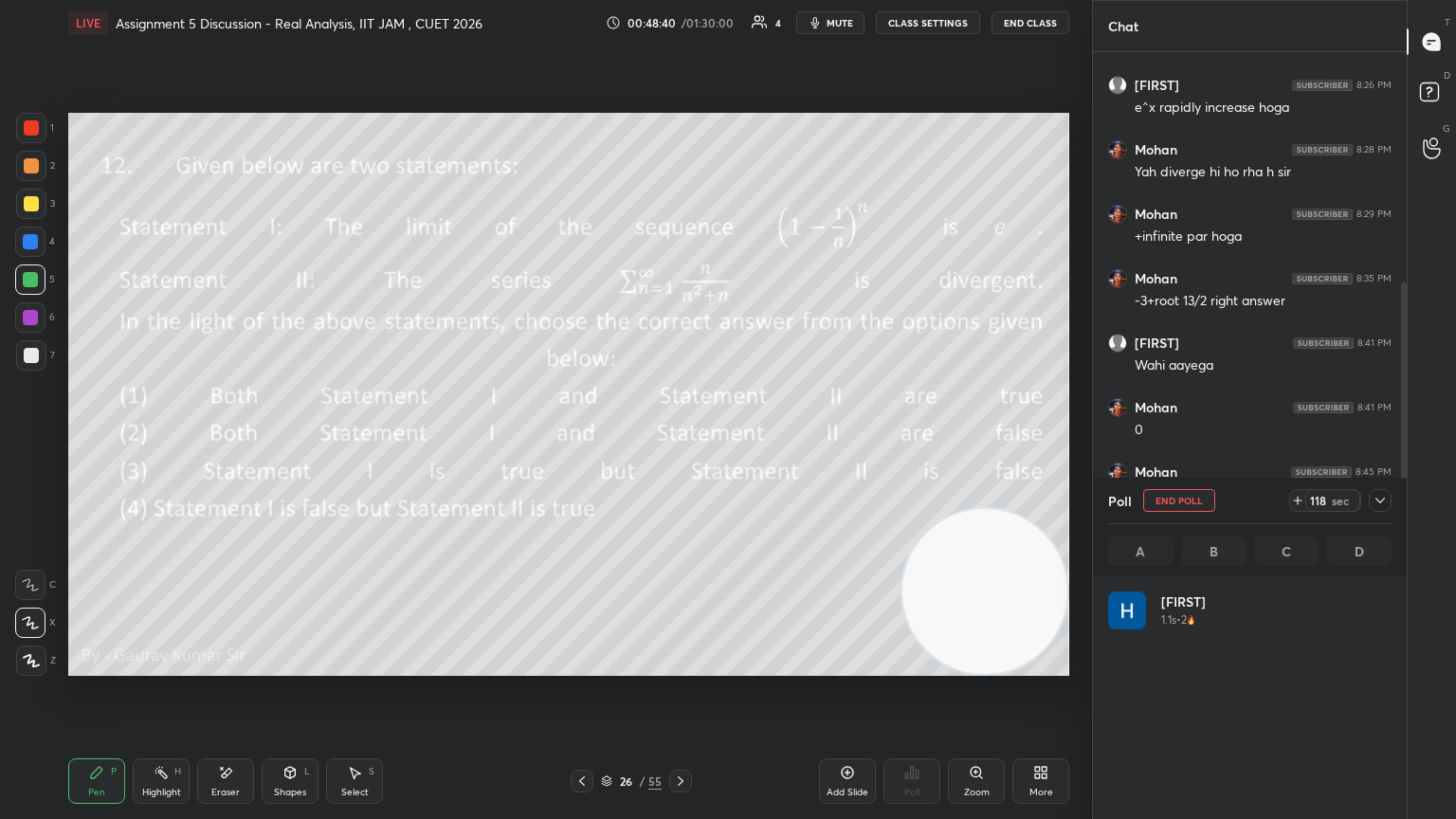 scroll, scrollTop: 6, scrollLeft: 6, axis: both 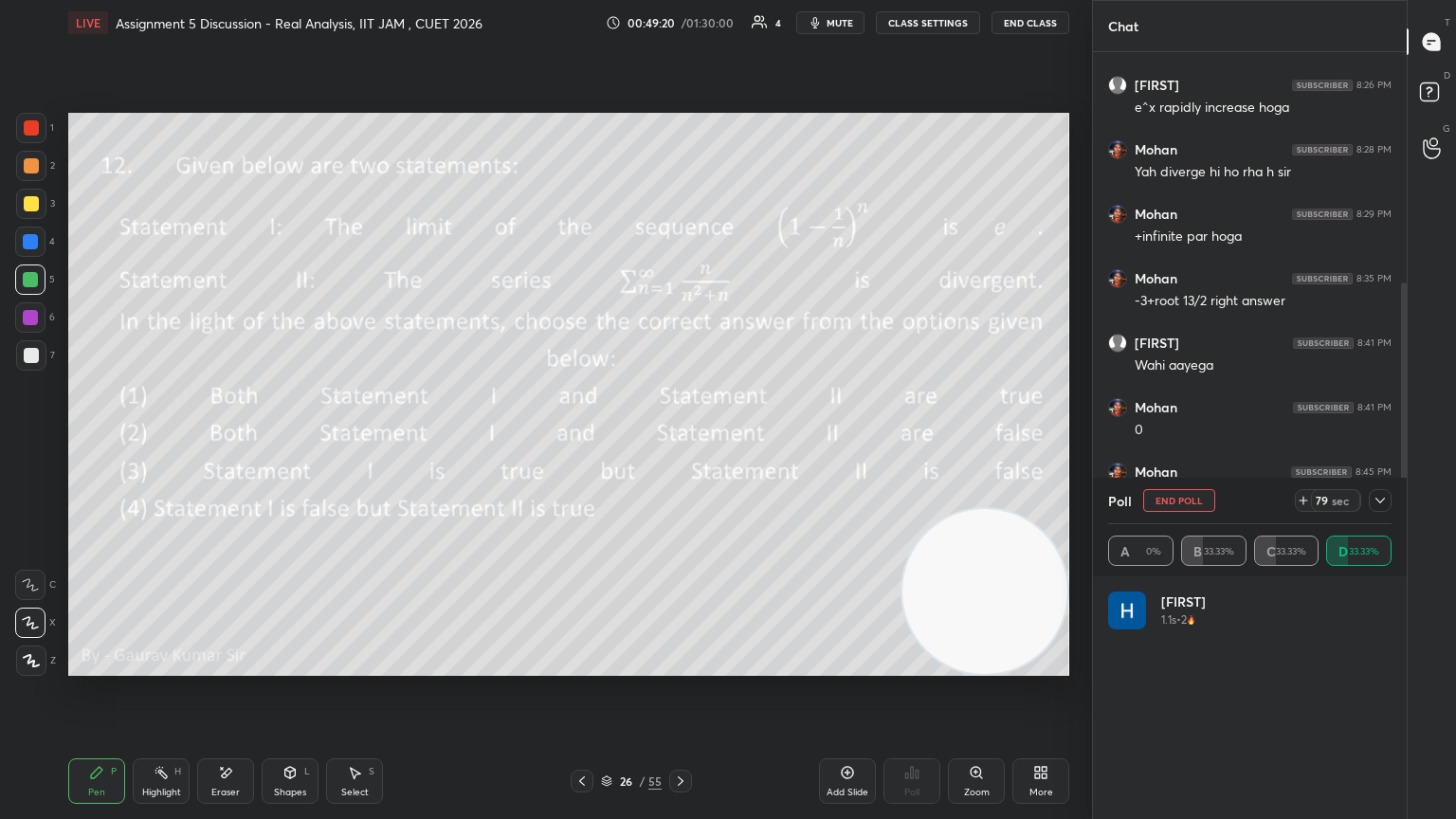 click on "End Poll" at bounding box center [1179, 500] 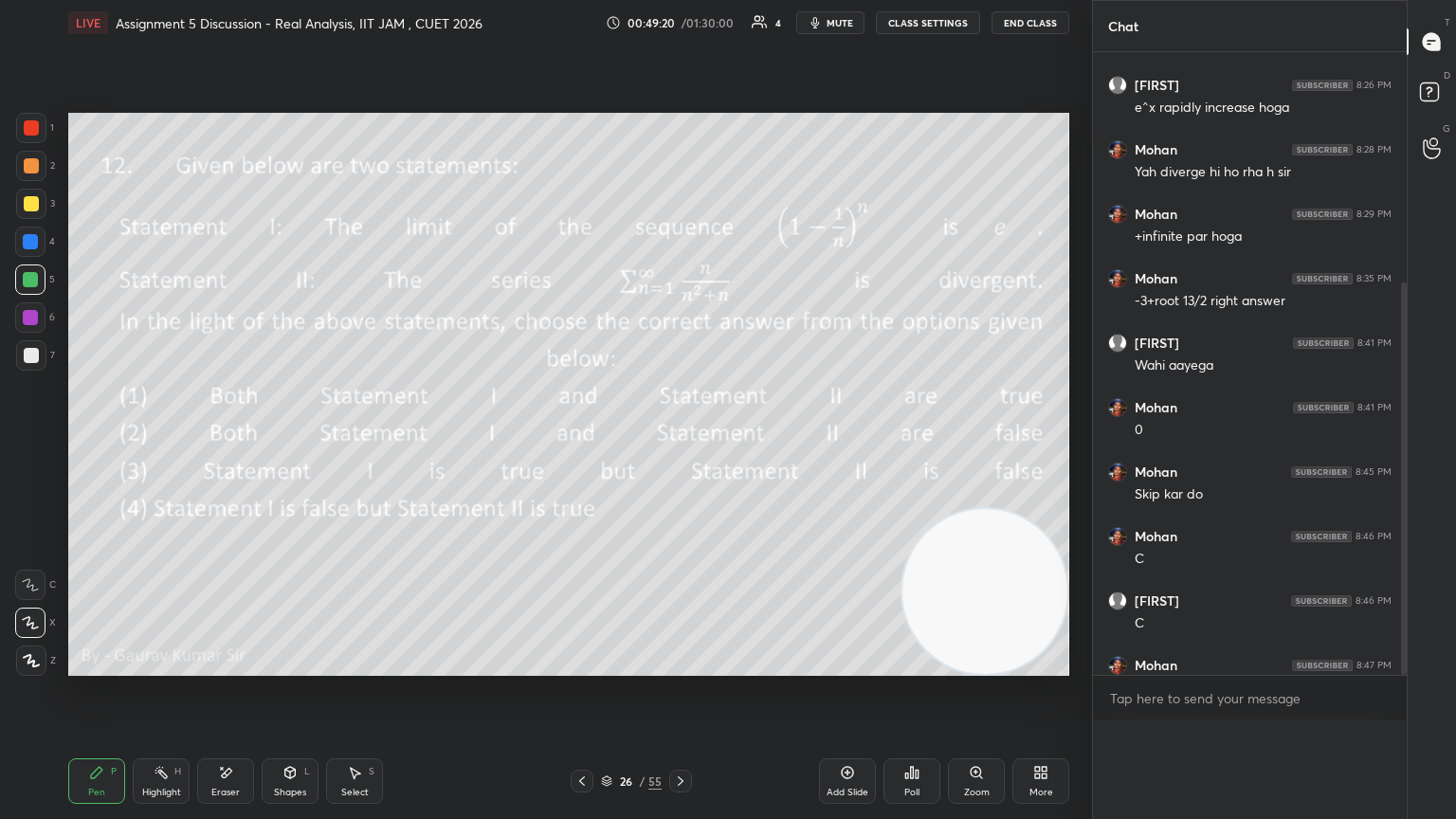 scroll, scrollTop: 0, scrollLeft: 0, axis: both 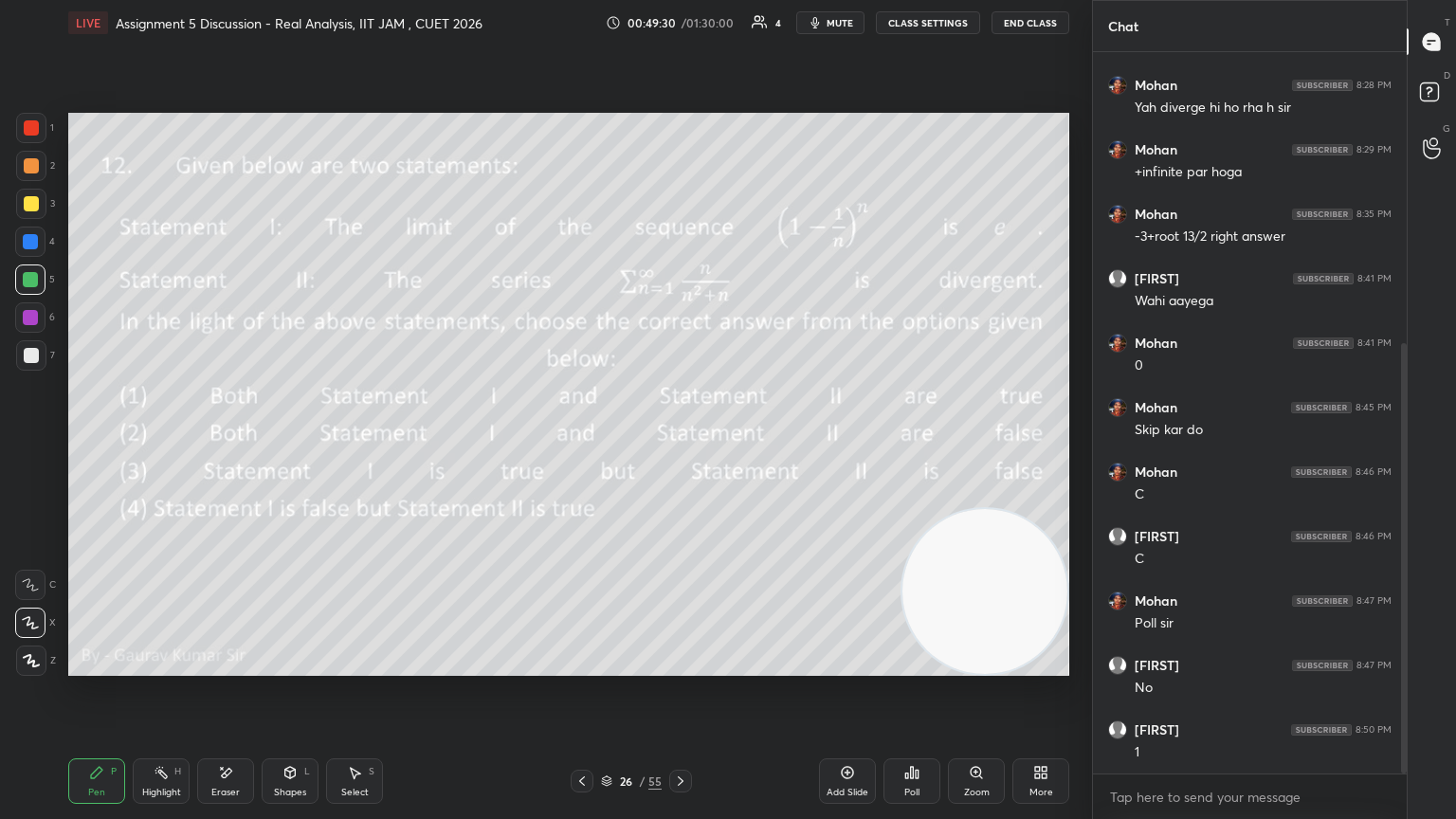 click 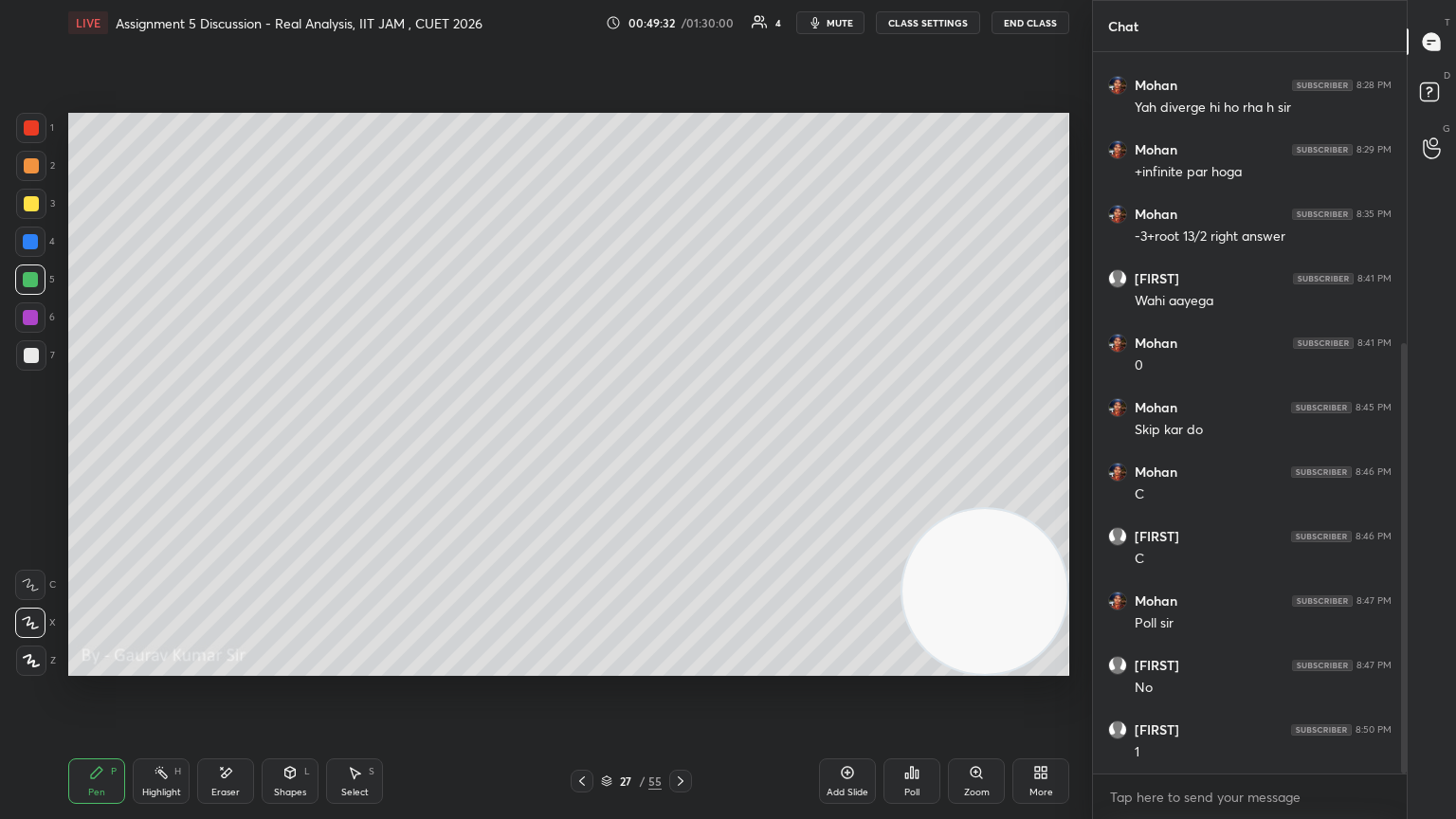 click at bounding box center (30, 318) 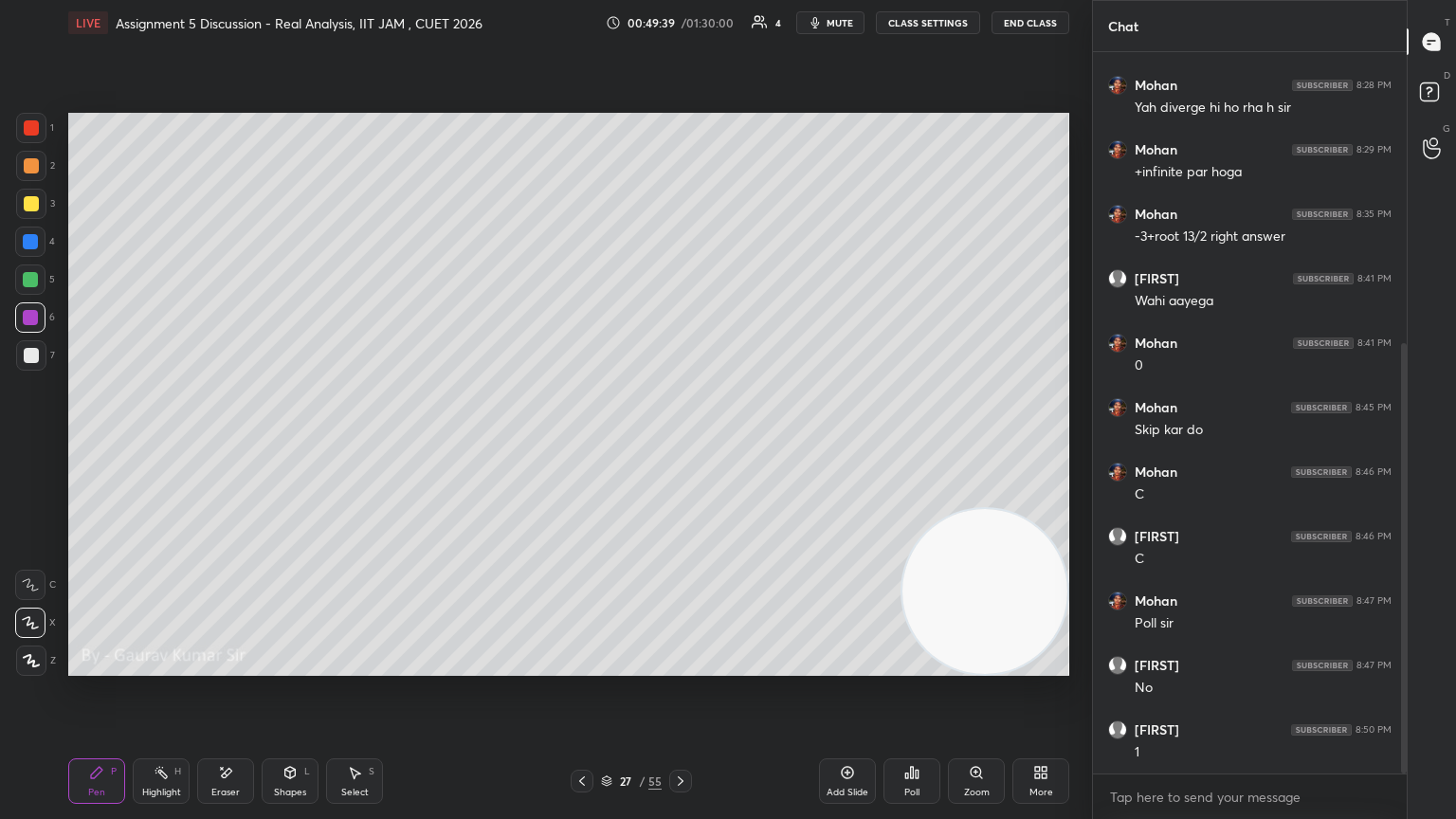 click 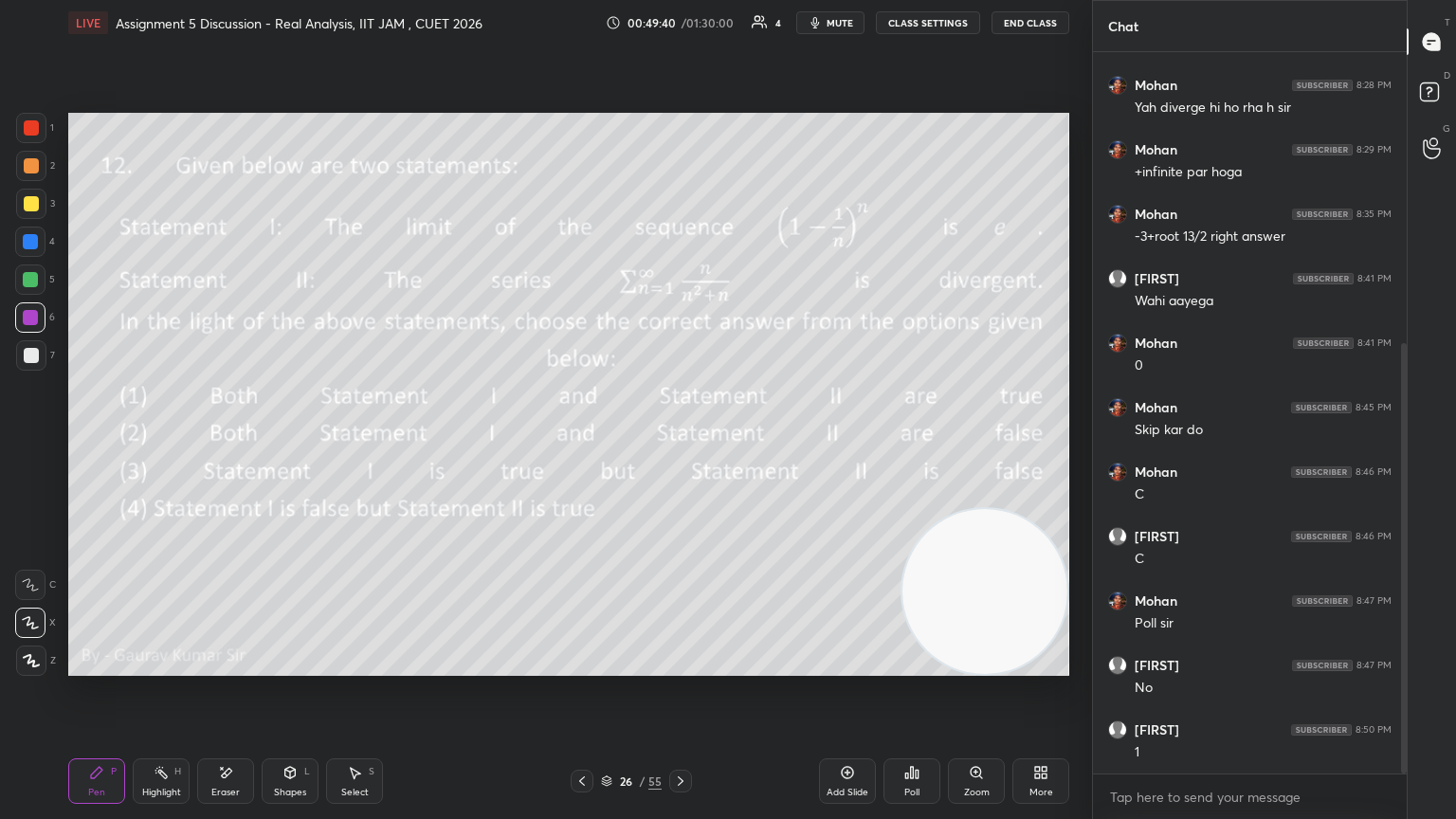 click 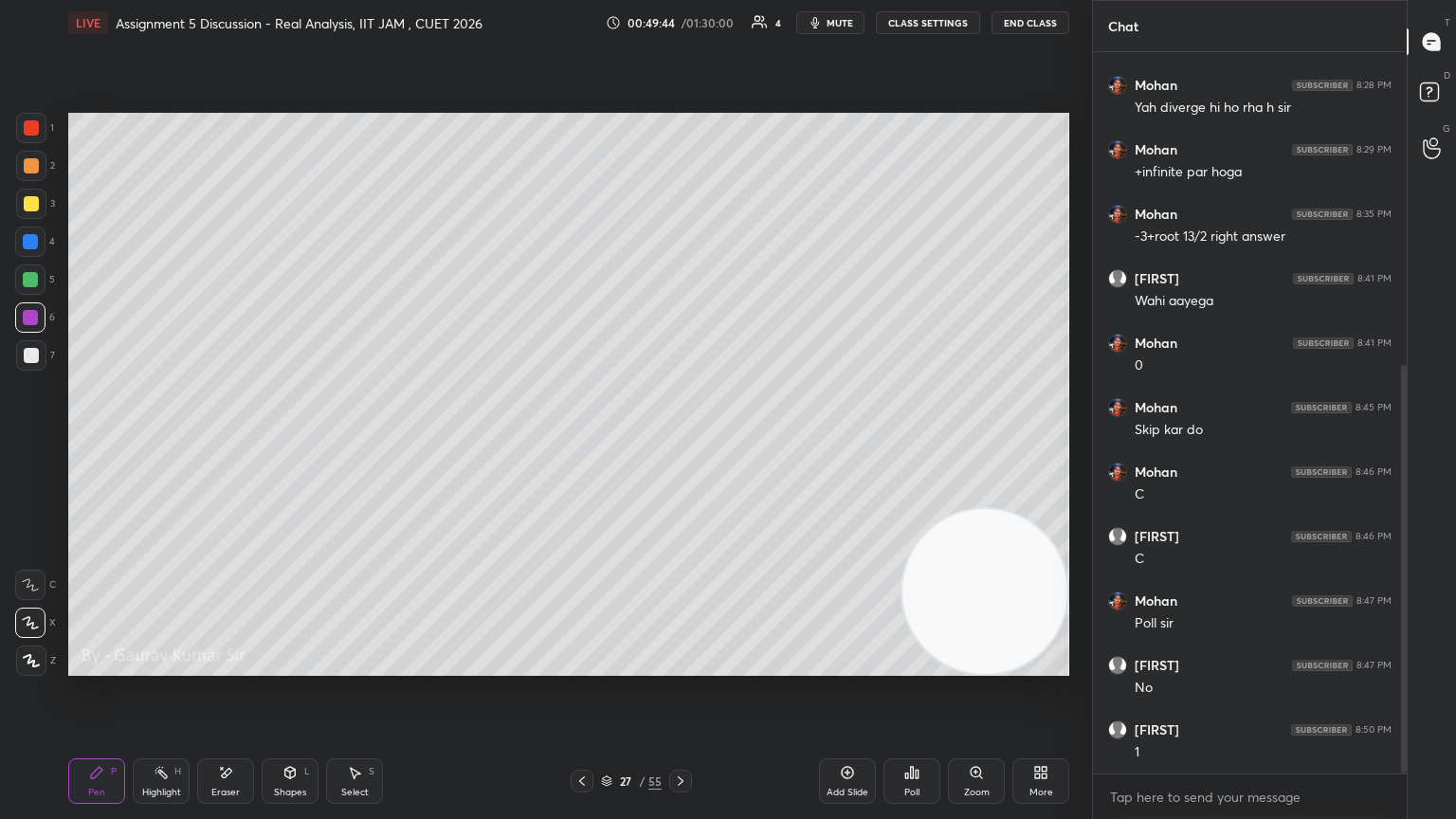 scroll, scrollTop: 553, scrollLeft: 0, axis: vertical 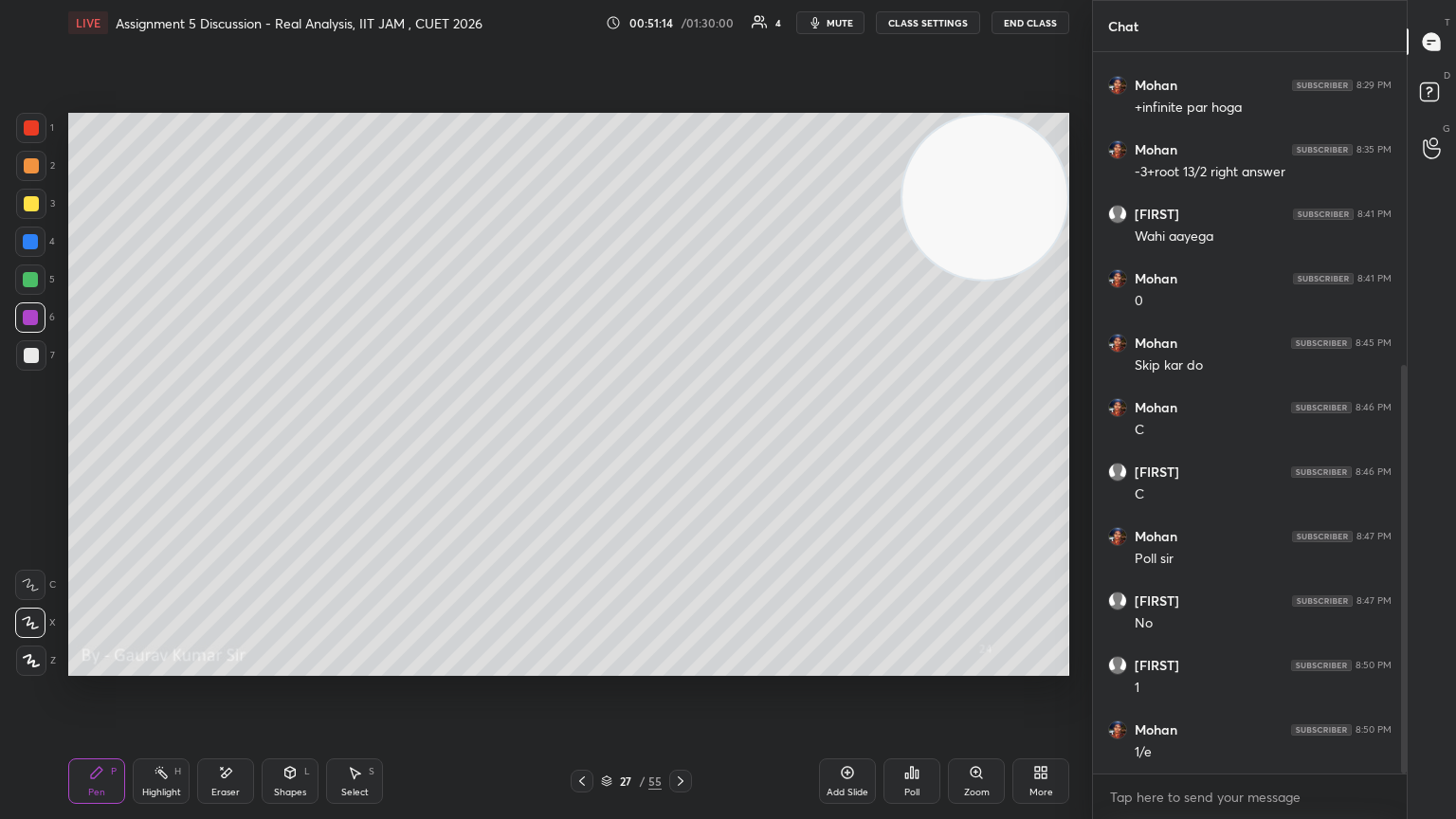 click on "Eraser" at bounding box center (226, 781) 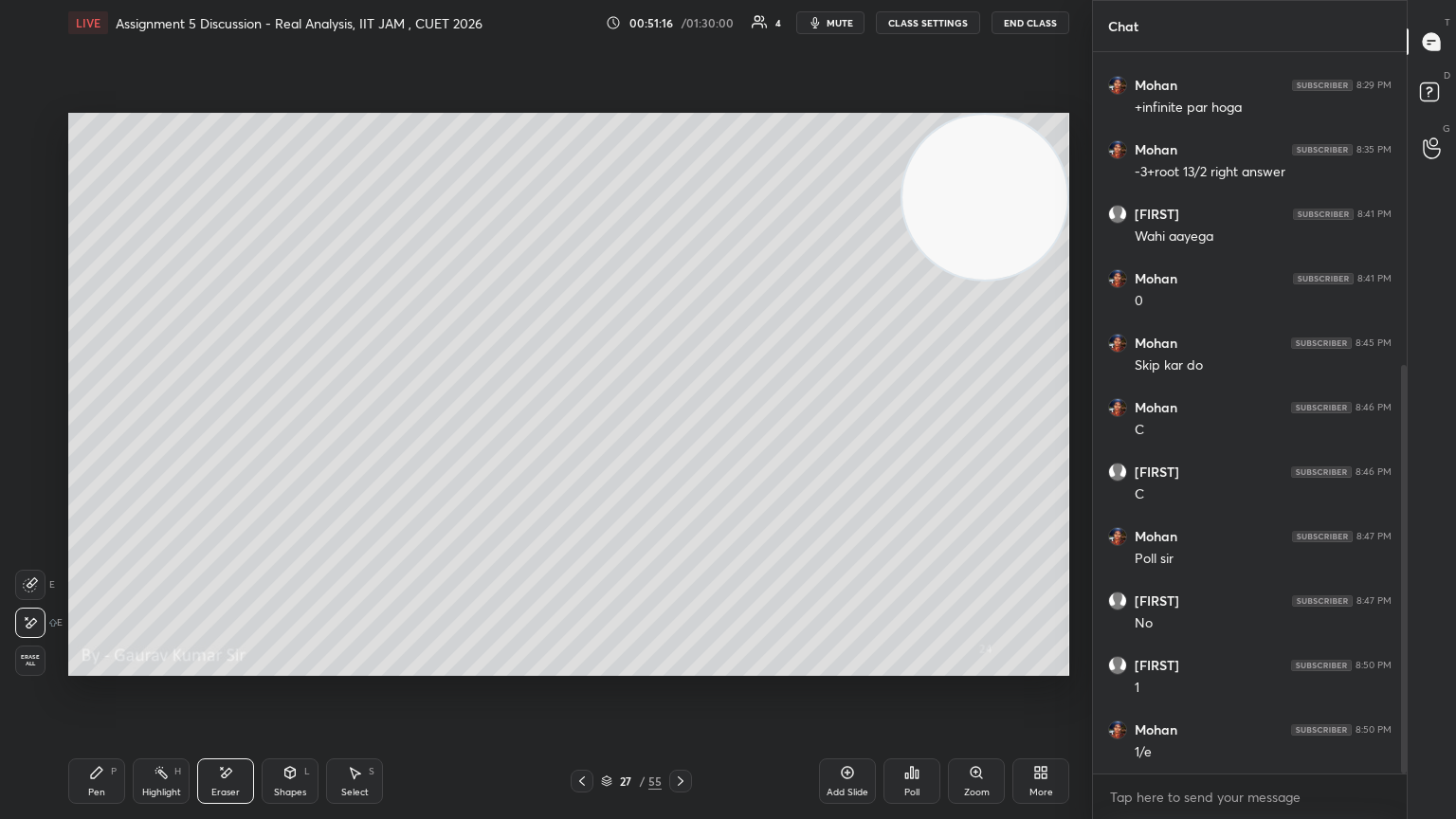 click on "Pen P" at bounding box center [97, 781] 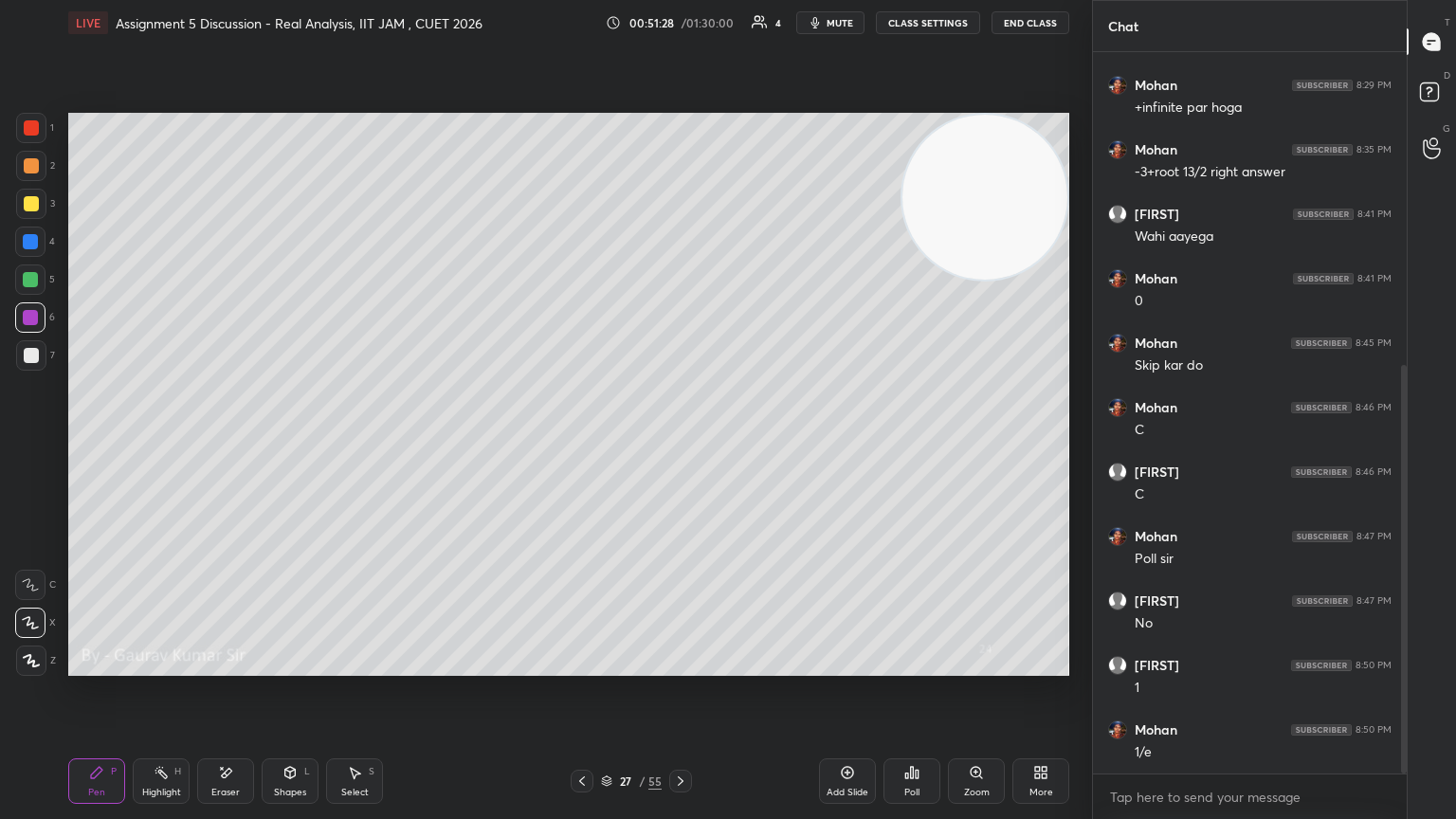 click 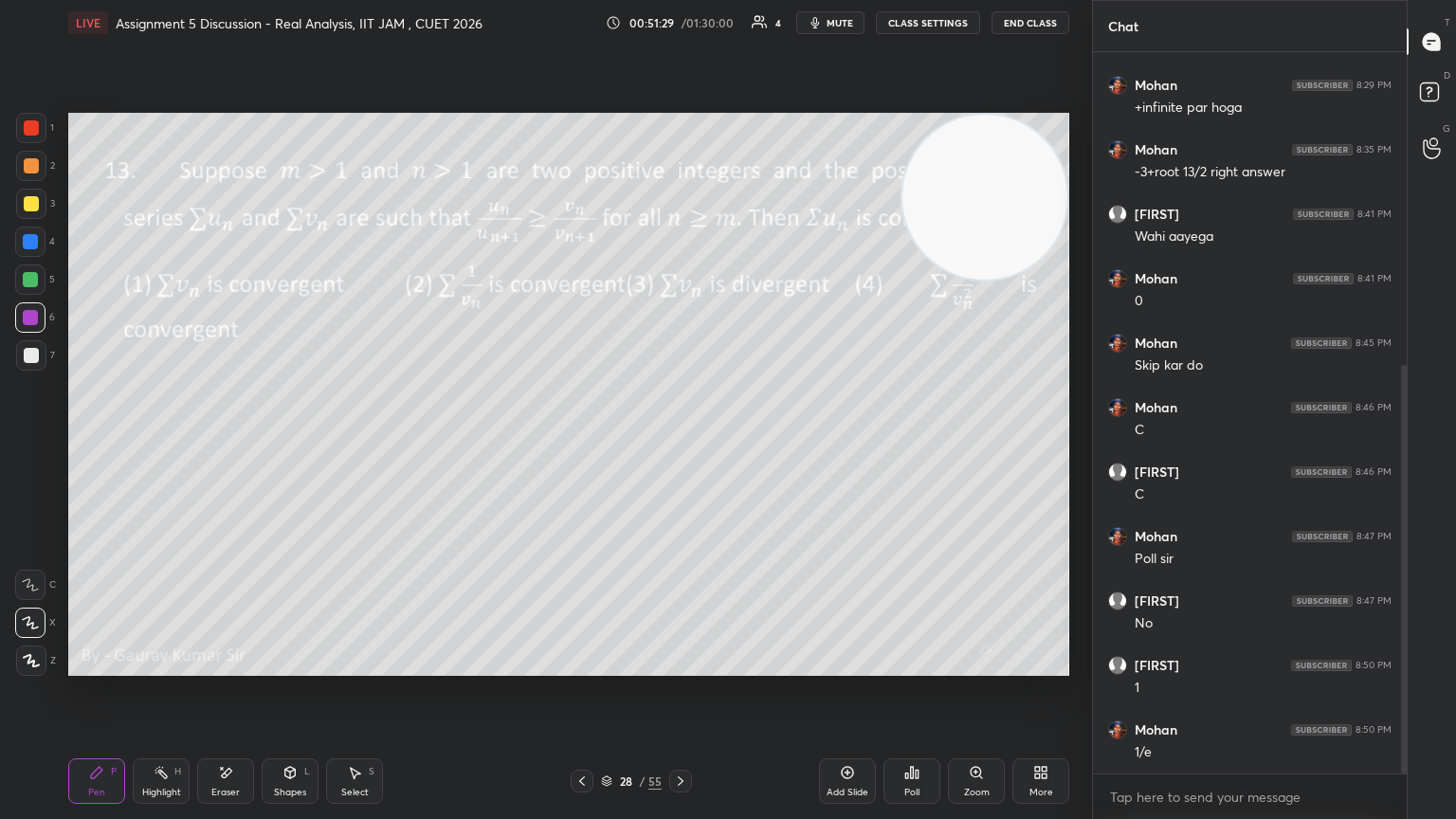 click 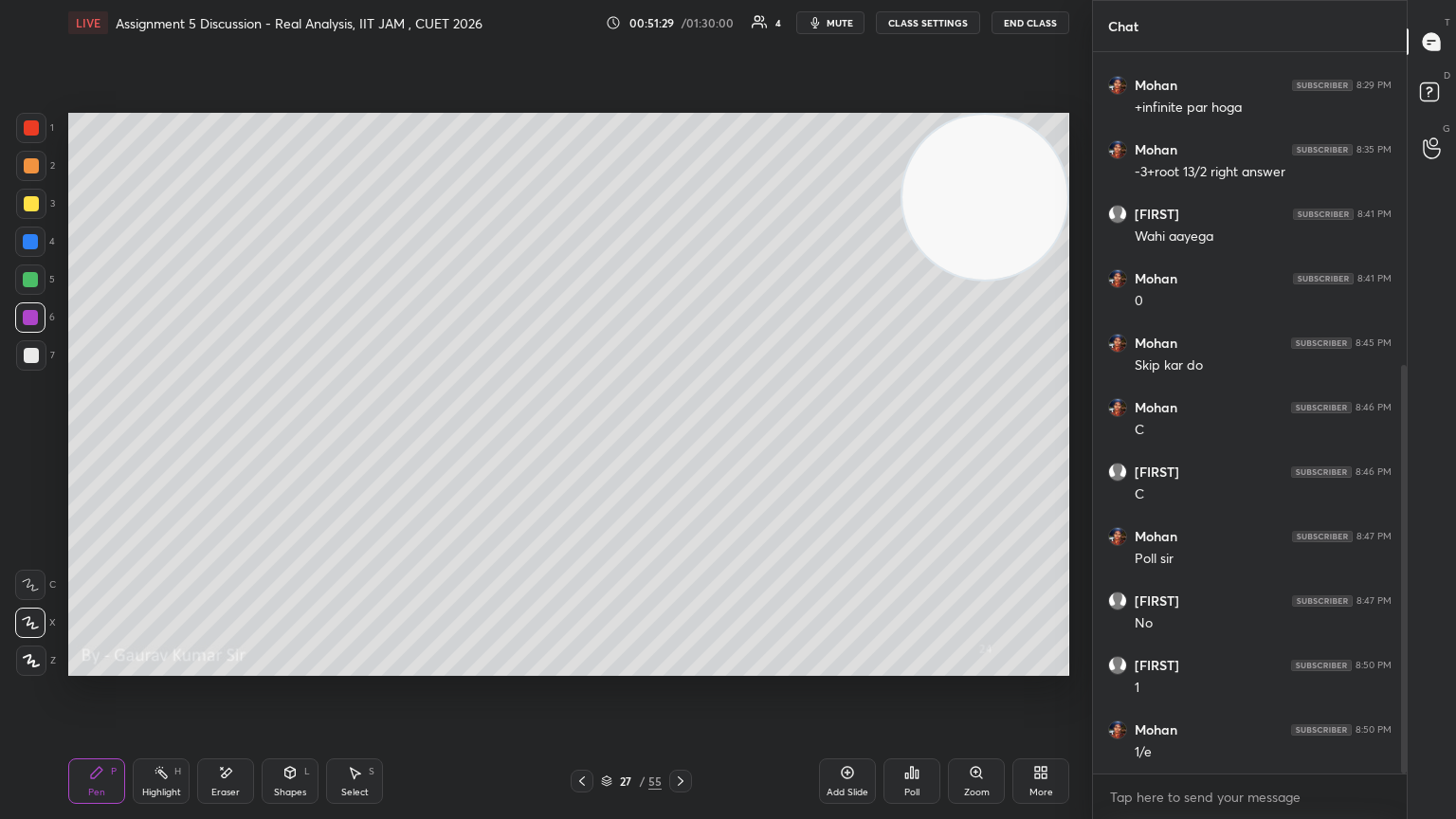 click on "Add Slide" at bounding box center [847, 781] 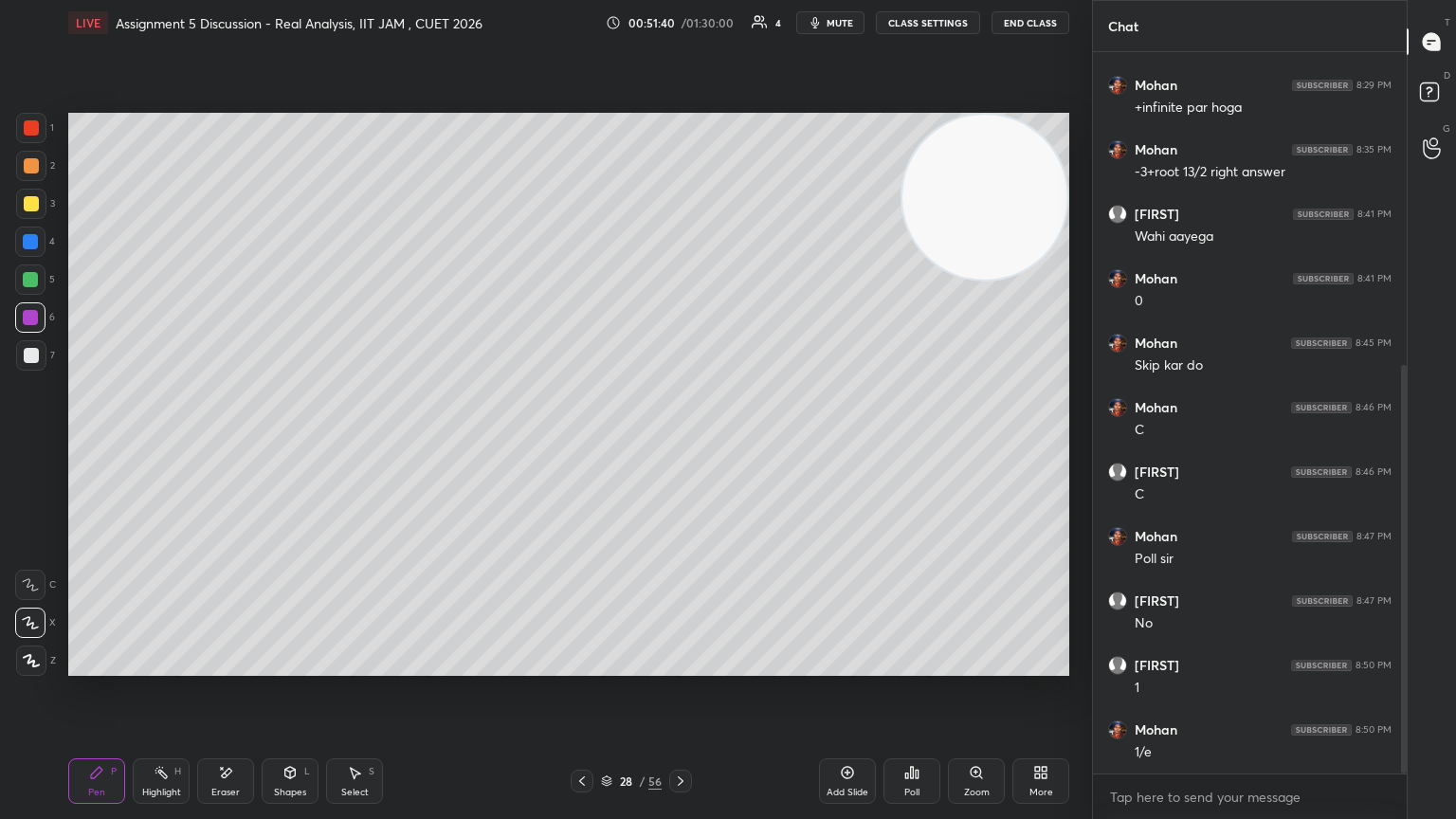 click 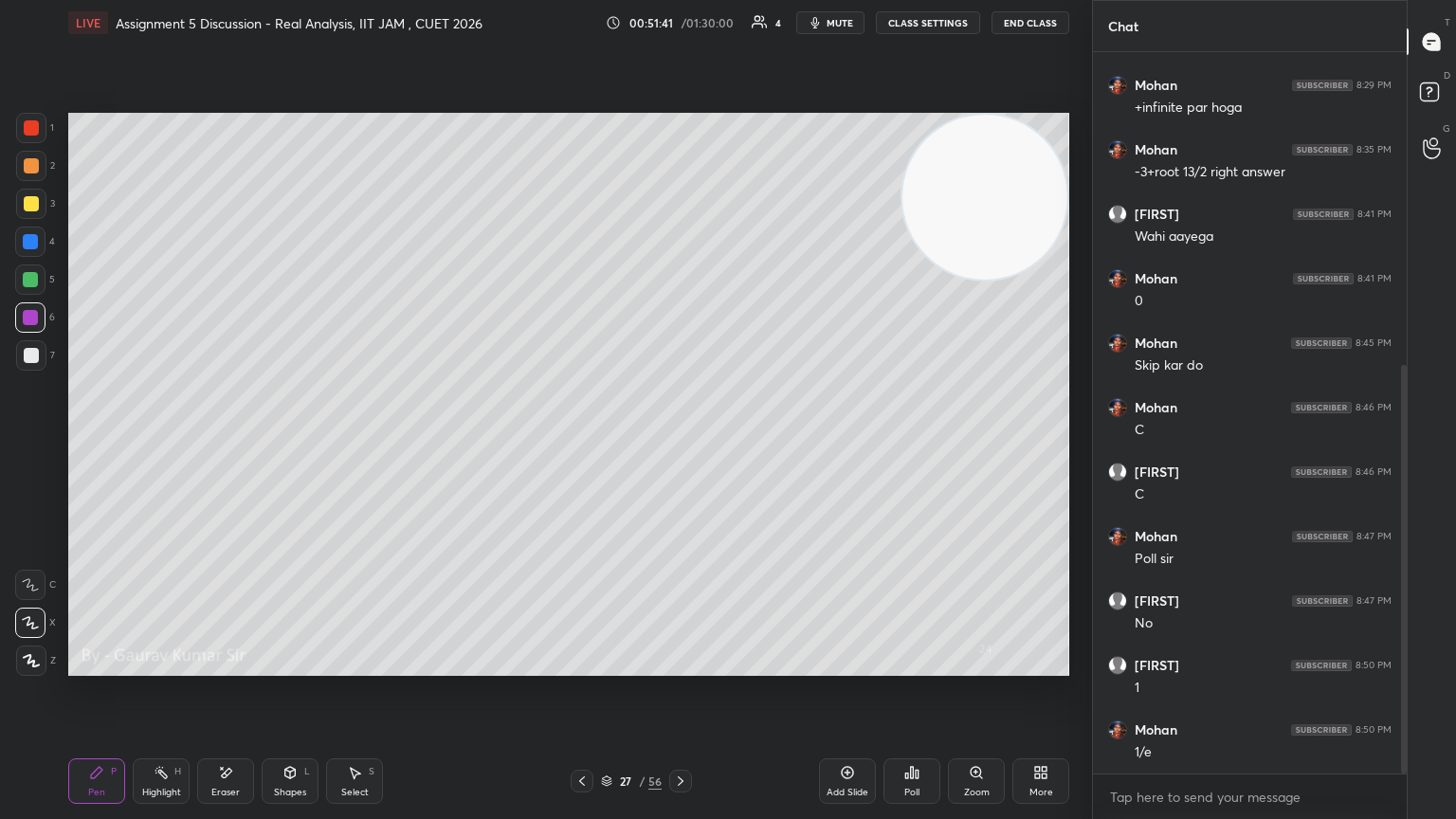 click 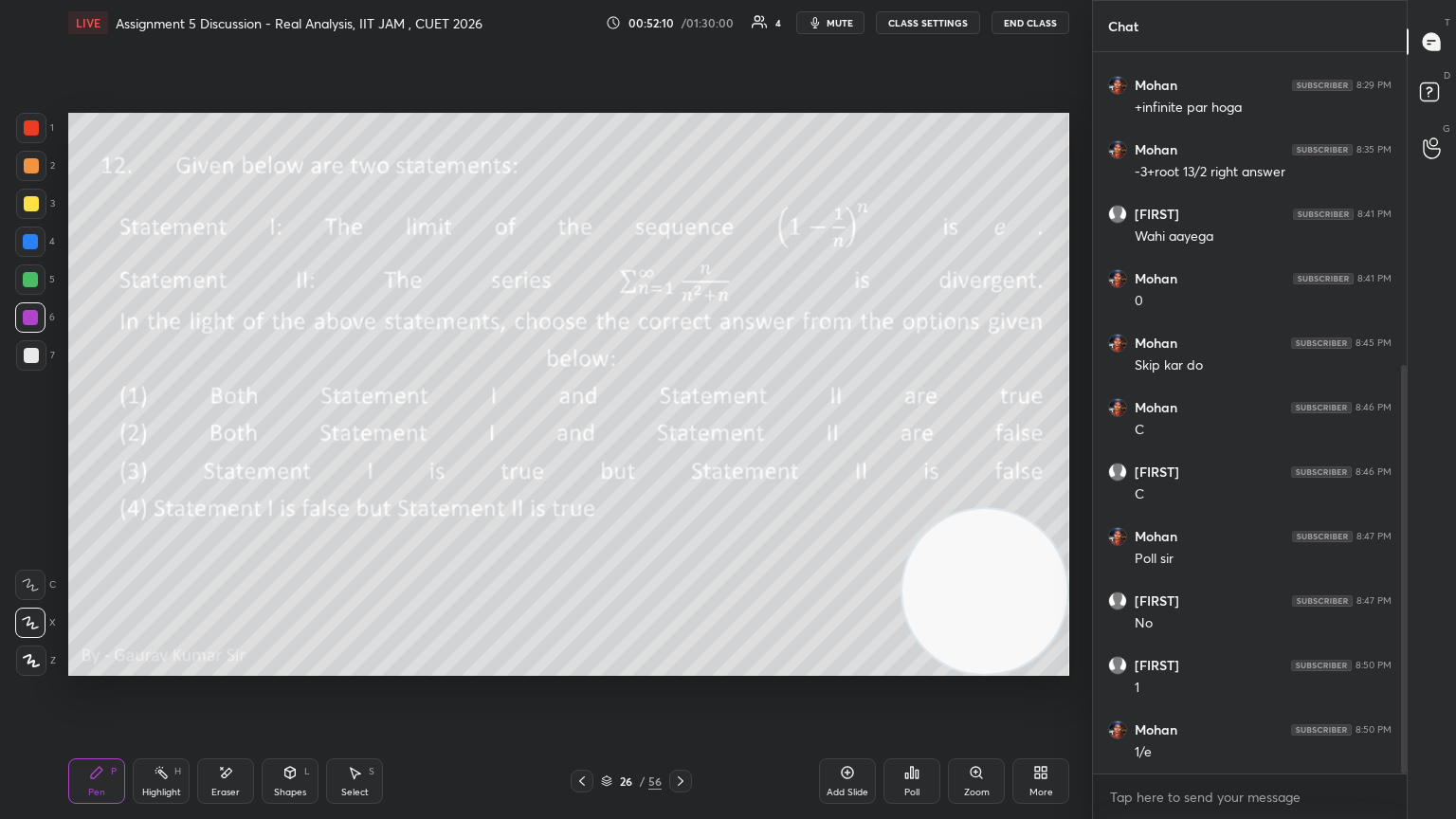 click 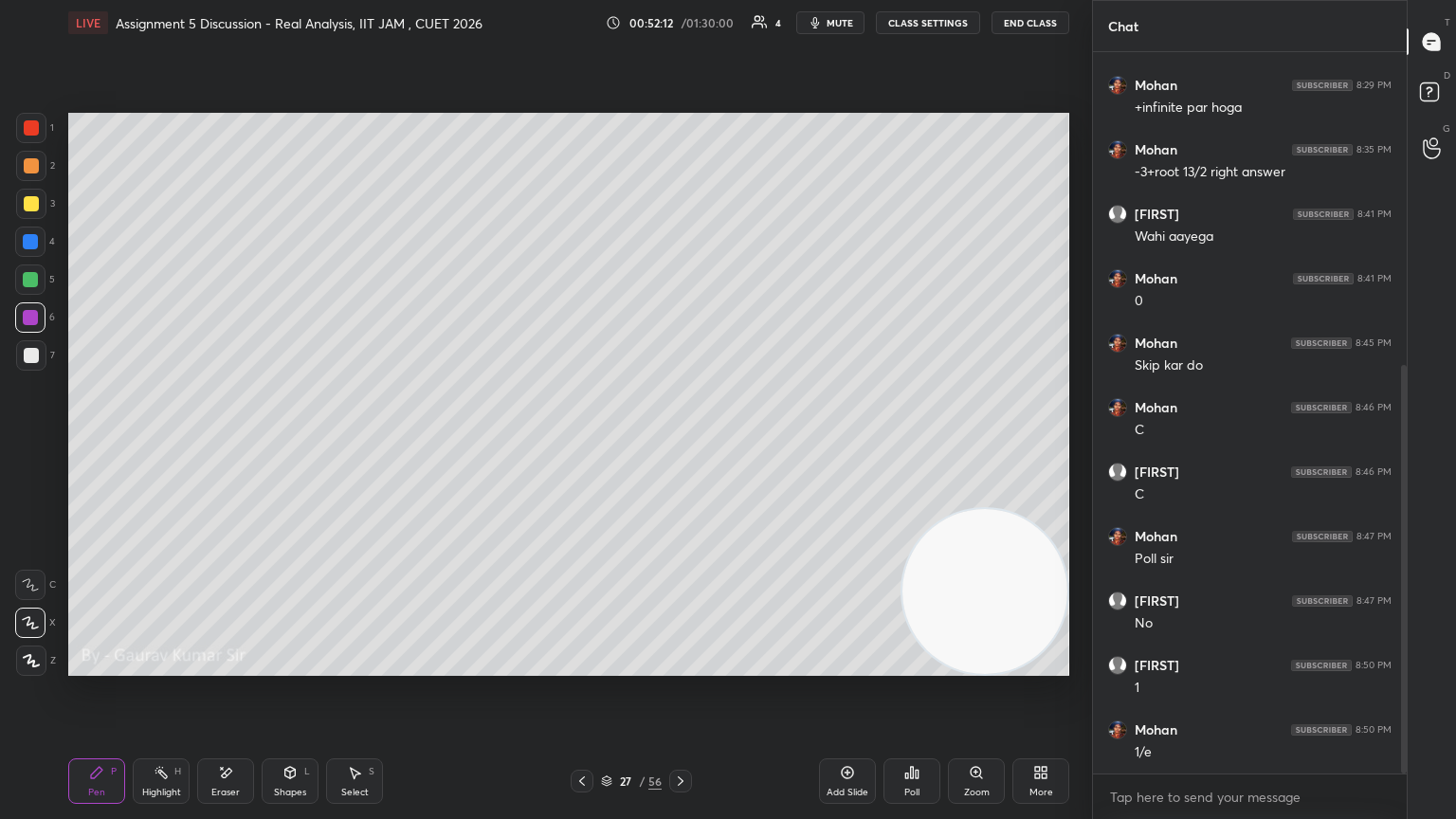 click 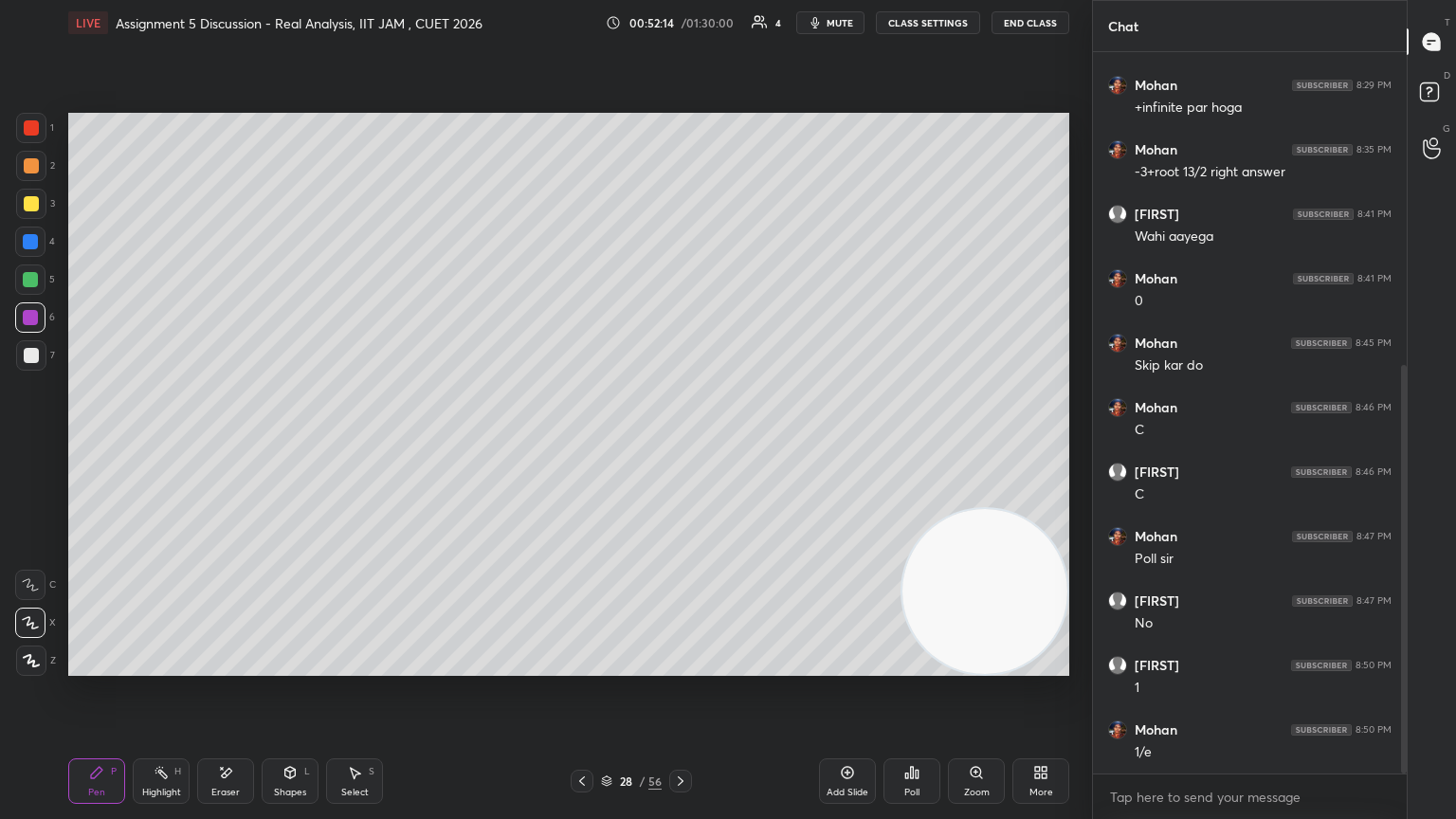 click at bounding box center [30, 280] 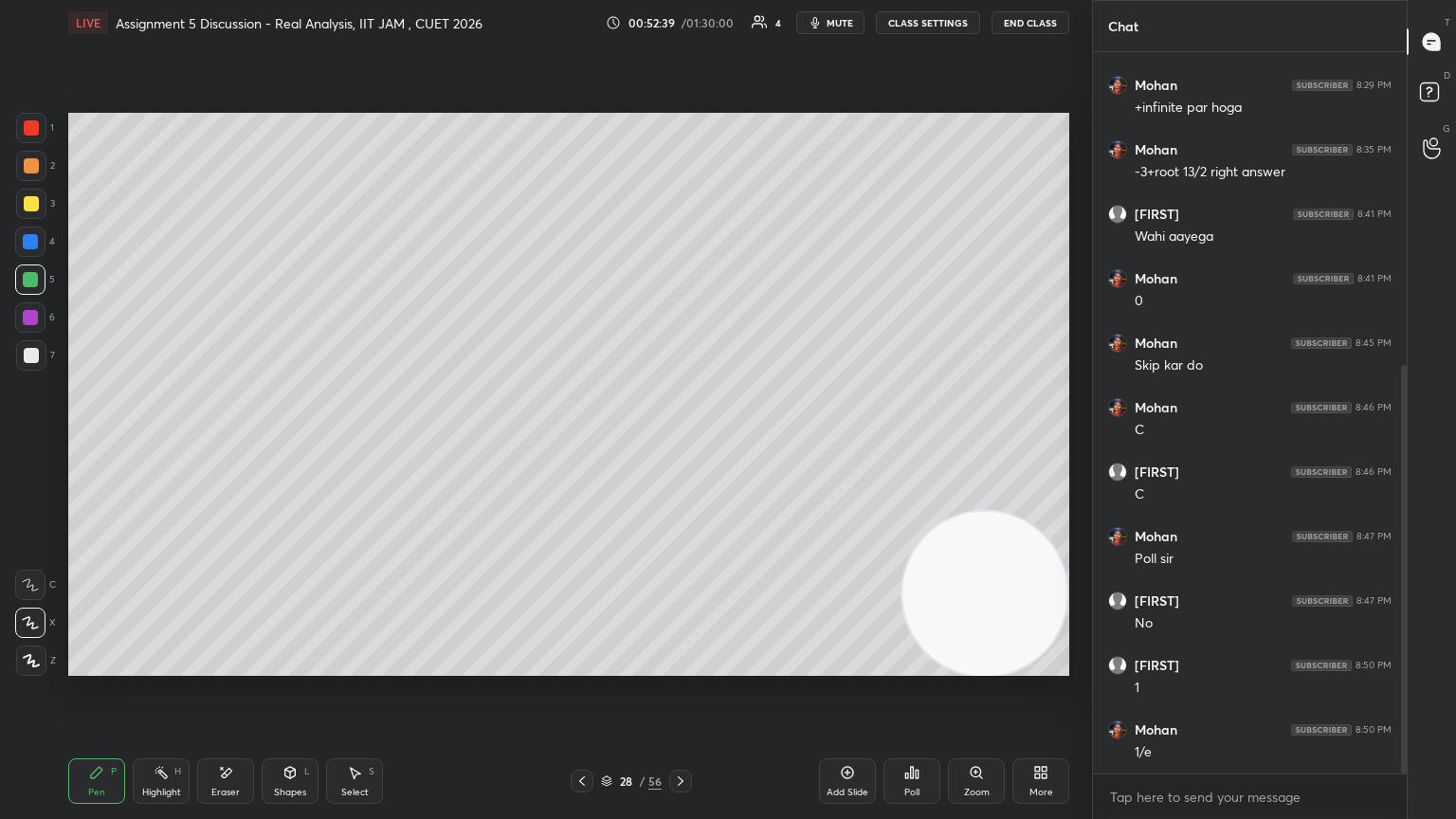 click 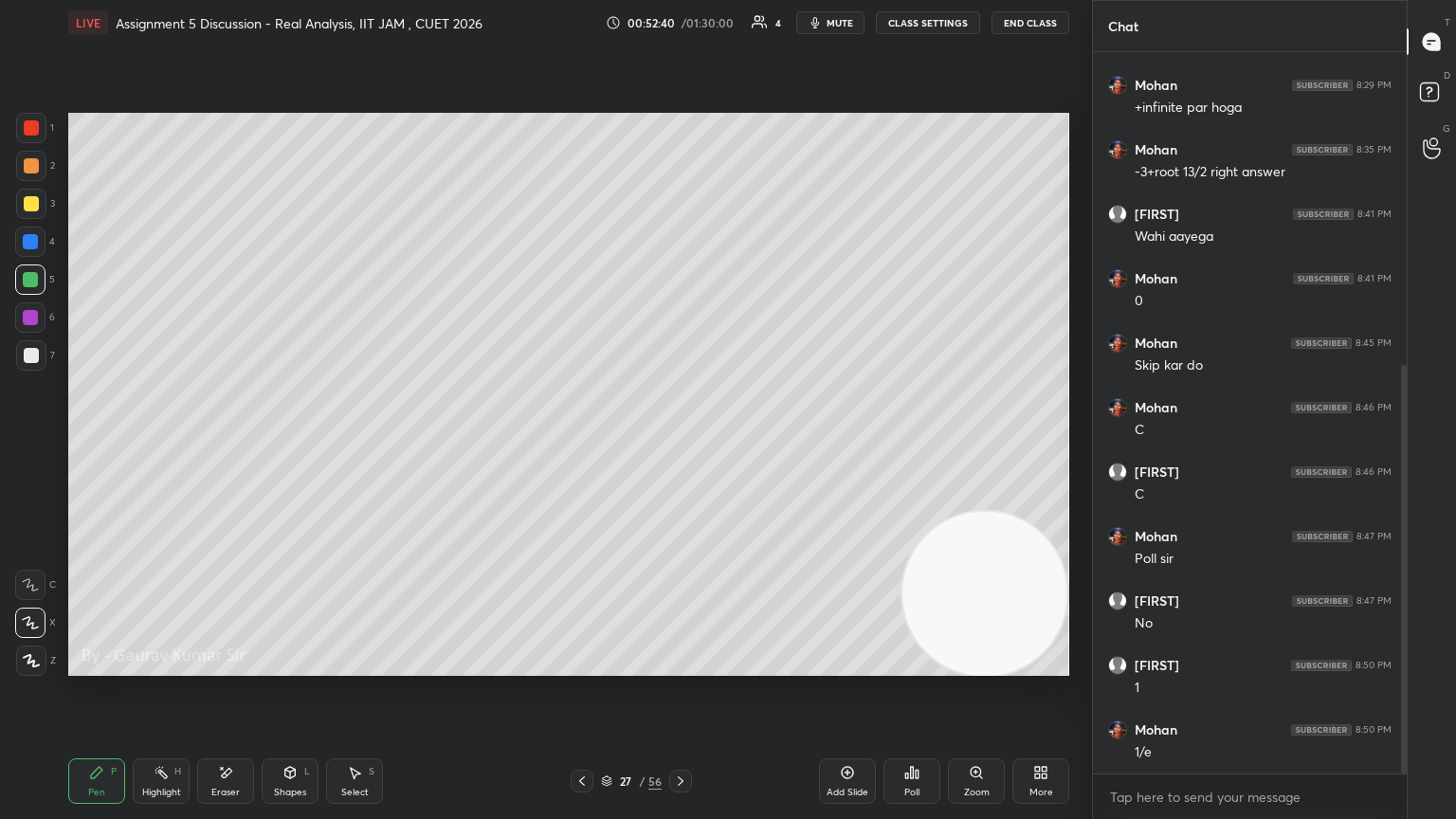click 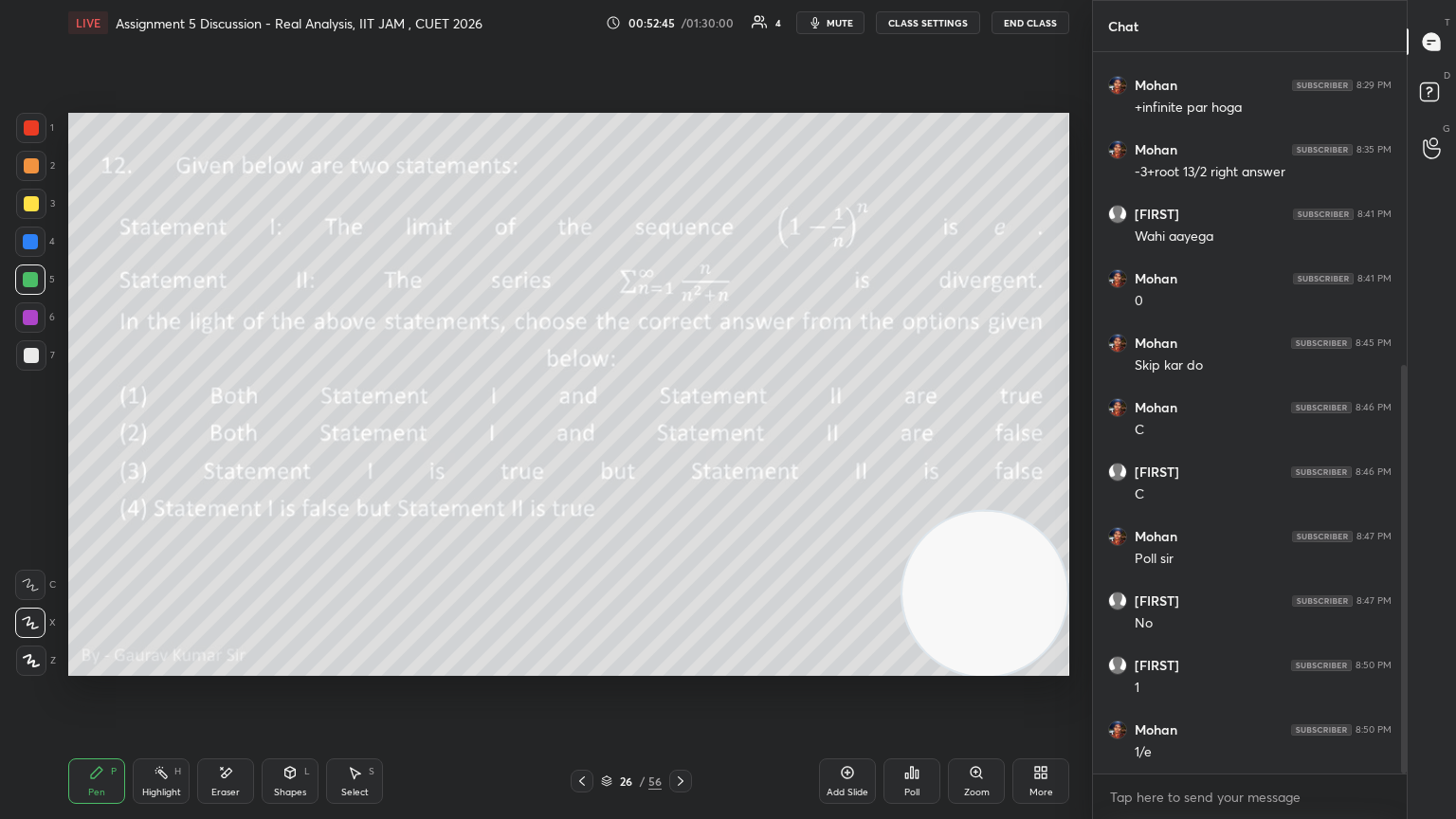 click 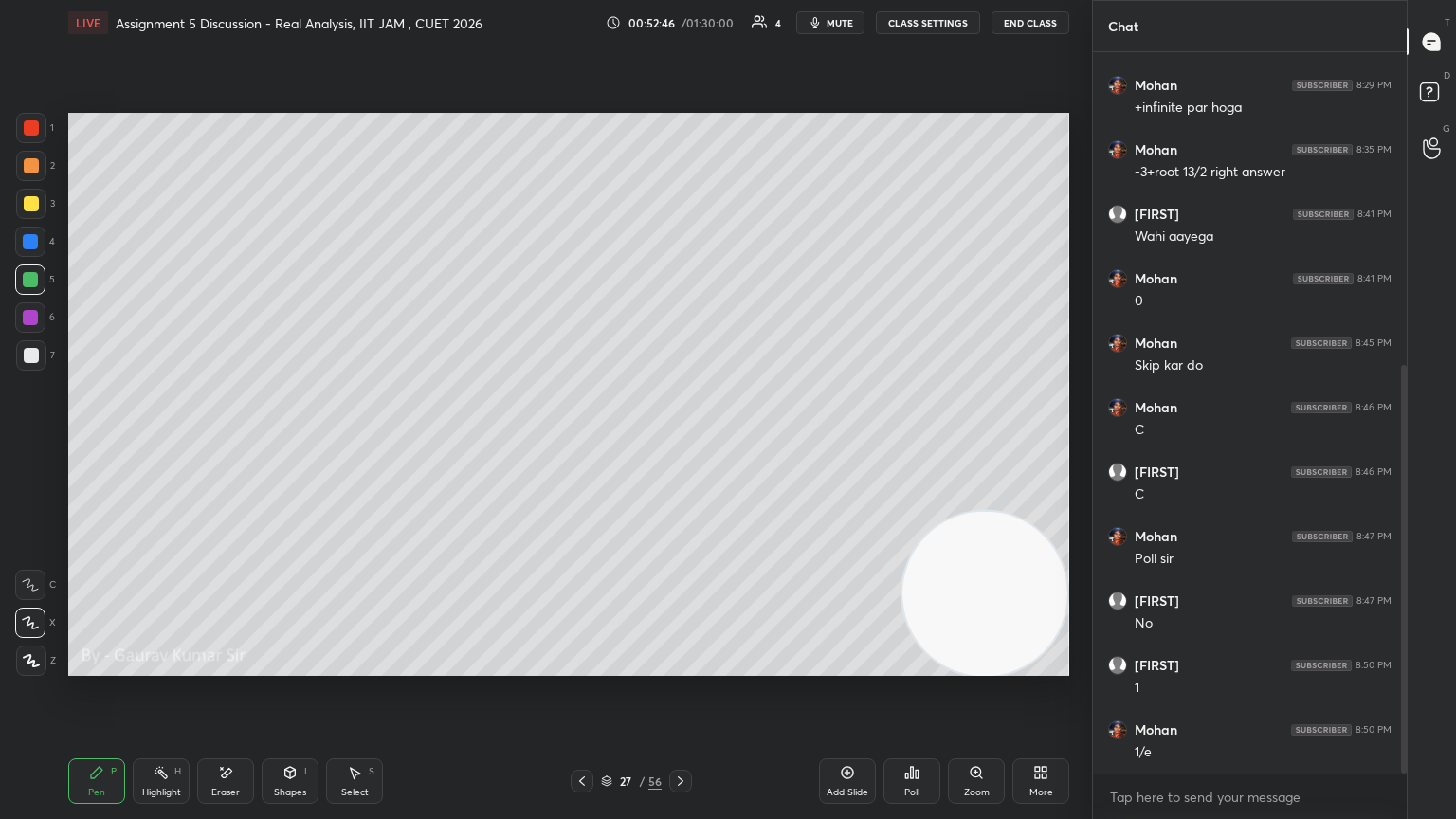 click 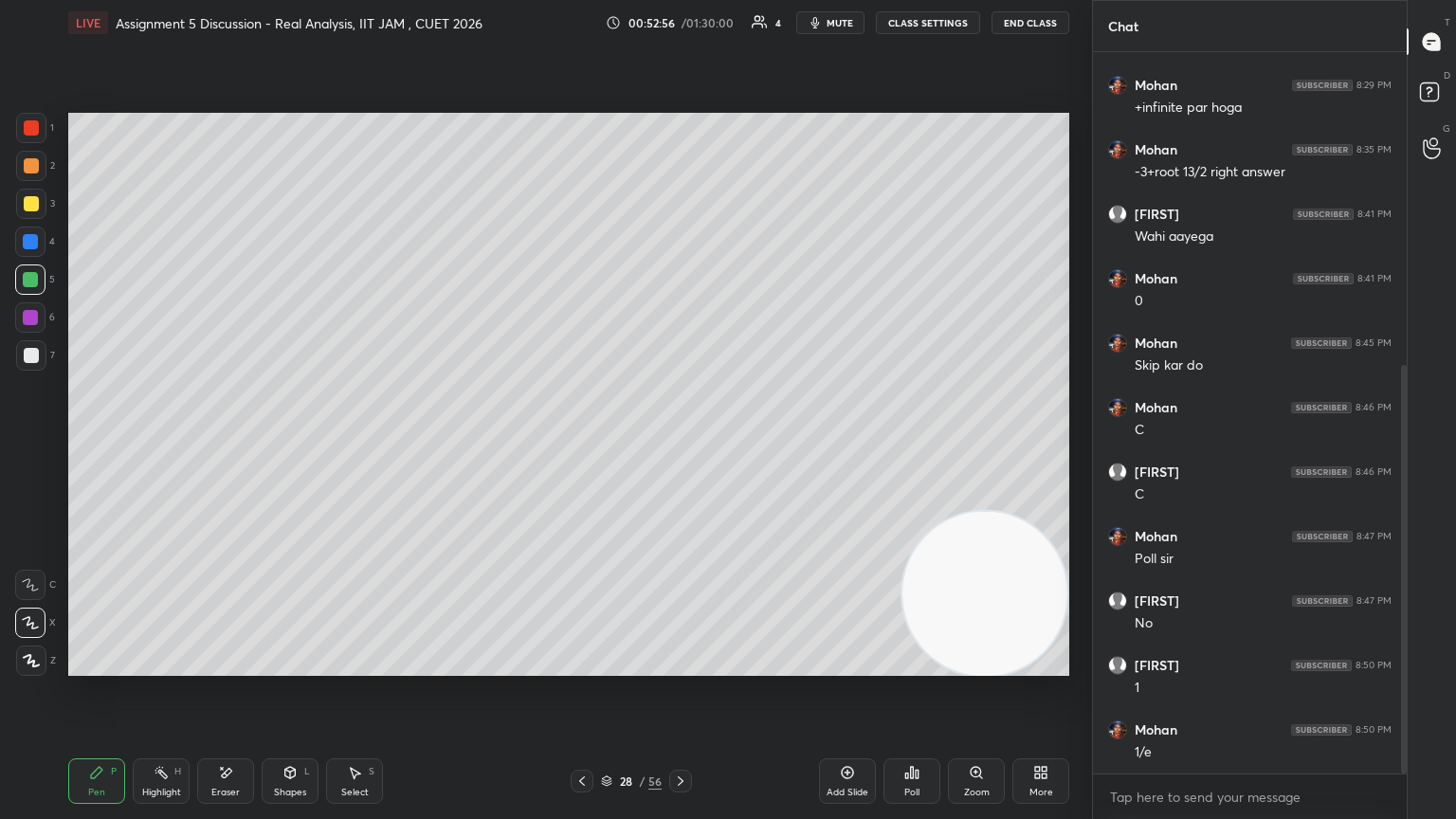 click on "Eraser" at bounding box center (226, 792) 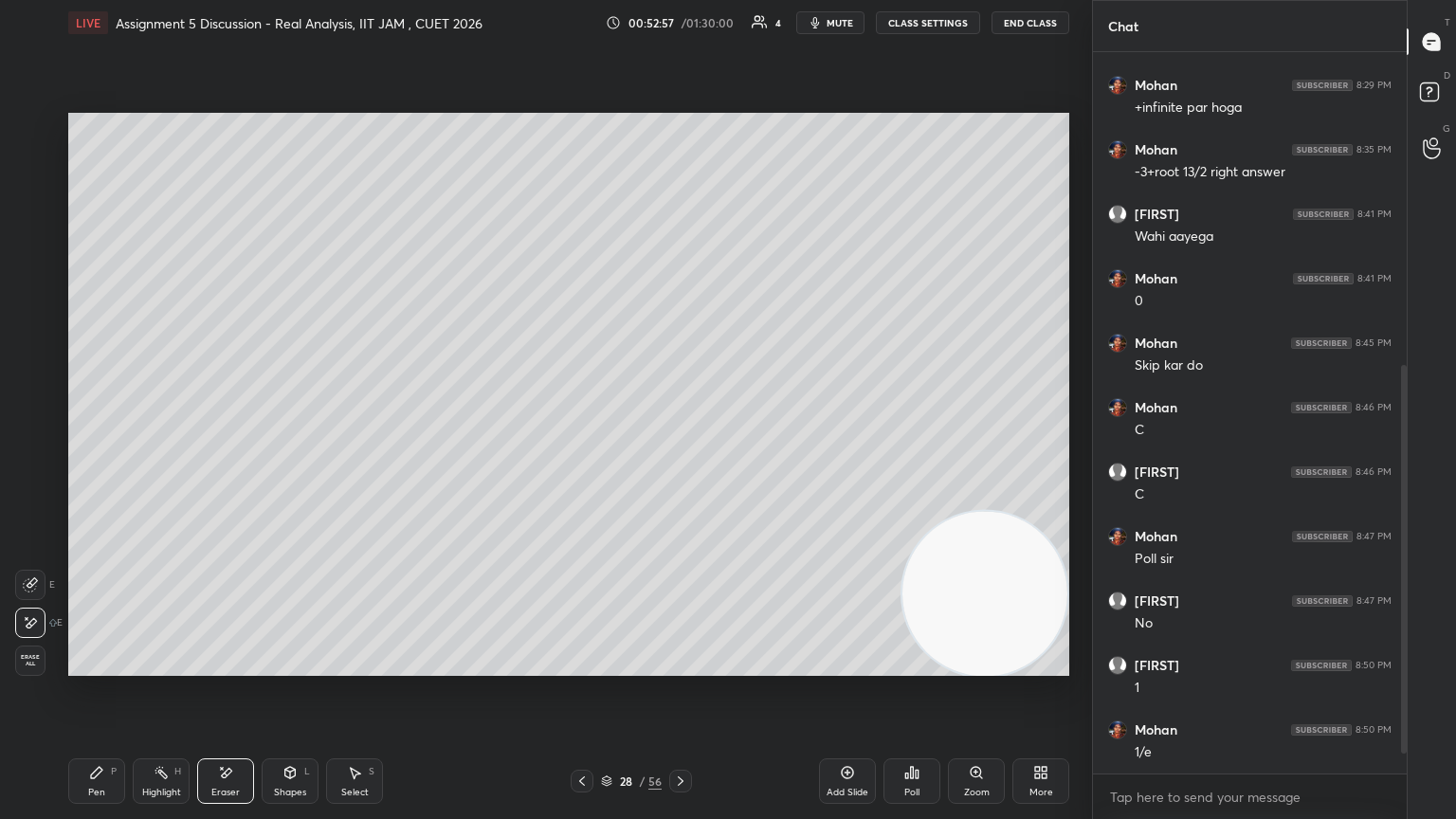 scroll, scrollTop: 617, scrollLeft: 0, axis: vertical 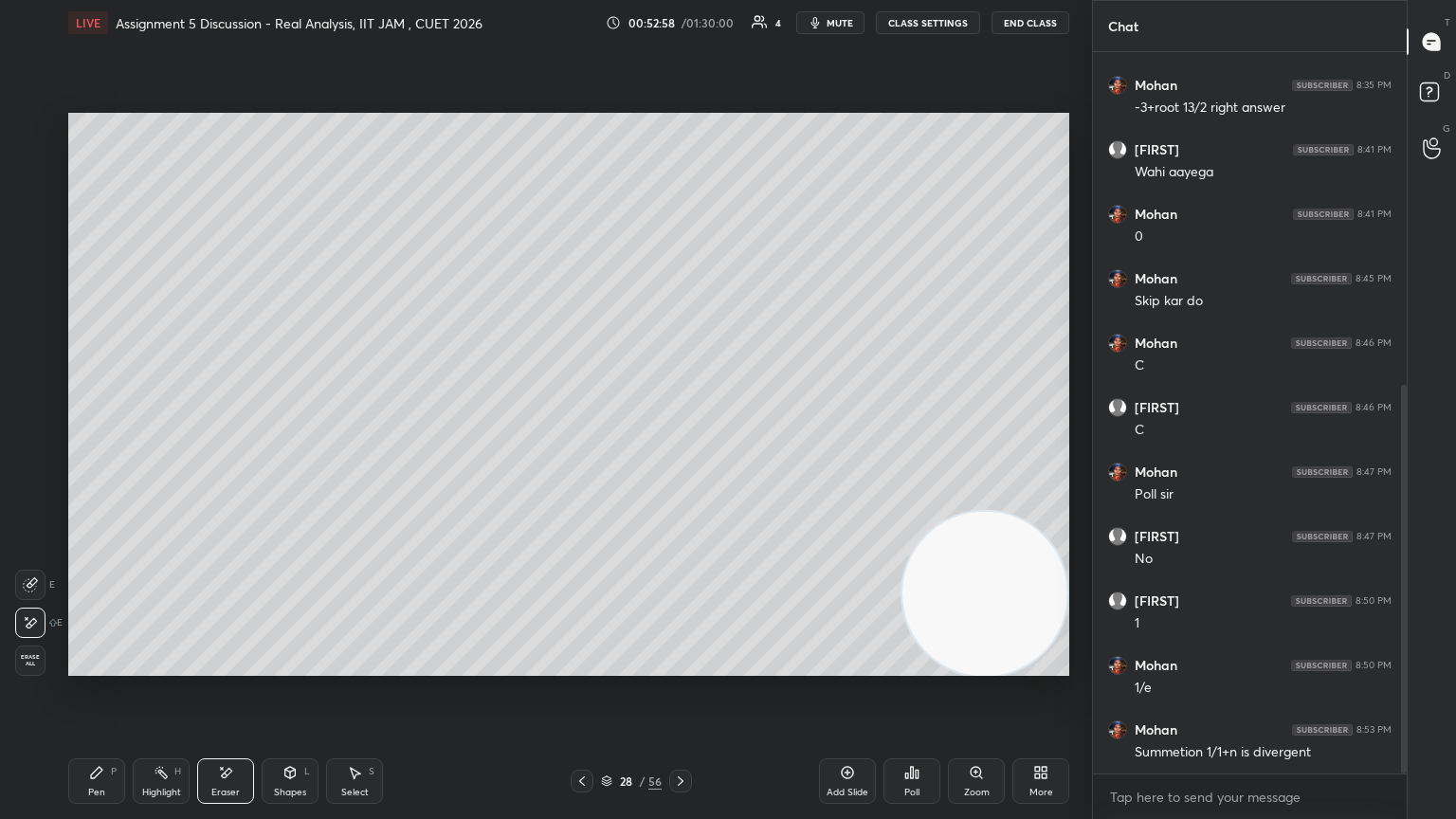 click on "Pen P" at bounding box center (97, 781) 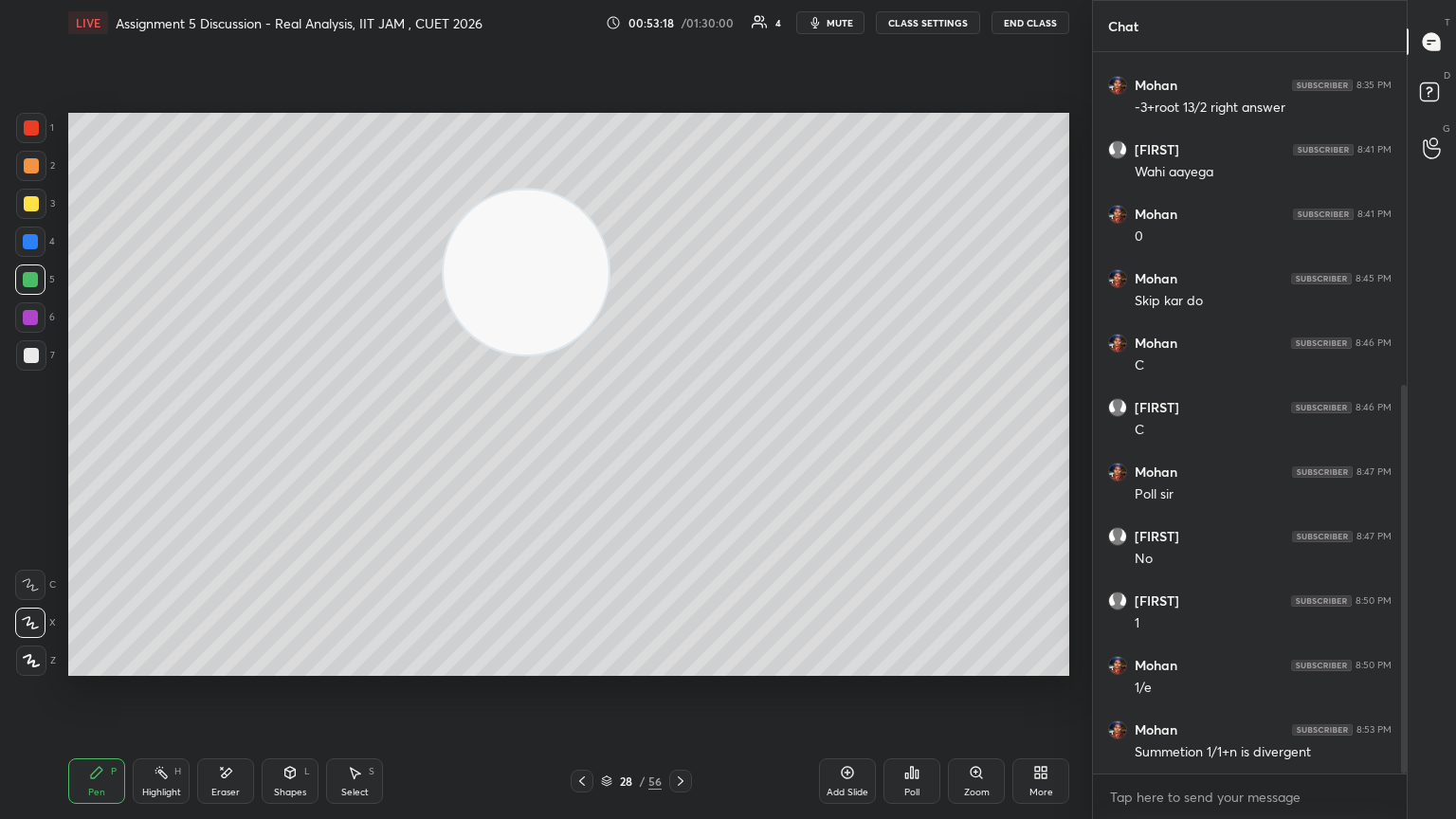 click on "Poll" at bounding box center (912, 781) 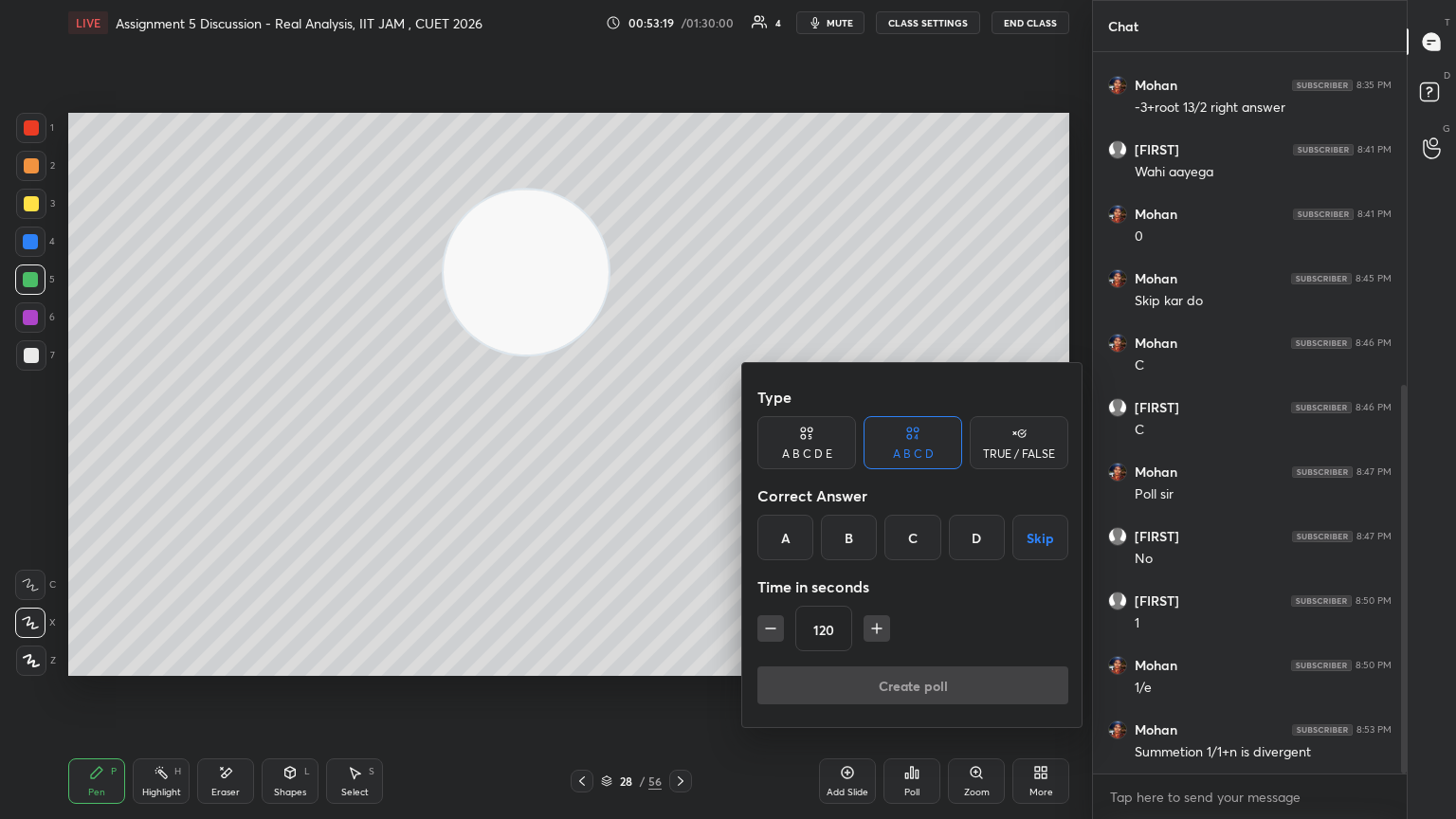 click at bounding box center (728, 410) 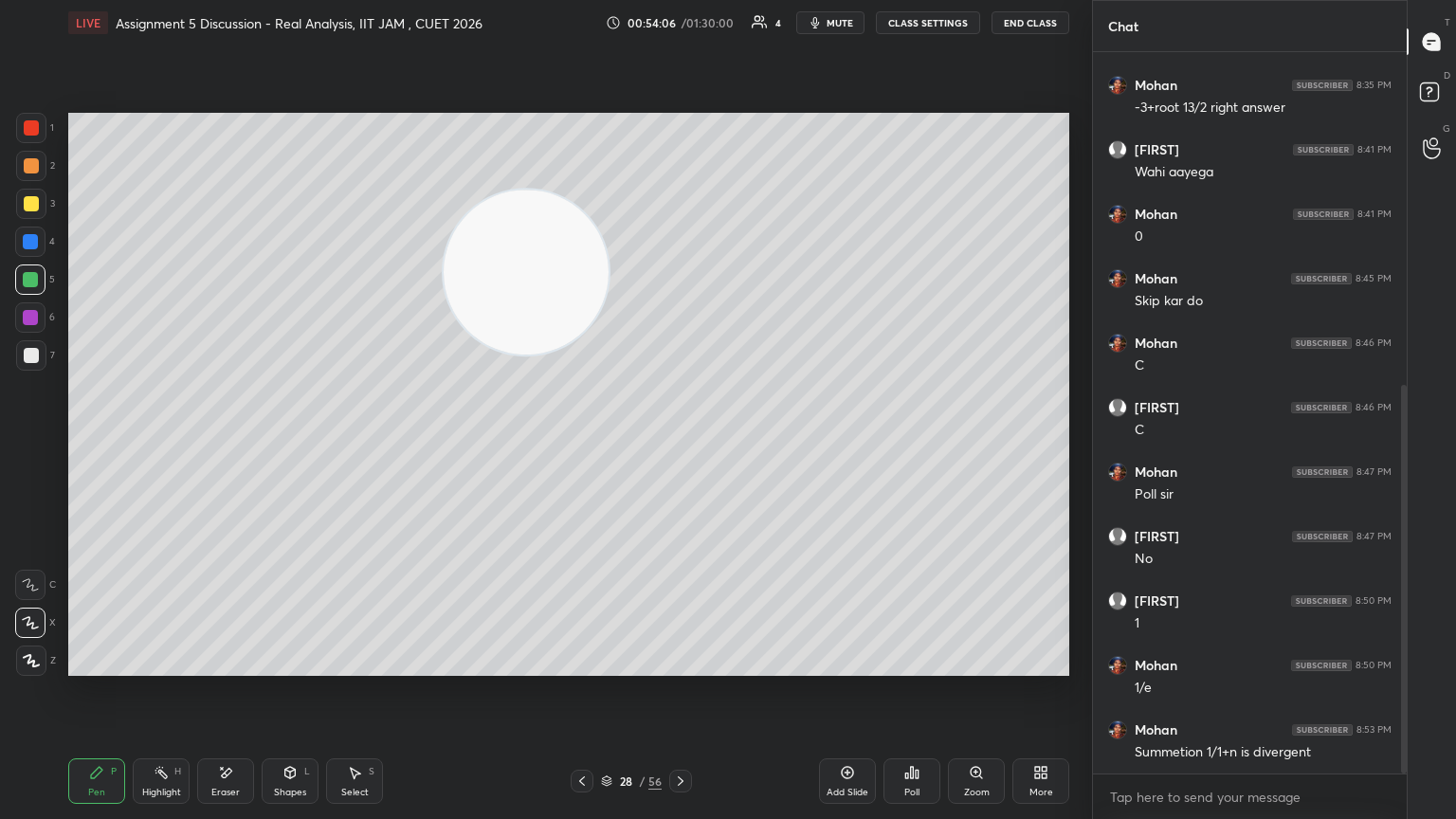 click 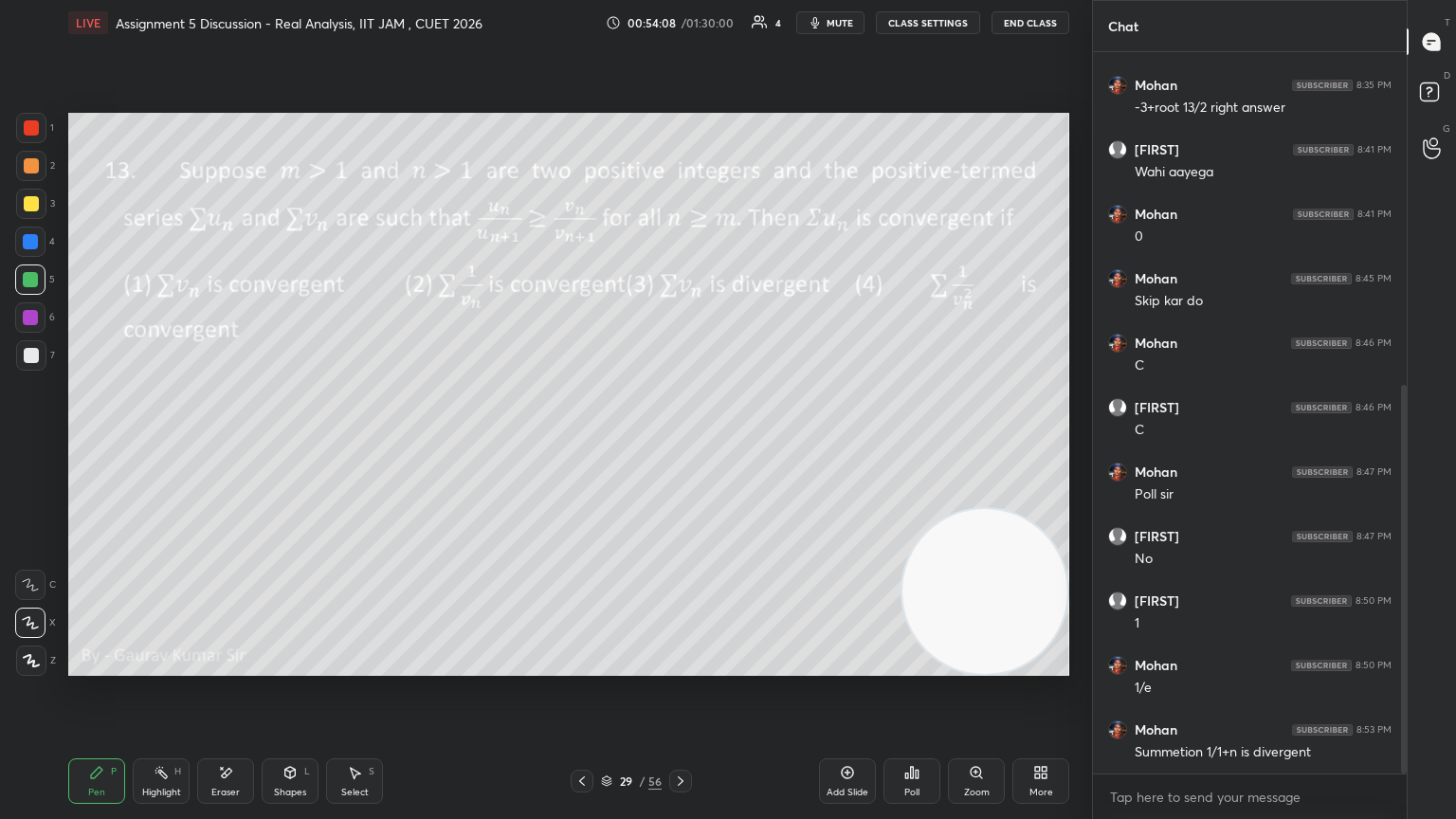 click on "Add Slide" at bounding box center (847, 781) 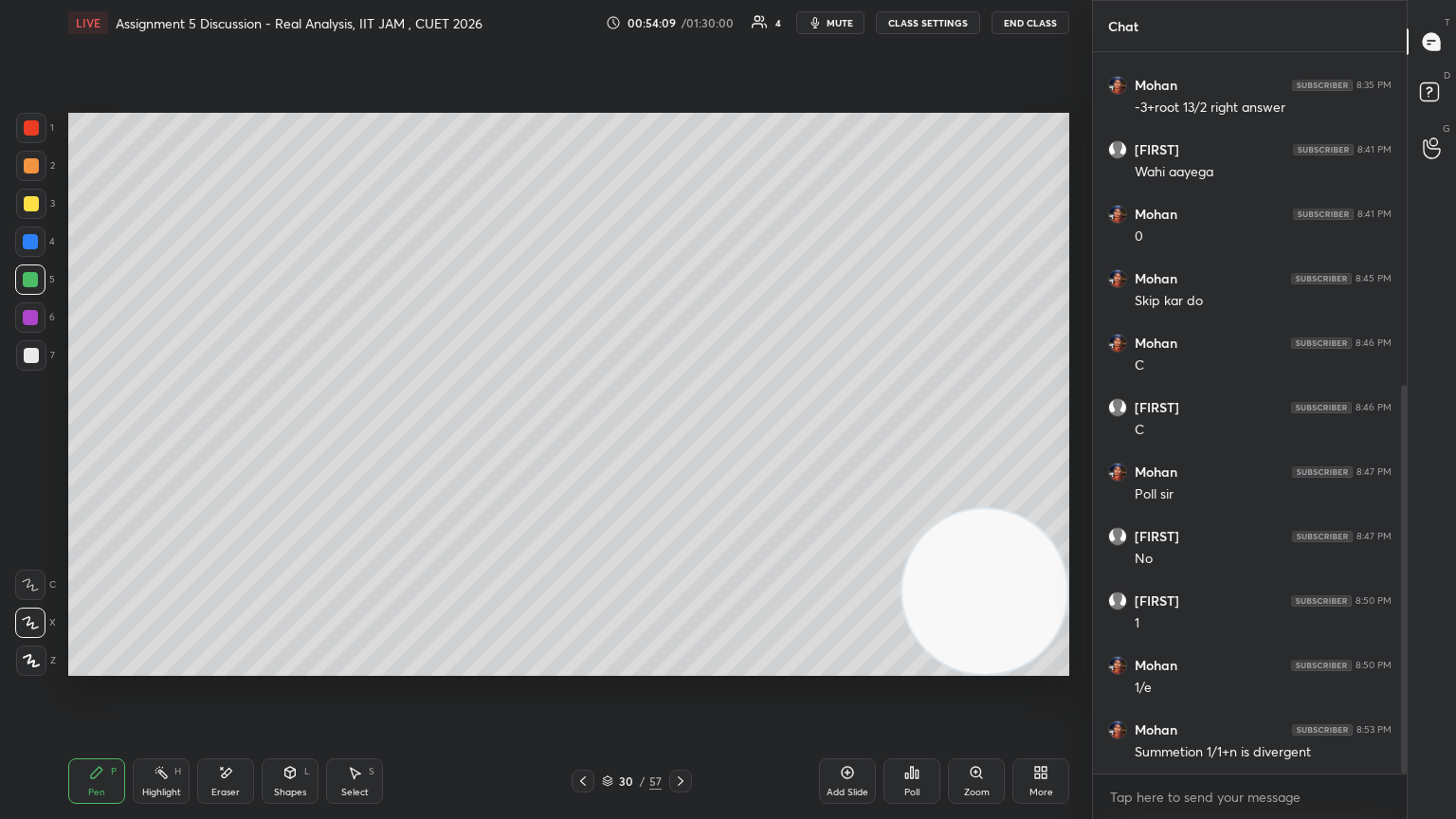 click 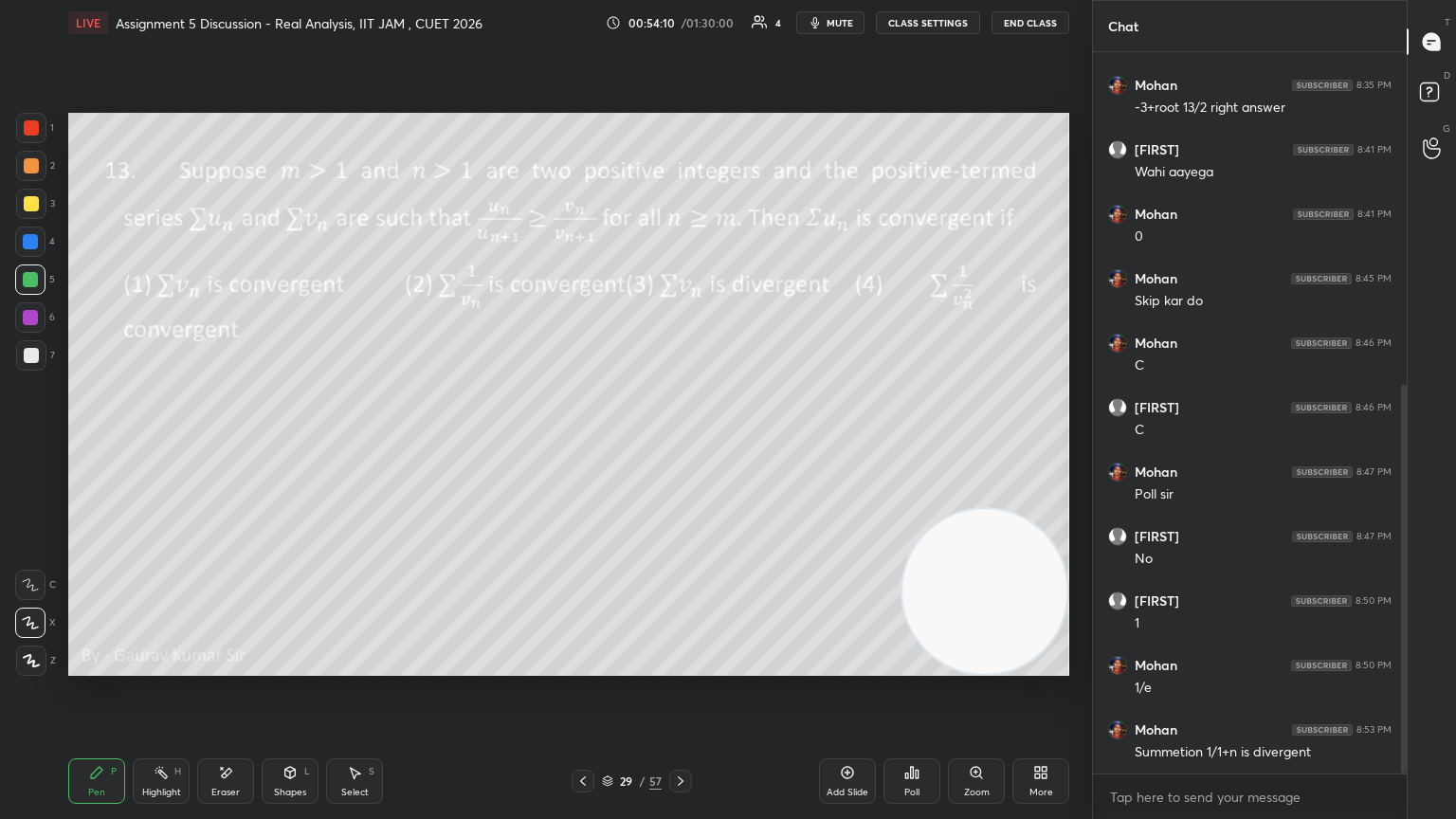 click 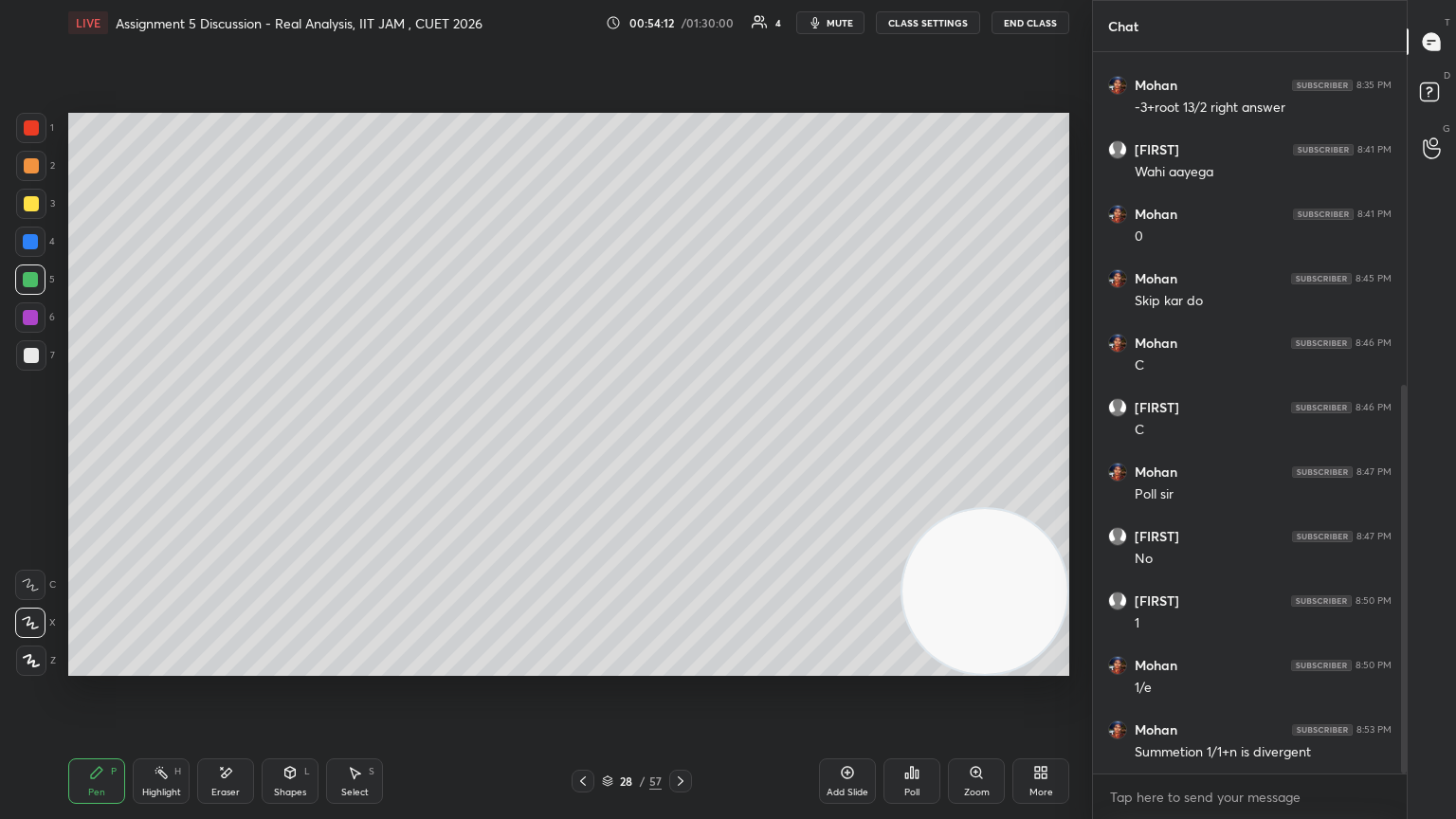 click on "Add Slide" at bounding box center [847, 792] 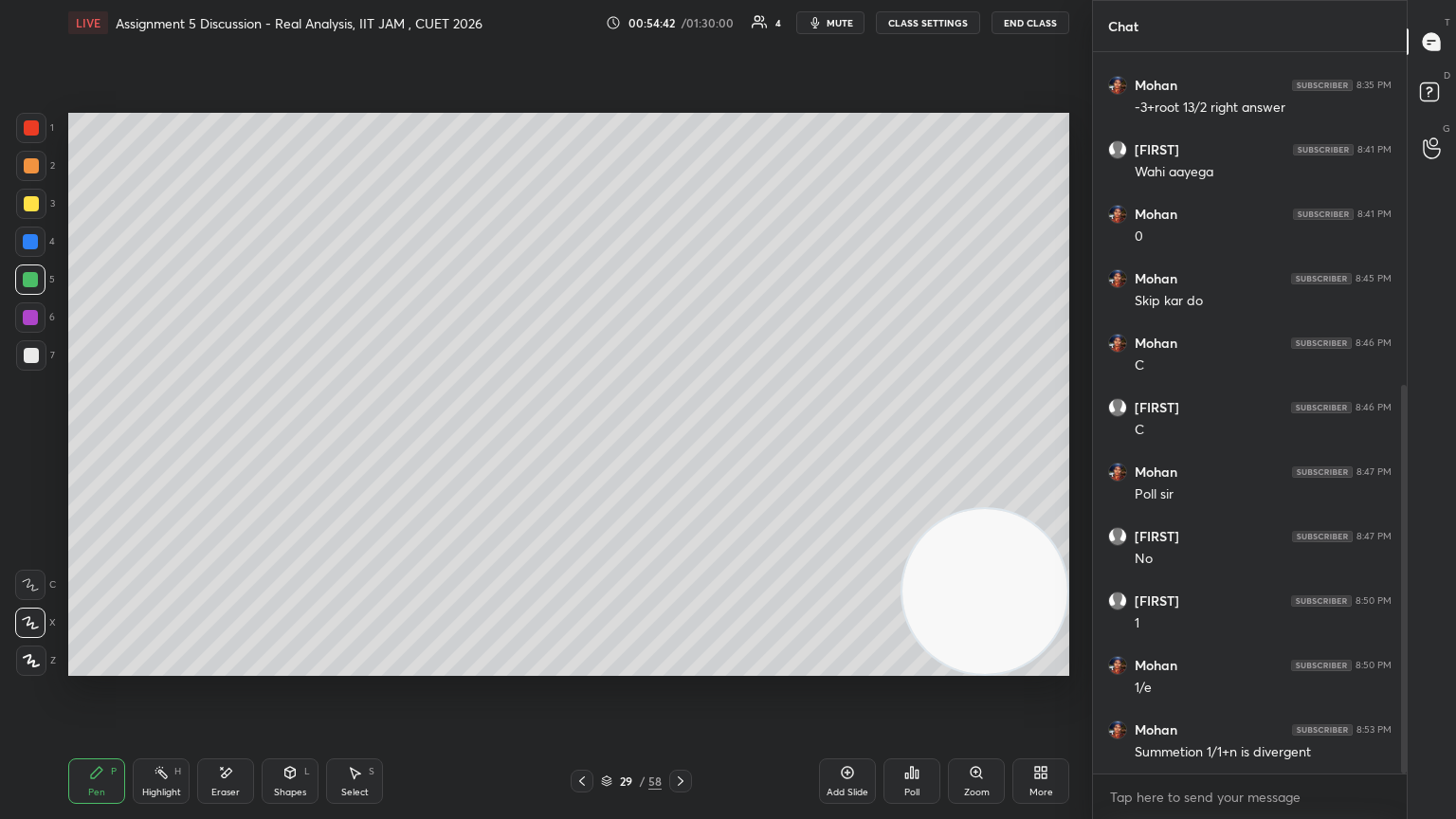 click on "Eraser" at bounding box center [226, 781] 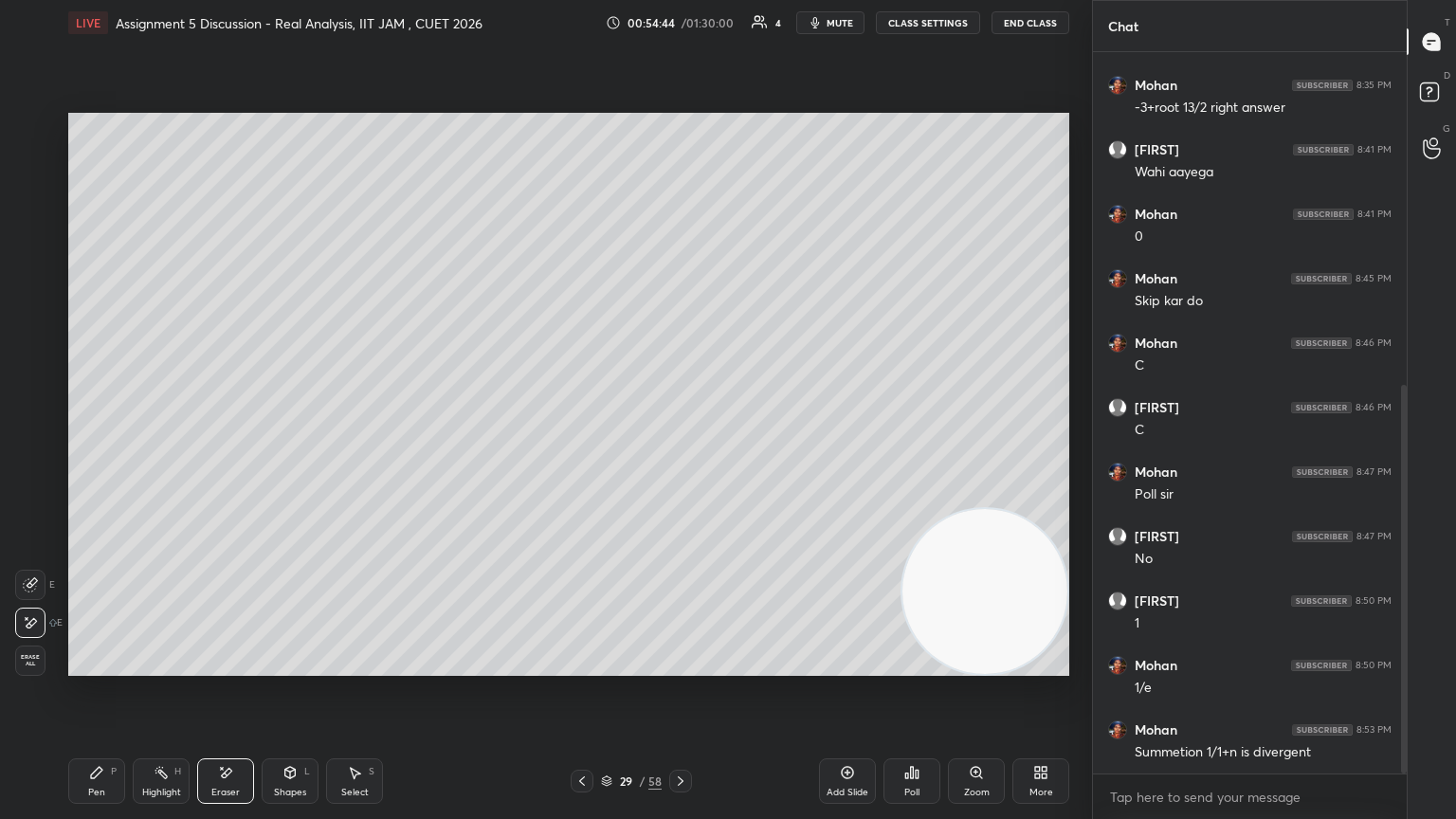 click on "Pen P" at bounding box center [97, 781] 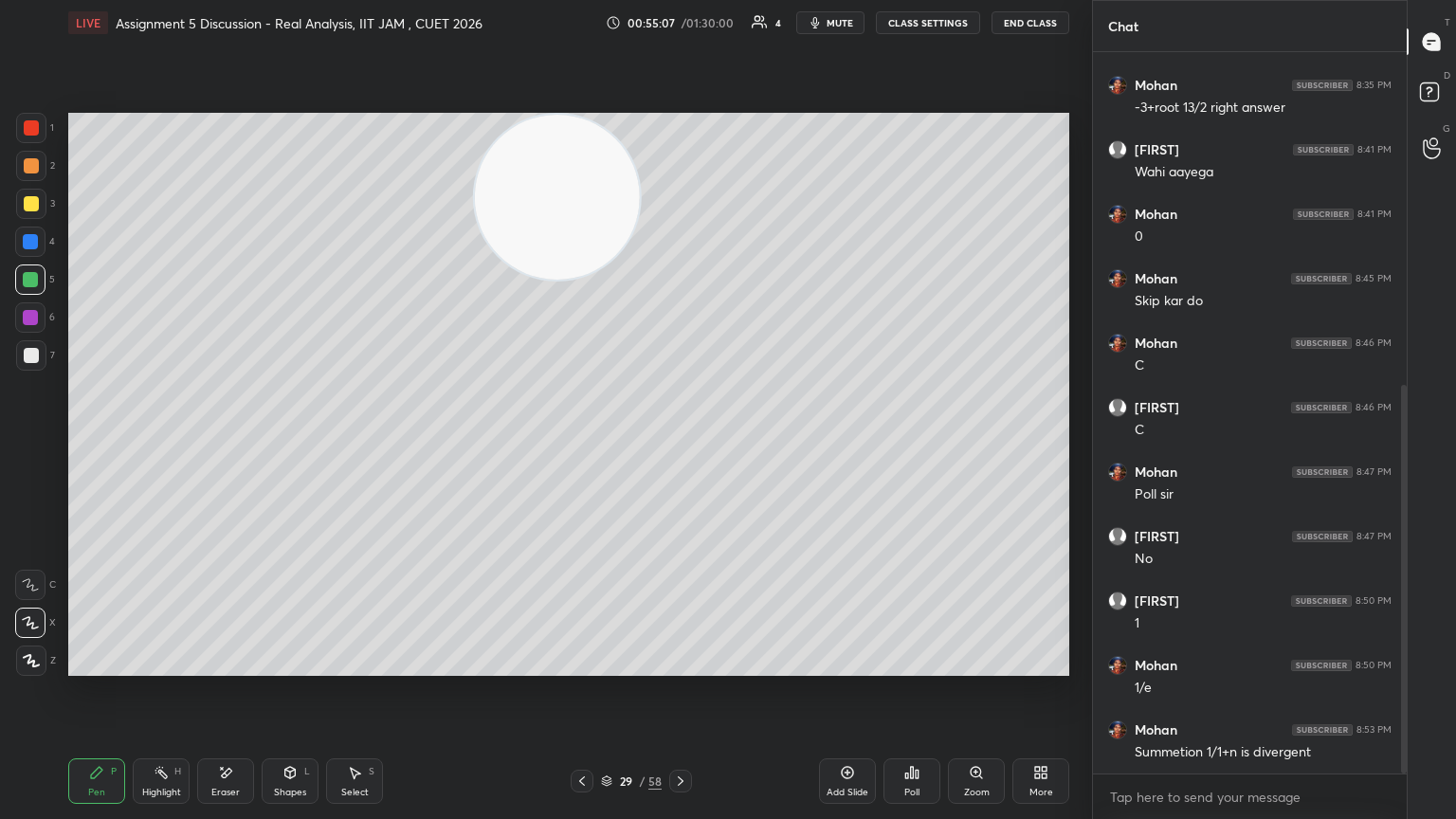click 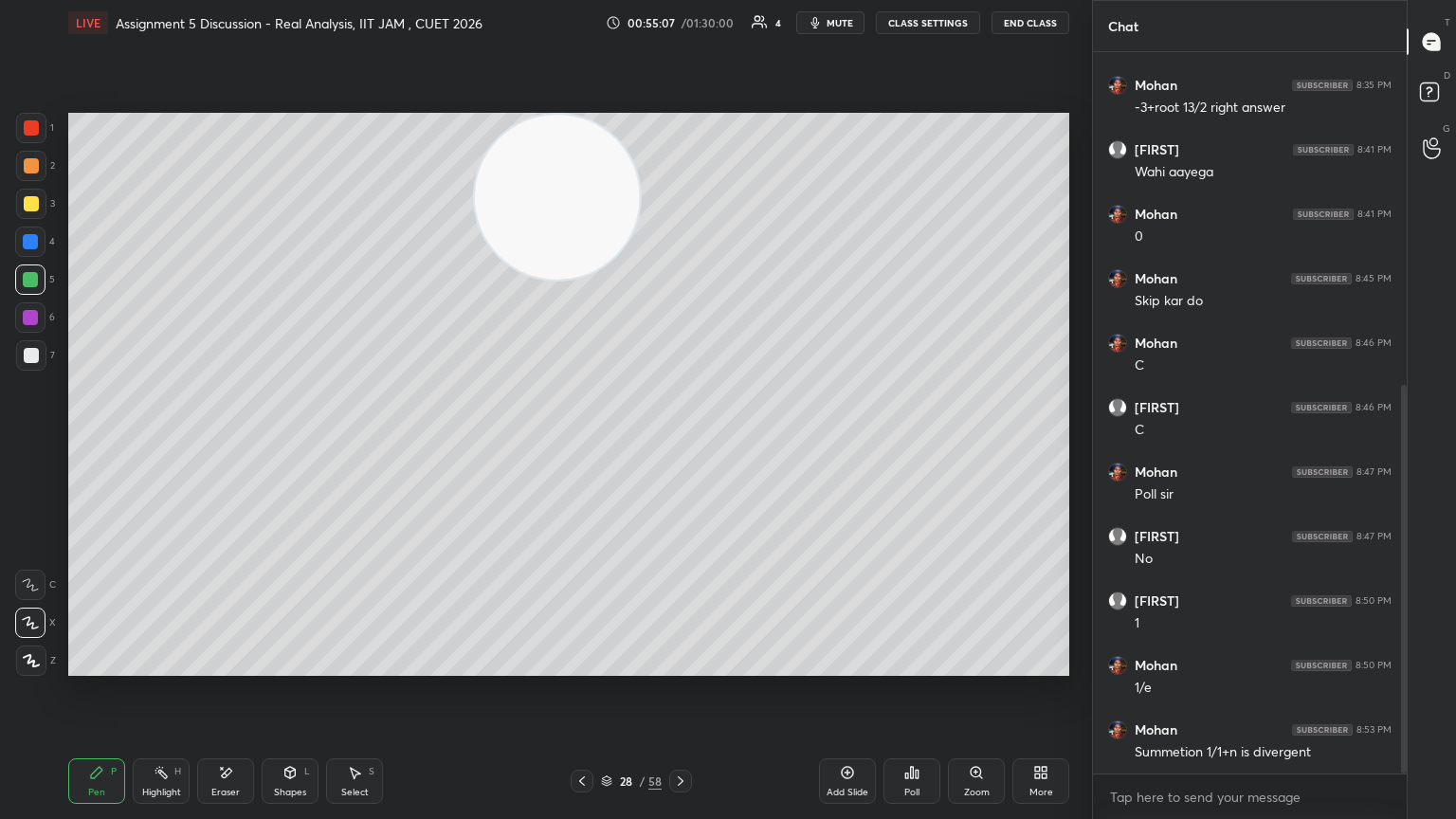 click 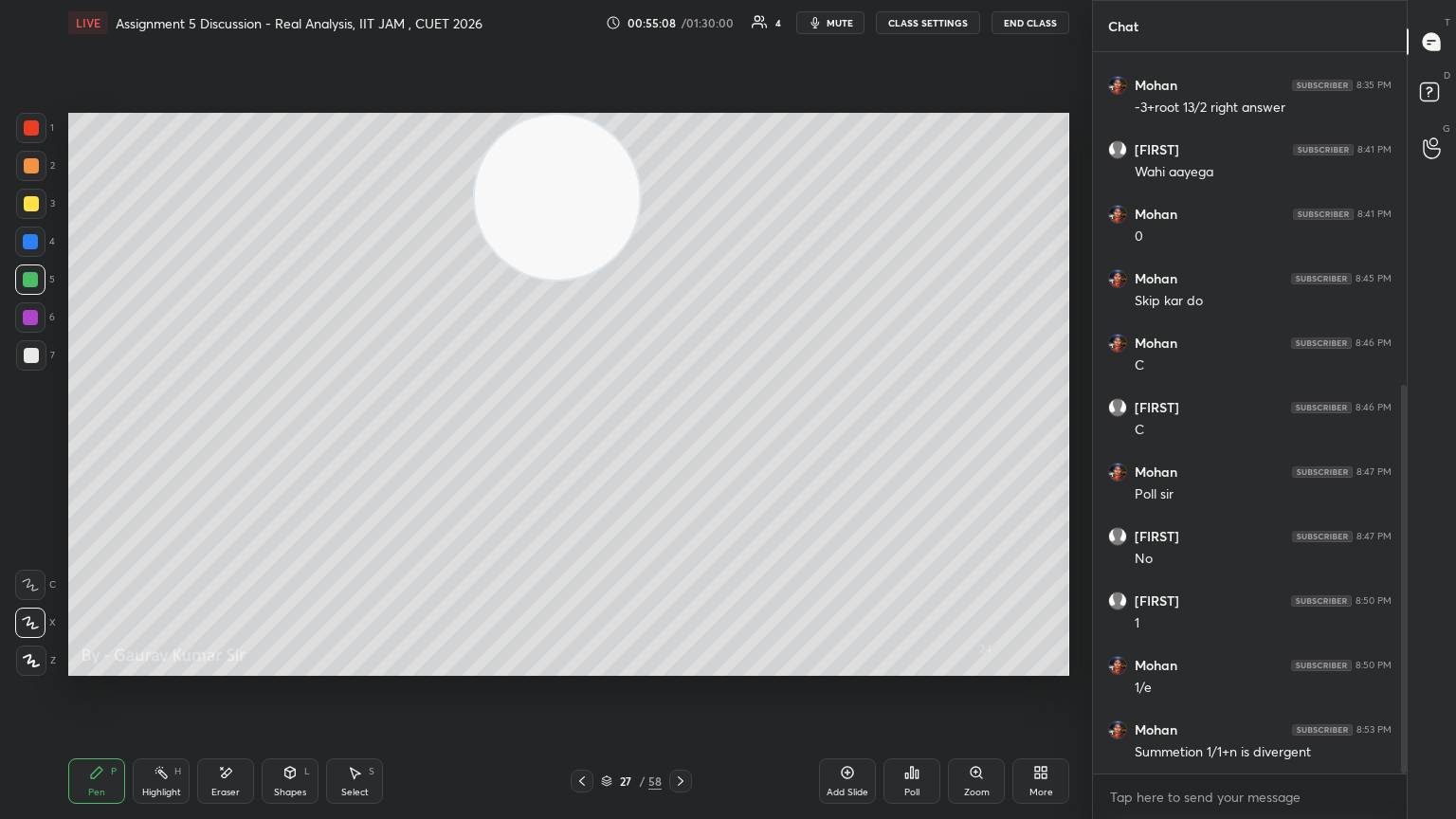 click 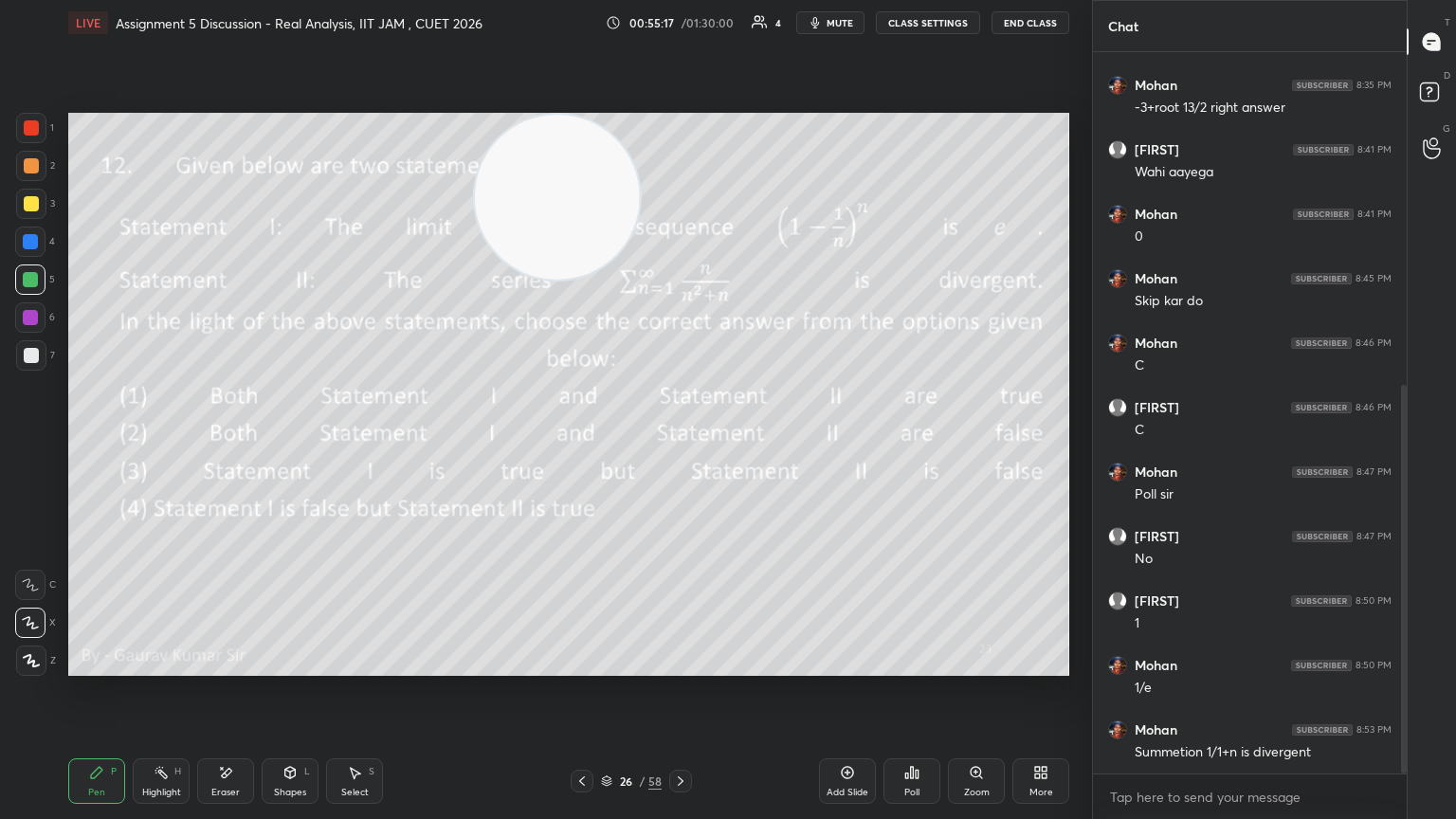 click 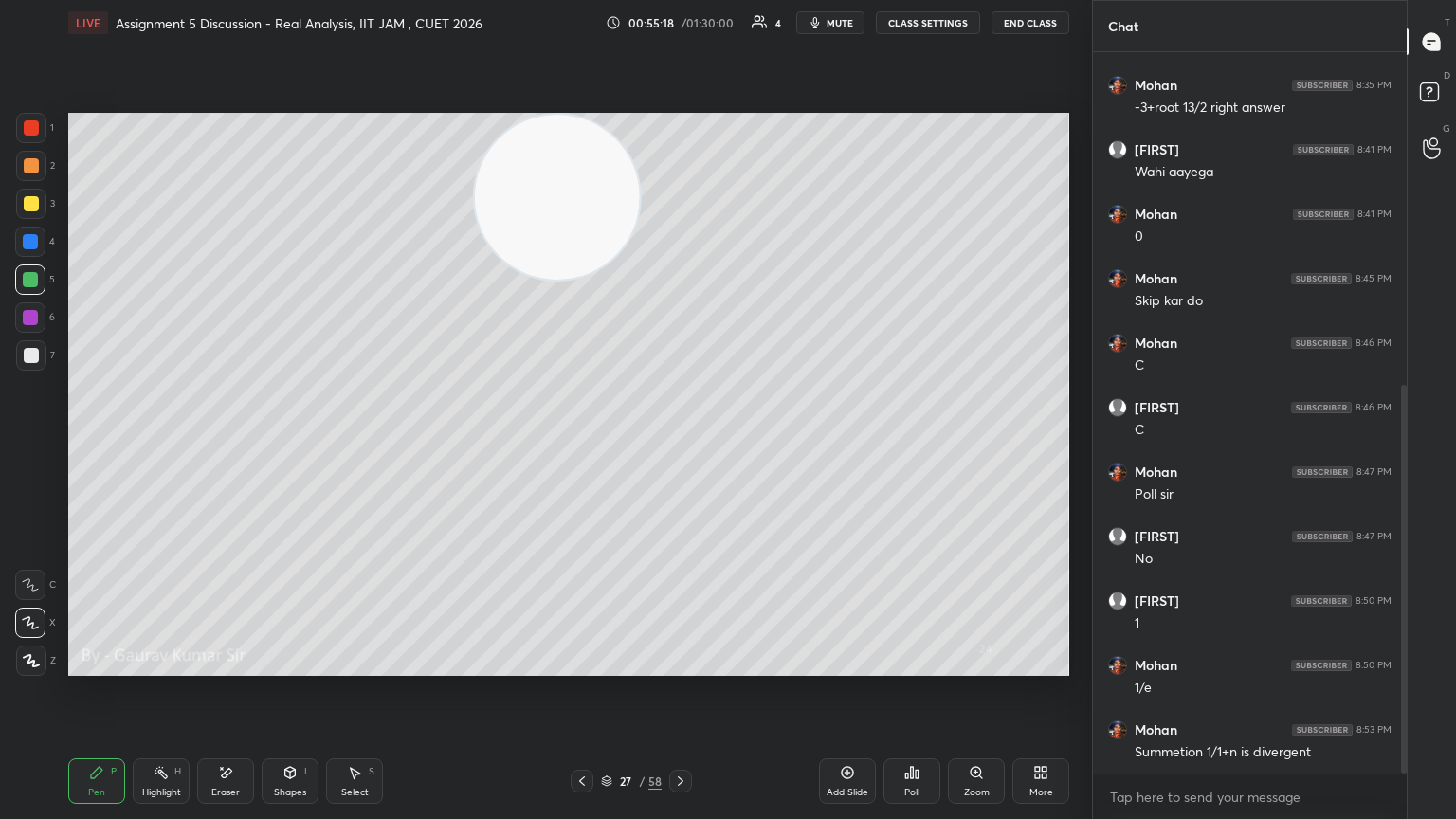 click 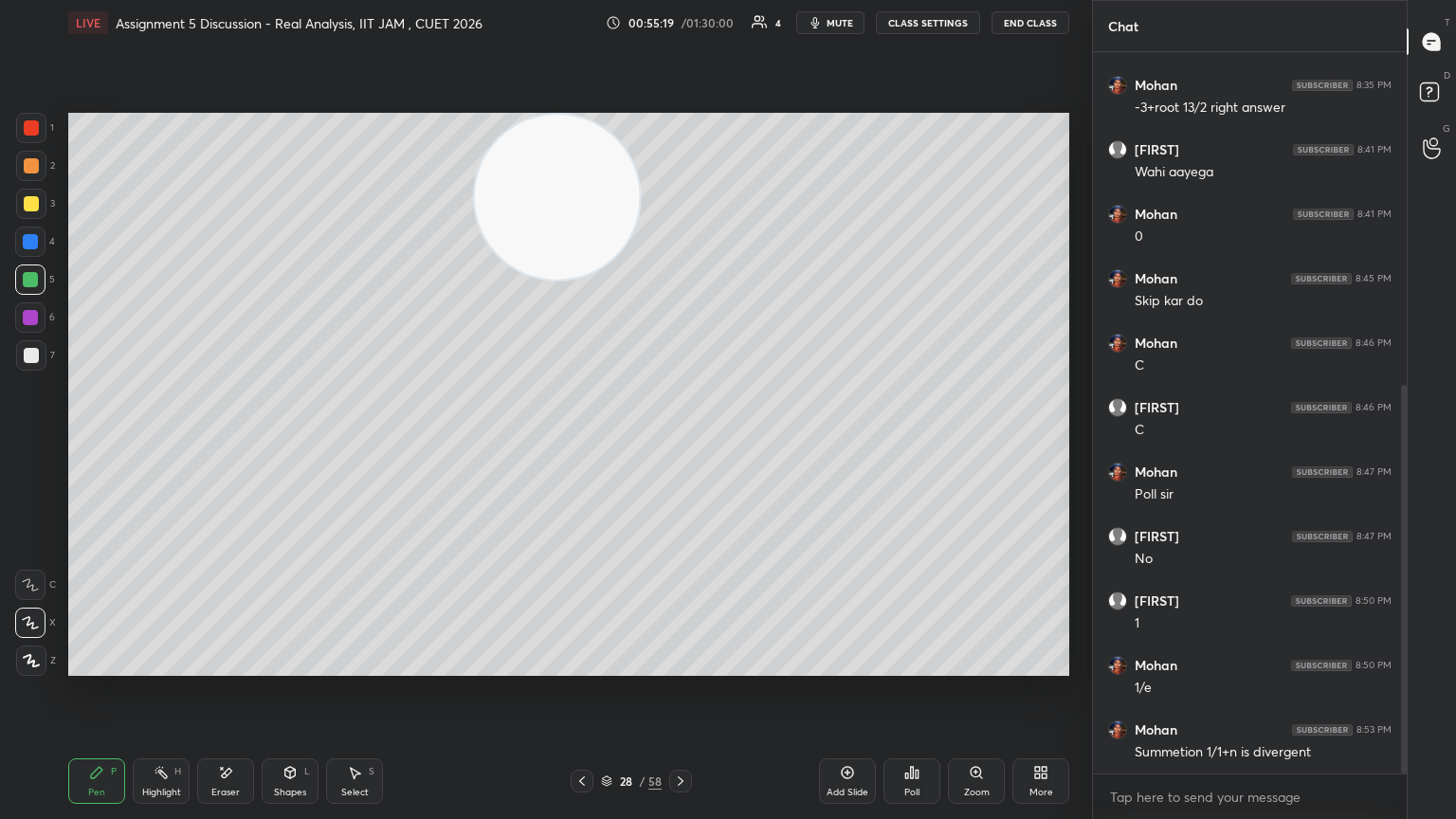 click 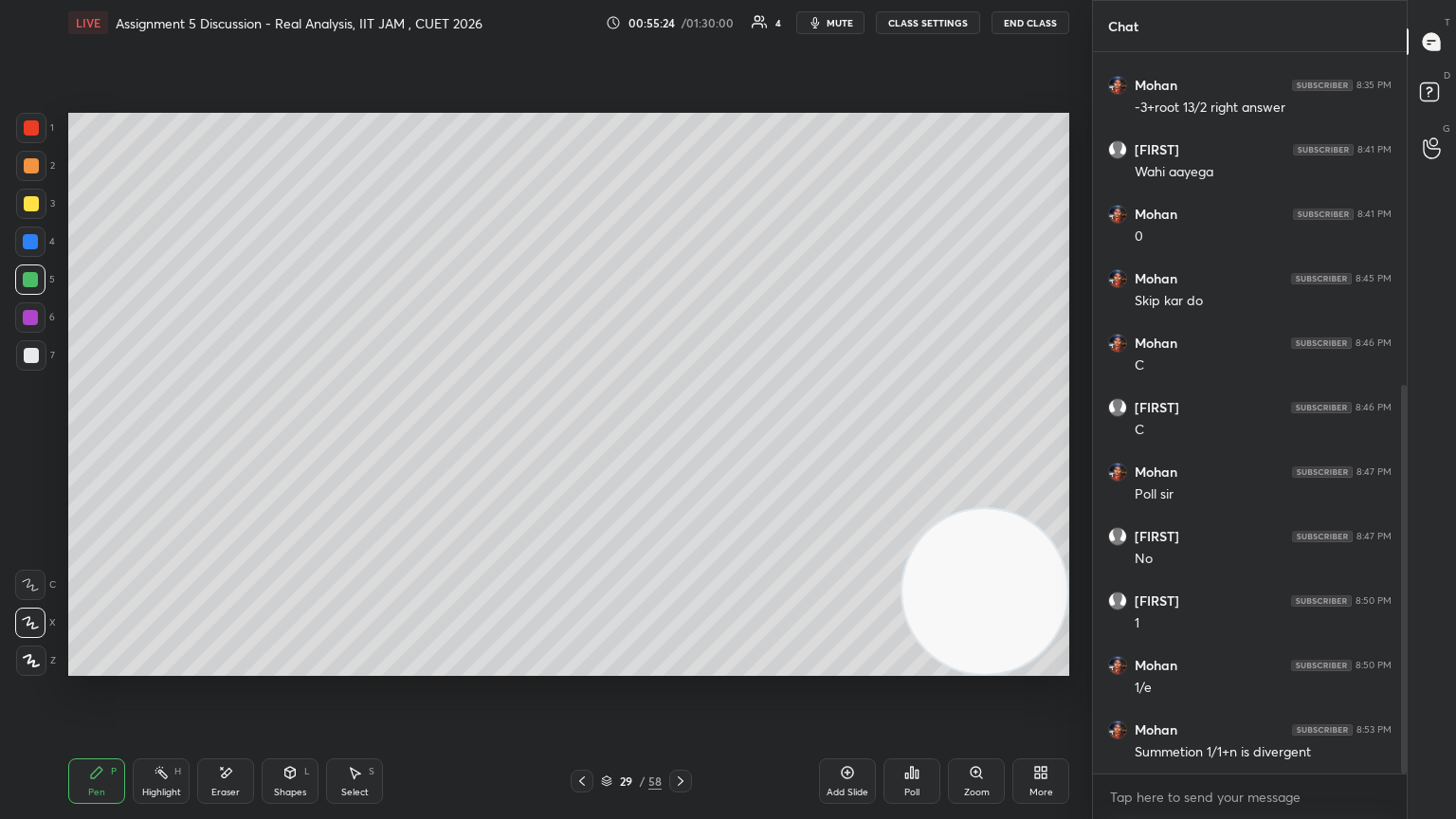 click 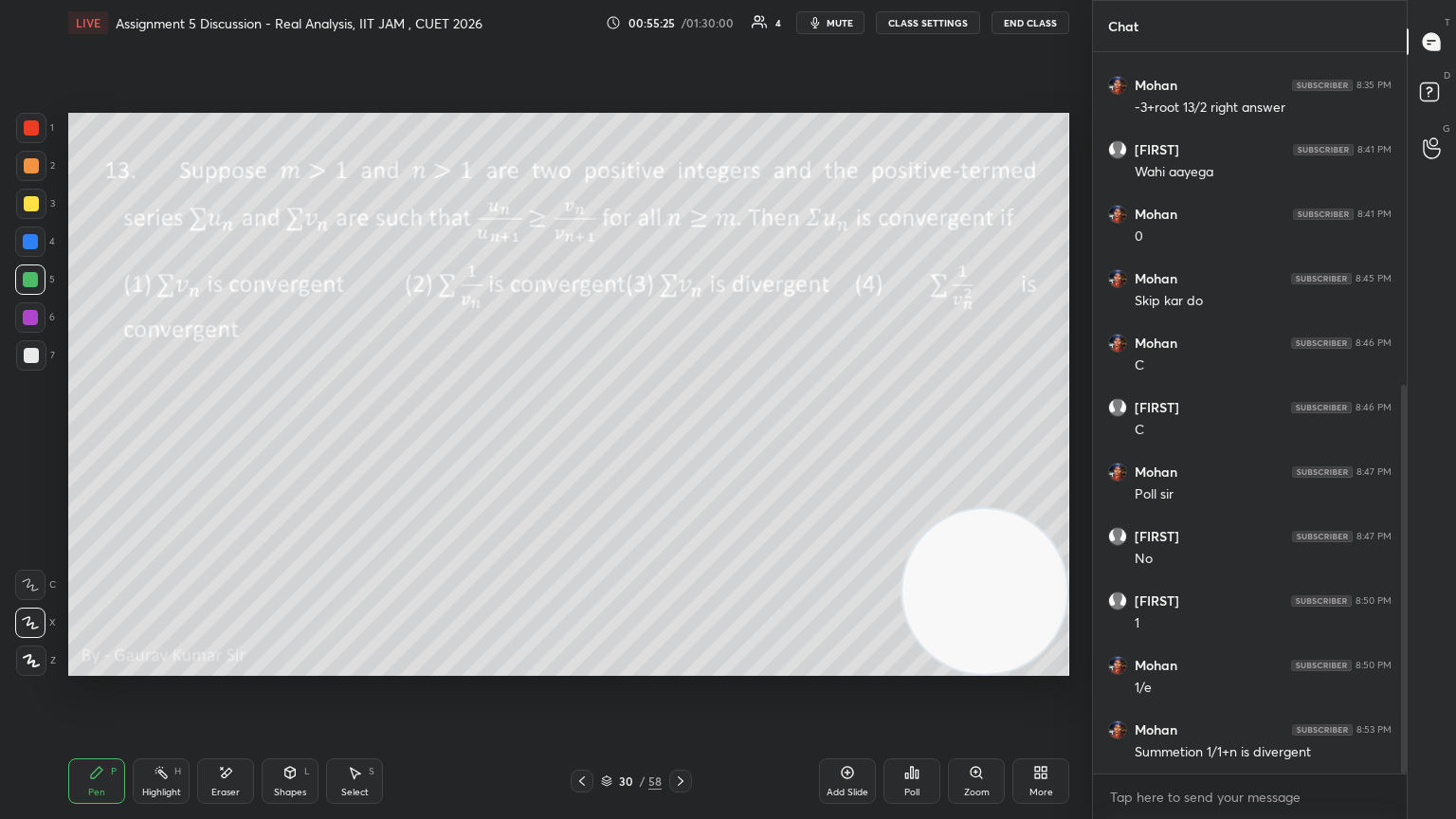 click 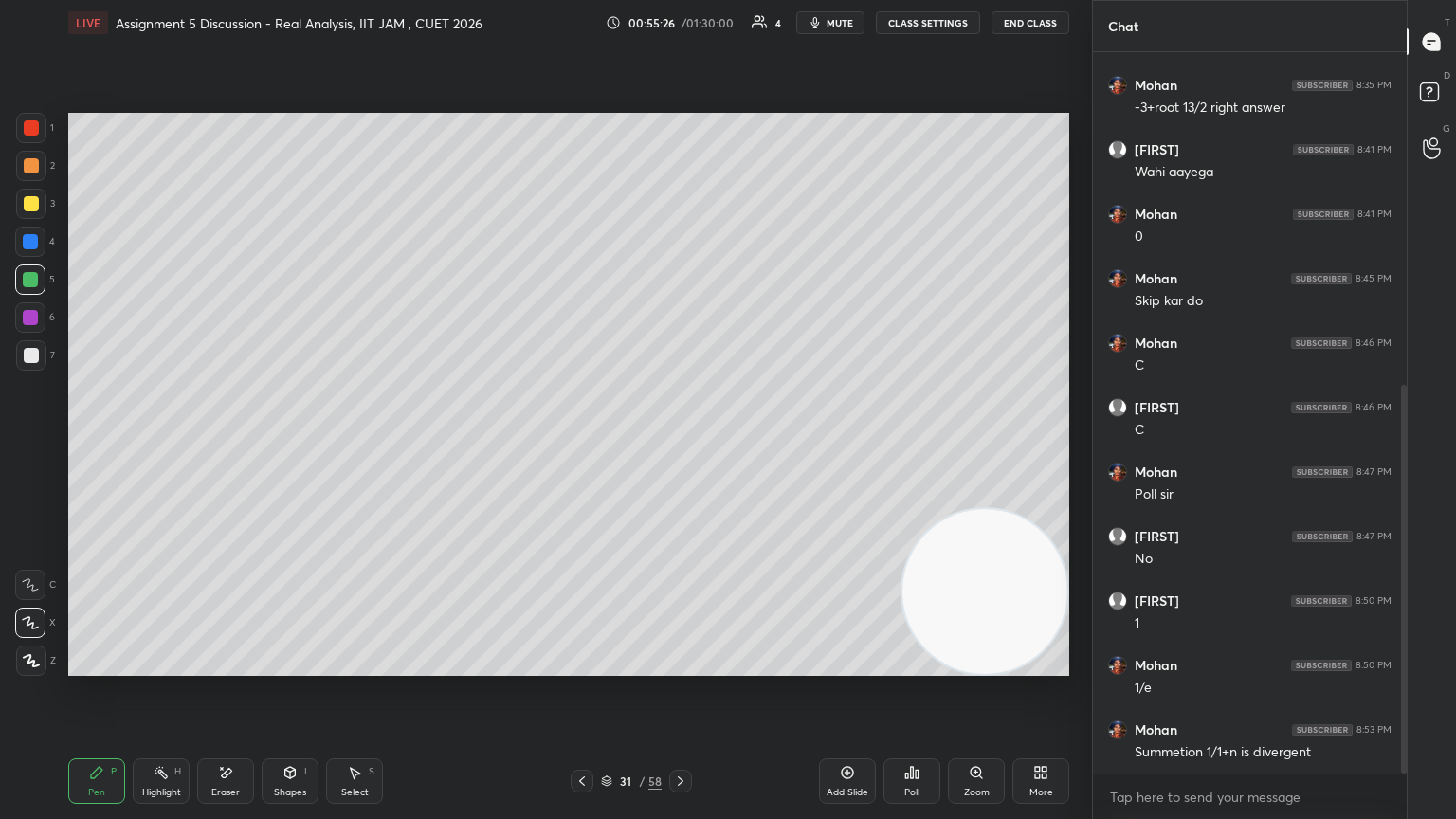 click 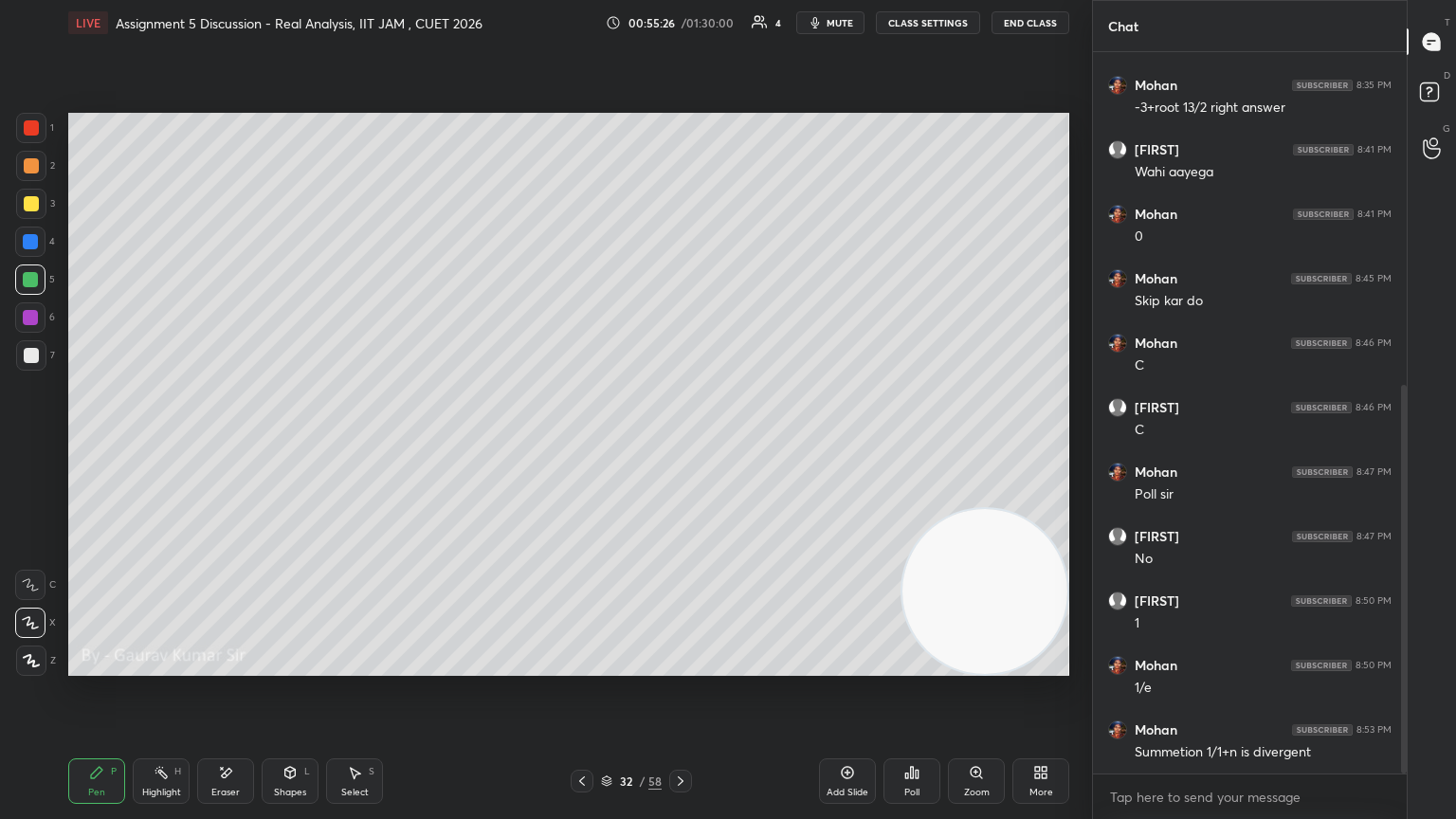 click 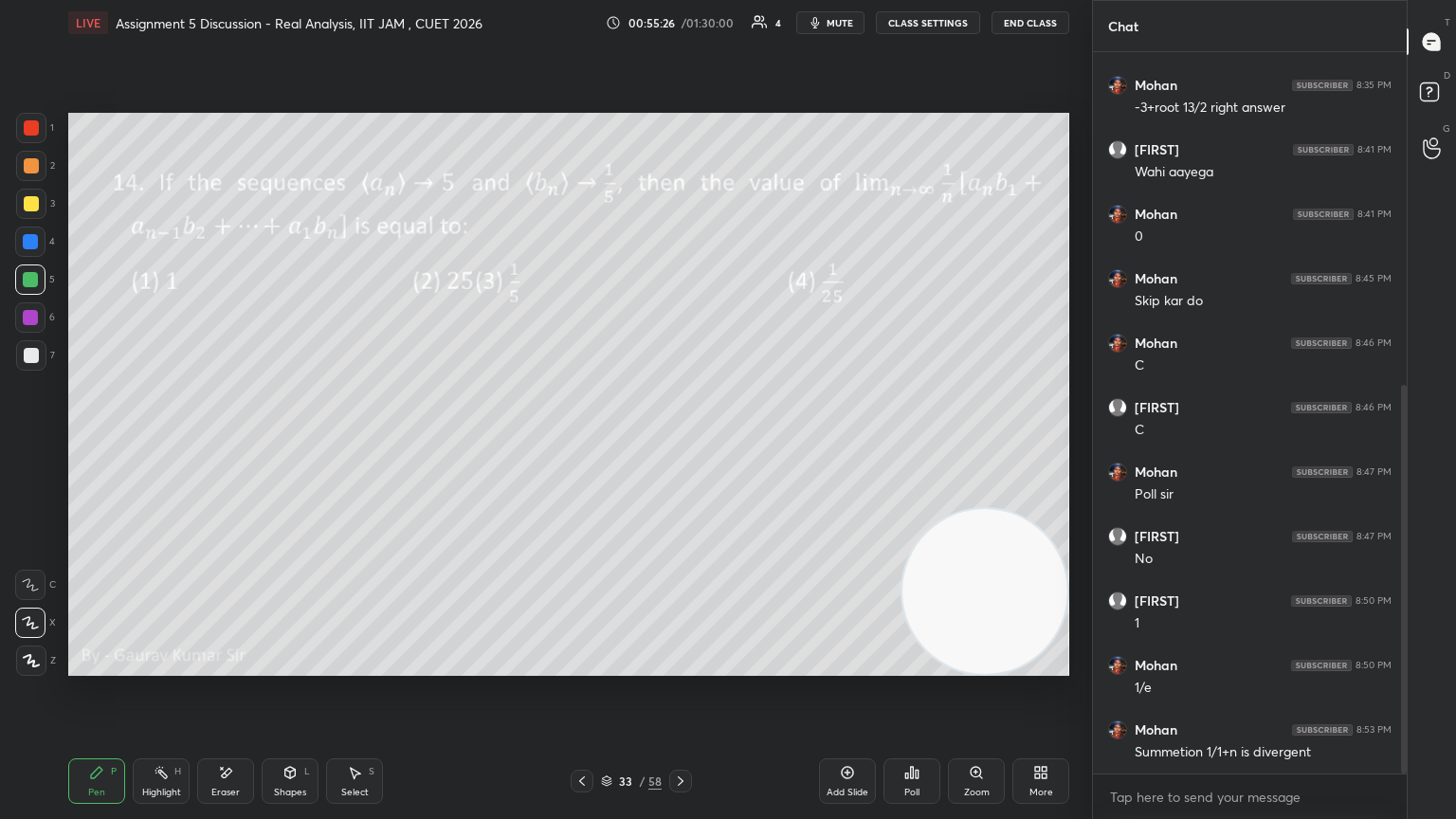 click 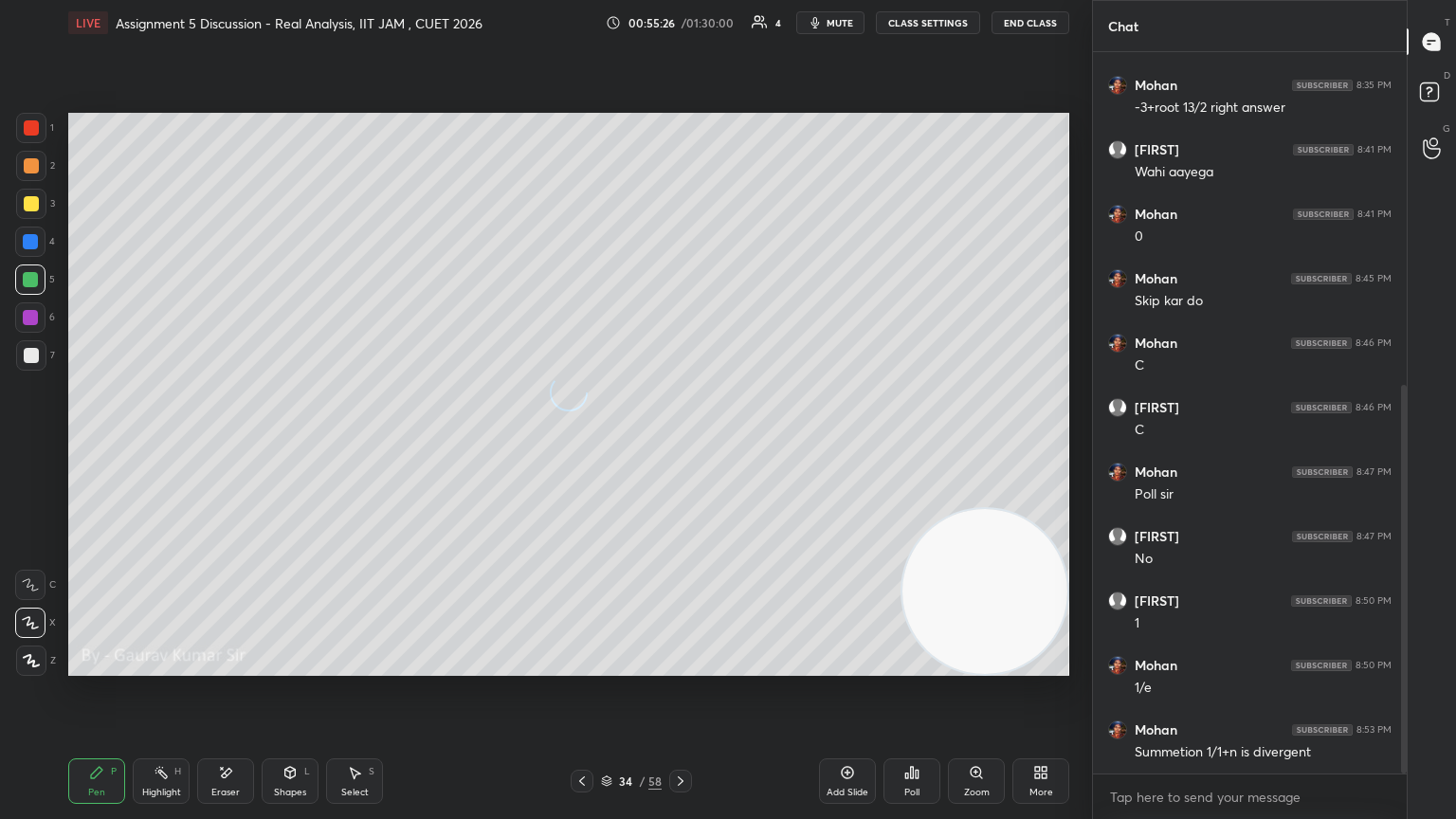 click 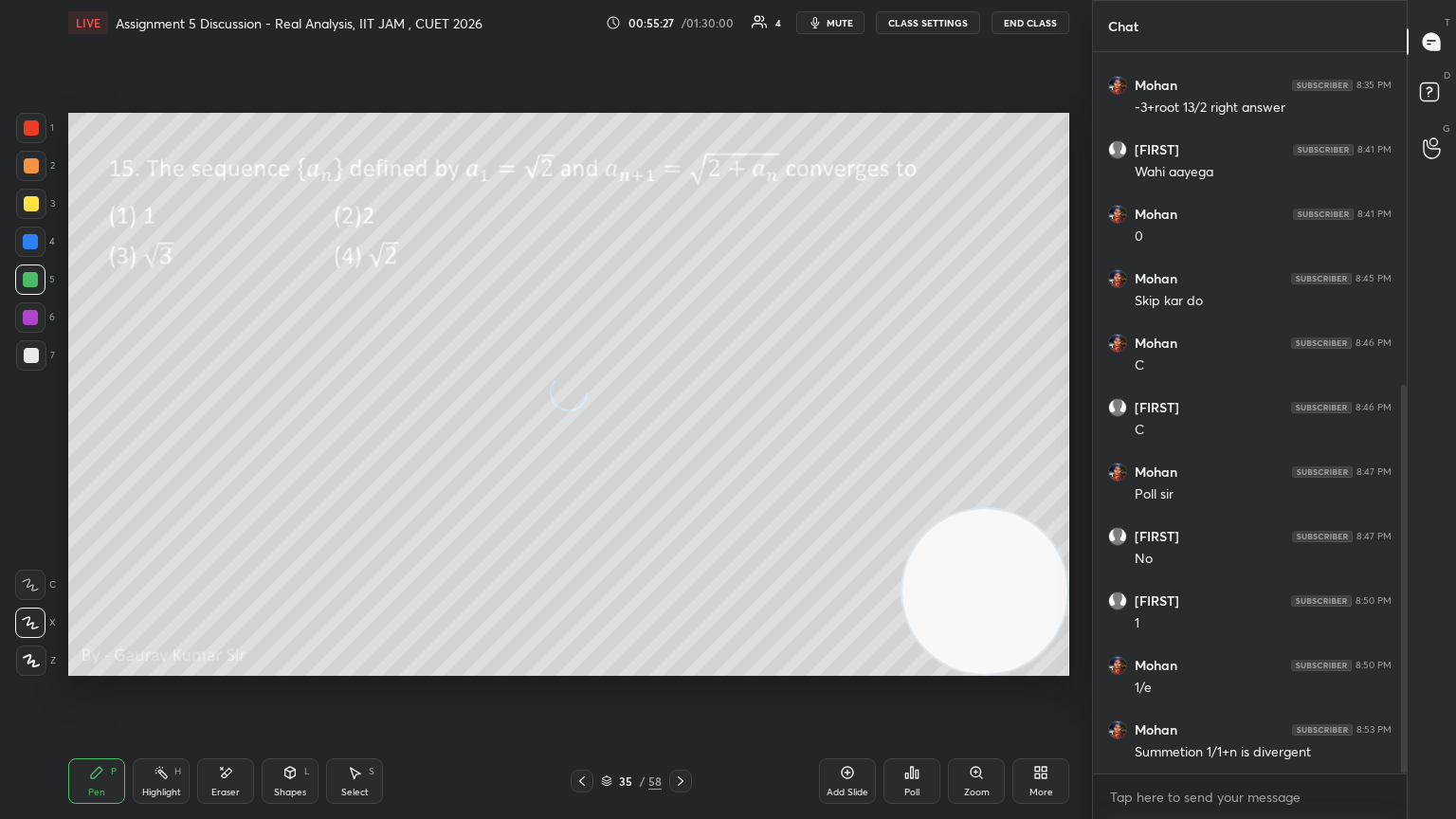 click 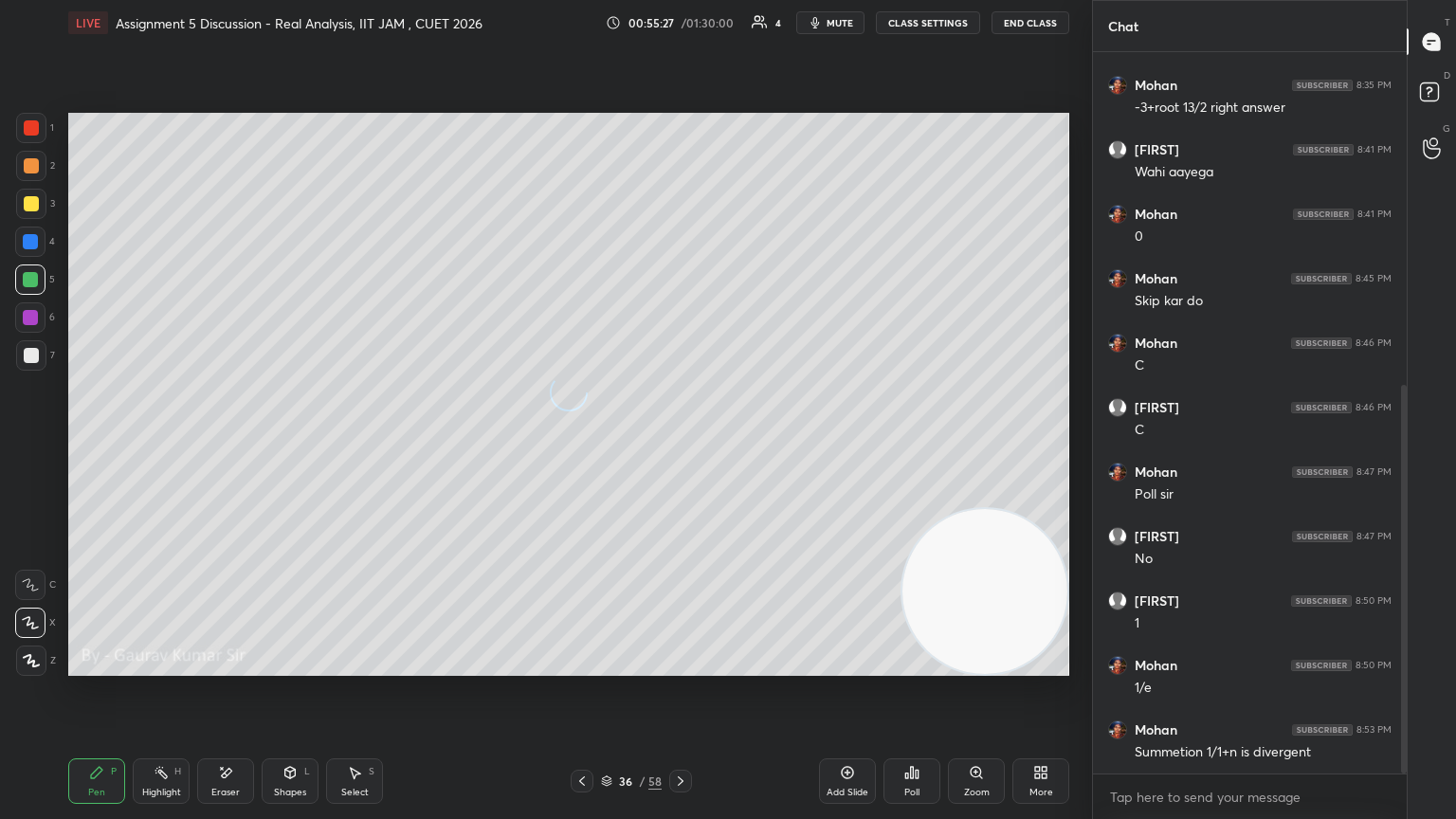 click 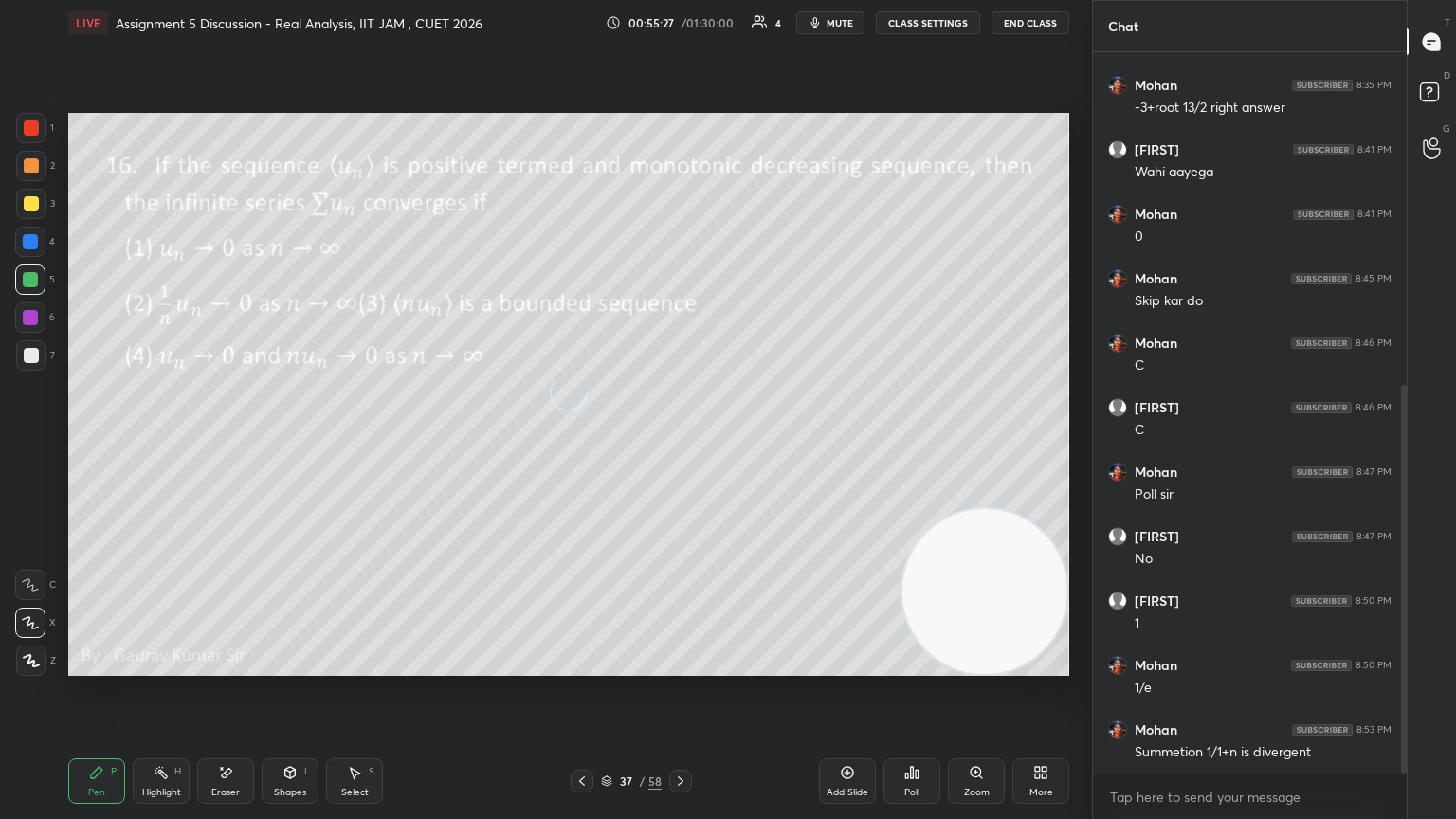 click 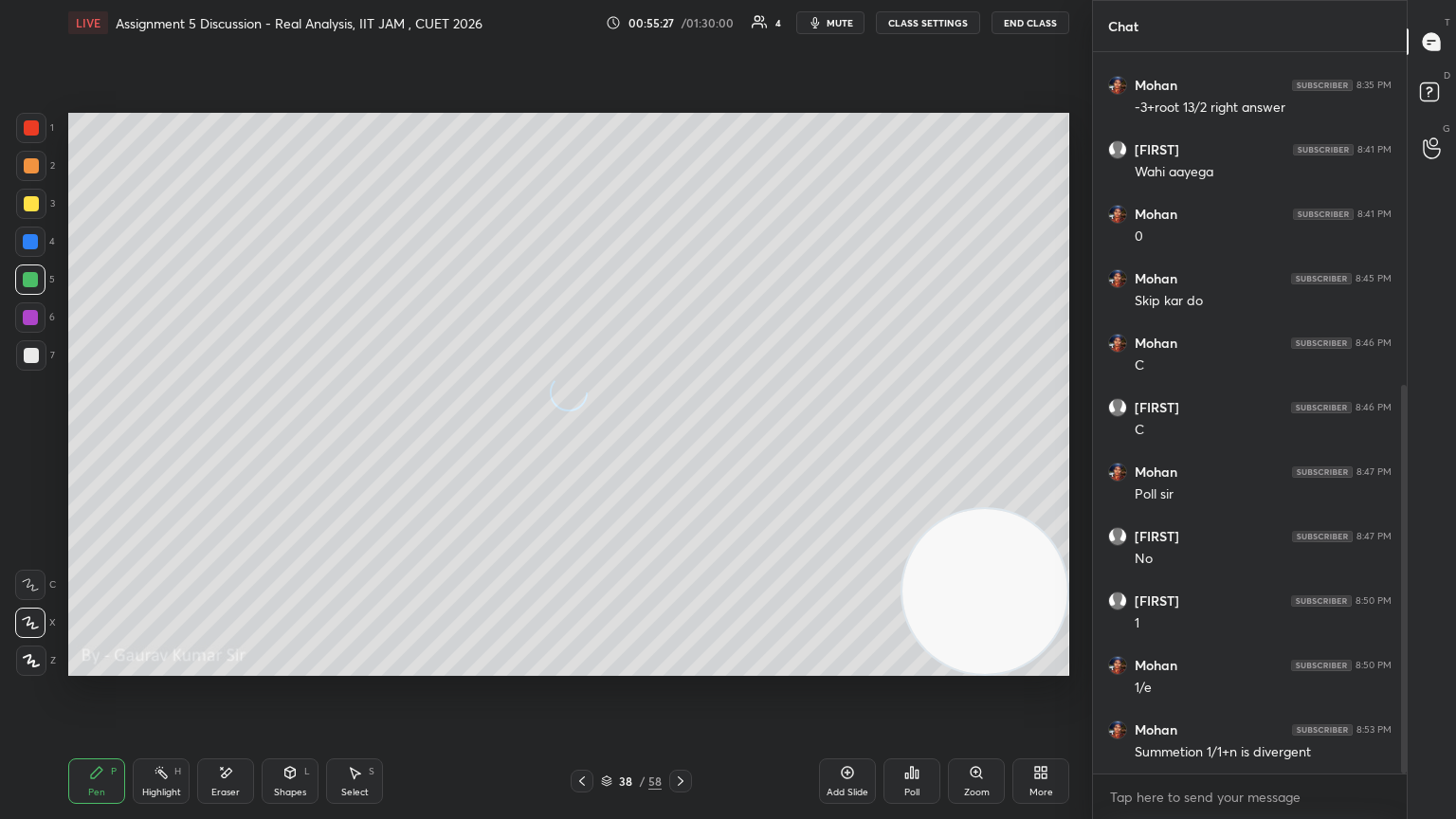 click 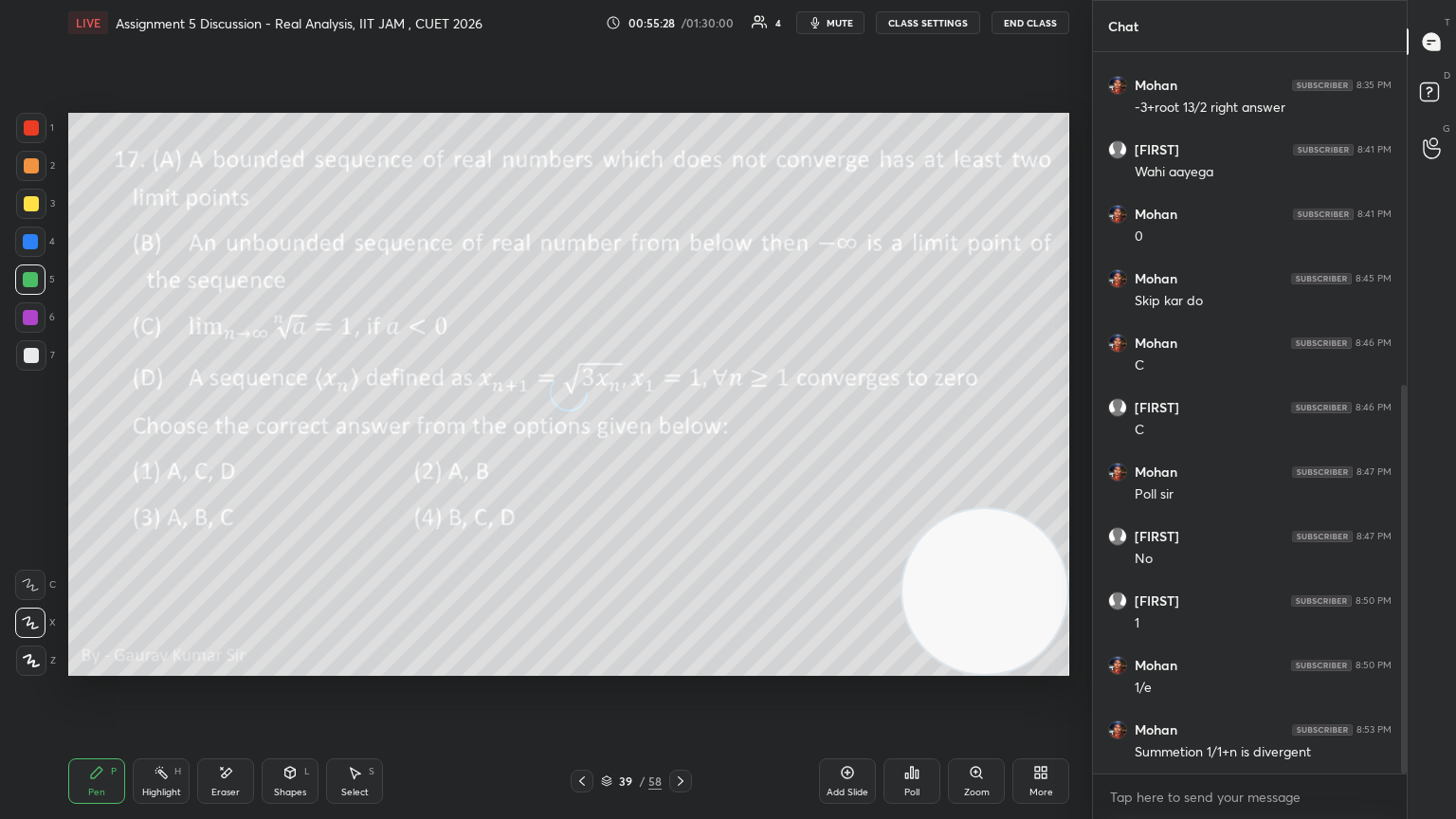 click 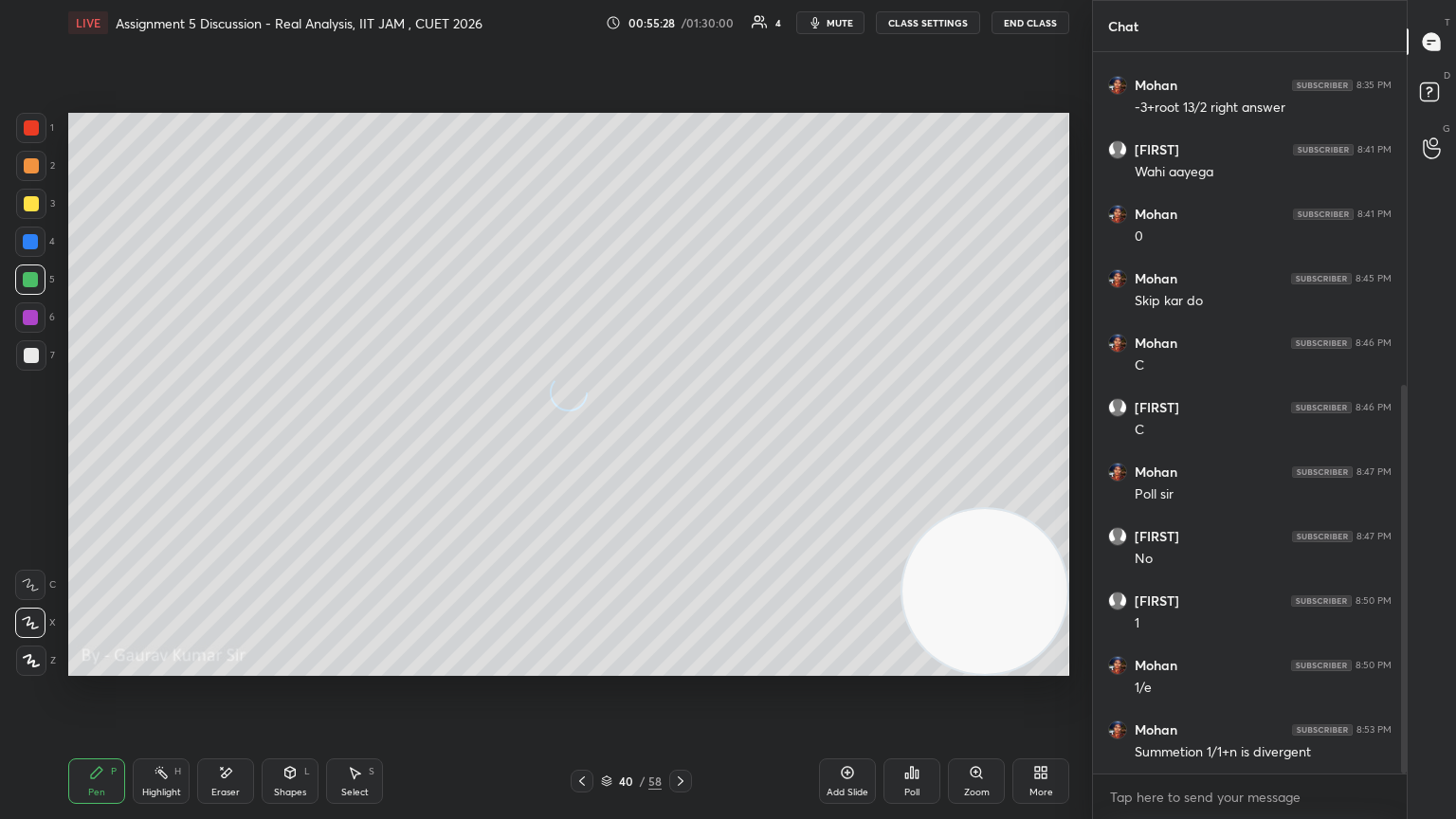 click 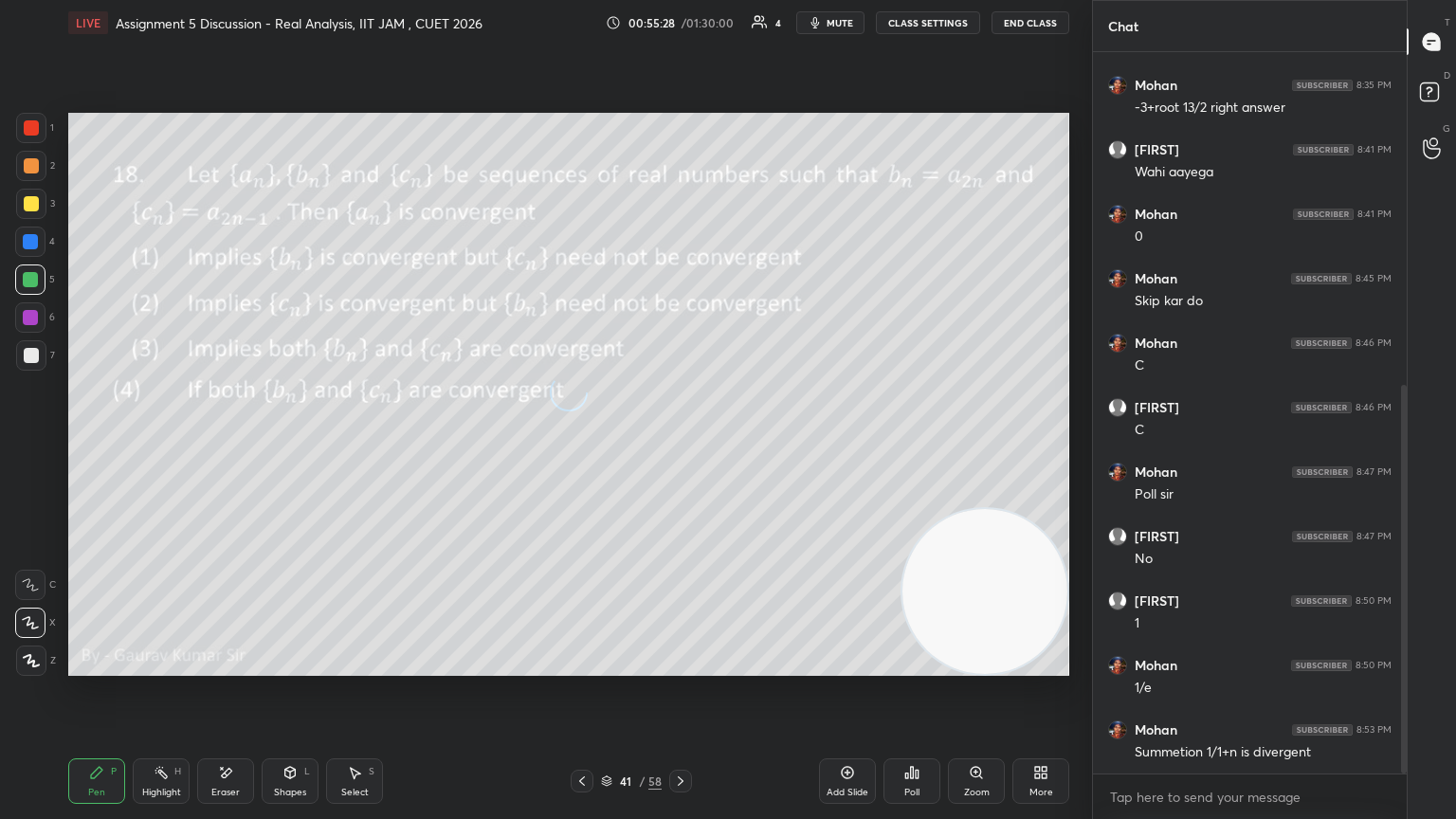 click 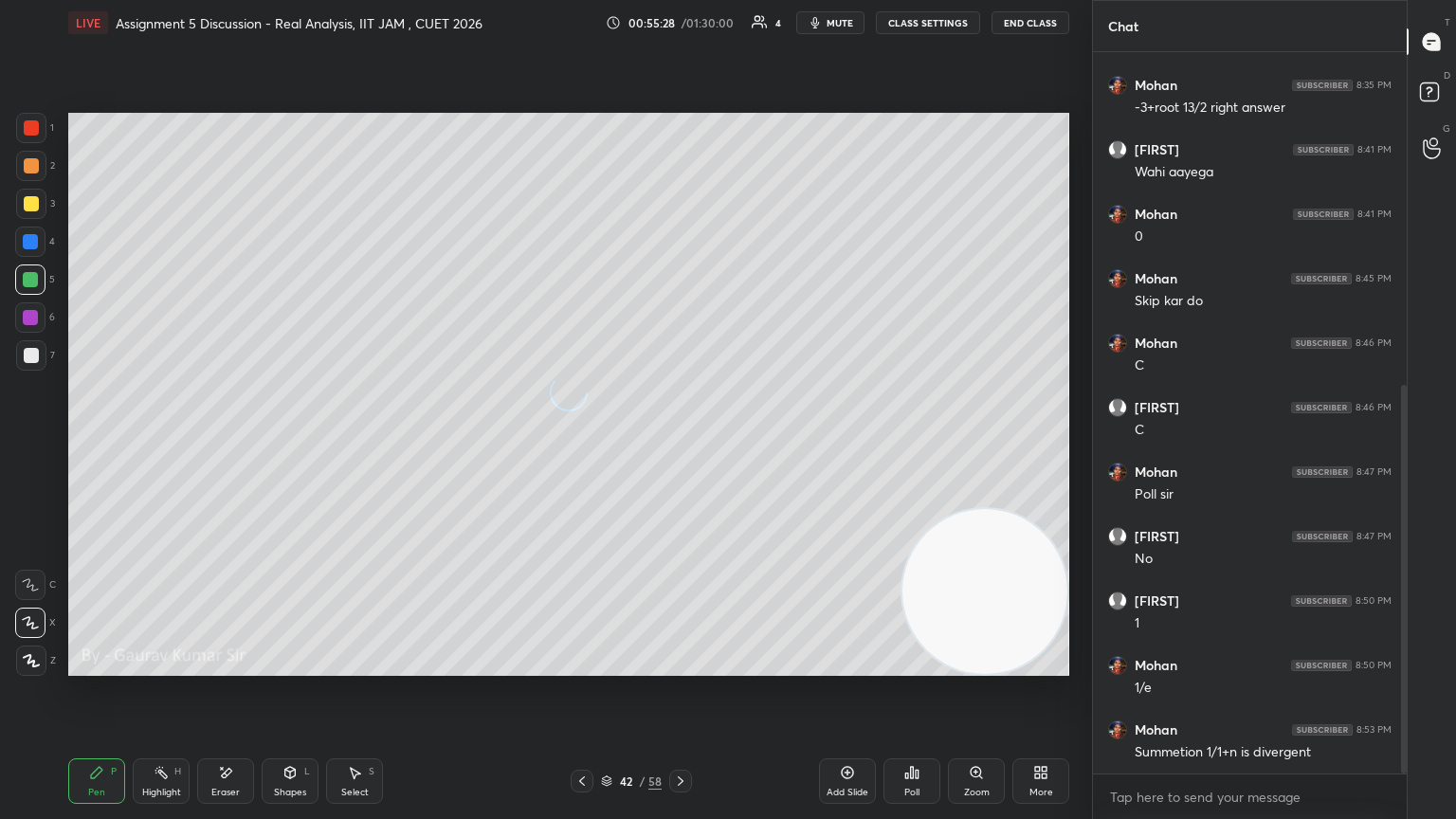 click 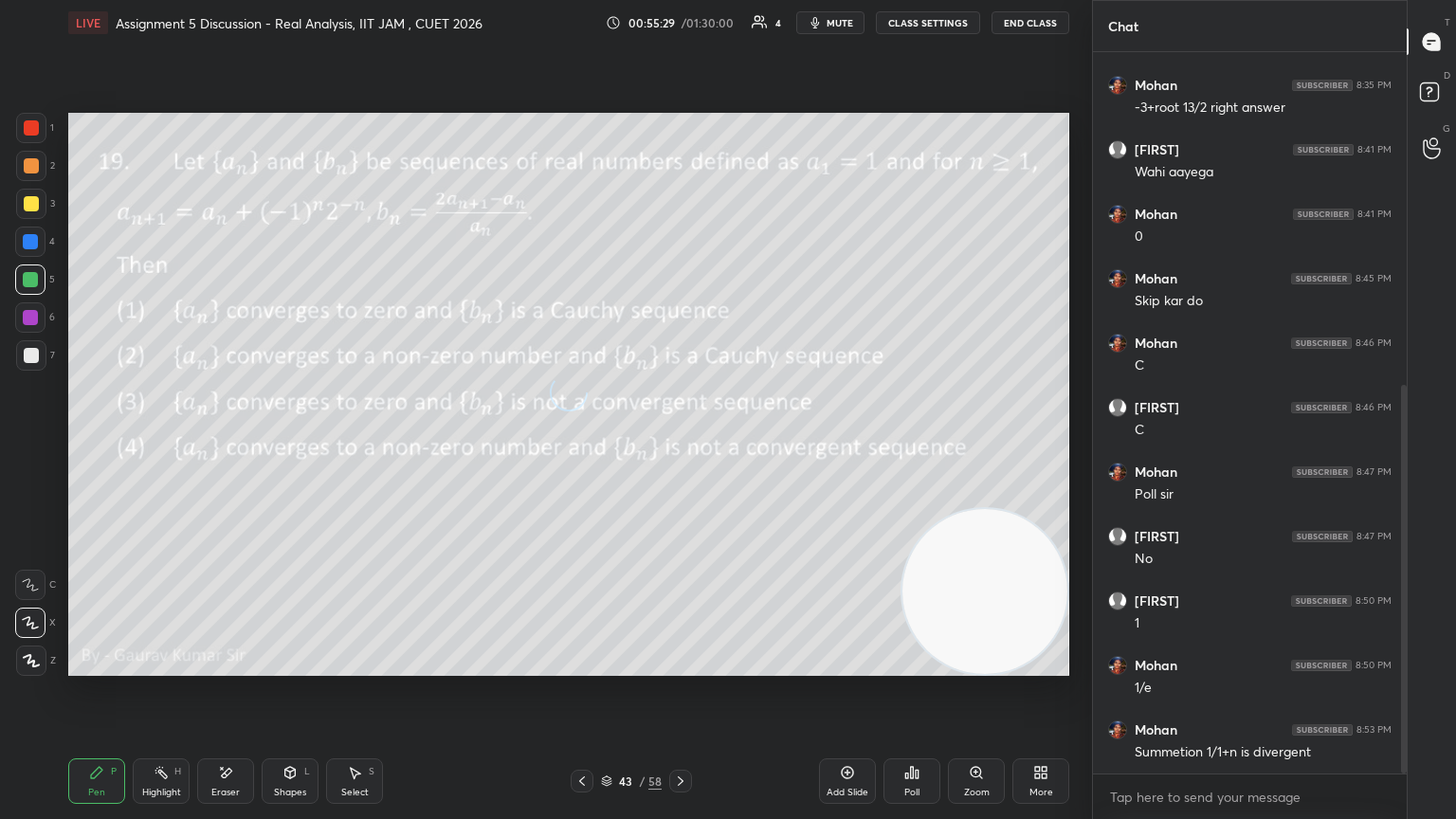 click 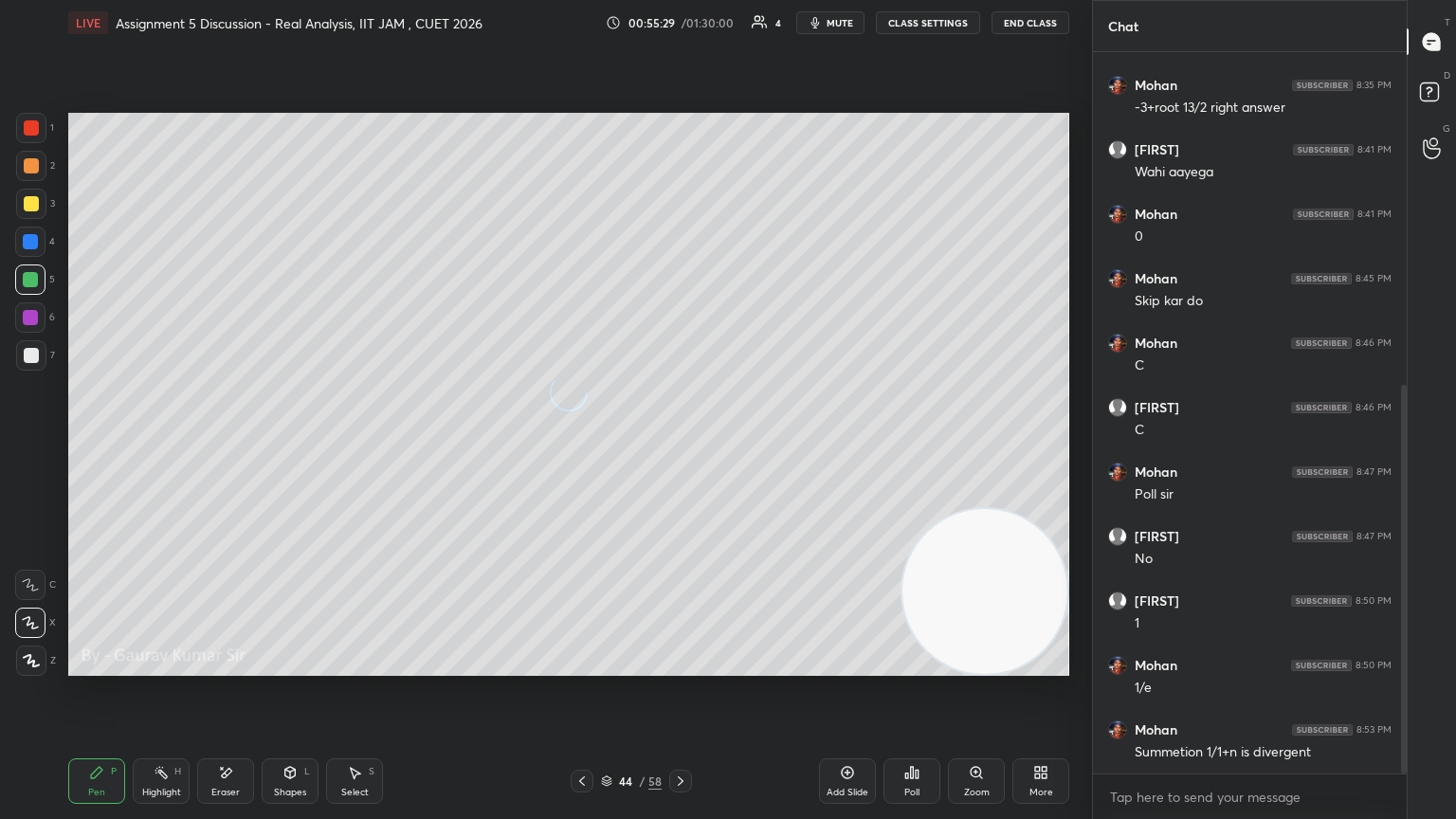 click 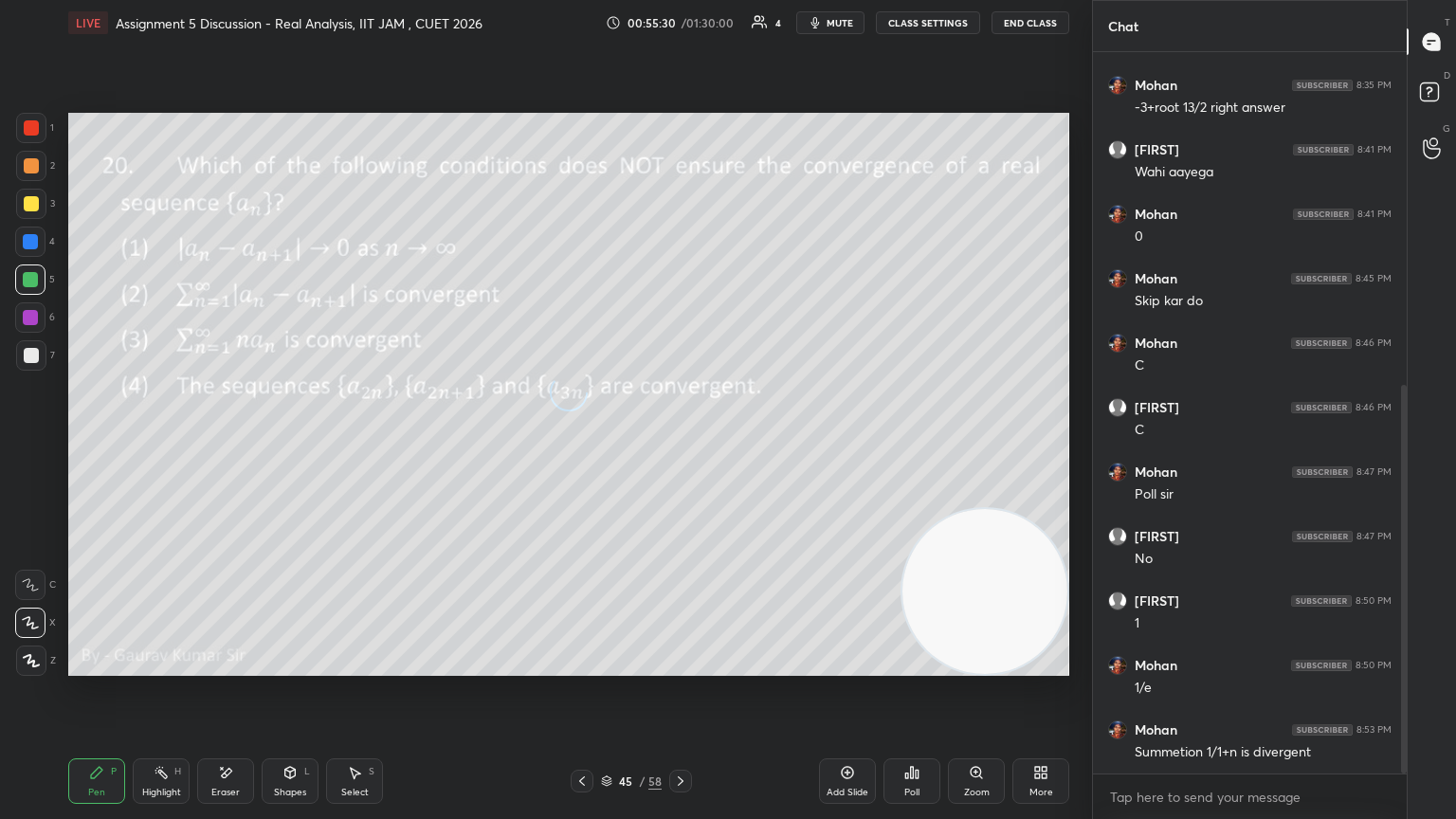 click 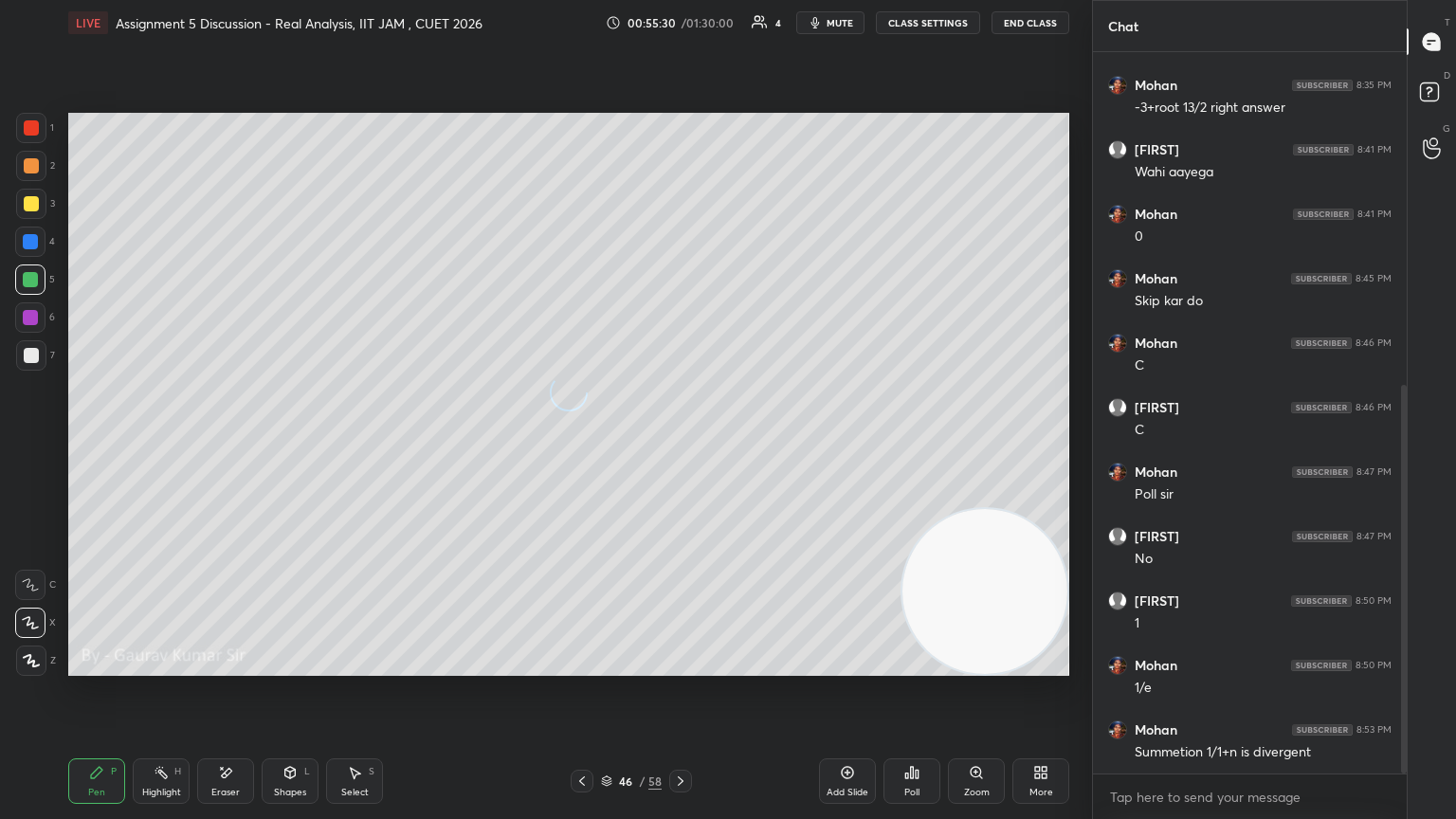click 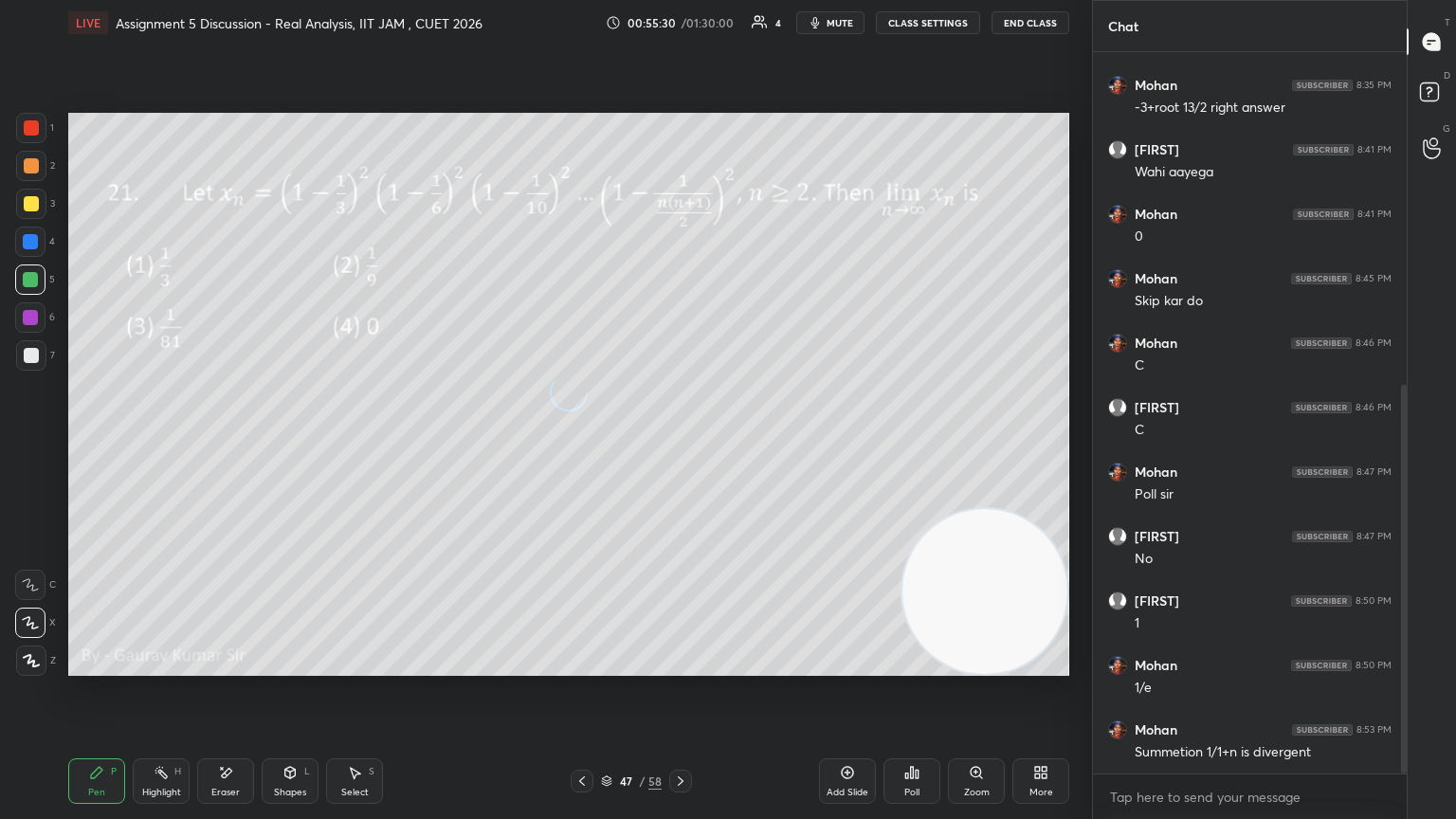 click 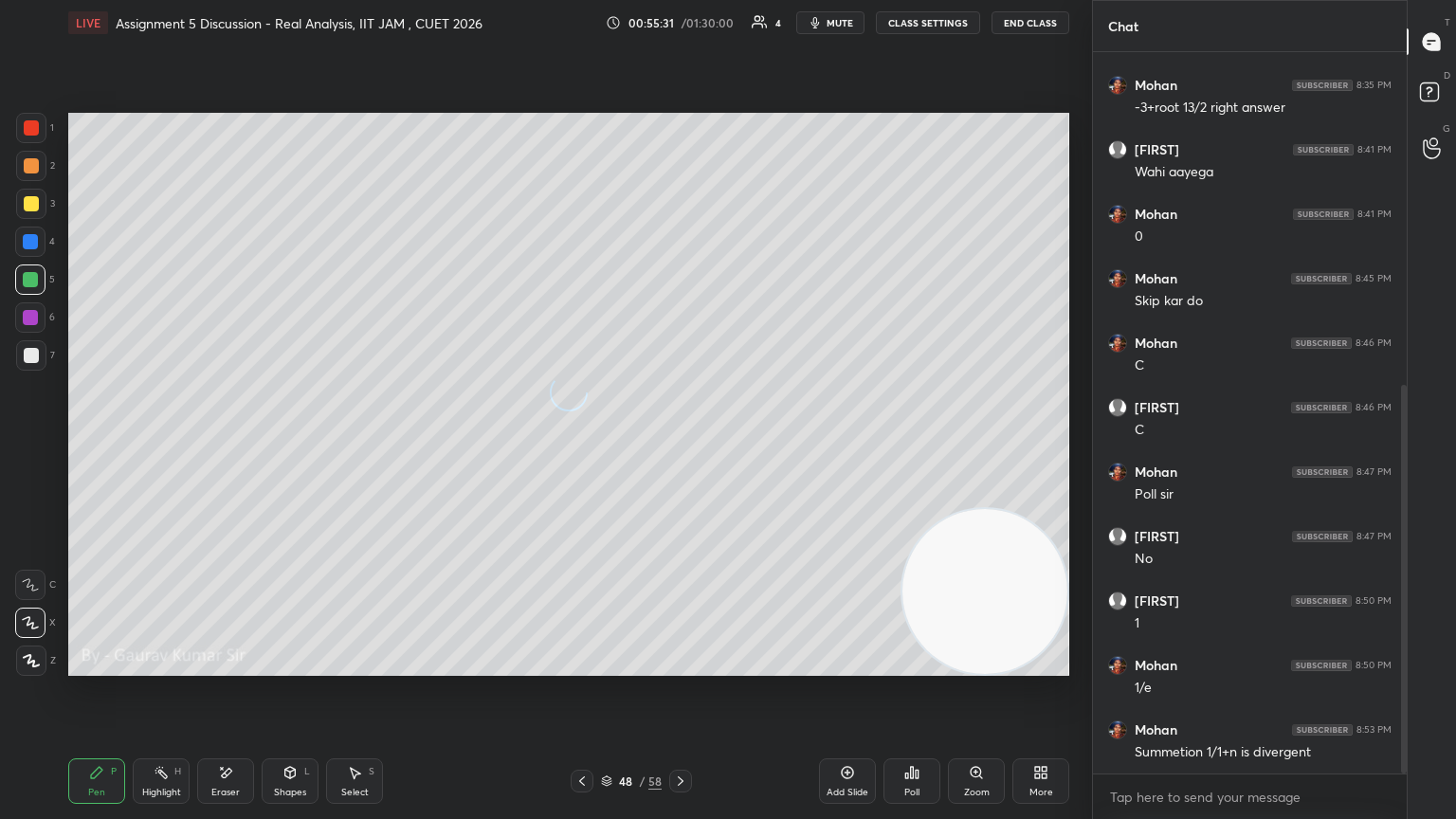 click 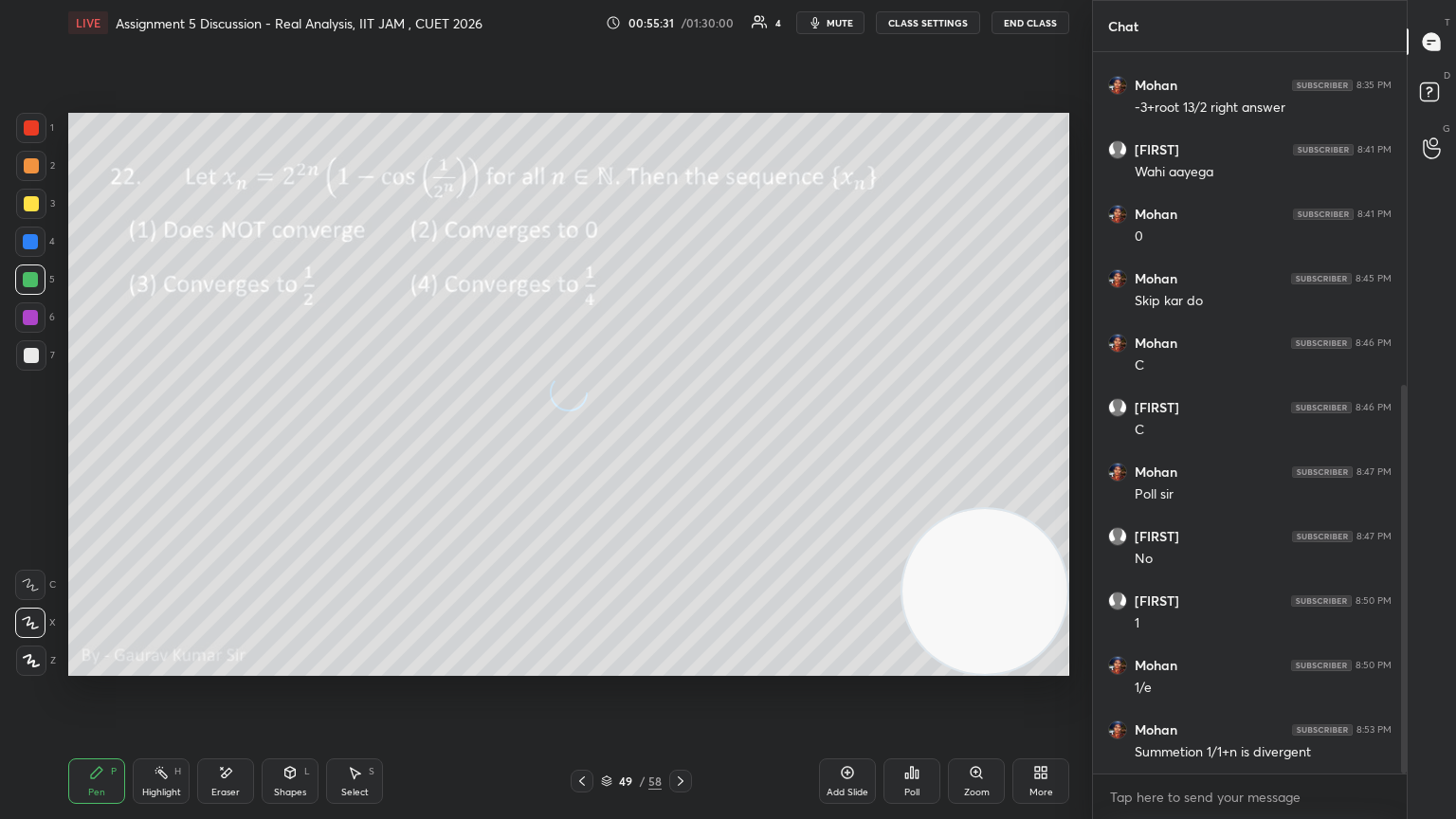 scroll, scrollTop: 682, scrollLeft: 0, axis: vertical 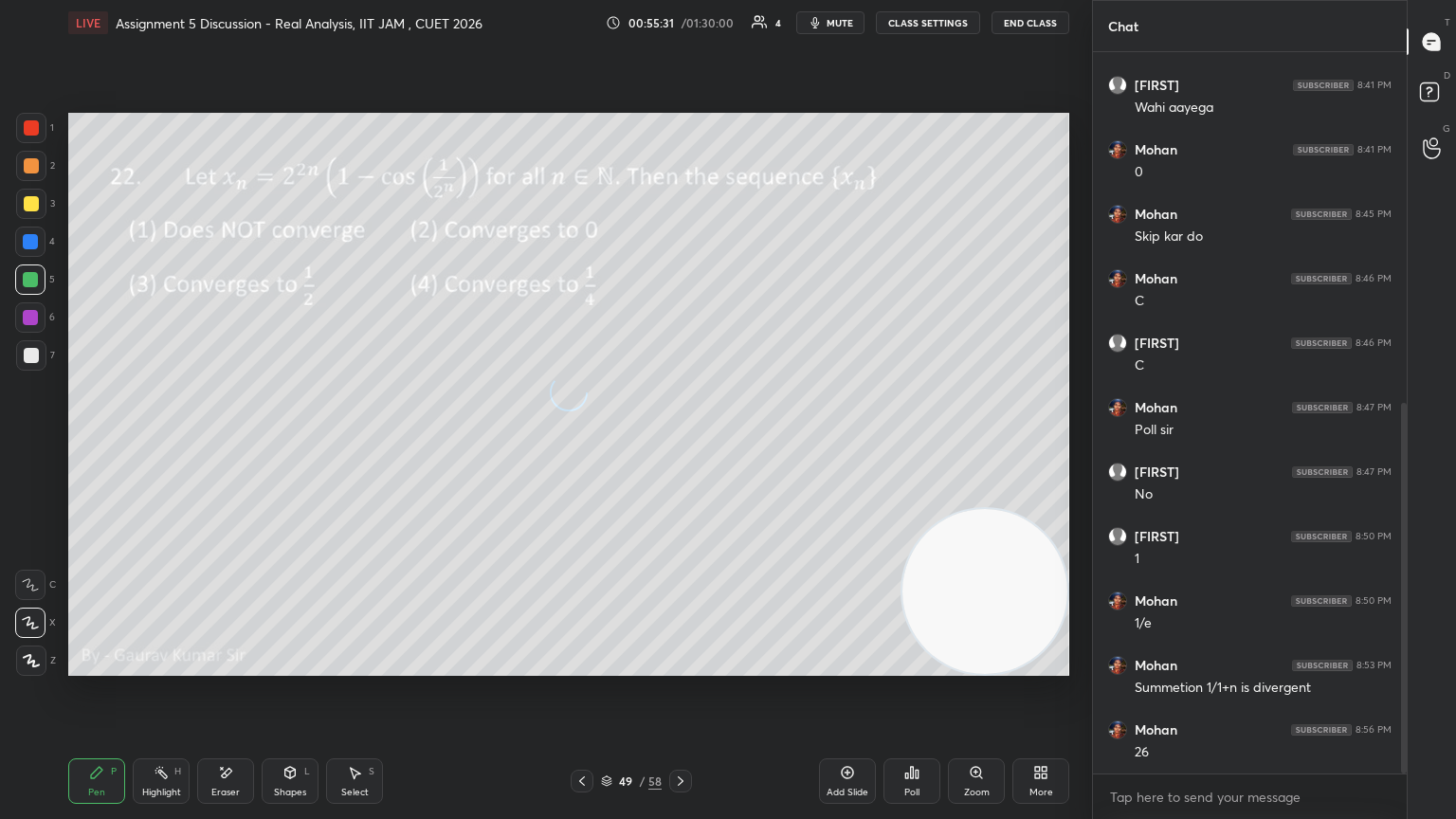 click 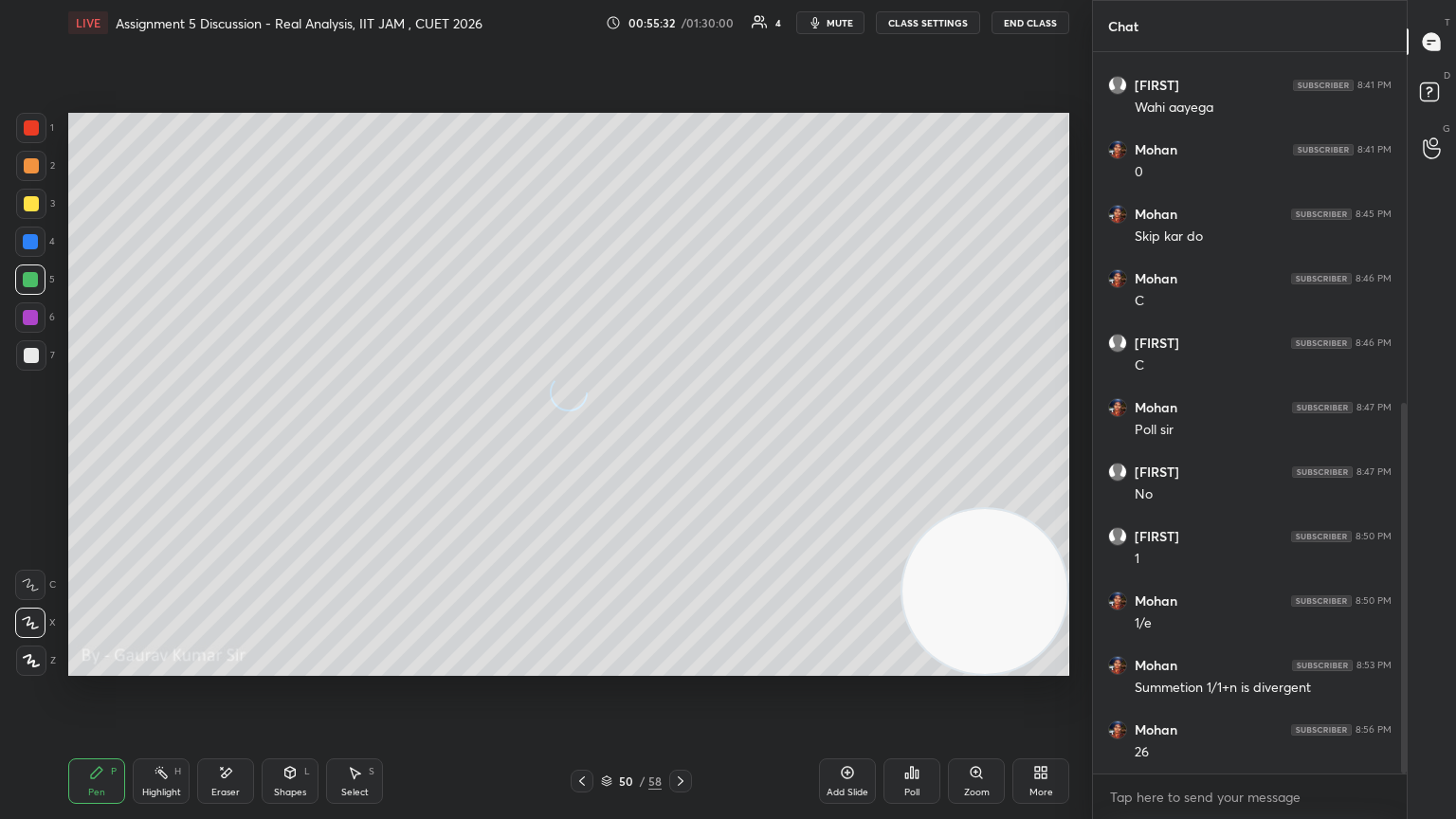 click 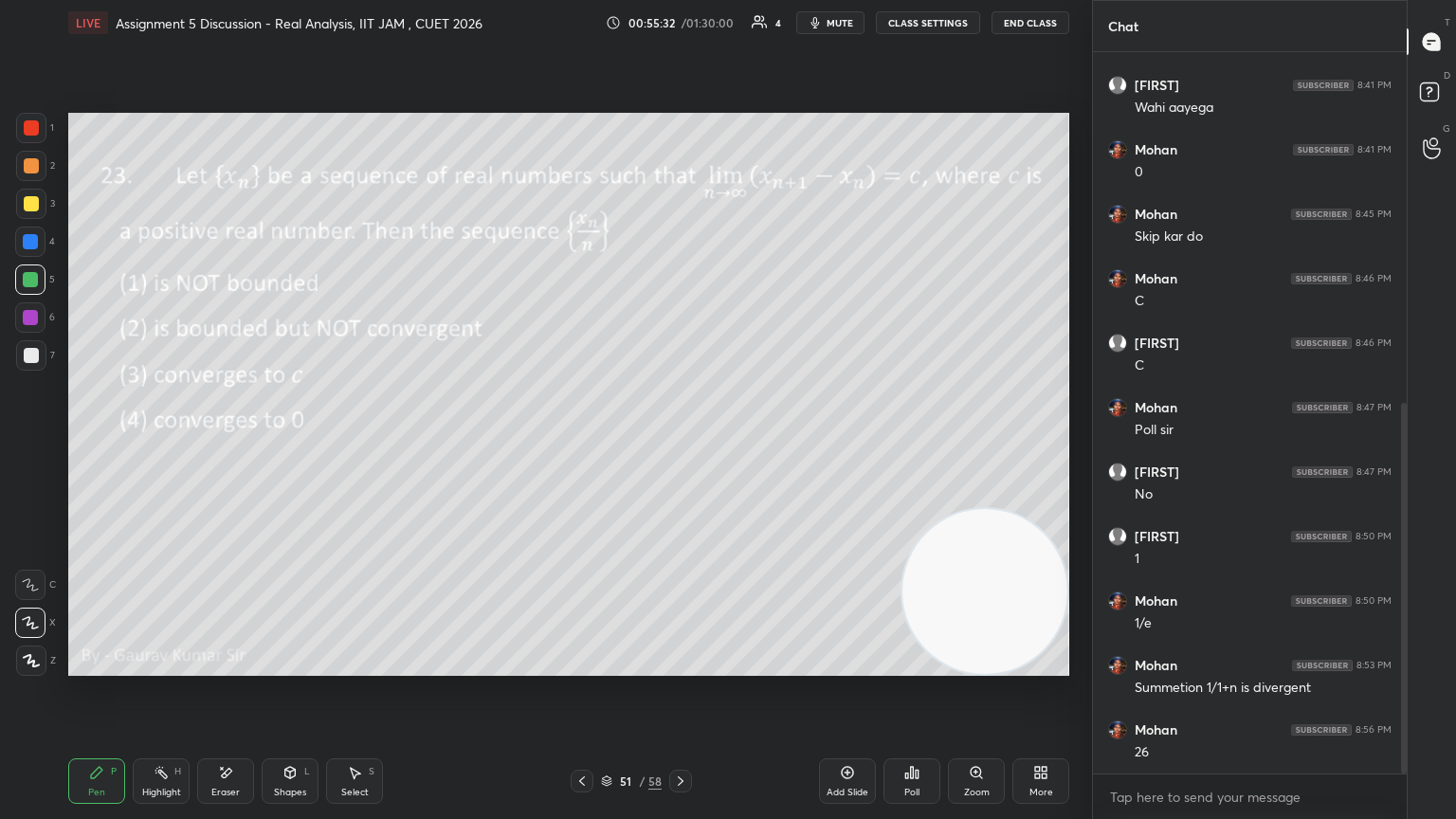 click 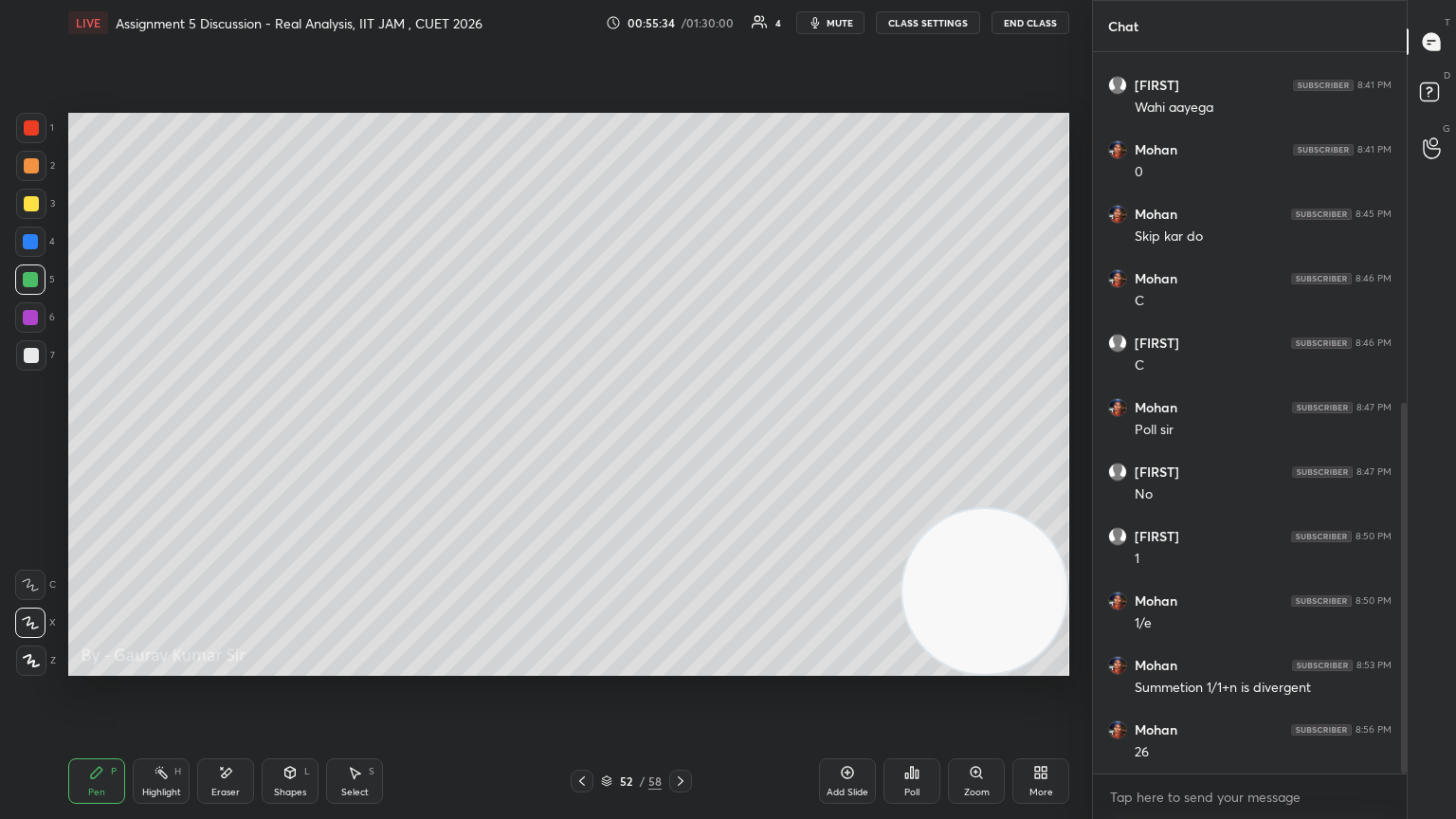 click 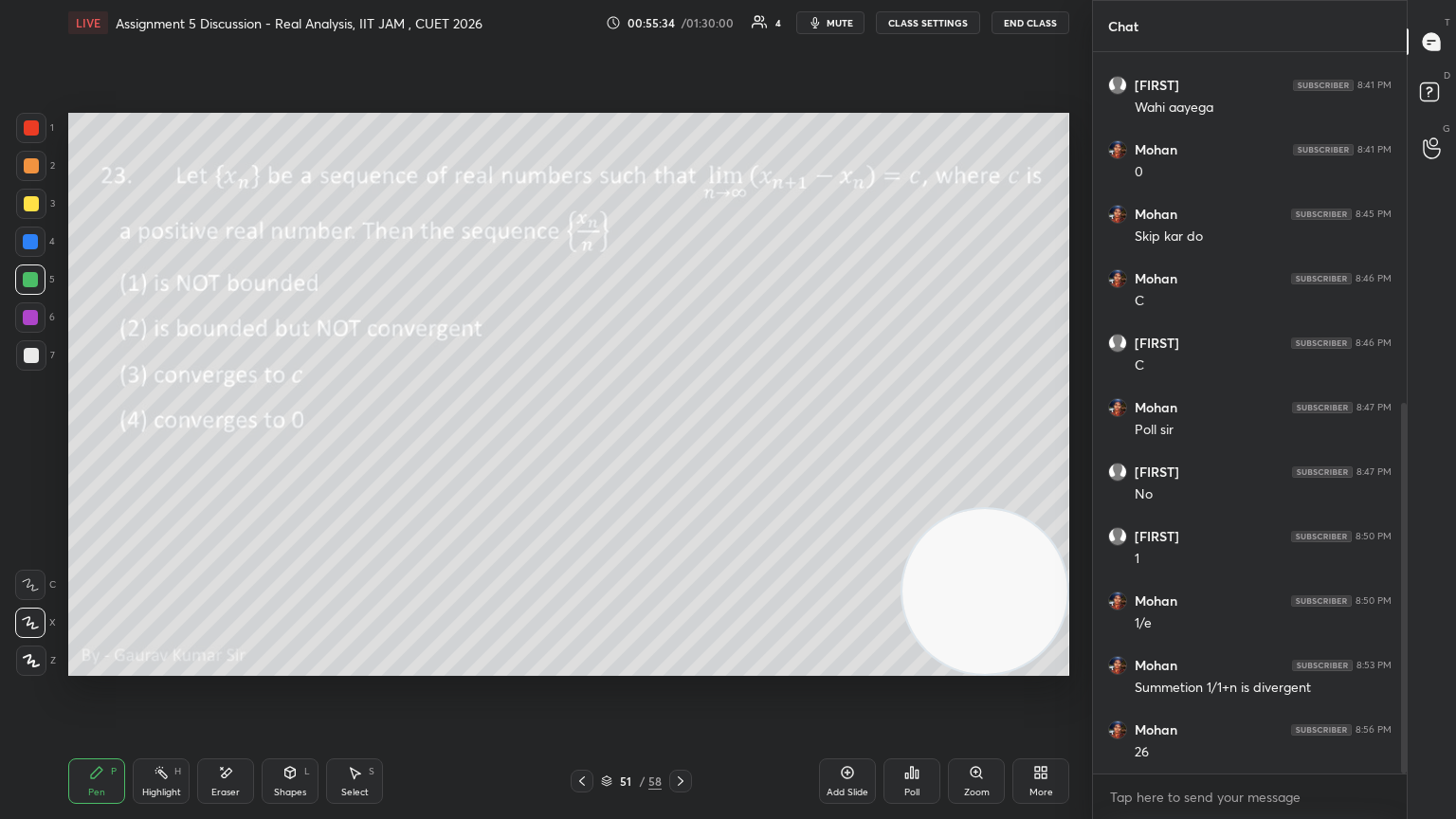 click 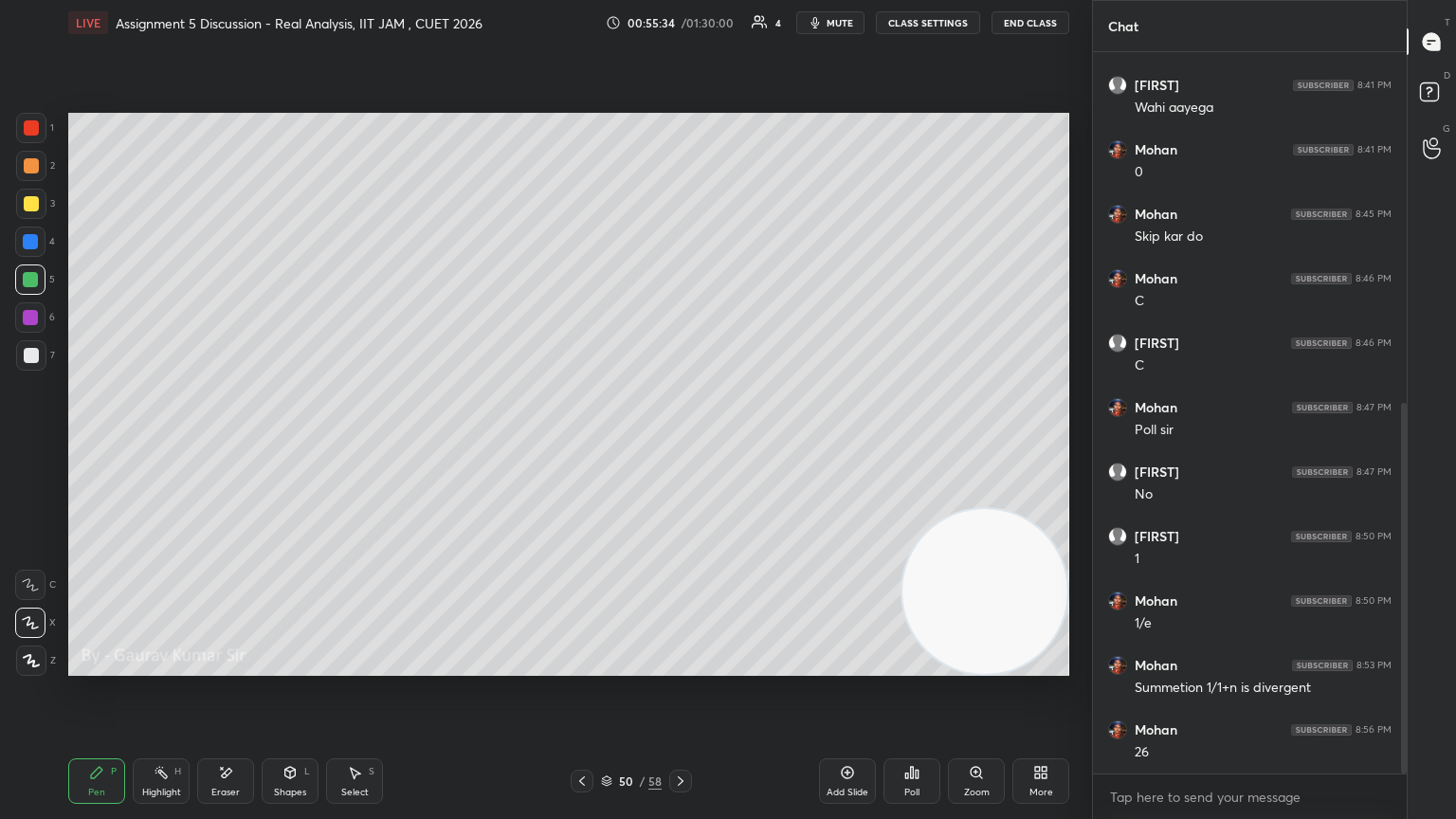 click 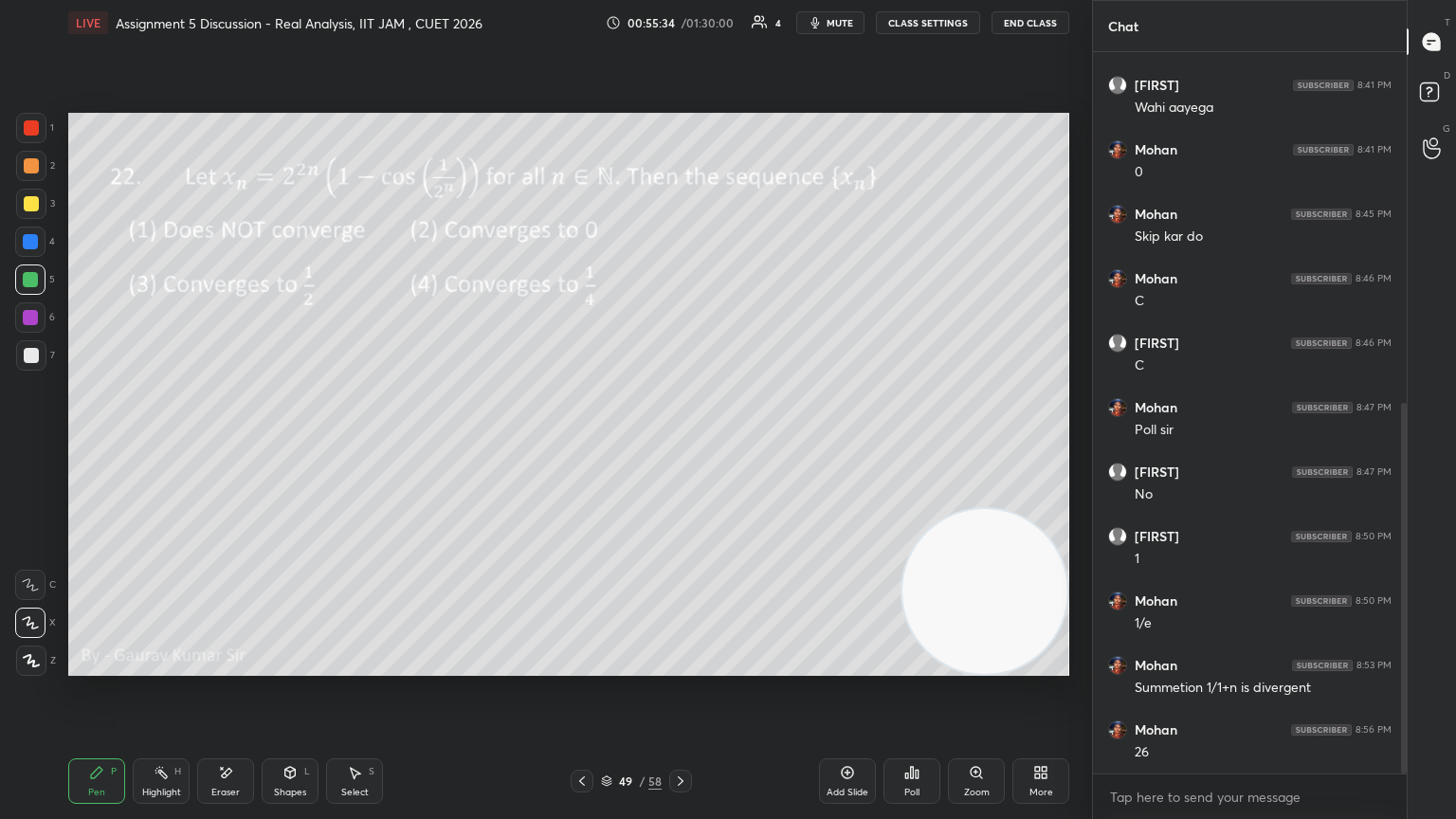 click 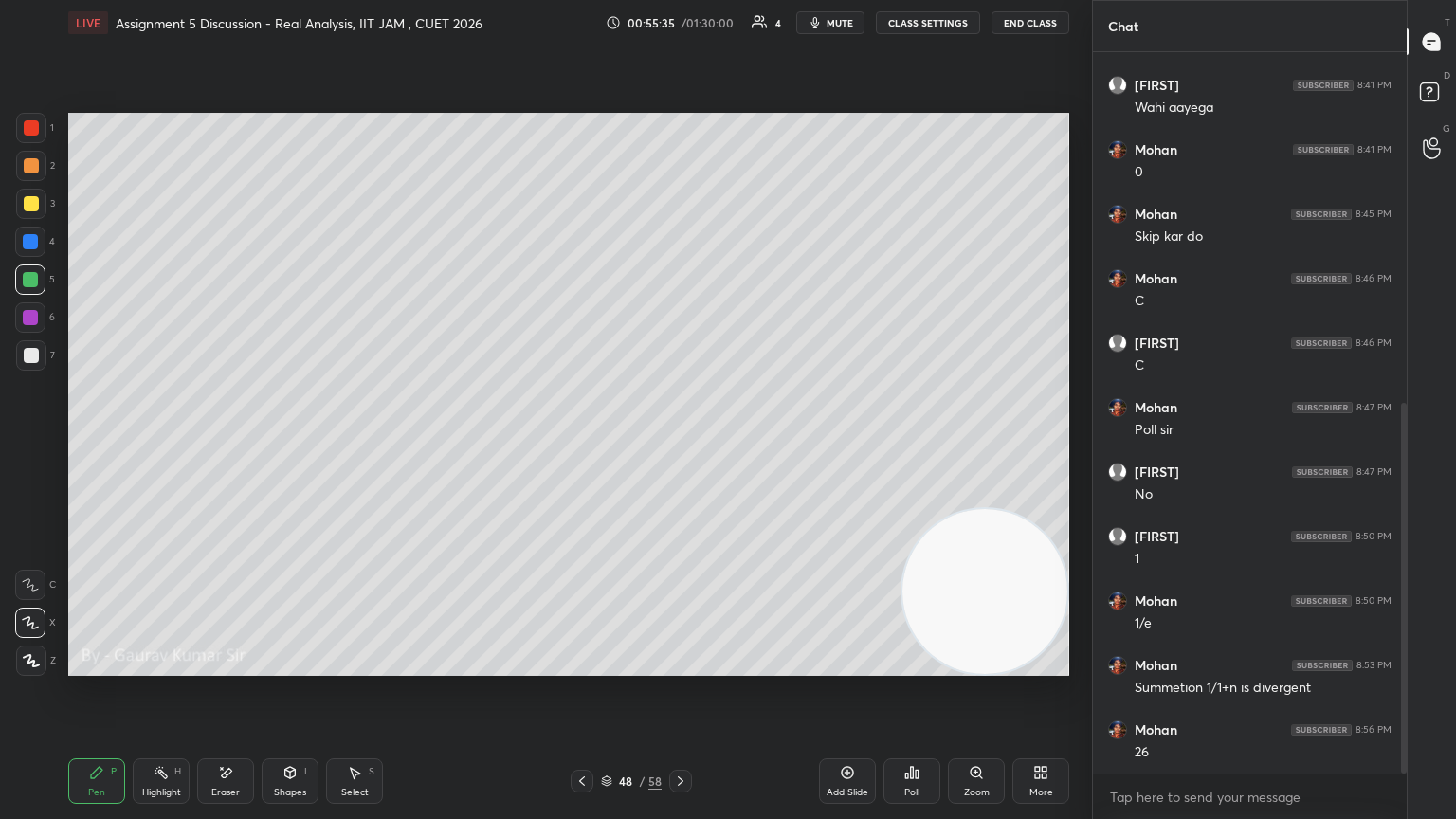 click 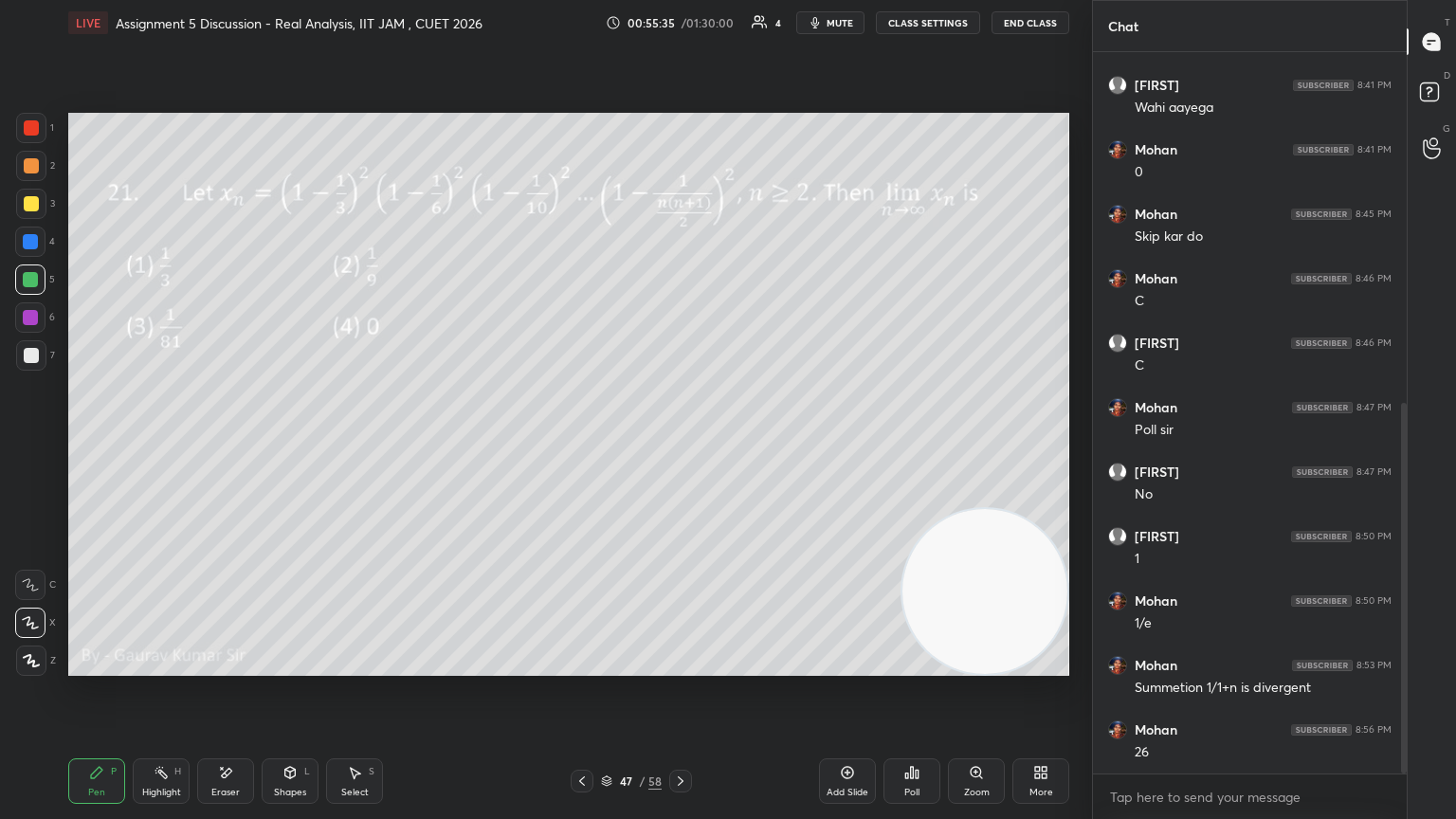 click 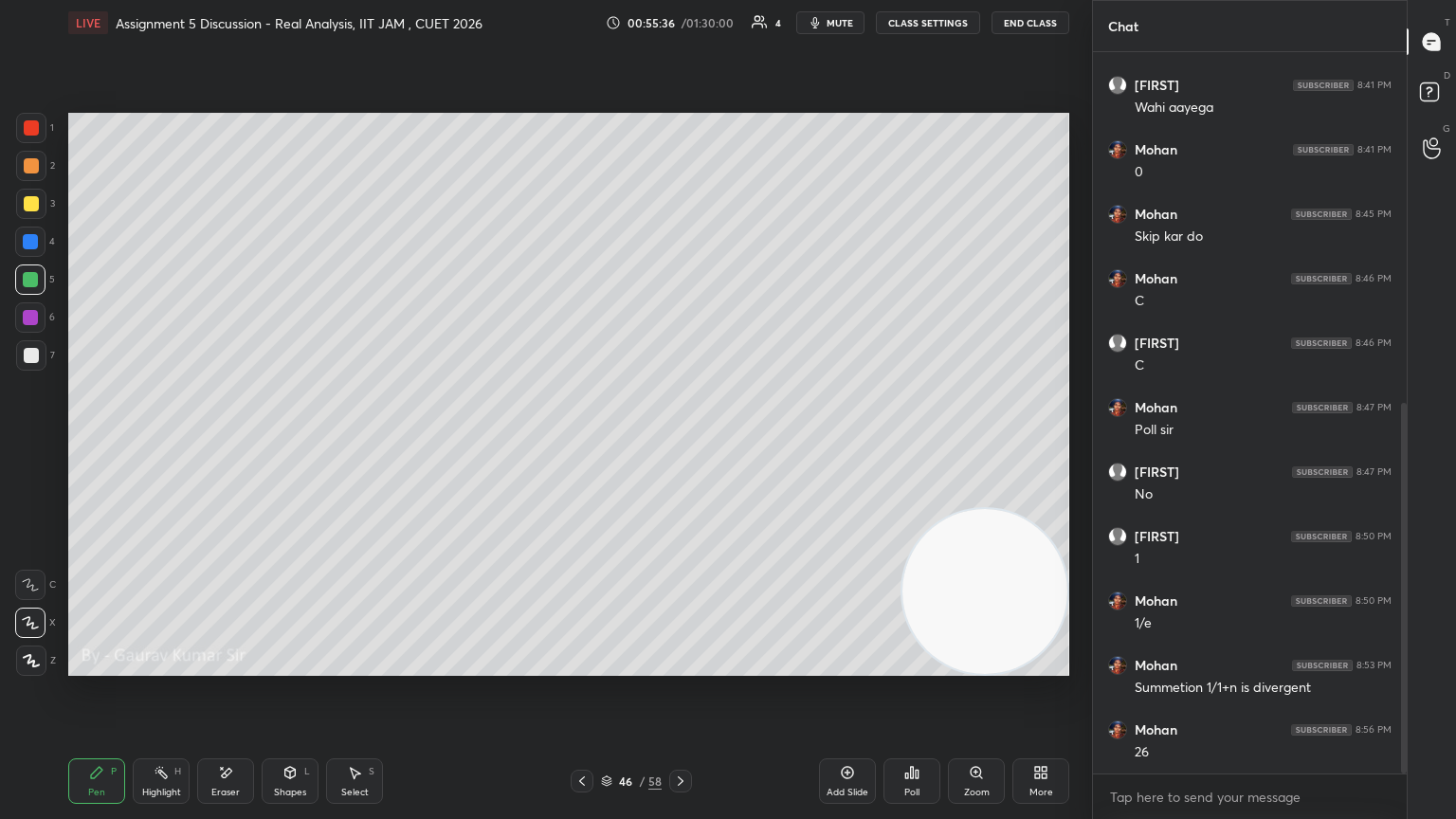 click 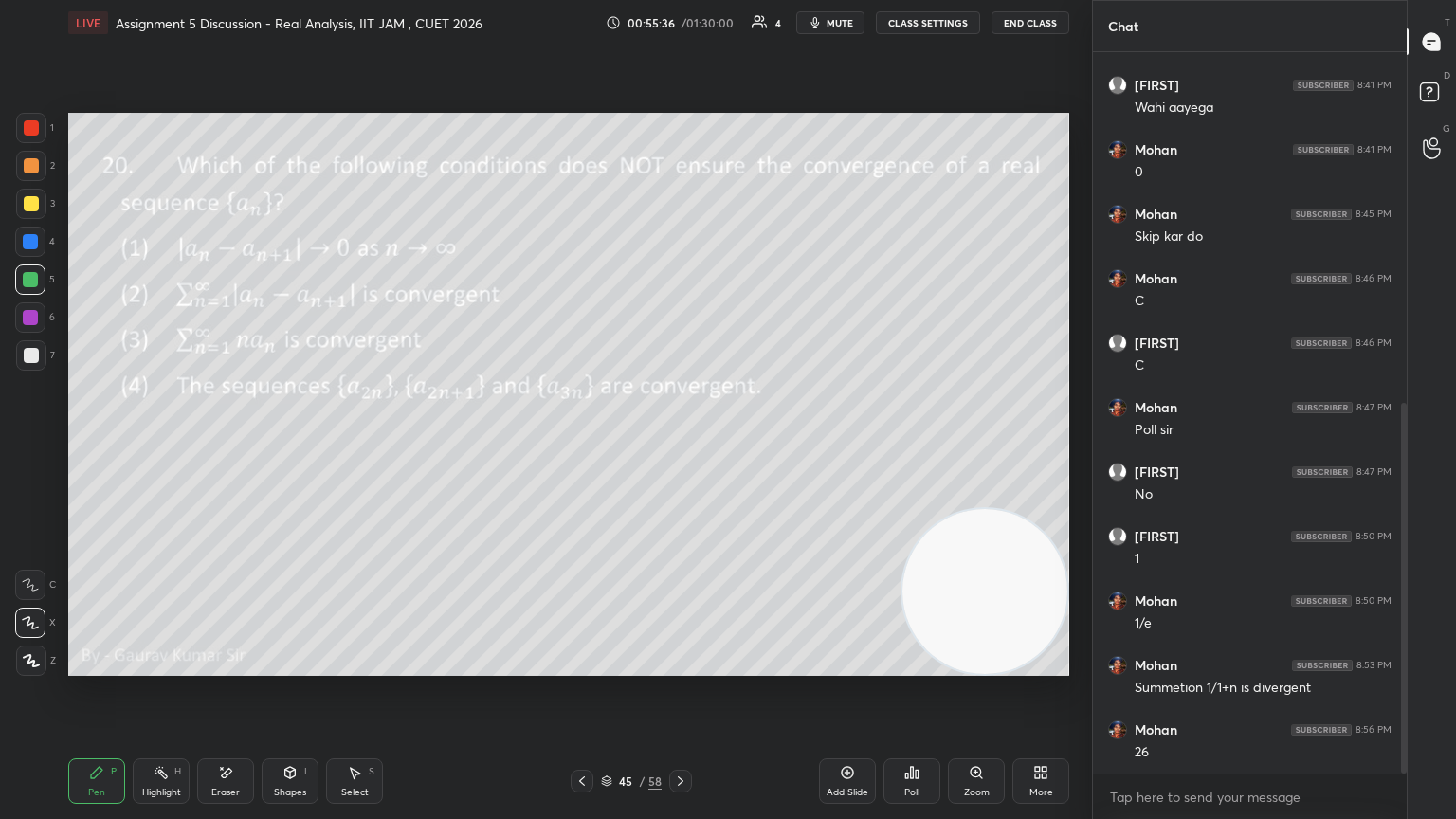 click 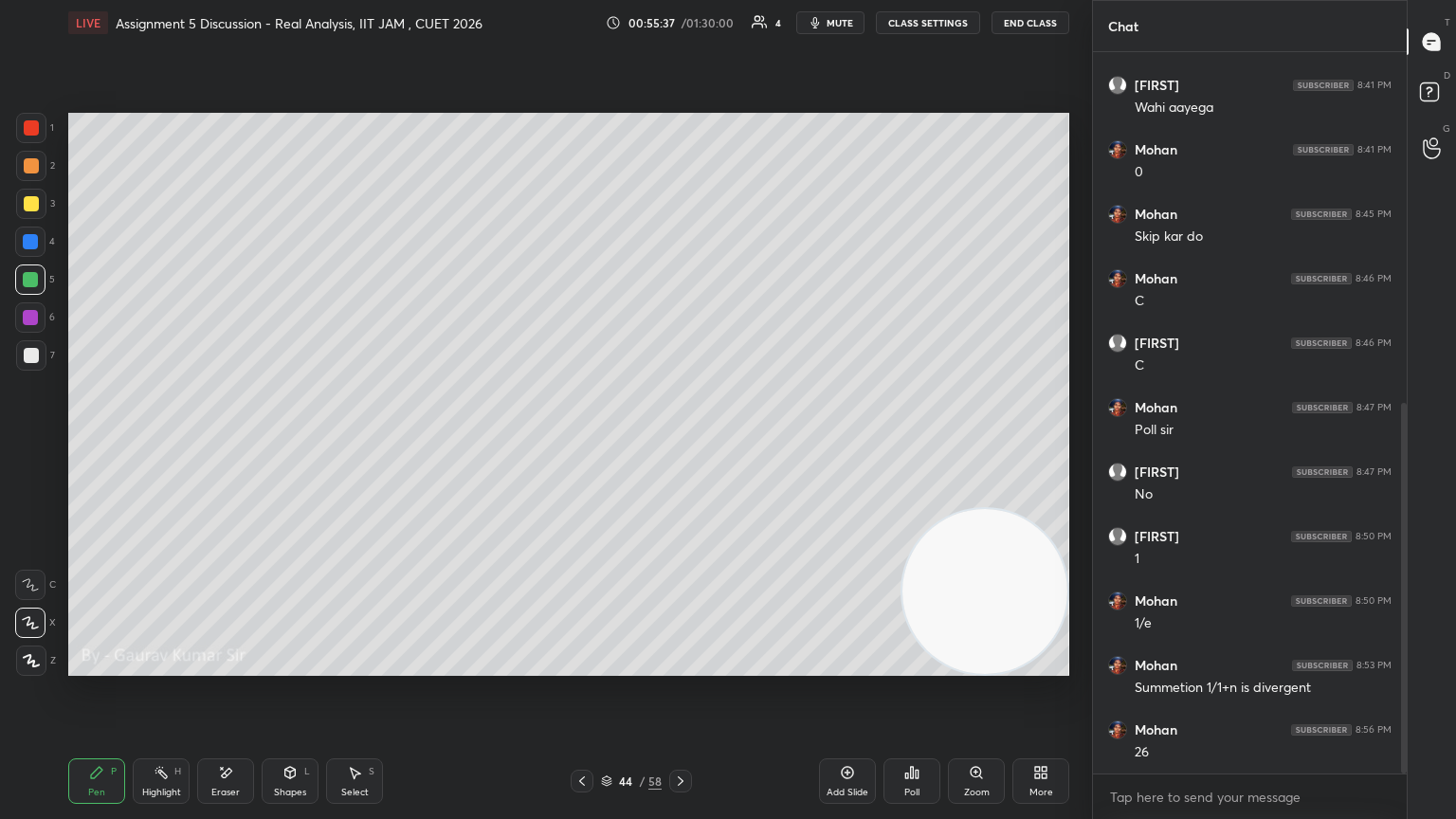 click 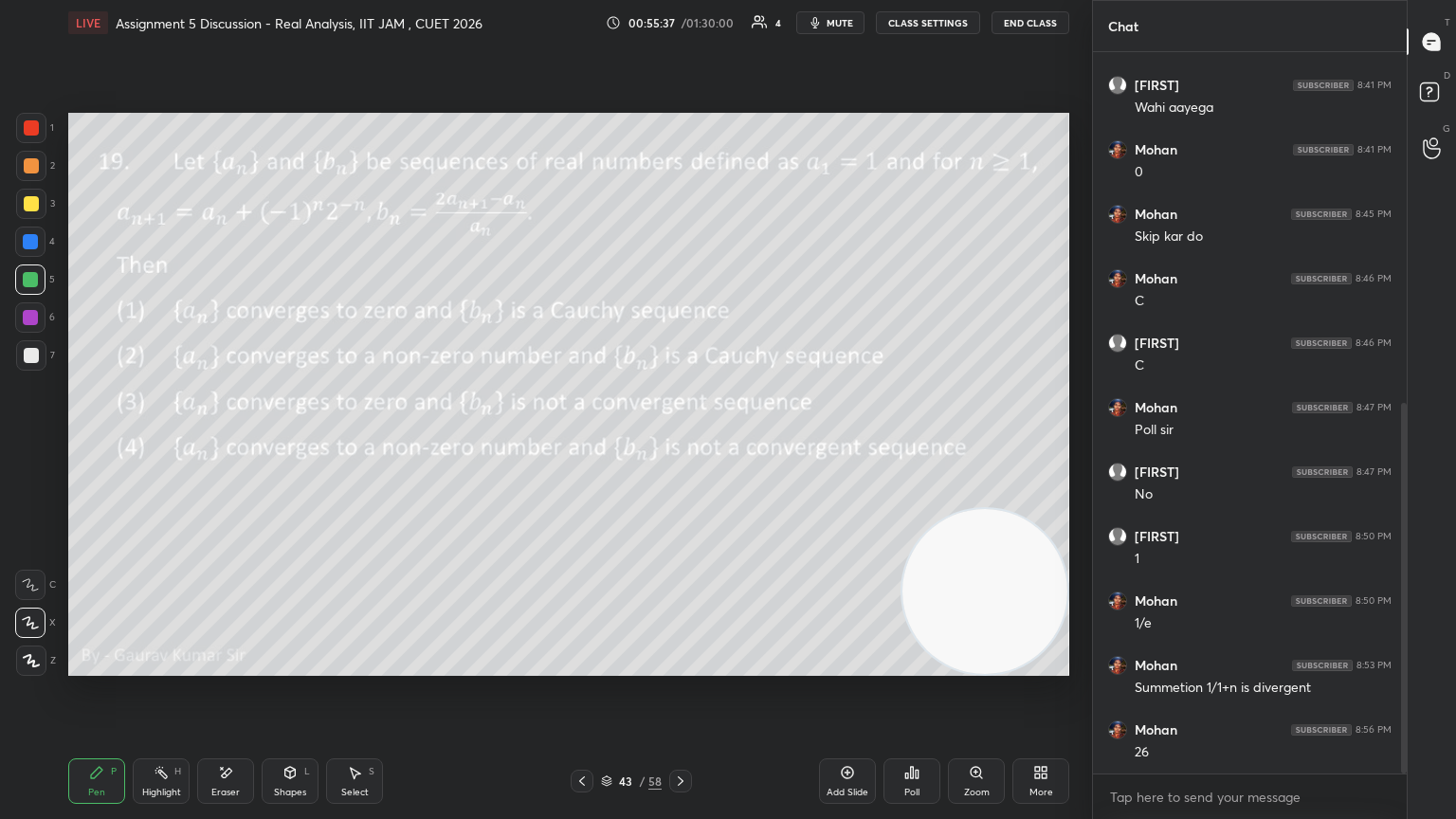 click 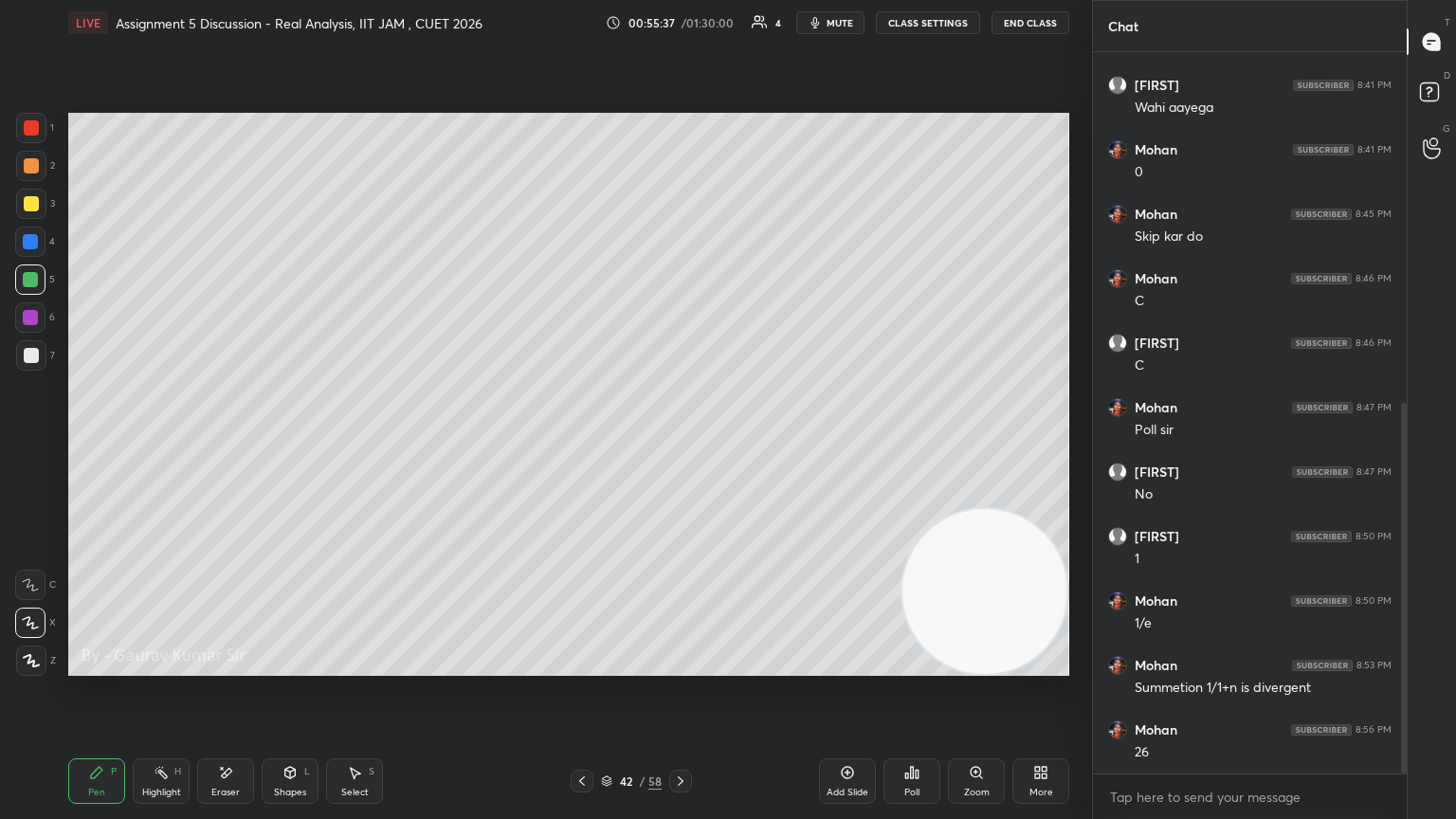 click 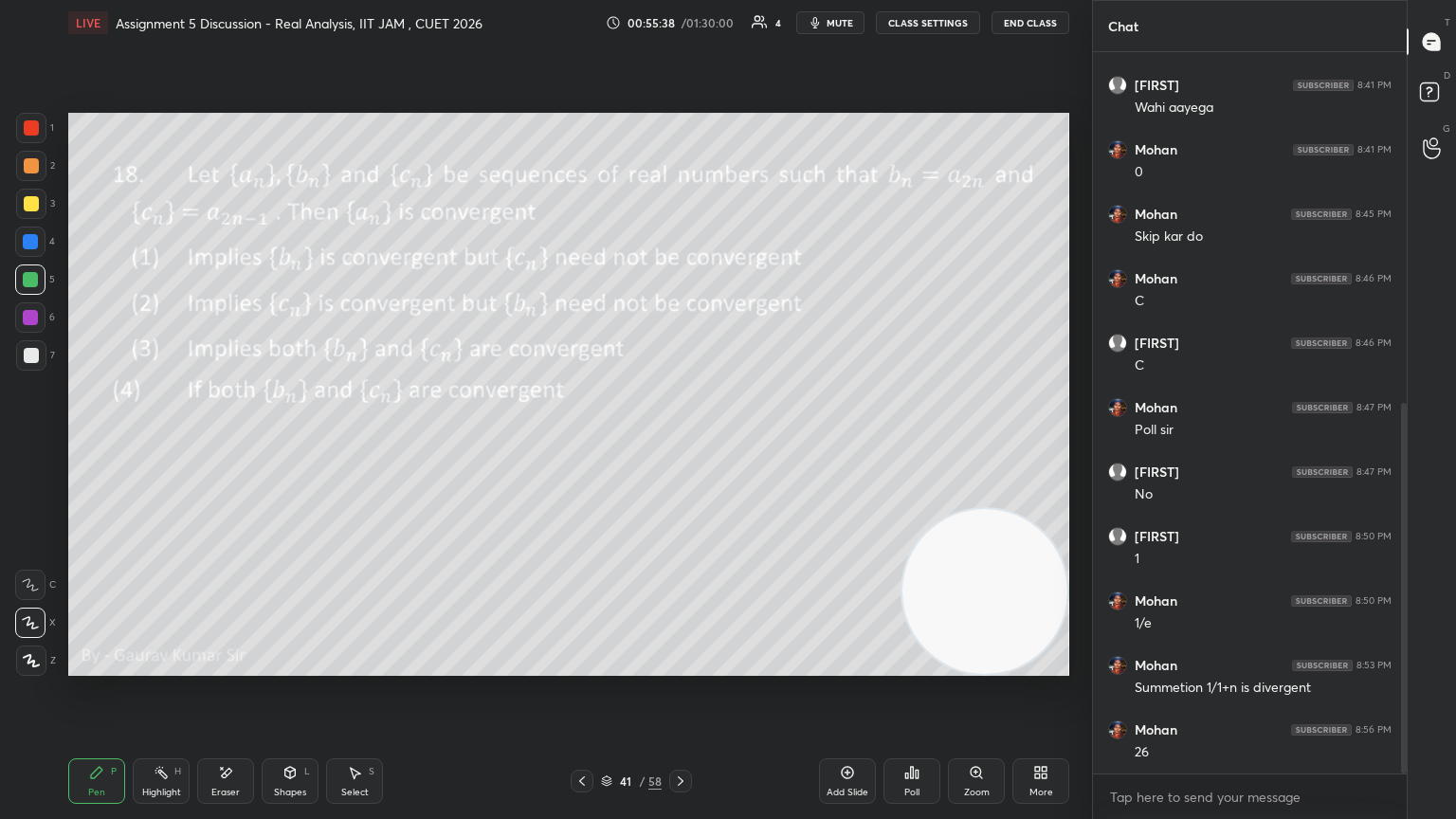 click 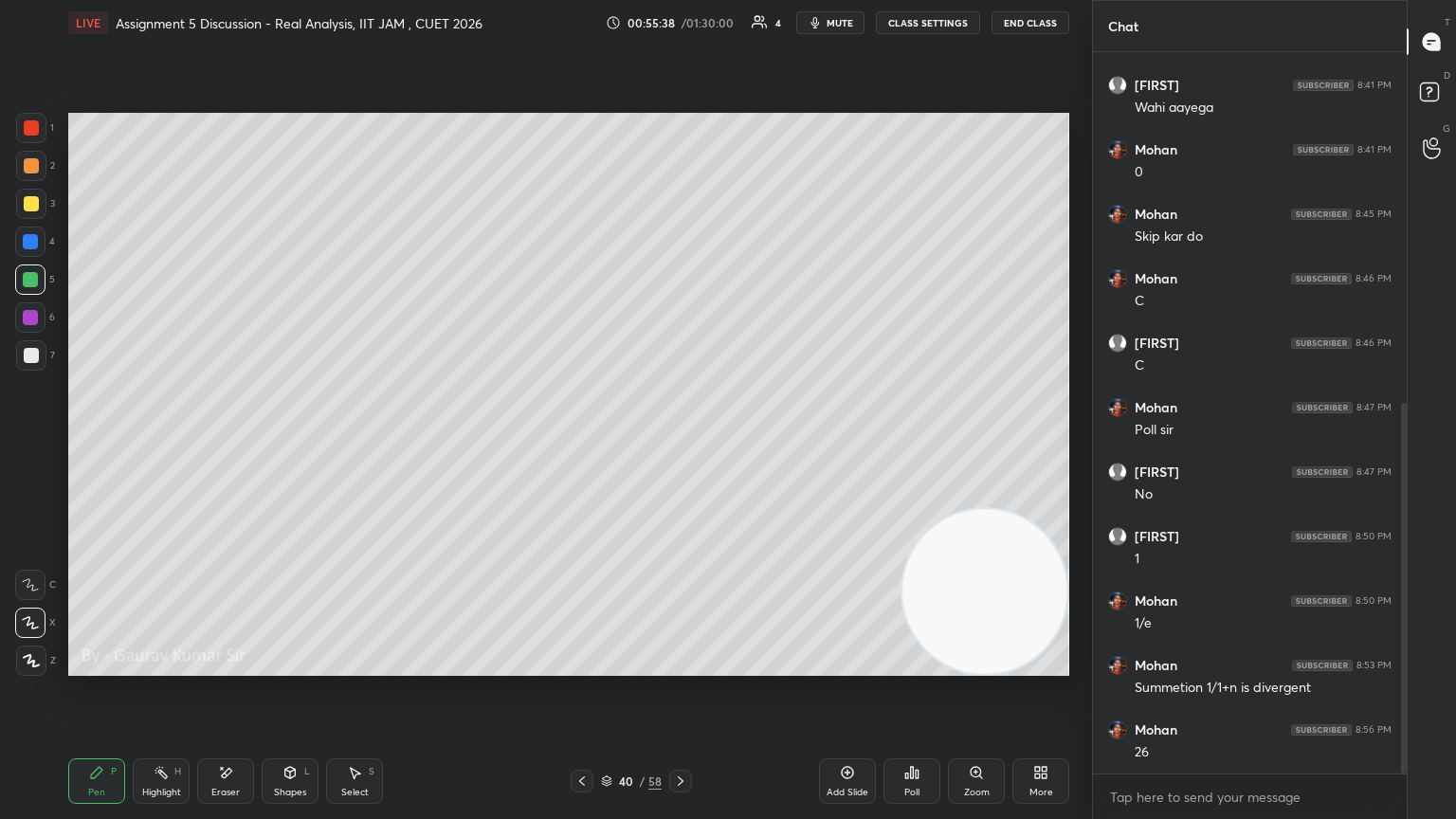 click 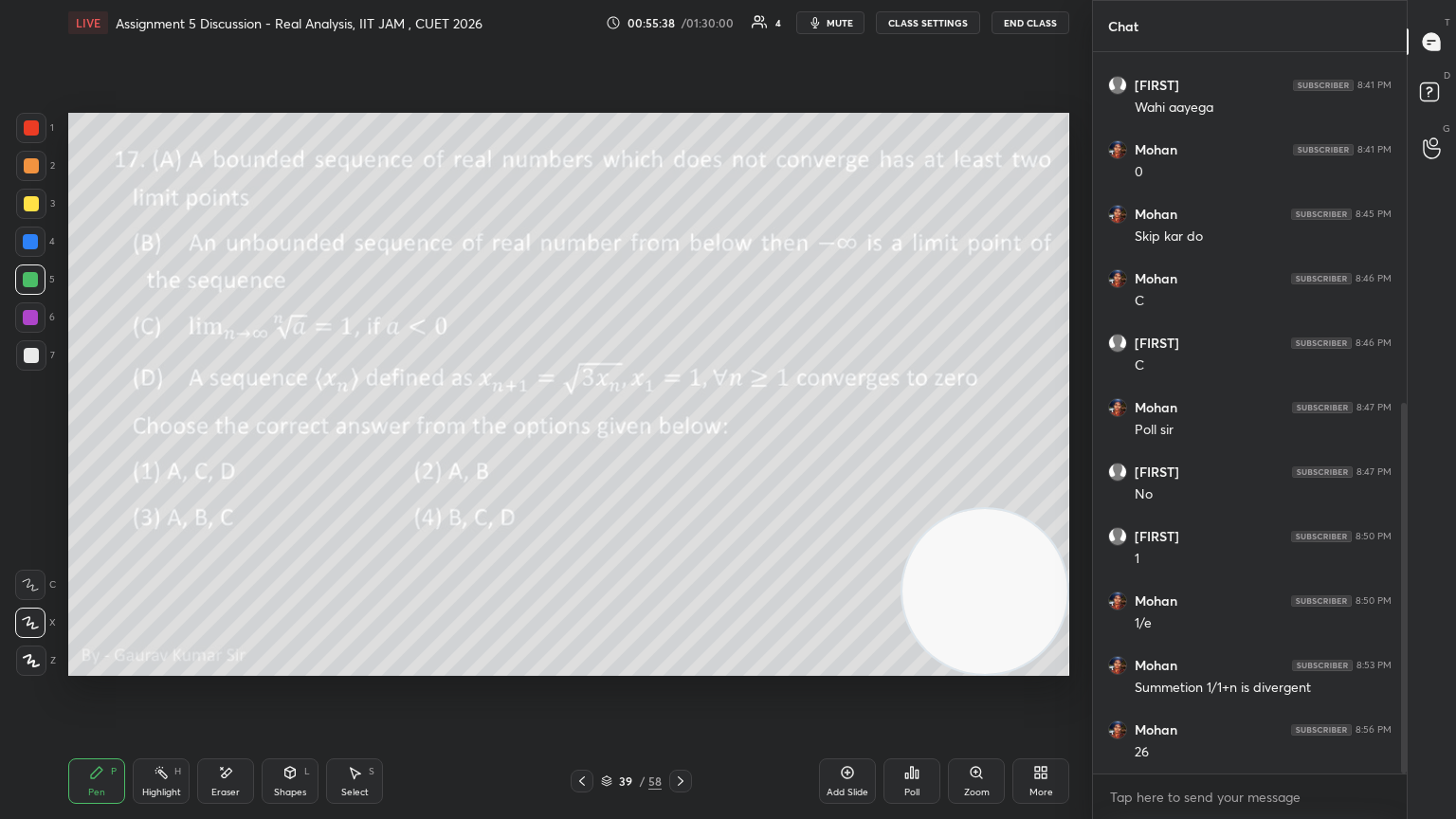 click 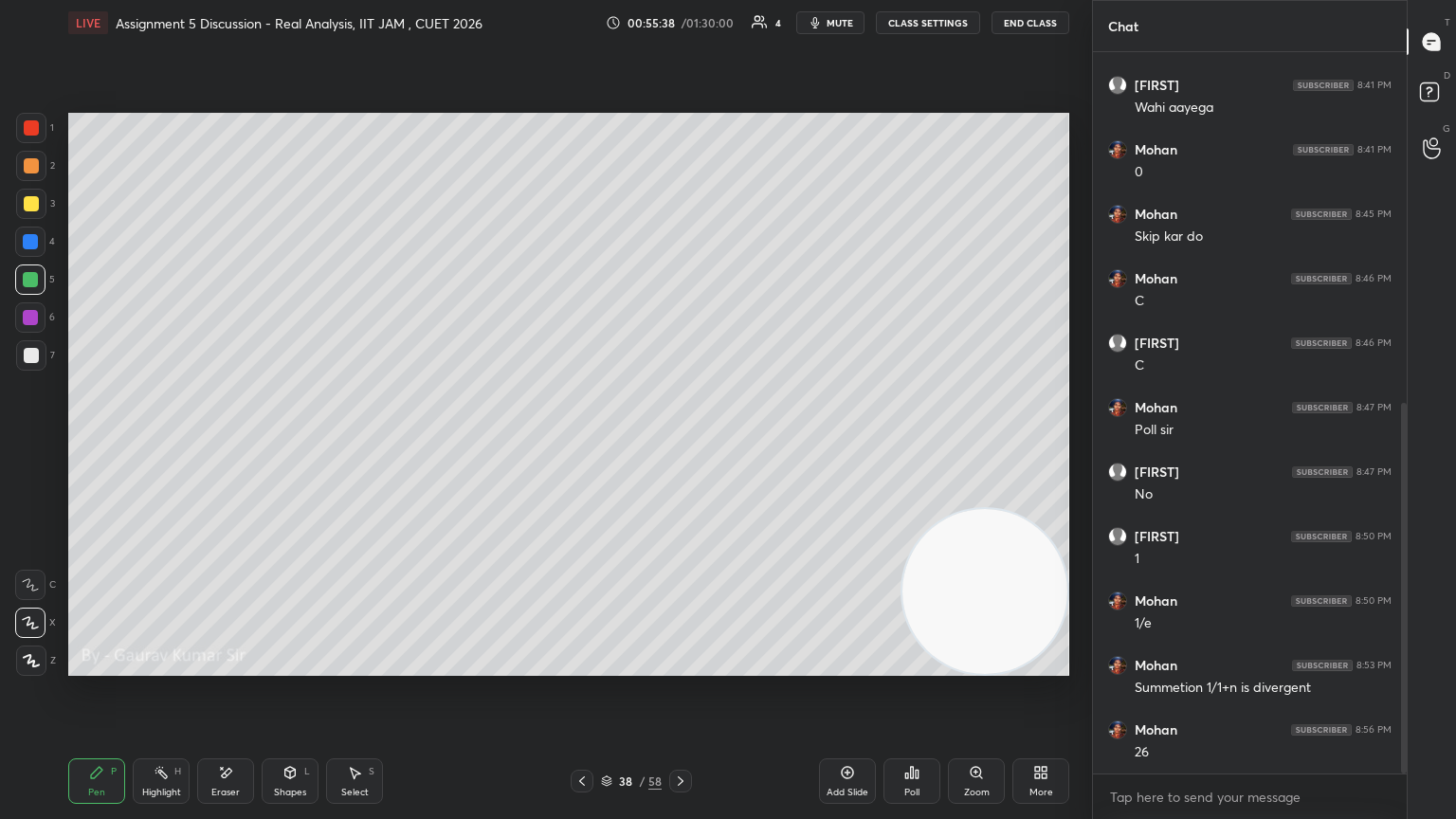 click 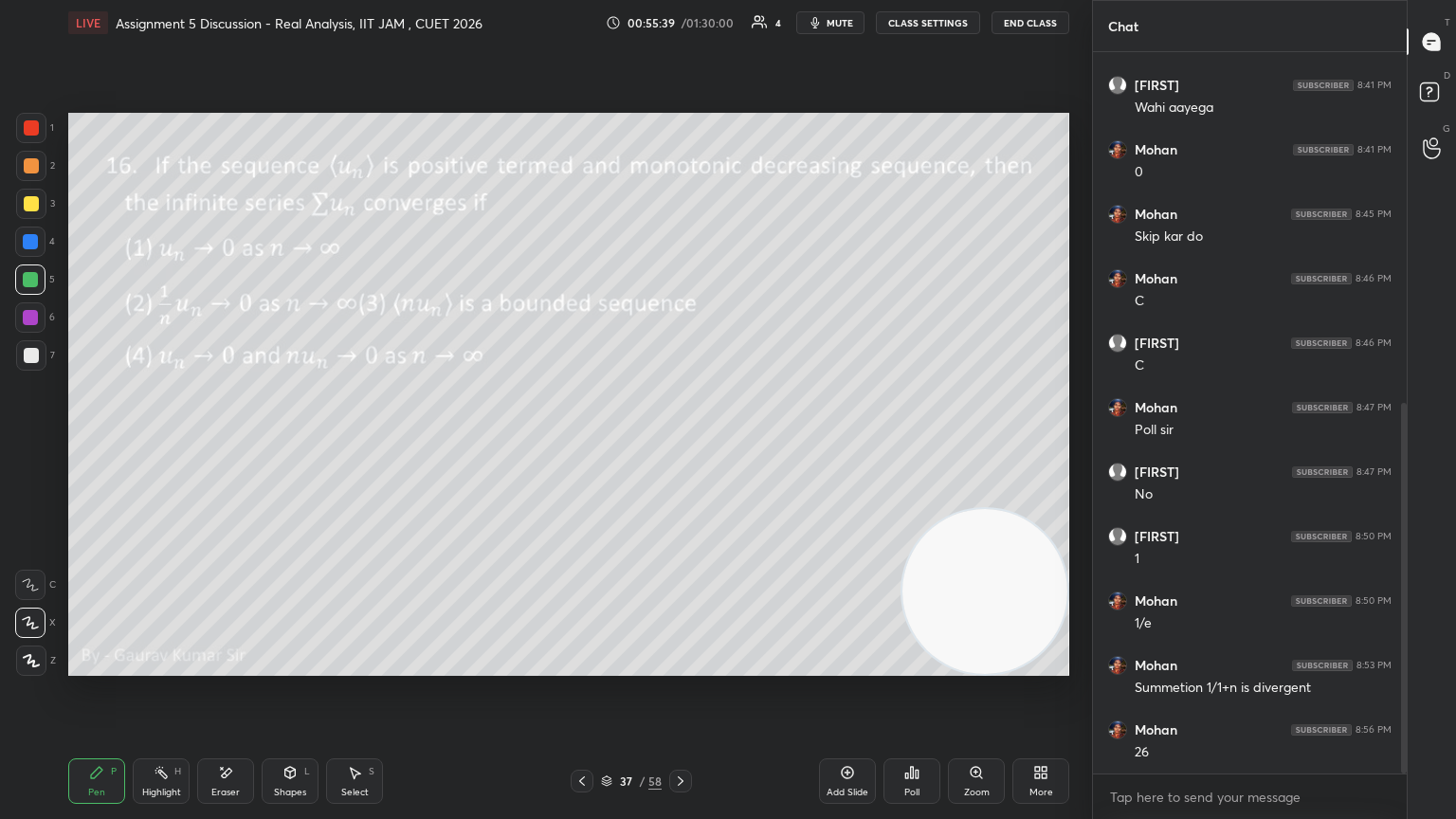 click 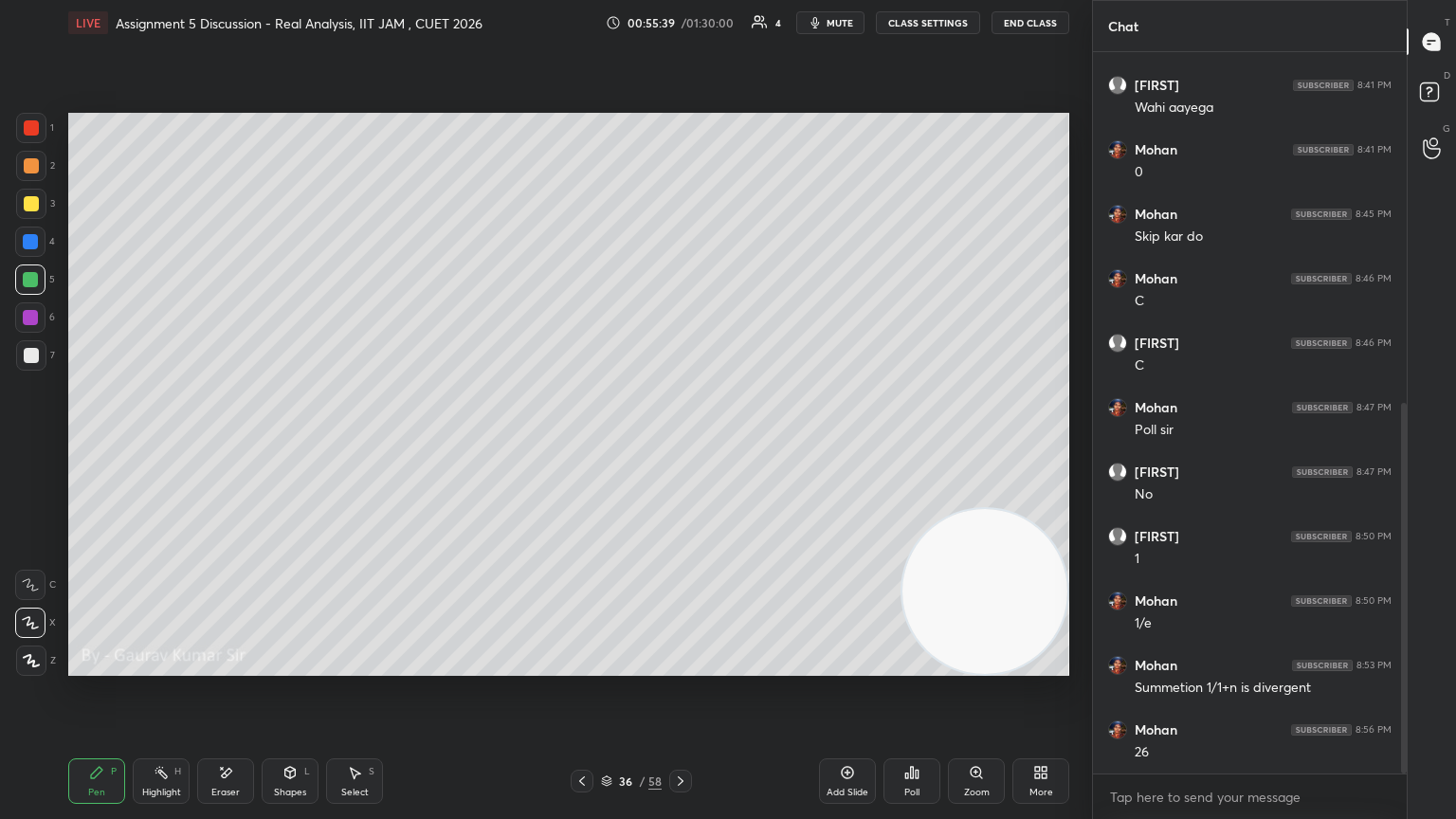 click 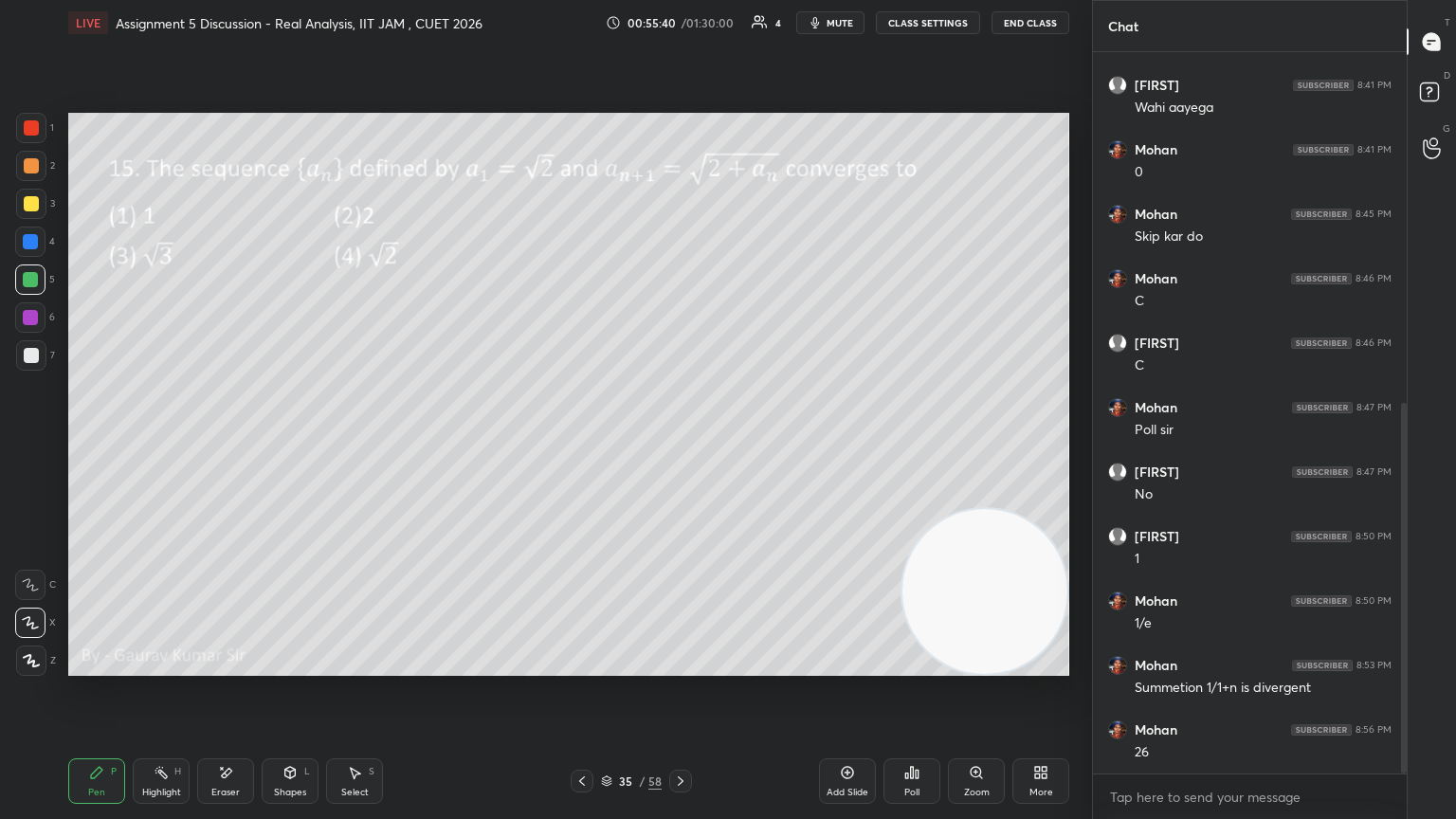 click 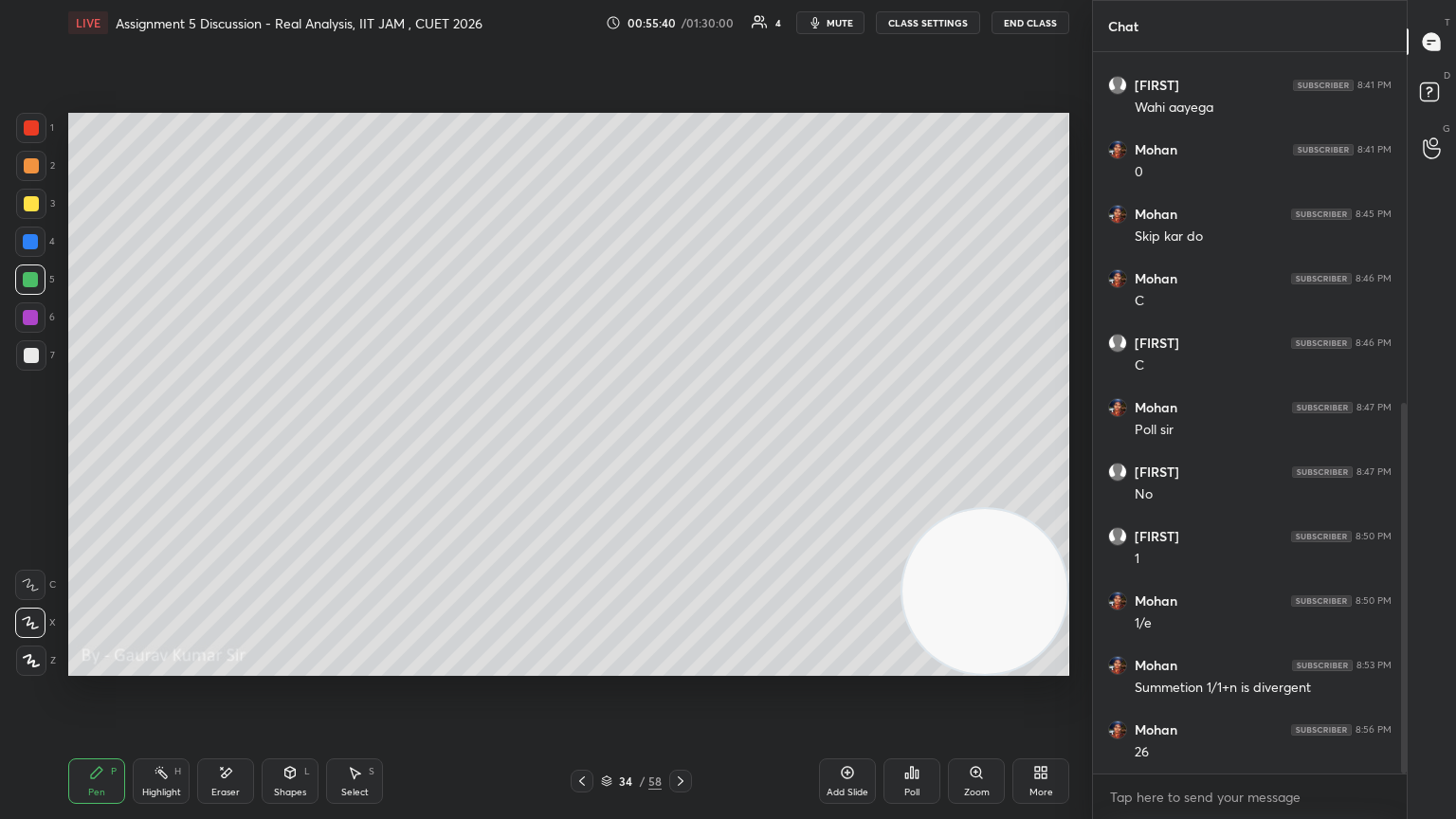 click 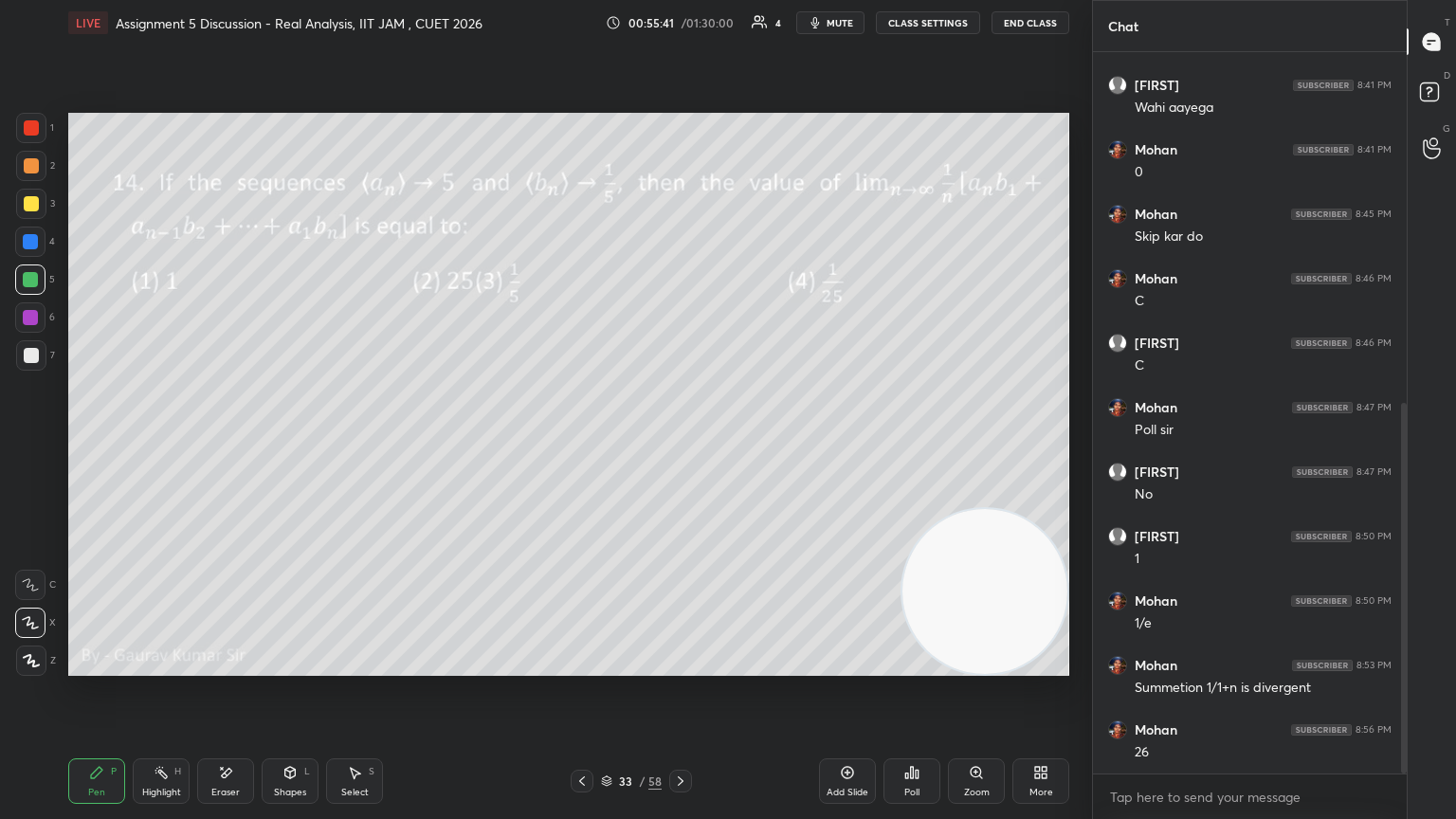 click 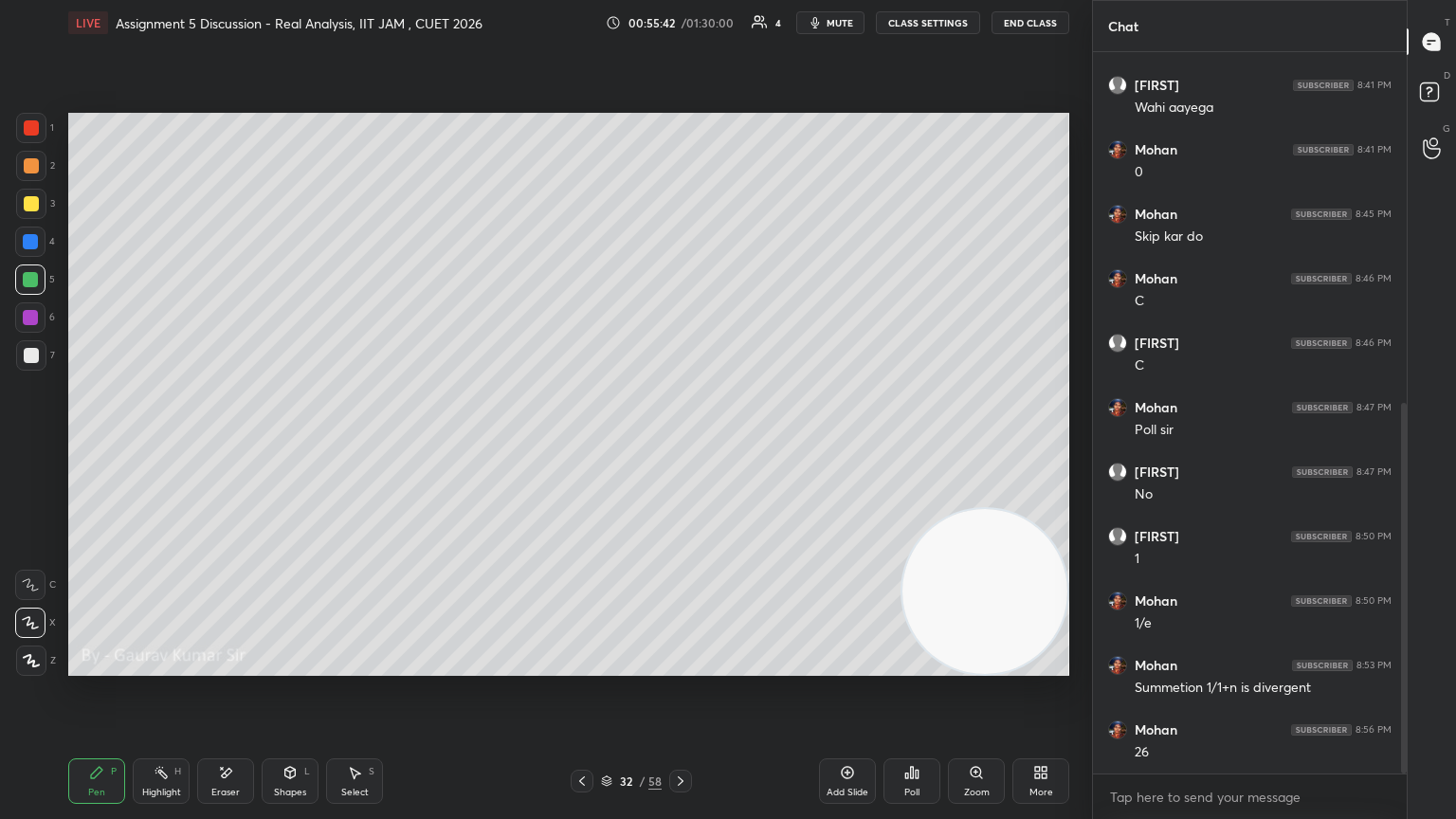 click 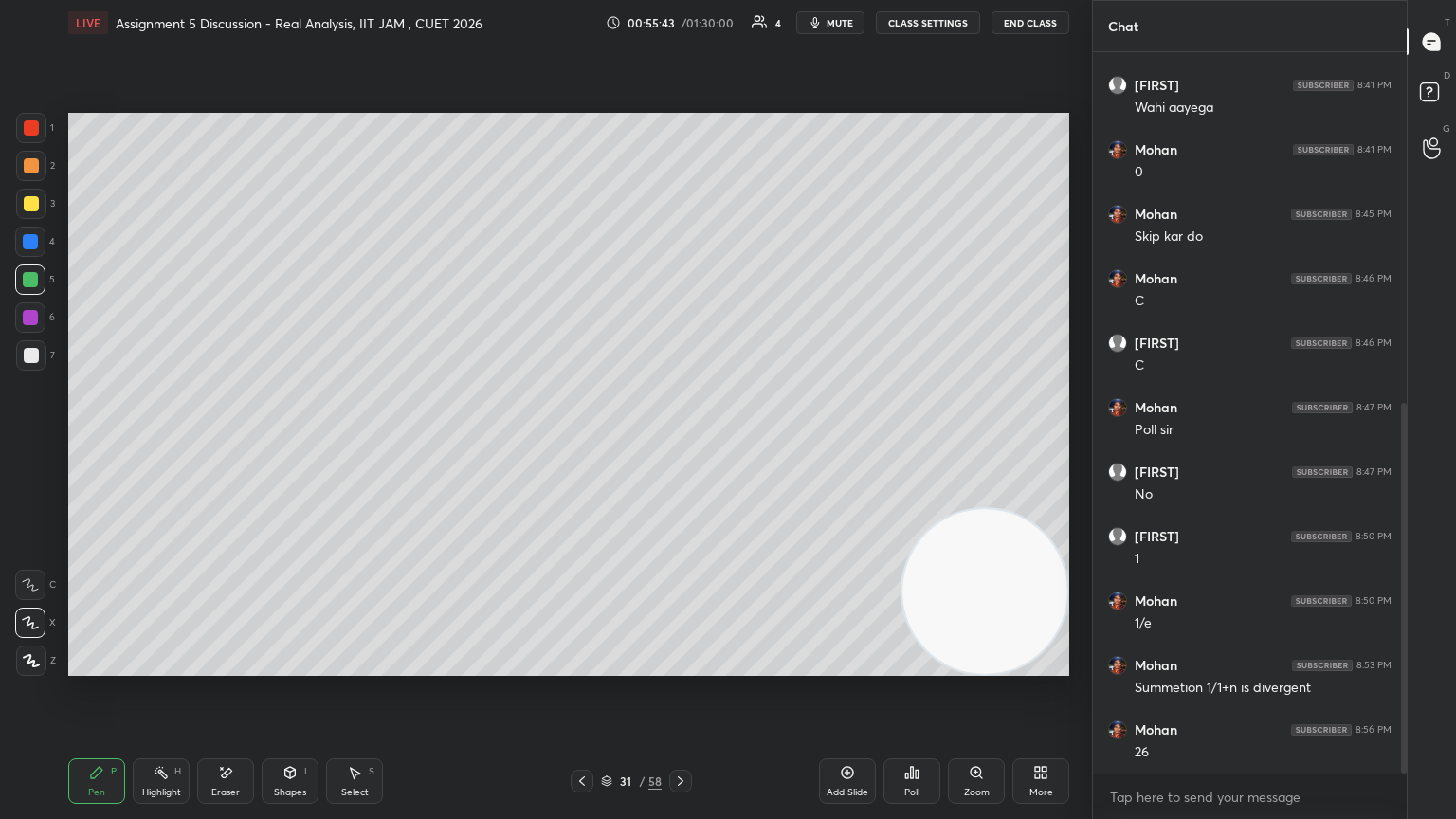 click 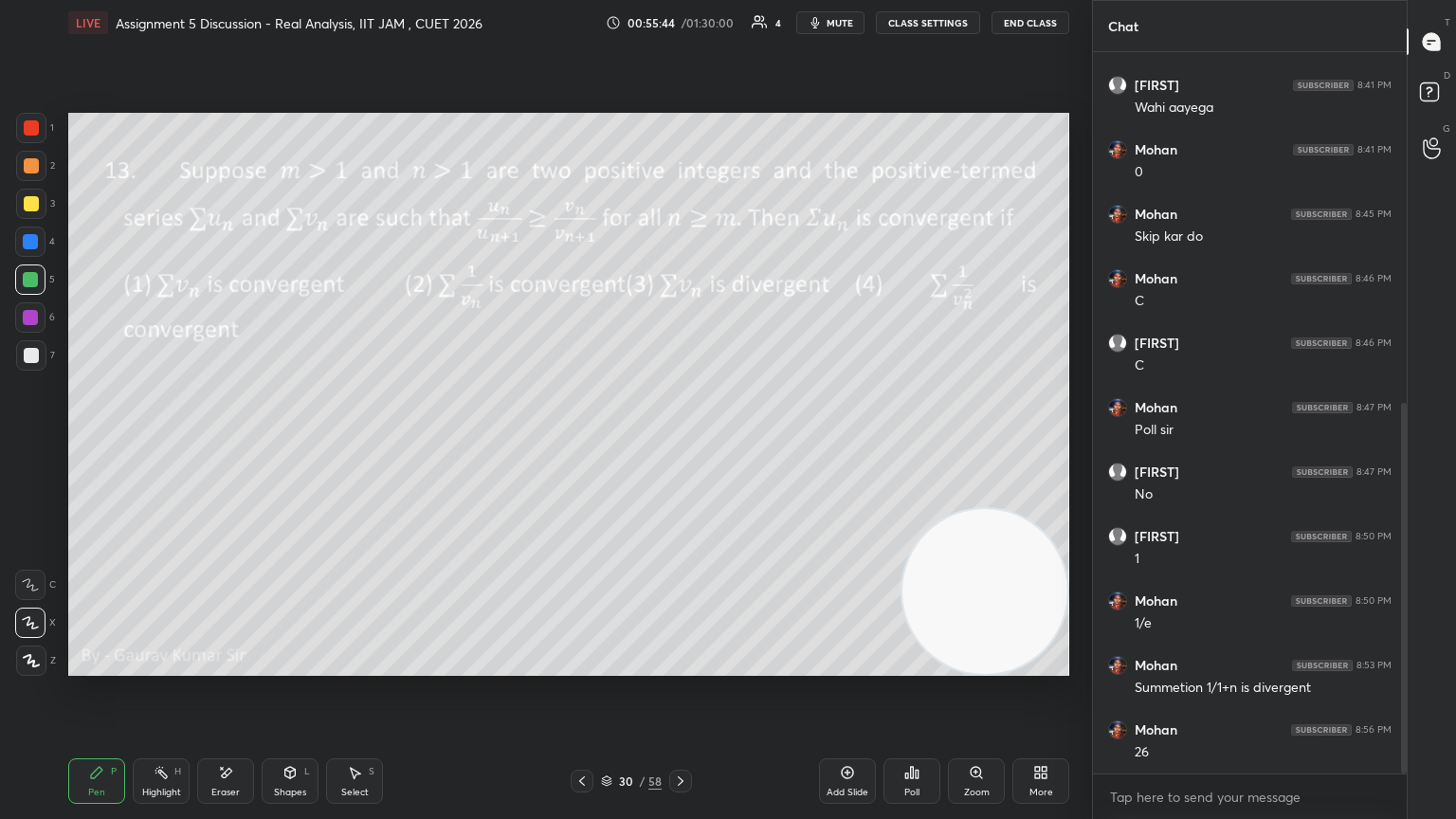 scroll, scrollTop: 746, scrollLeft: 0, axis: vertical 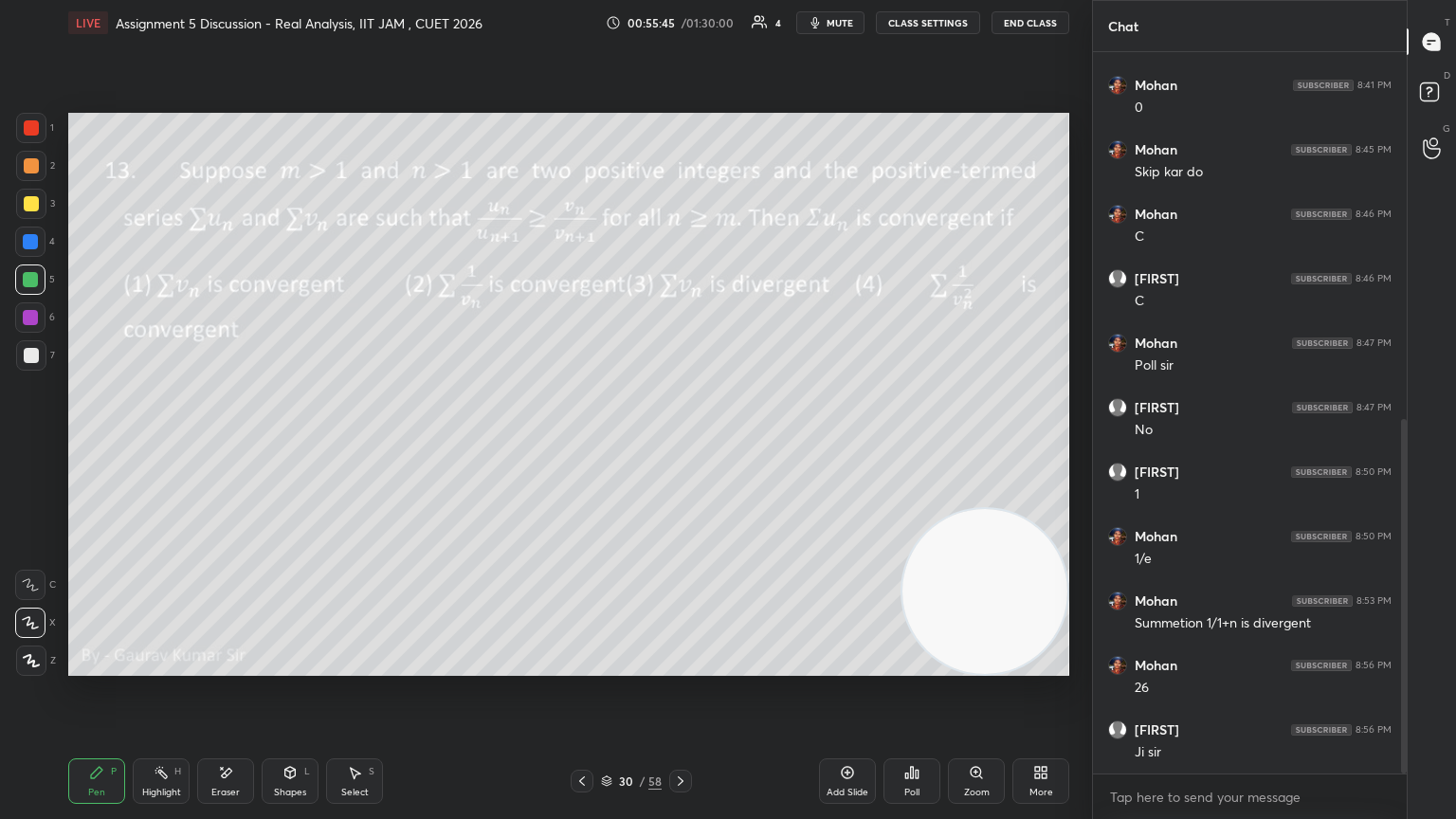 click 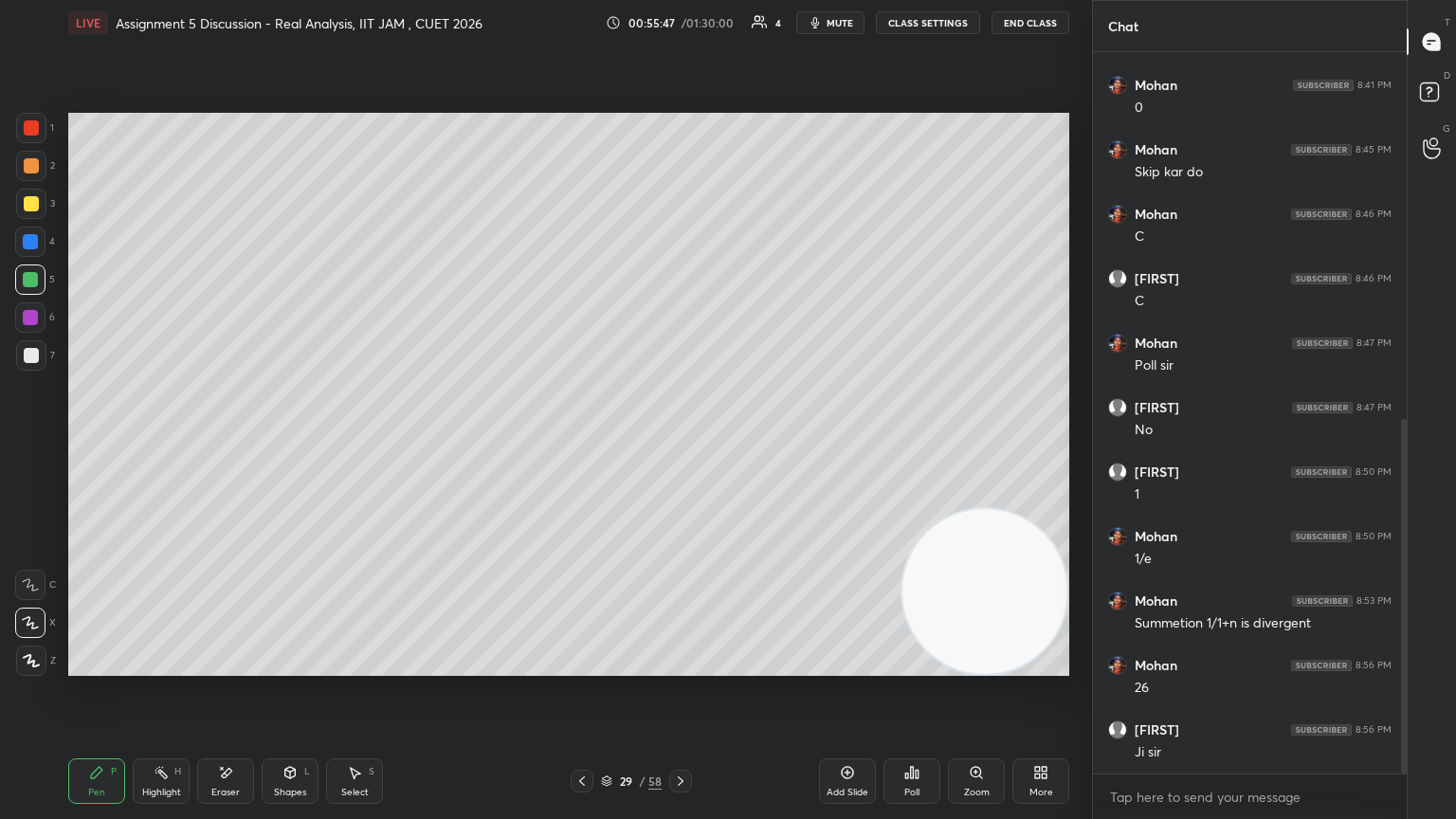 click 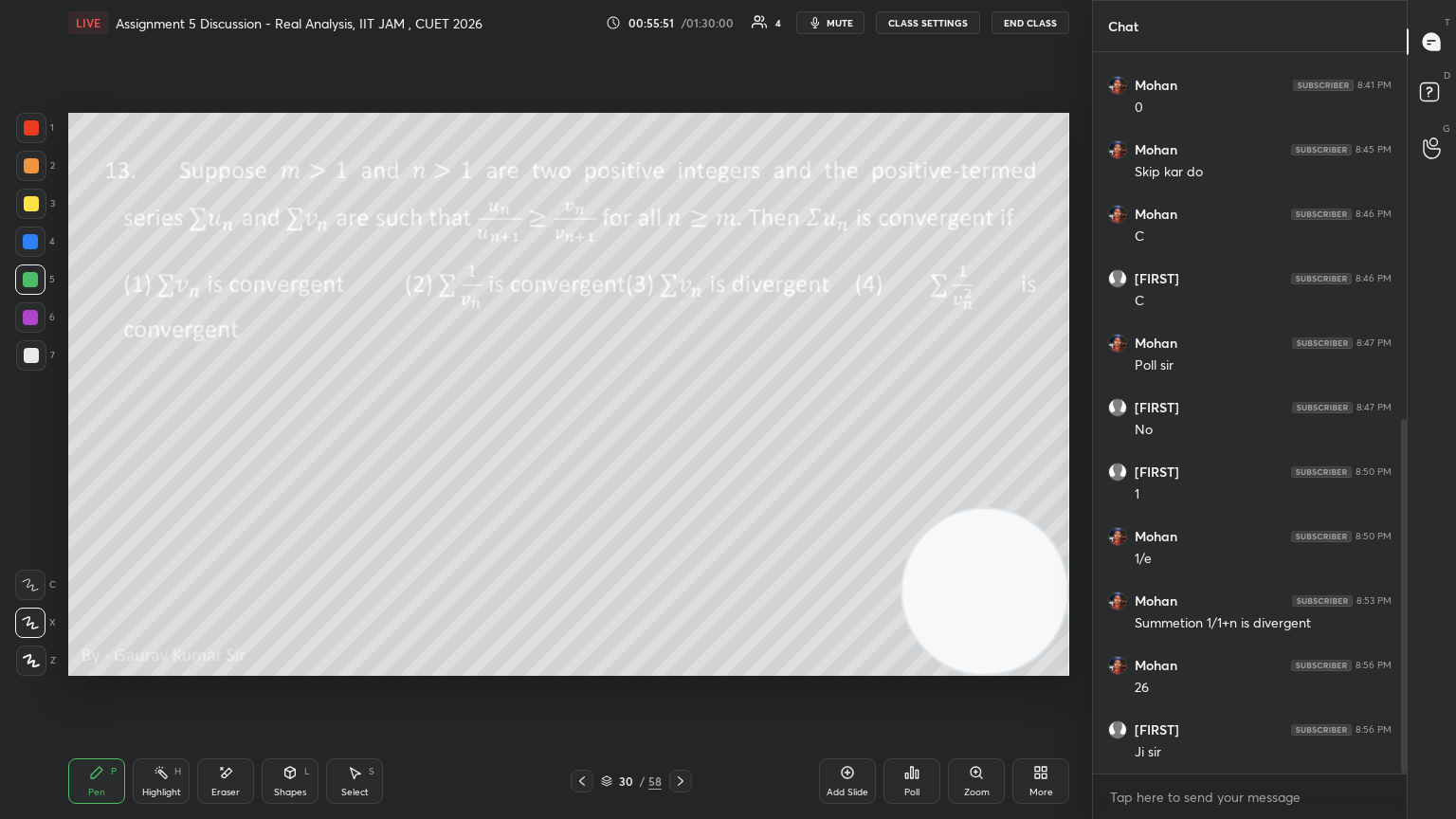 click 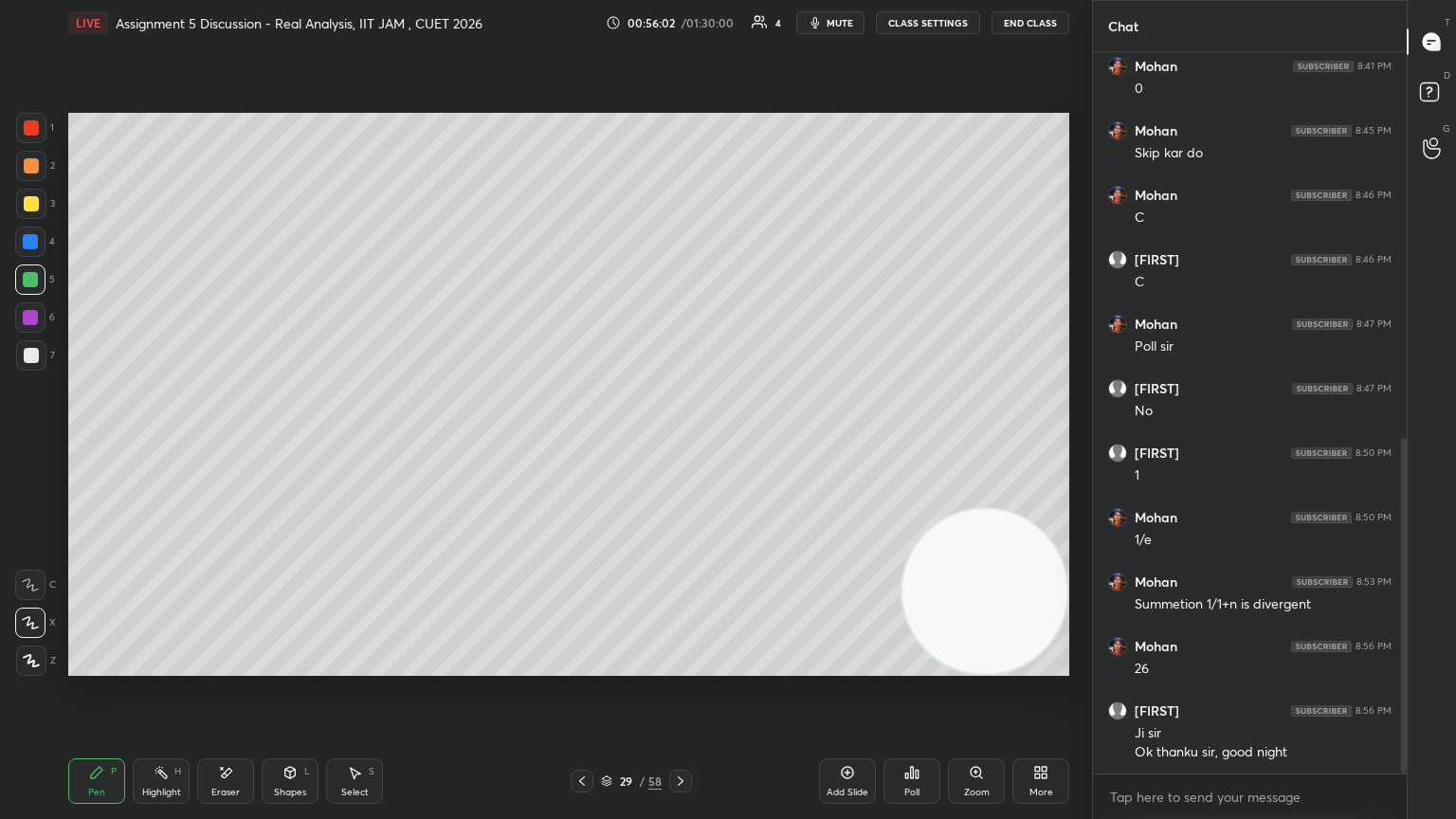 scroll, scrollTop: 829, scrollLeft: 0, axis: vertical 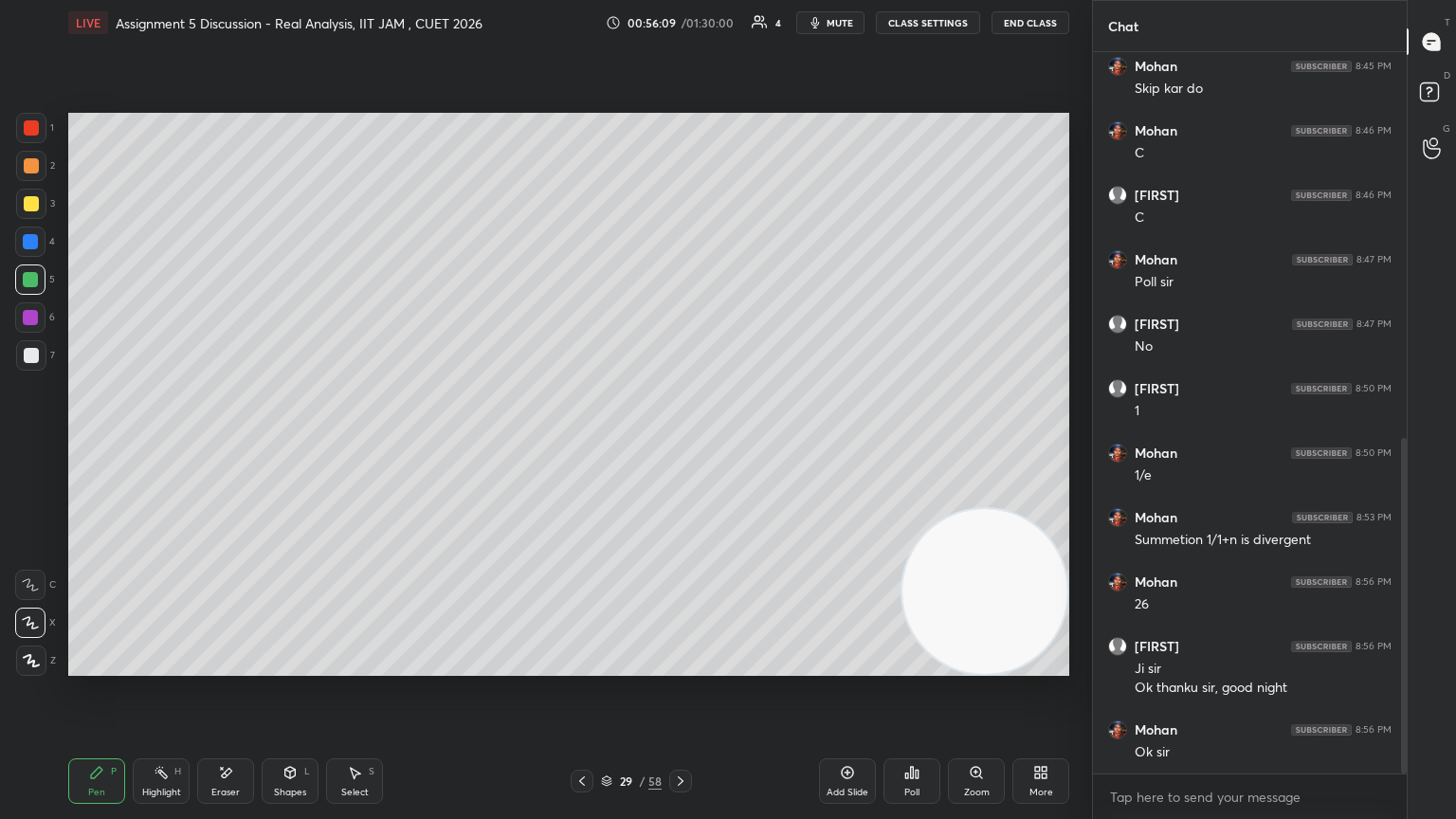 click on "End Class" at bounding box center [1030, 23] 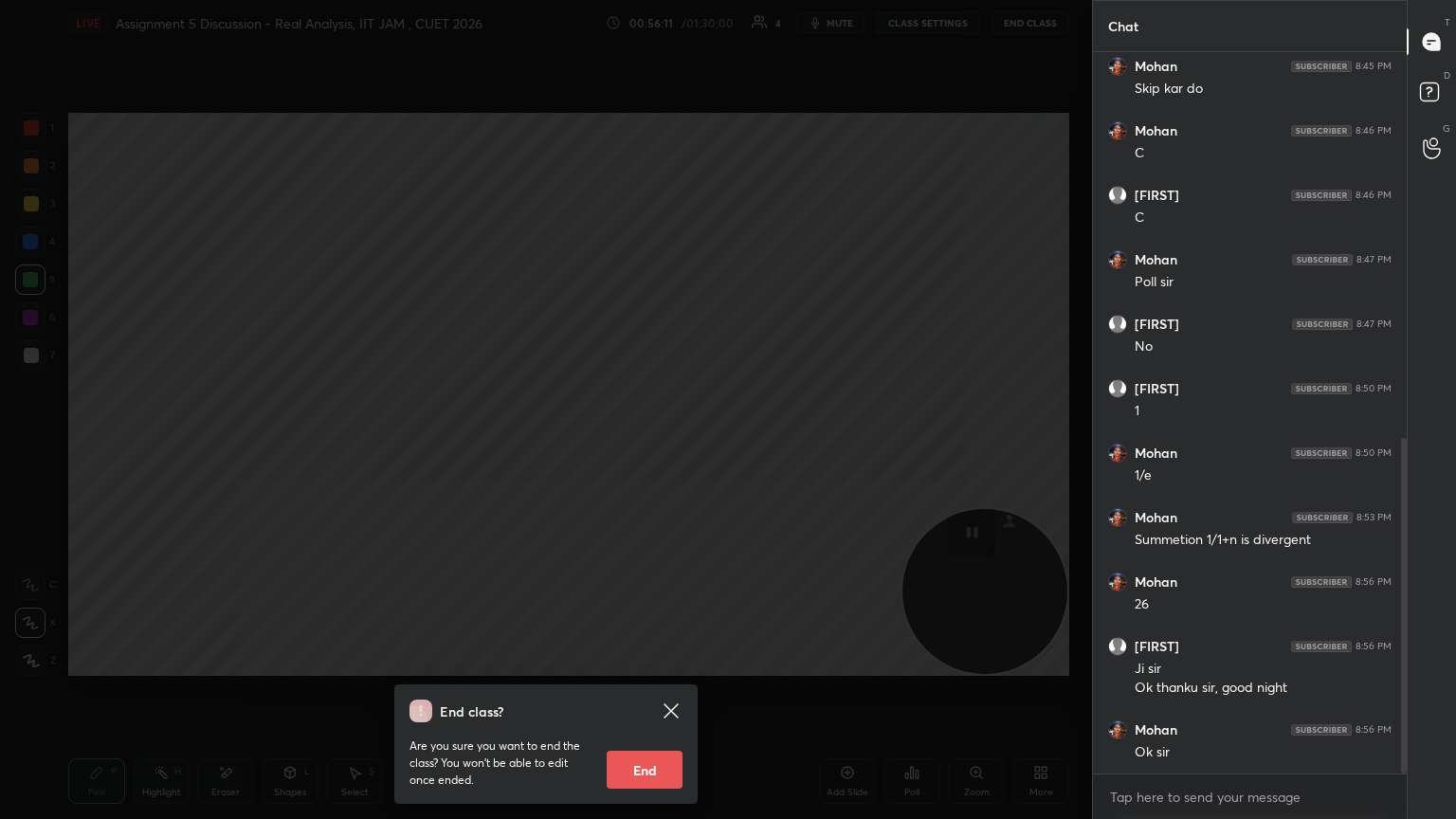 click on "End" at bounding box center (645, 770) 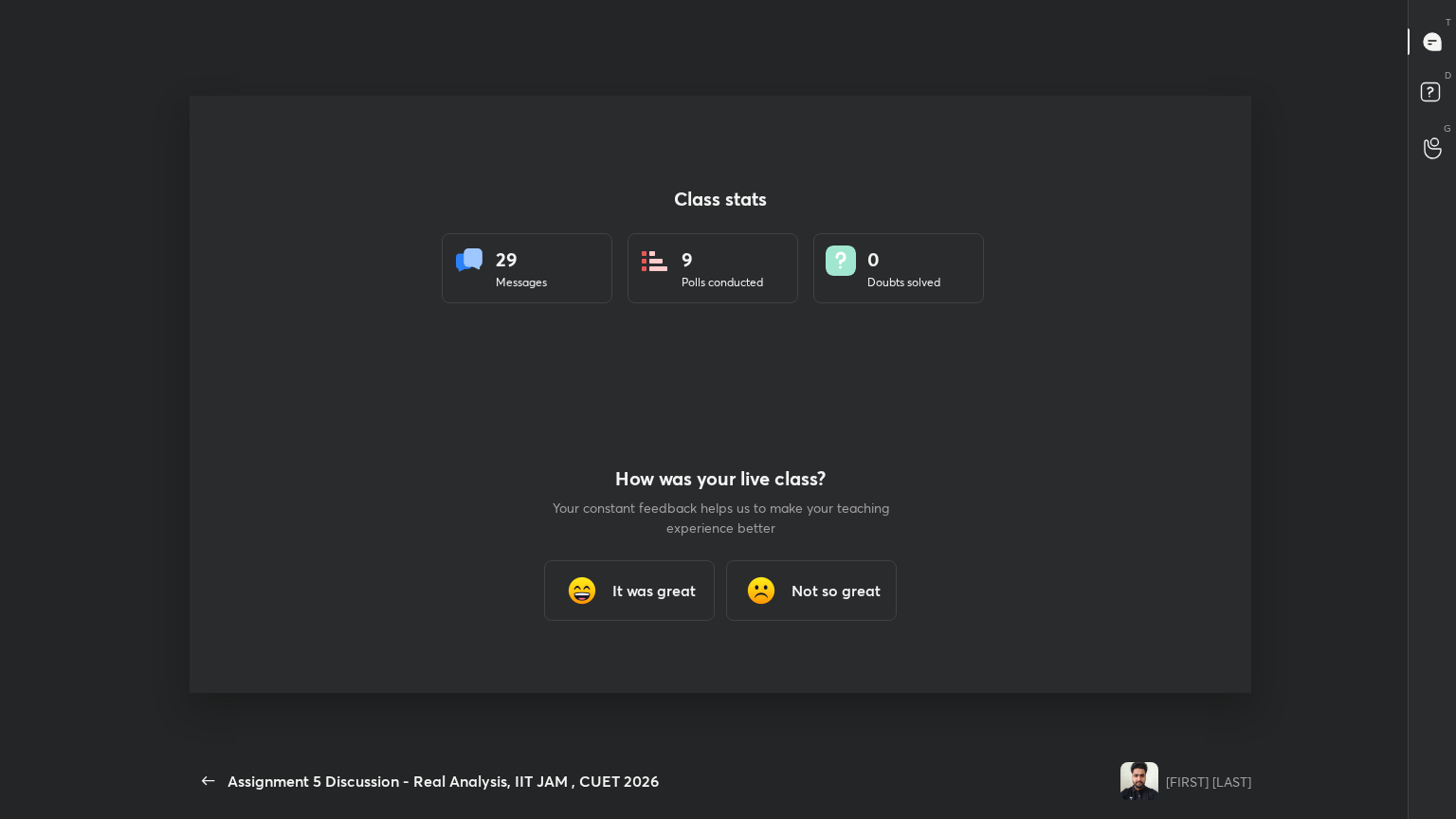 scroll, scrollTop: 94094, scrollLeft: 93351, axis: both 